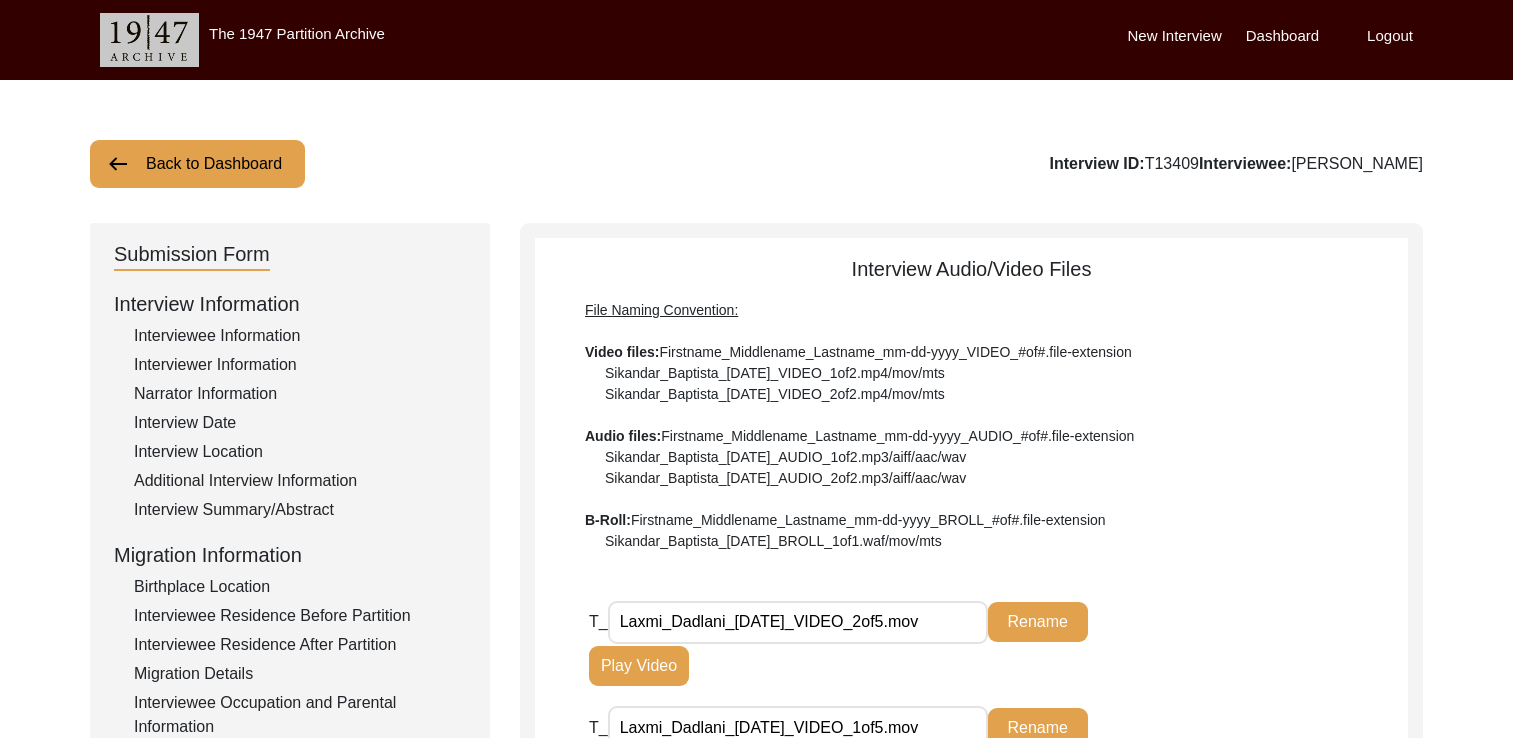scroll, scrollTop: 516, scrollLeft: 0, axis: vertical 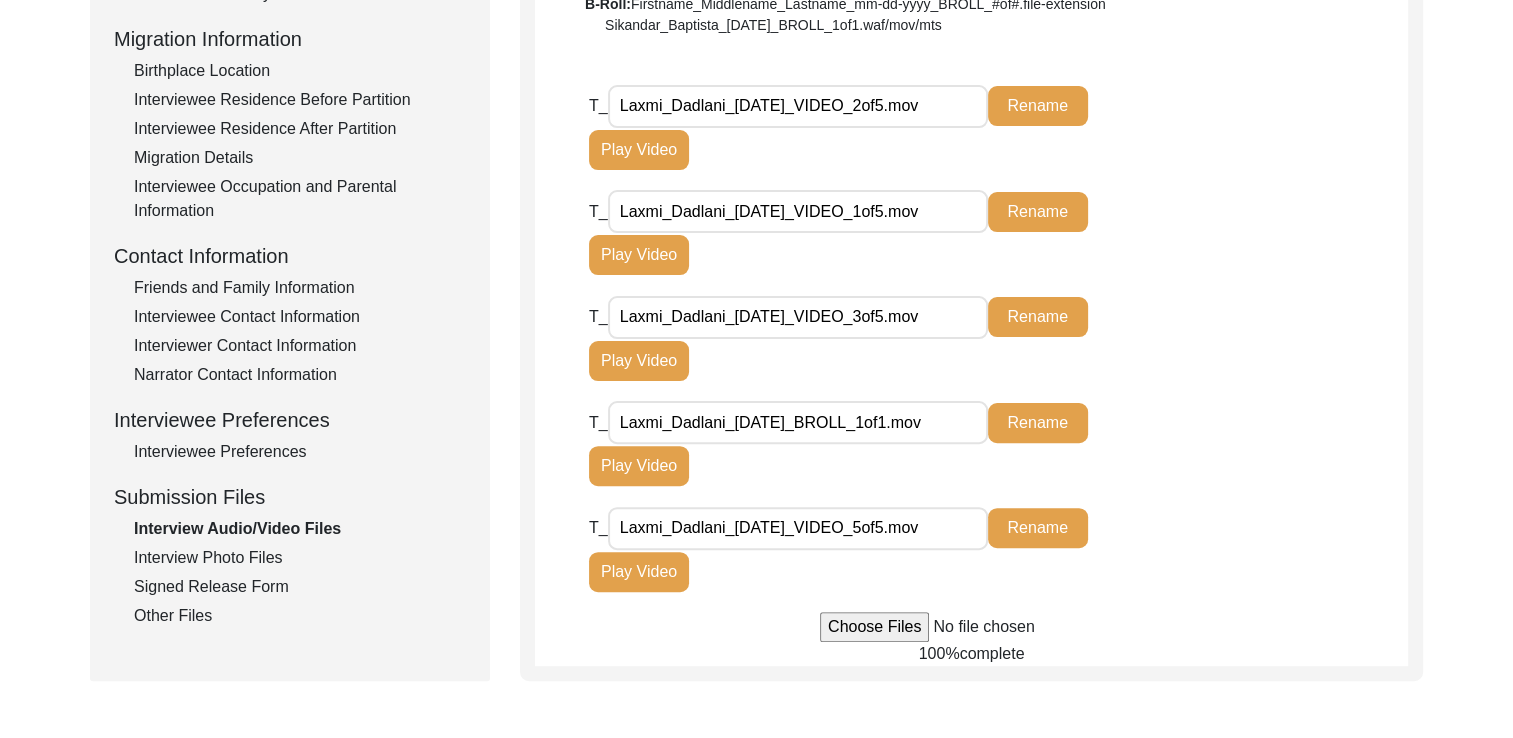 click on "Interview Audio/Video Files  File Naming Convention: Video files:  Firstname_Middlename_Lastname_mm-dd-yyyy_VIDEO_#of#.file-extension  Sikandar_Baptista_01-25-2017_VIDEO_1of2.mp4/mov/mts  Sikandar_Baptista_01-25-2017_VIDEO_2of2.mp4/mov/mts  Audio files:  Firstname_Middlename_Lastname_mm-dd-yyyy_AUDIO_#of#.file-extension  Sikandar_Baptista_01-25-2017_AUDIO_1of2.mp3/aiff/aac/wav  Sikandar_Baptista_01-25-2017_AUDIO_2of2.mp3/aiff/aac/wav  B-Roll:  Firstname_Middlename_Lastname_mm-dd-yyyy_BROLL_#of#.file-extension  Sikandar_Baptista_01-25-2017_BROLL_1of1.waf/mov/mts  T_ Laxmi_Dadlani_07-03-2025_VIDEO_2of5.mov Rename Play Video T_ Laxmi_Dadlani_07-03-2025_VIDEO_1of5.mov Rename Play Video T_ Laxmi_Dadlani_07-03-2025_VIDEO_3of5.mov Rename Play Video T_ Laxmi_Dadlani_07-03-2025_BROLL_1of1.mov Rename Play Video T_ Laxmi_Dadlani_07-03-2025_VIDEO_5of5.mov Rename Play Video 100%  complete" 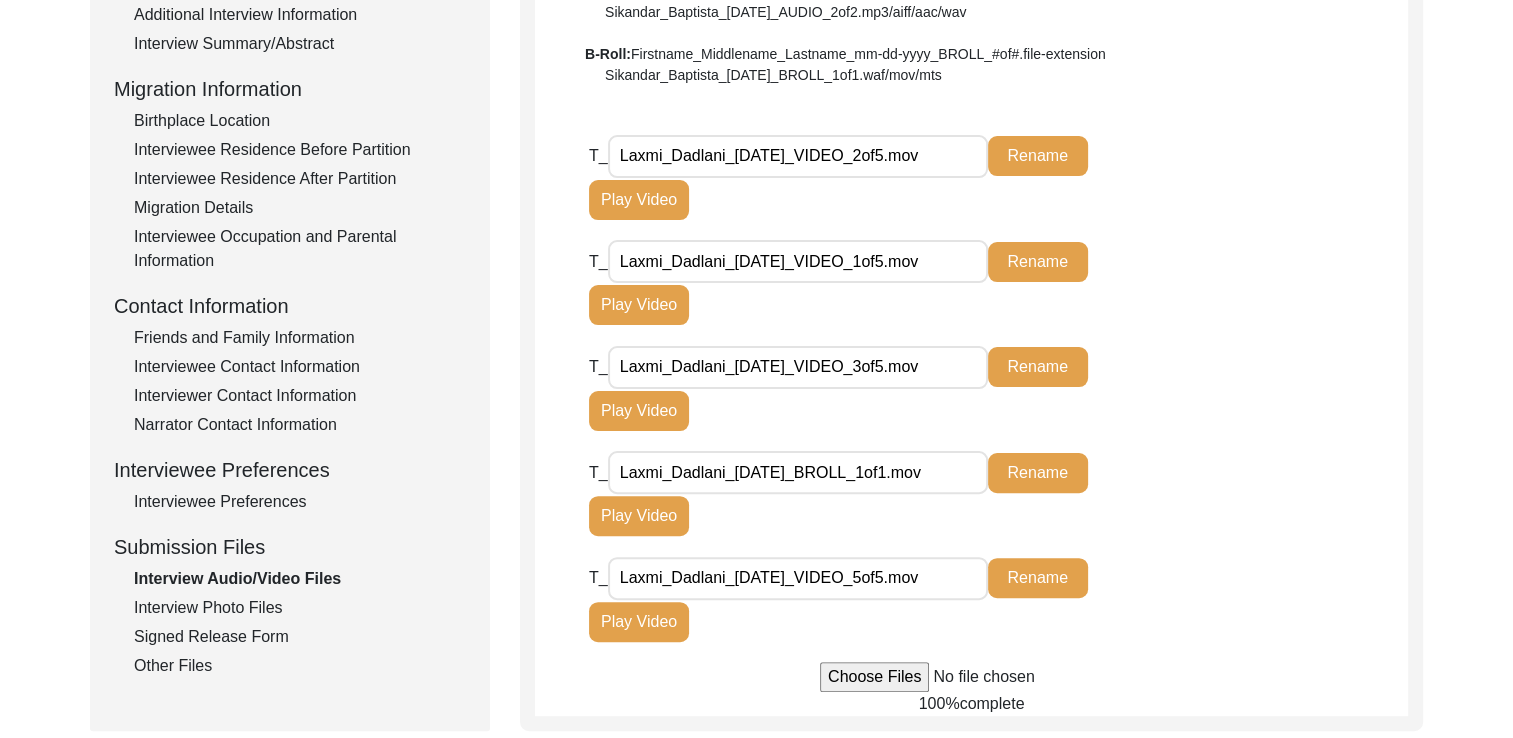 scroll, scrollTop: 464, scrollLeft: 0, axis: vertical 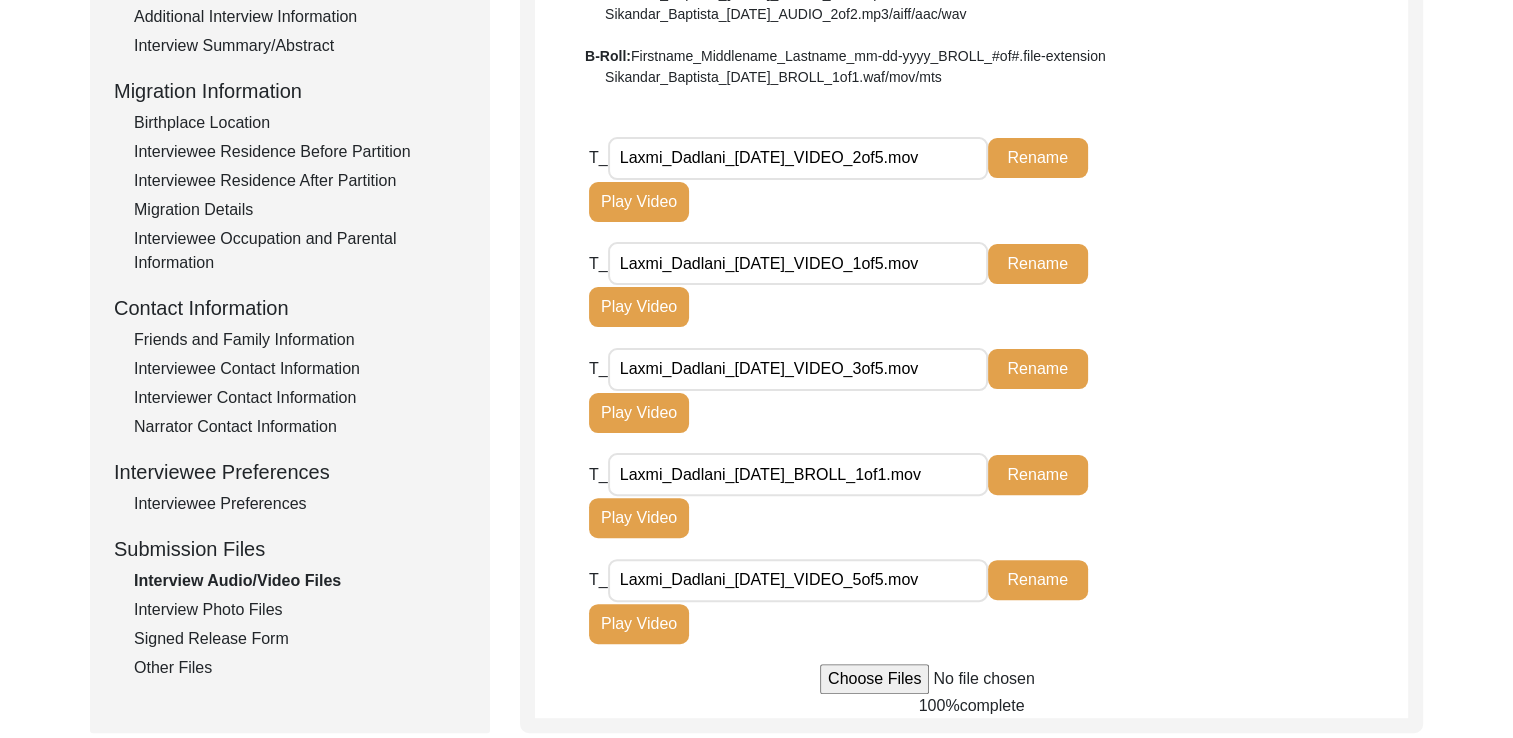 click on "Back to Dashboard  Interview ID:  T13409  Interviewee:  Laxmi Dadlani   Submission Form   Interview Information   Interviewee Information   Interviewer Information   Narrator Information   Interview Date   Interview Location   Additional Interview Information   Interview Summary/Abstract   Migration Information   Birthplace Location   Interviewee Residence Before Partition   Interviewee Residence After Partition   Migration Details   Interviewee Occupation and Parental Information   Contact Information   Friends and Family Information   Interviewee Contact Information   Interviewer Contact Information   Narrator Contact Information   Interviewee Preferences   Interviewee Preferences   Submission Files   Interview Audio/Video Files   Interview Photo Files   Signed Release Form   Other Files   Interview Audio/Video Files  File Naming Convention: Video files:  Firstname_Middlename_Lastname_mm-dd-yyyy_VIDEO_#of#.file-extension  Sikandar_Baptista_01-25-2017_VIDEO_1of2.mp4/mov/mts  Audio files: B-Roll: T_ Rename" 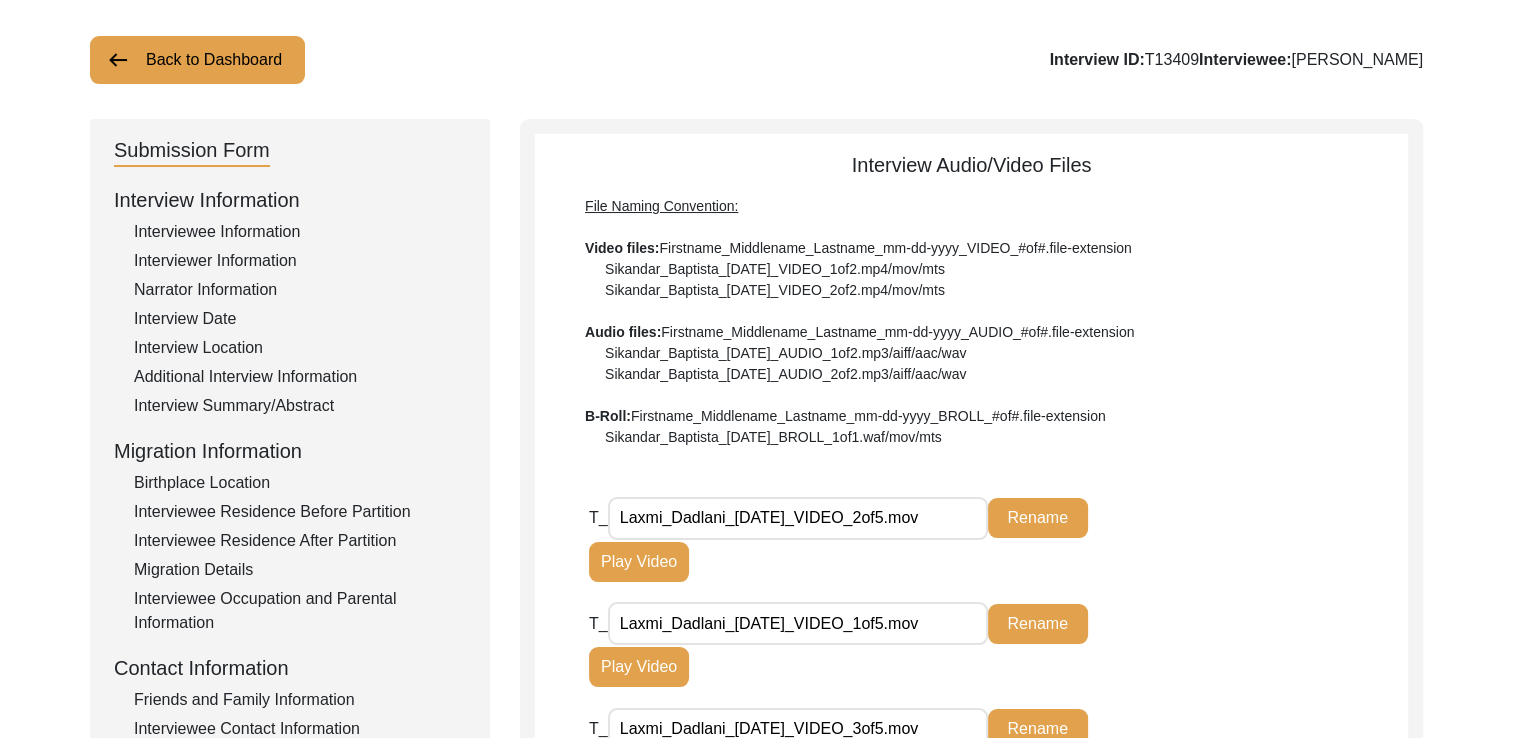 scroll, scrollTop: 102, scrollLeft: 0, axis: vertical 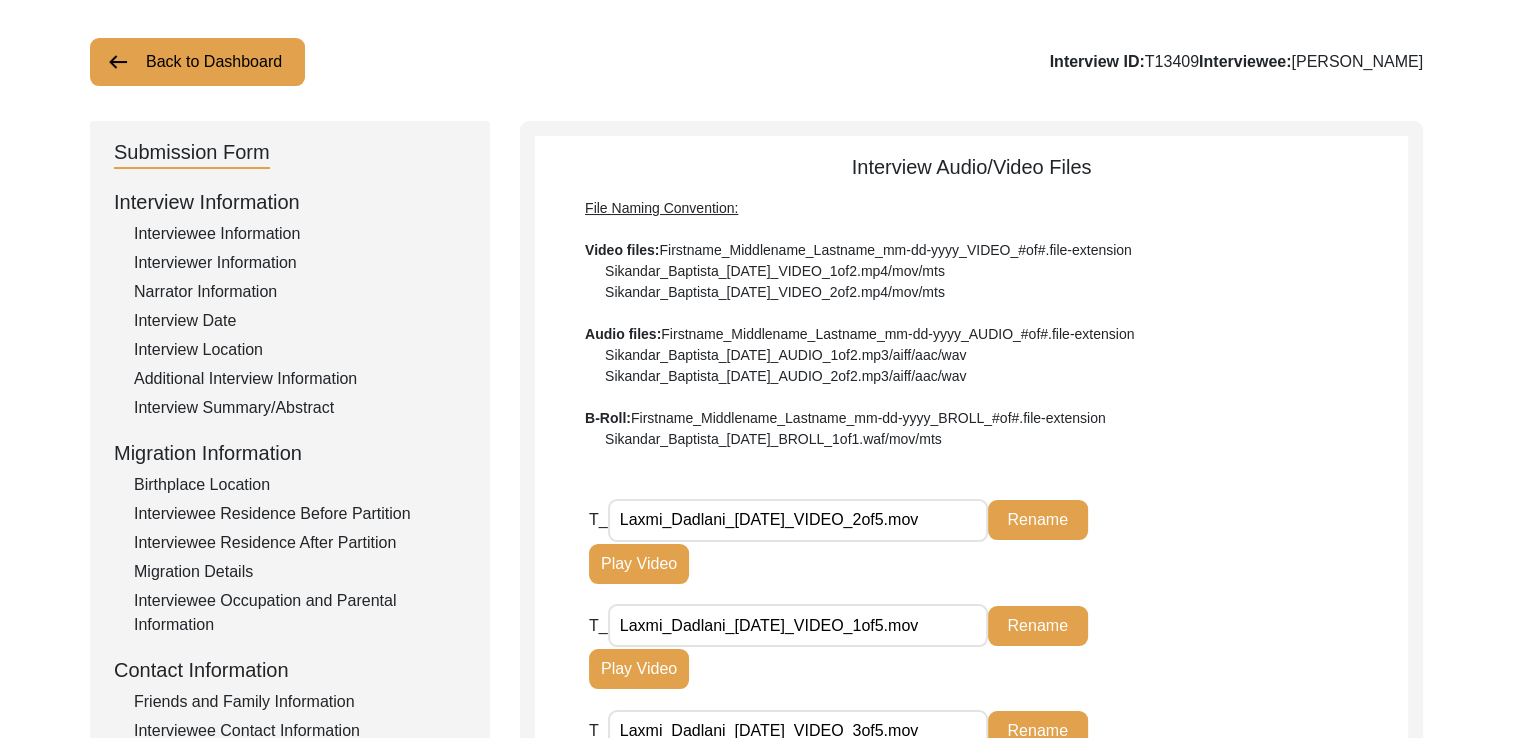 click on "Interview Summary/Abstract" 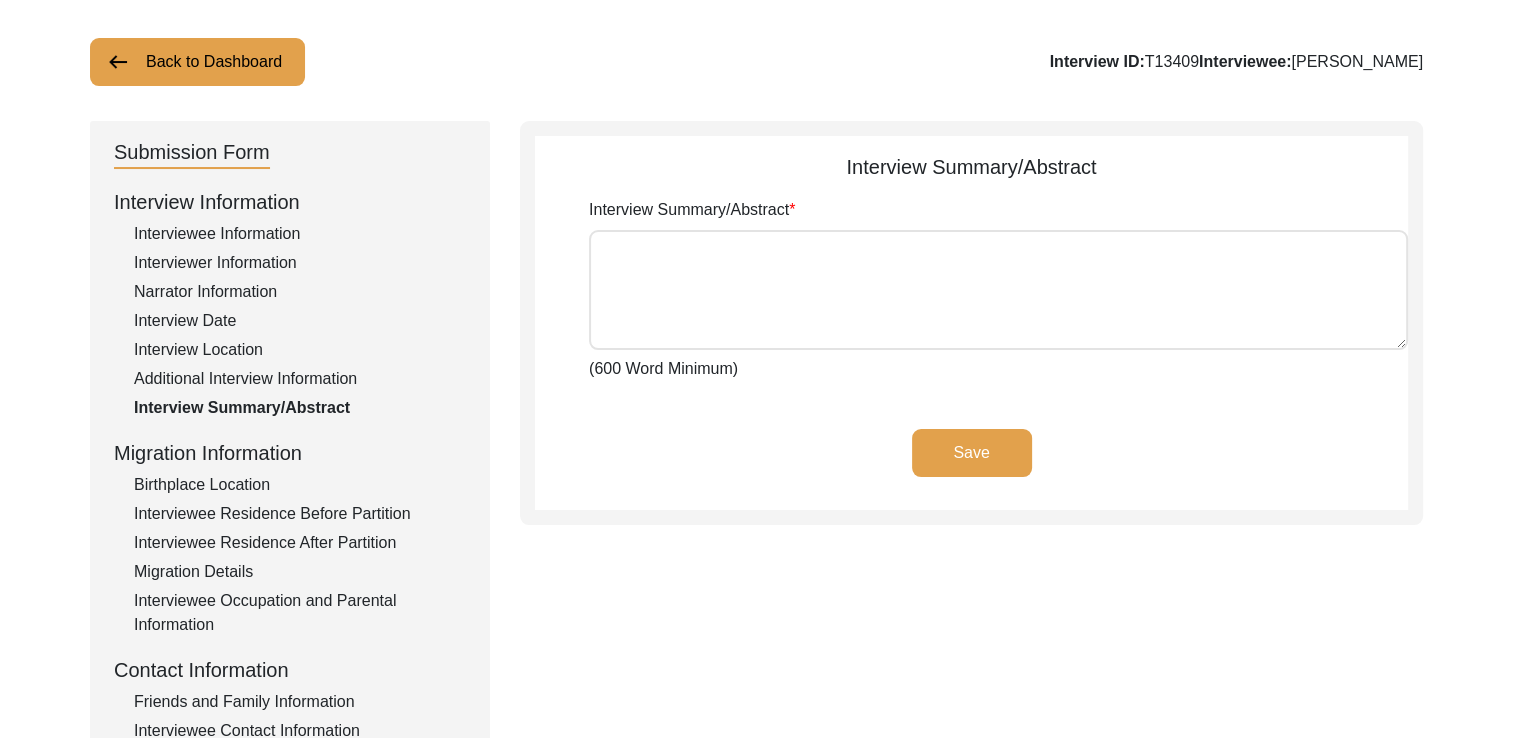 type on "This interview traces Ms. Laxmi Dadlani and her family's experiences during the Partition of India and Pakistan. The interview begins with her sharing memories from her childhood before the partition in her village Mithiani, located in the Sindh province. Here, she talks about the cultural life in her village, the festivals, the close-knit community where they lived, her school days, fond memories with her siblings, and their holidays spent in Karachi at her uncle’s. She also mentions how they had not fathomed they would have to move until 14th August 1947, when she remembers there being a huge conflict in her village over the hoisting of flags, after which the violence acutely escalated as the partition occurred.
Born in 1935, Laxmi Dadlani (named Laxmi Nihalani at birth) was barely 12 years old during the partition, with her having to migrate to India in August 1947 with her elder brother and uncle’s family, without her parents and the rest of her siblings. Her mother, who had fallen very ill a few mont..." 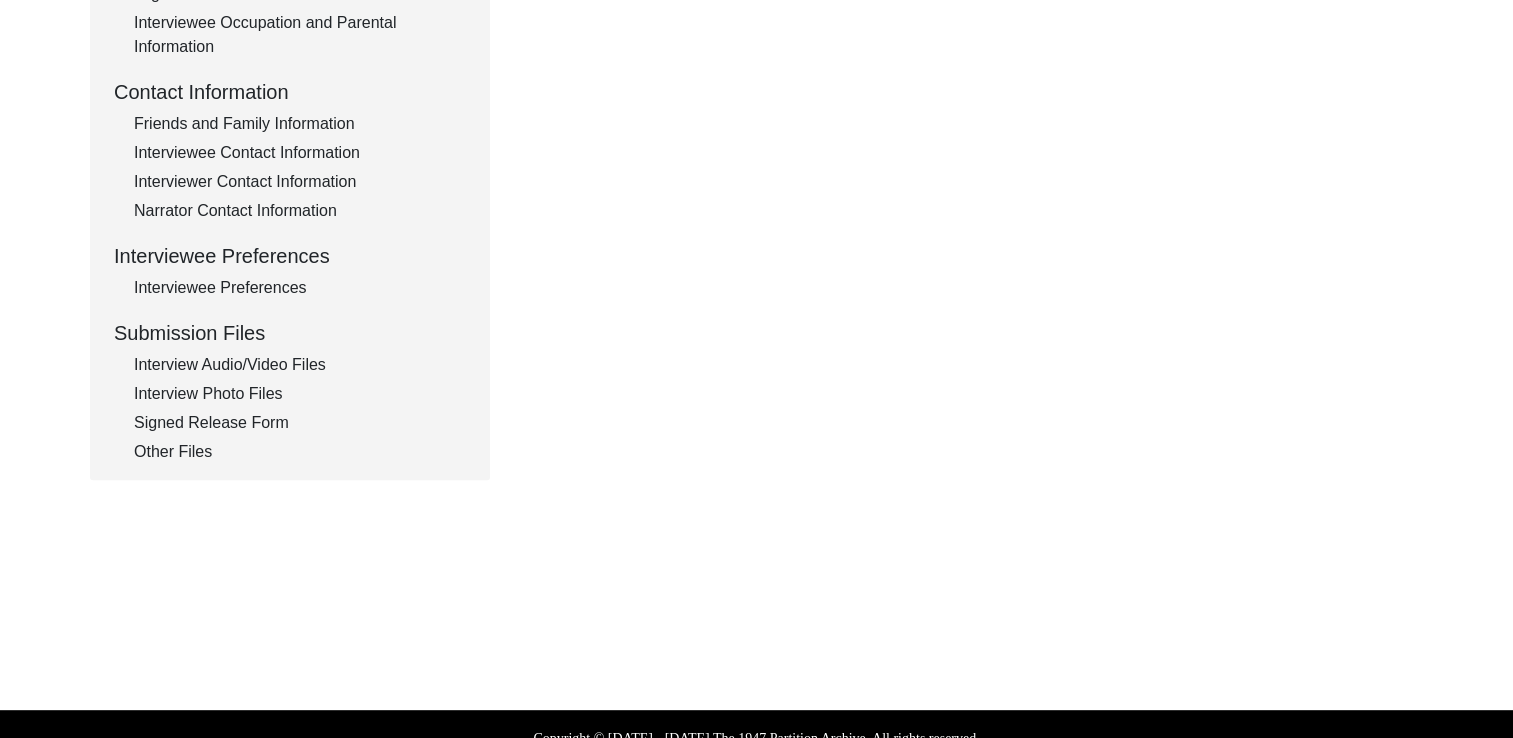 scroll, scrollTop: 707, scrollLeft: 0, axis: vertical 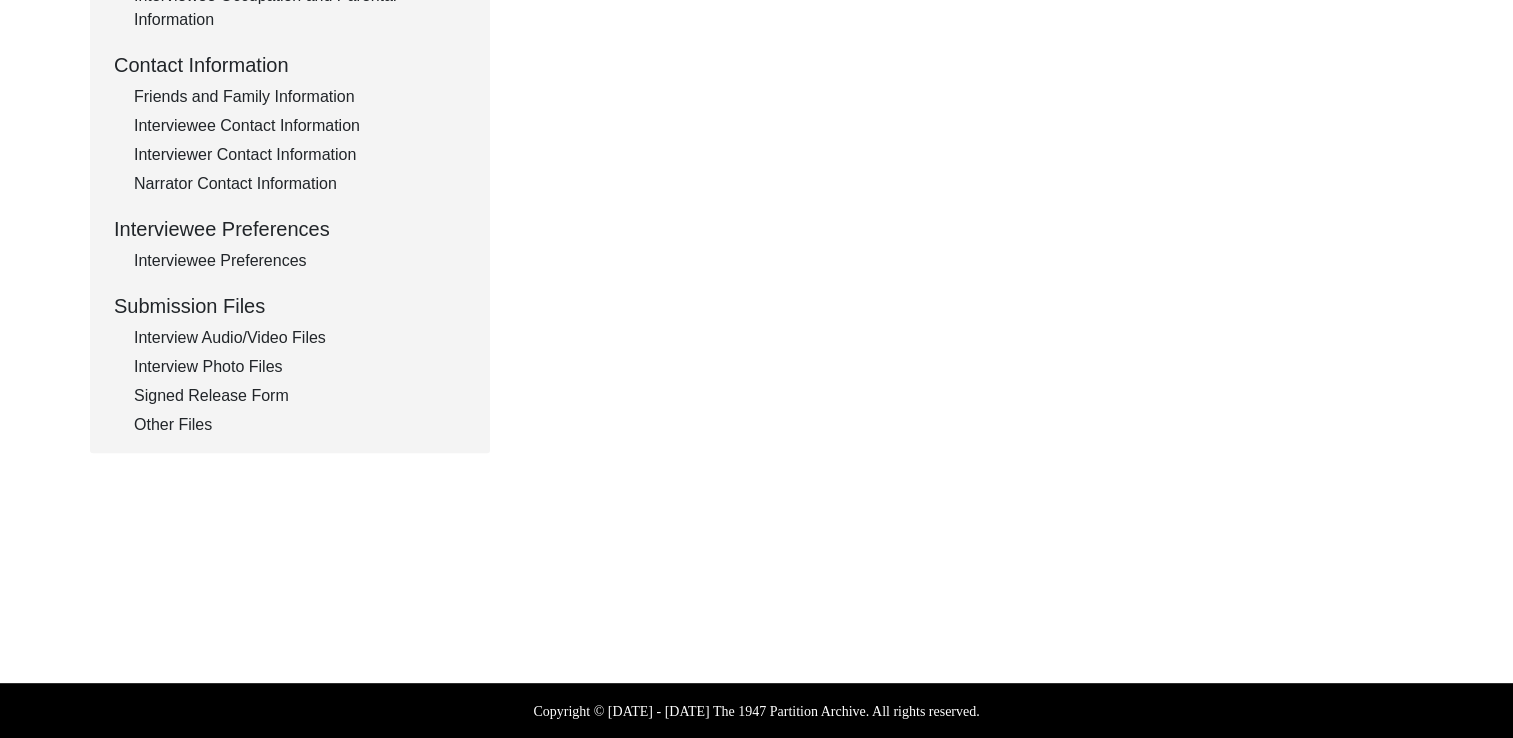 click on "Interview Audio/Video Files" 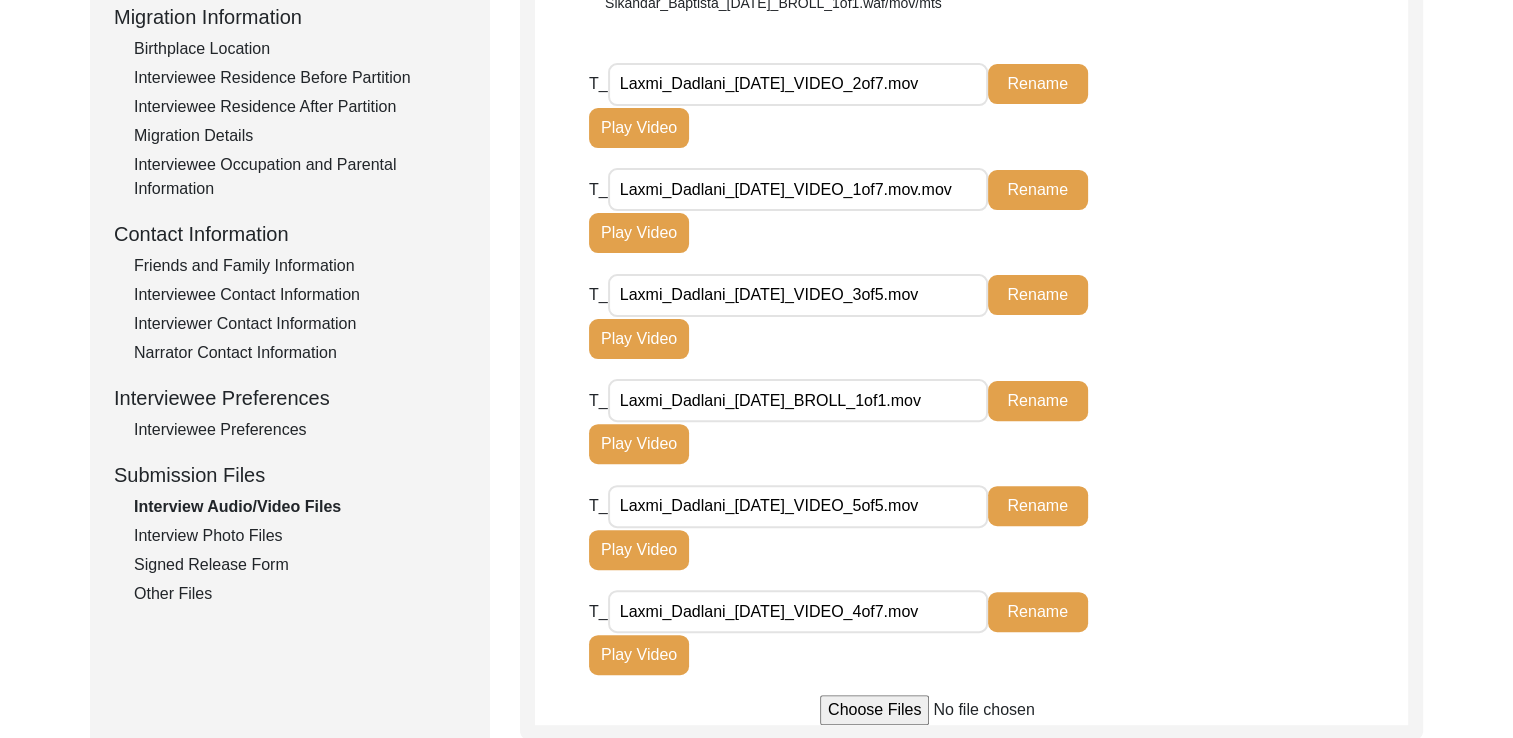 scroll, scrollTop: 539, scrollLeft: 0, axis: vertical 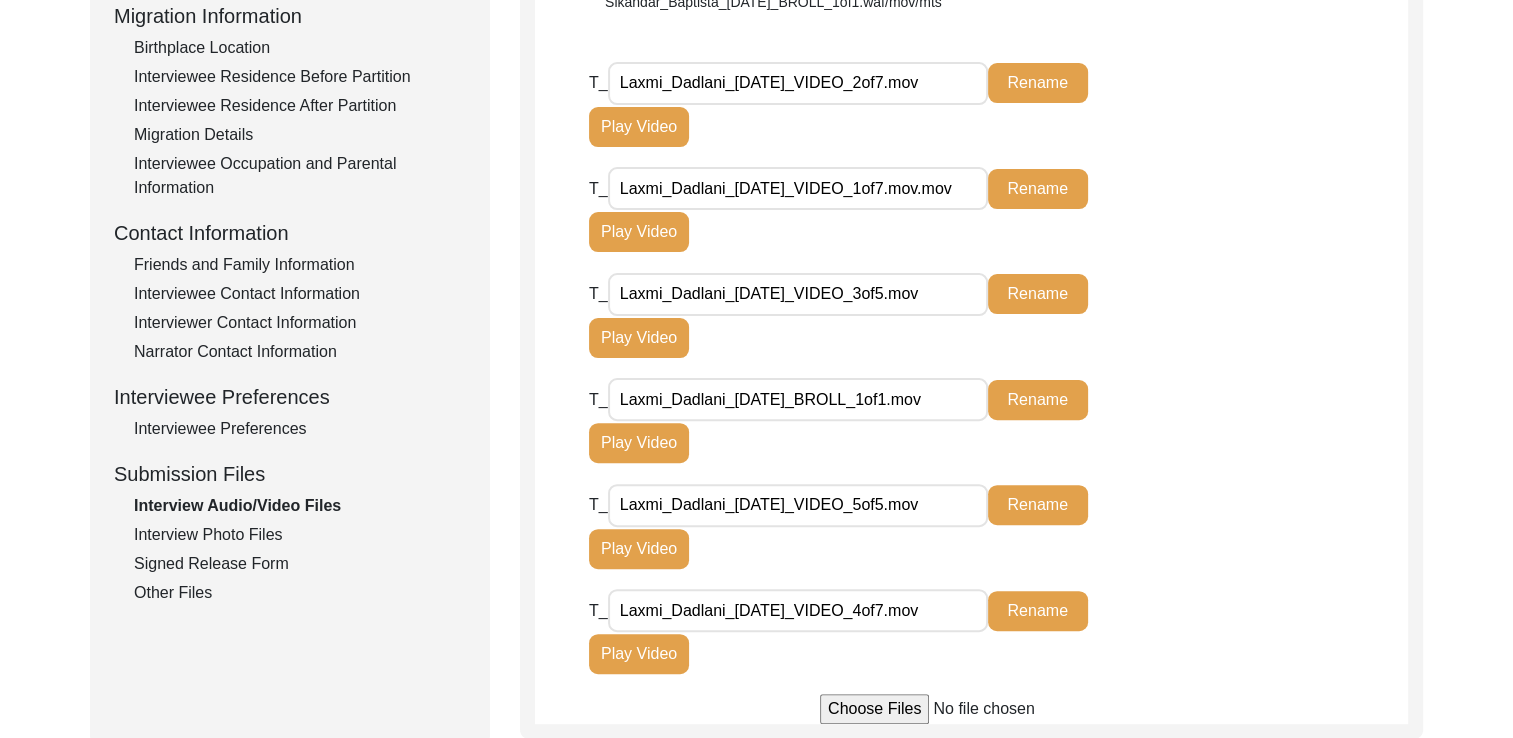 click on "Laxmi_Dadlani_[DATE]_VIDEO_2of7.mov" at bounding box center [798, 83] 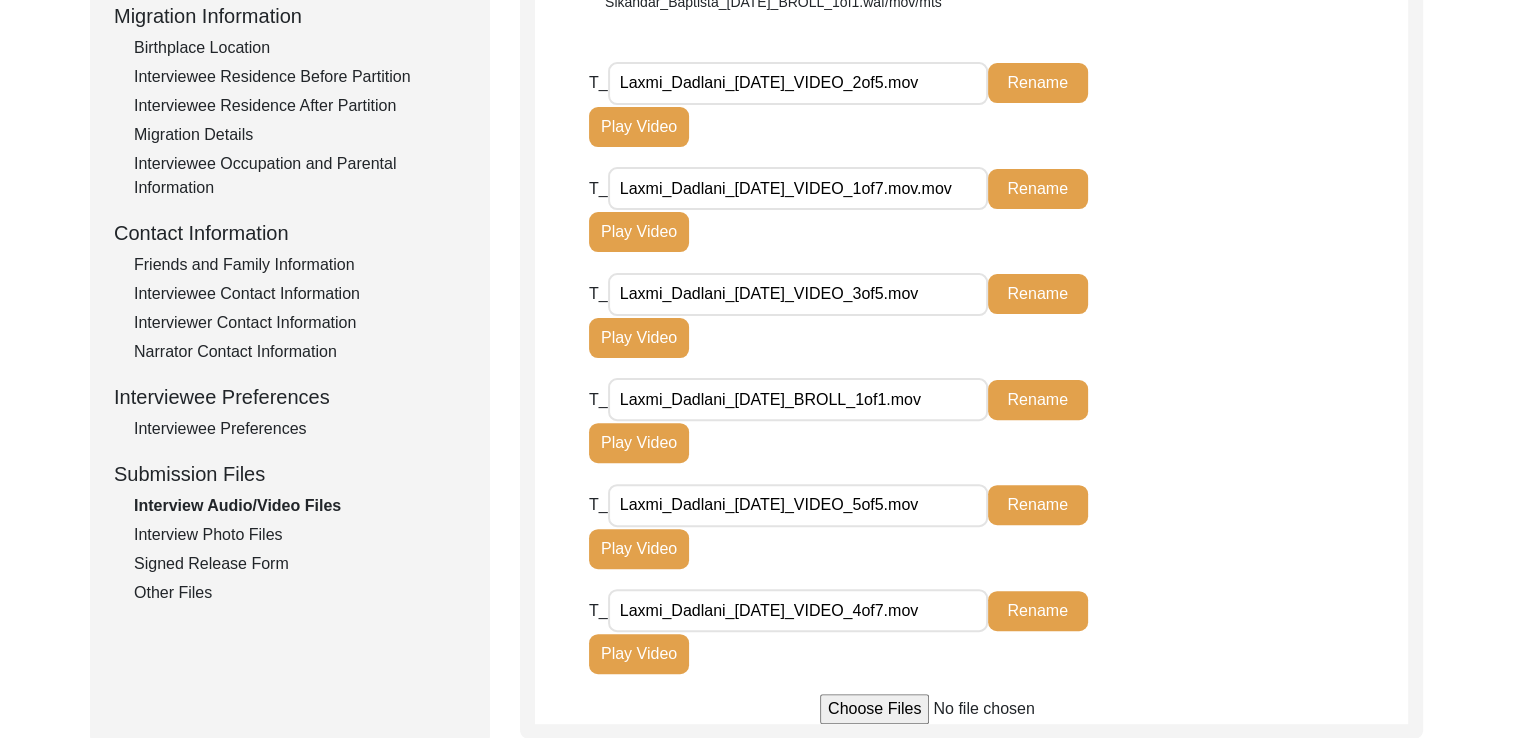 type on "Laxmi_Dadlani_[DATE]_VIDEO_2of5.mov" 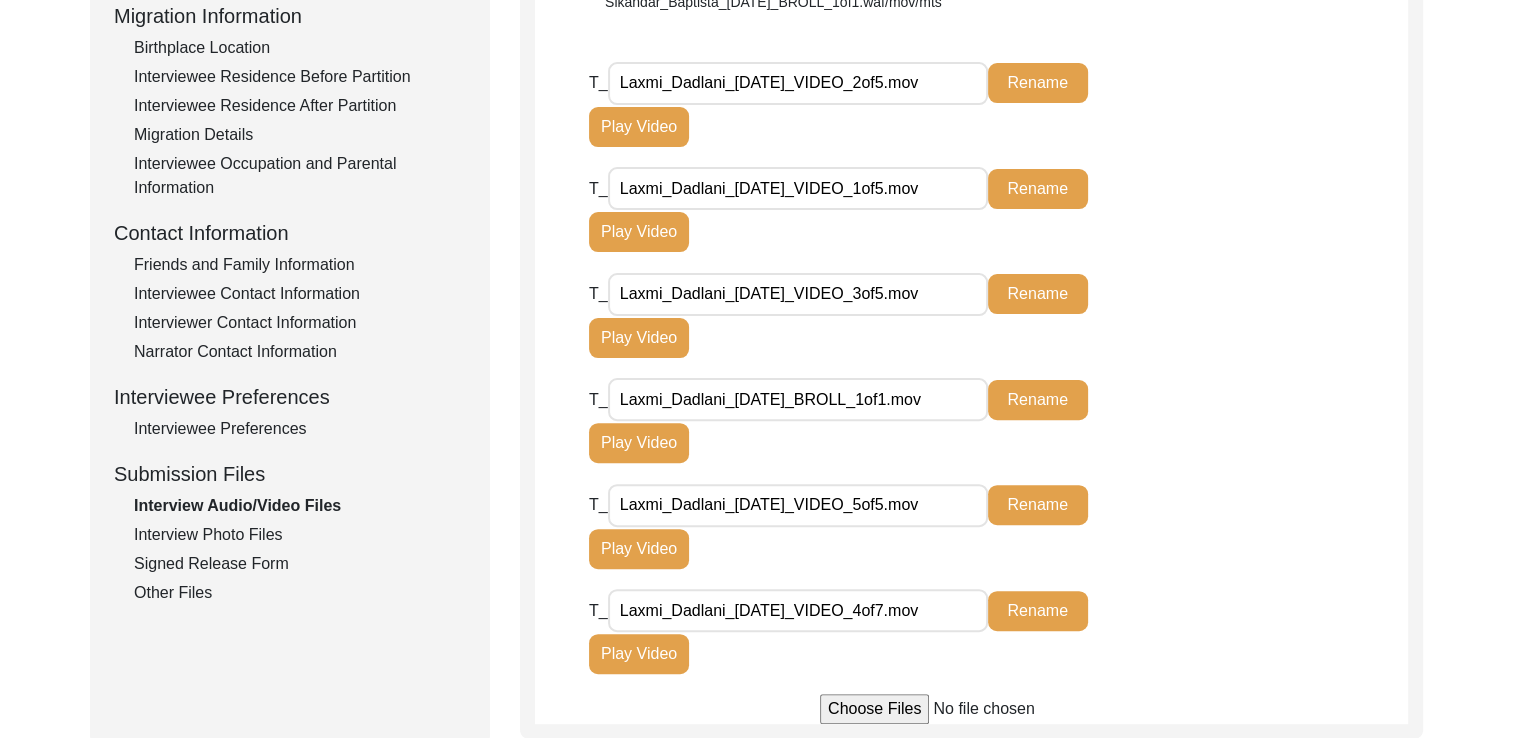 type on "Laxmi_Dadlani_[DATE]_VIDEO_1of5.mov" 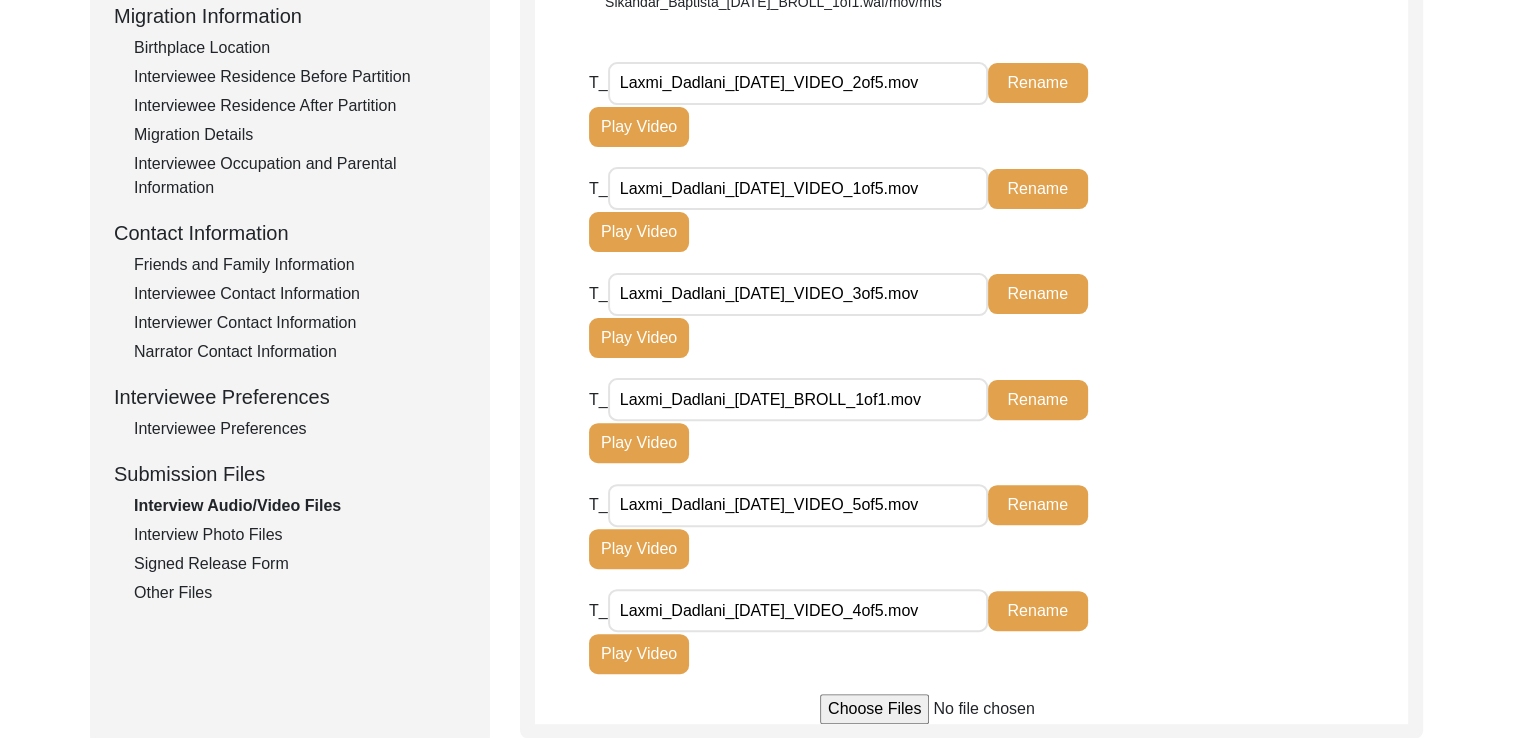 type on "Laxmi_Dadlani_[DATE]_VIDEO_4of5.mov" 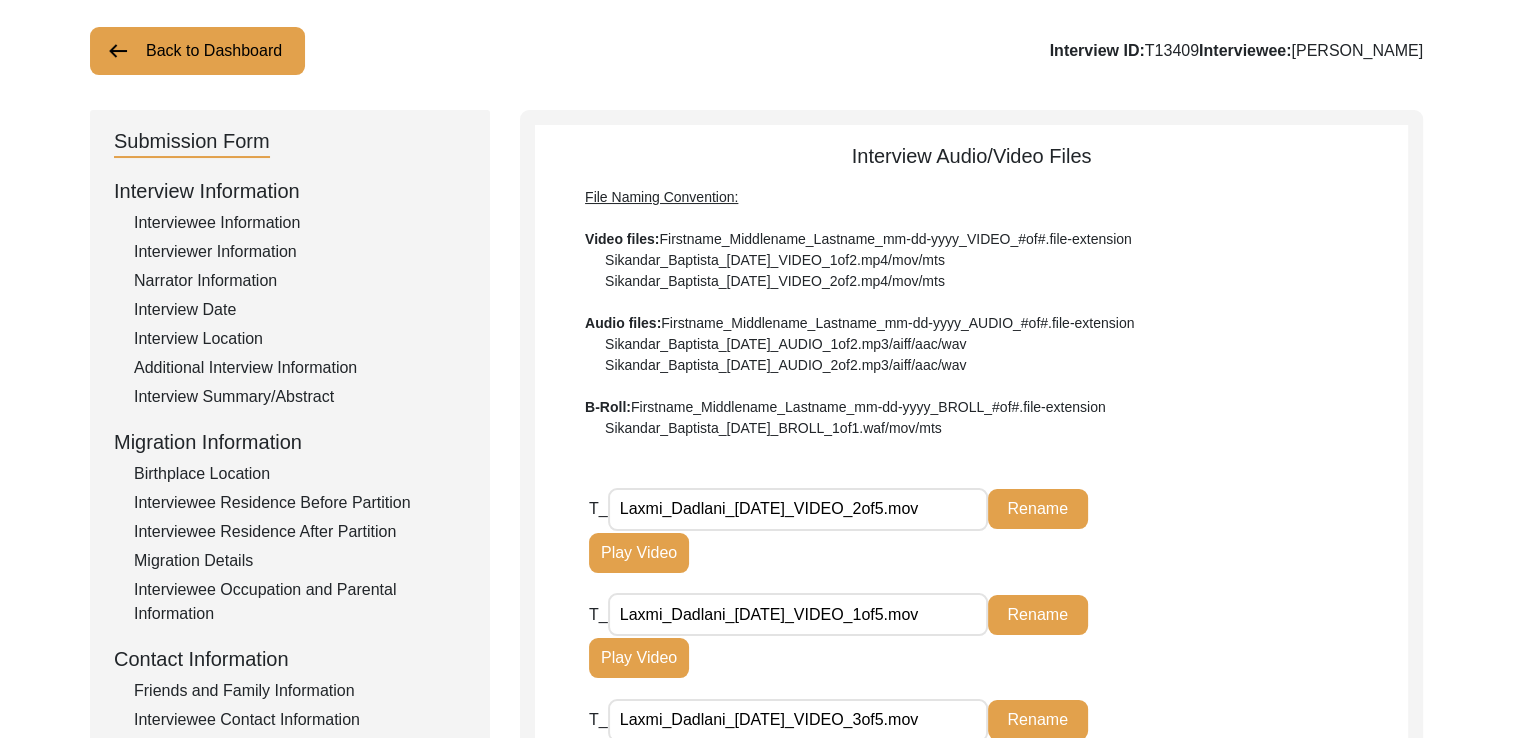 scroll, scrollTop: 79, scrollLeft: 0, axis: vertical 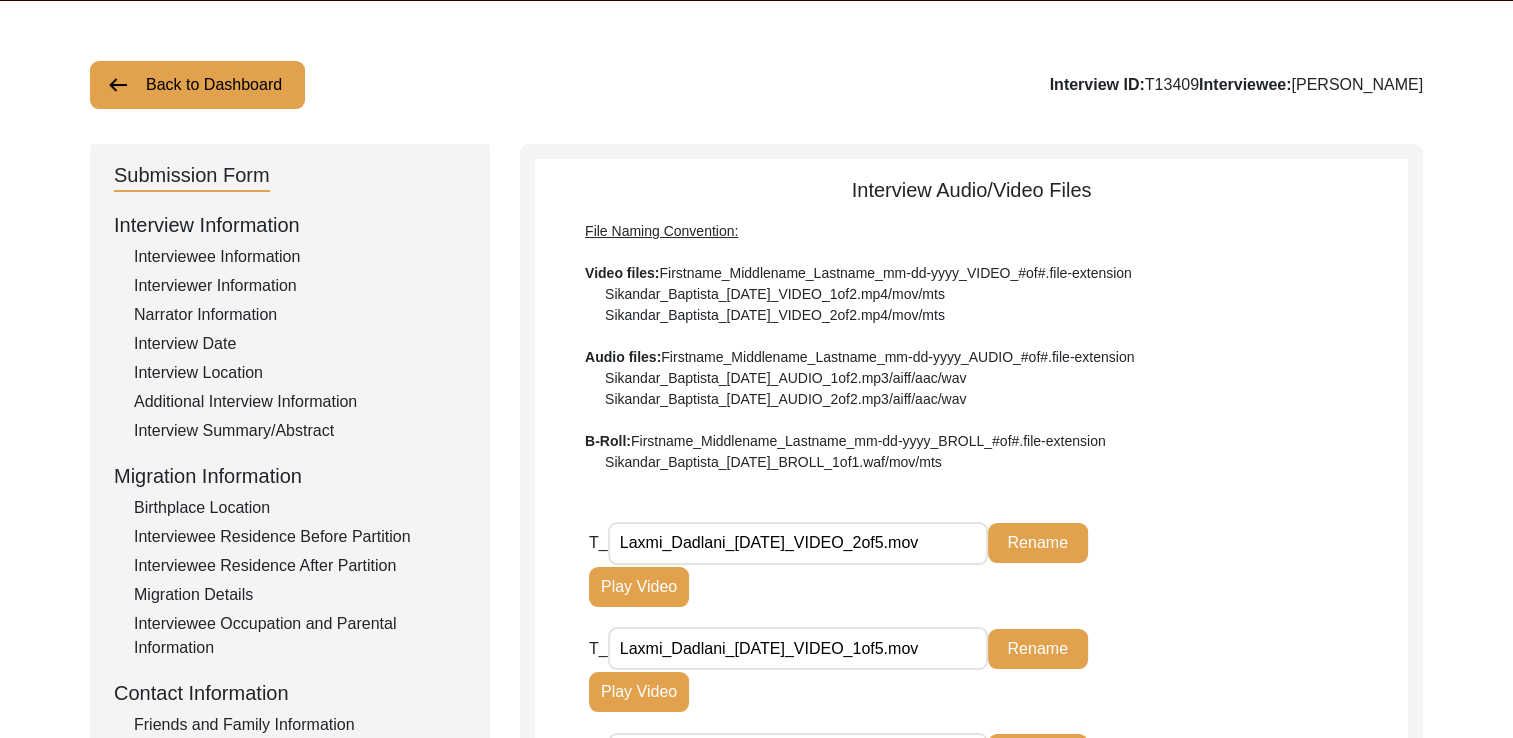 click on "Interviewee Information" 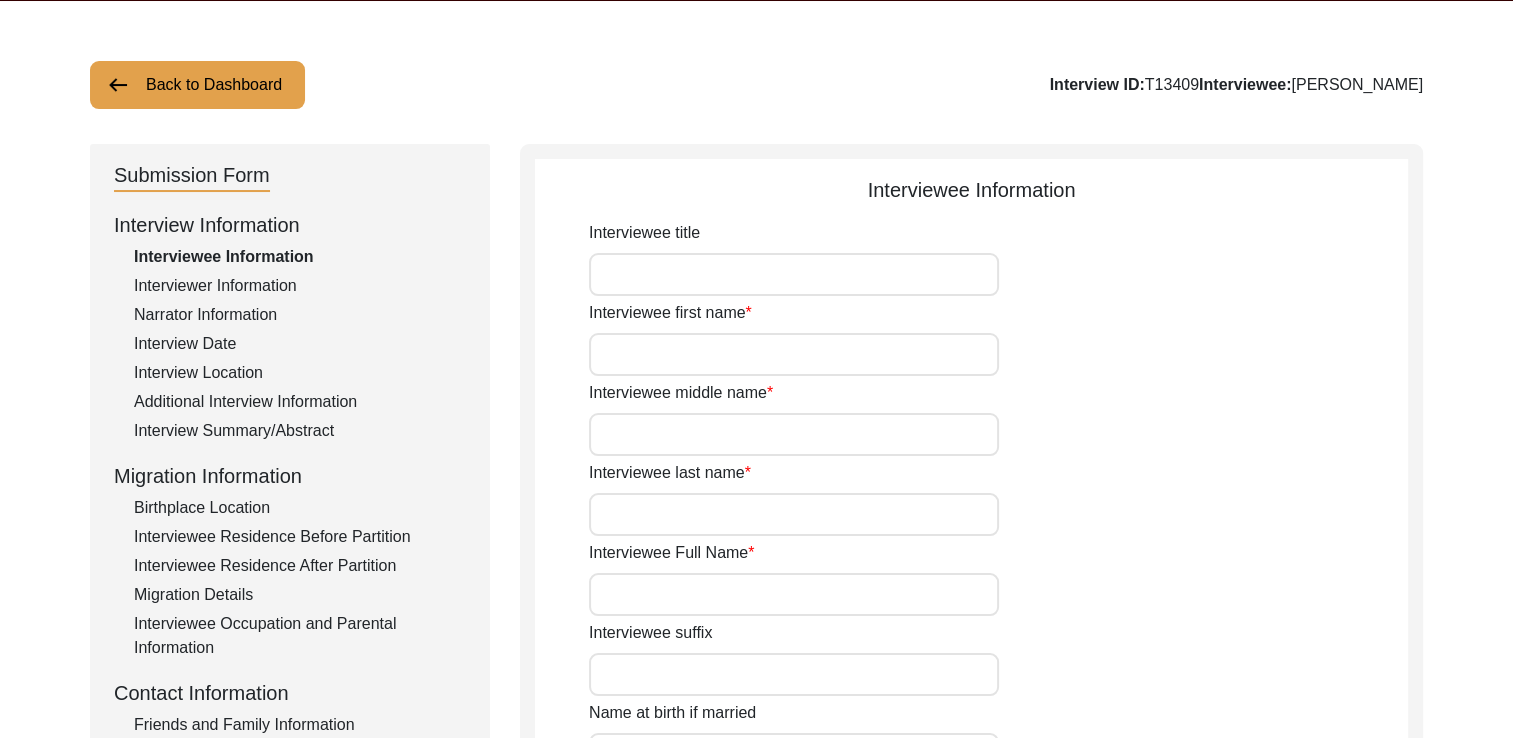 type on "[PERSON_NAME]" 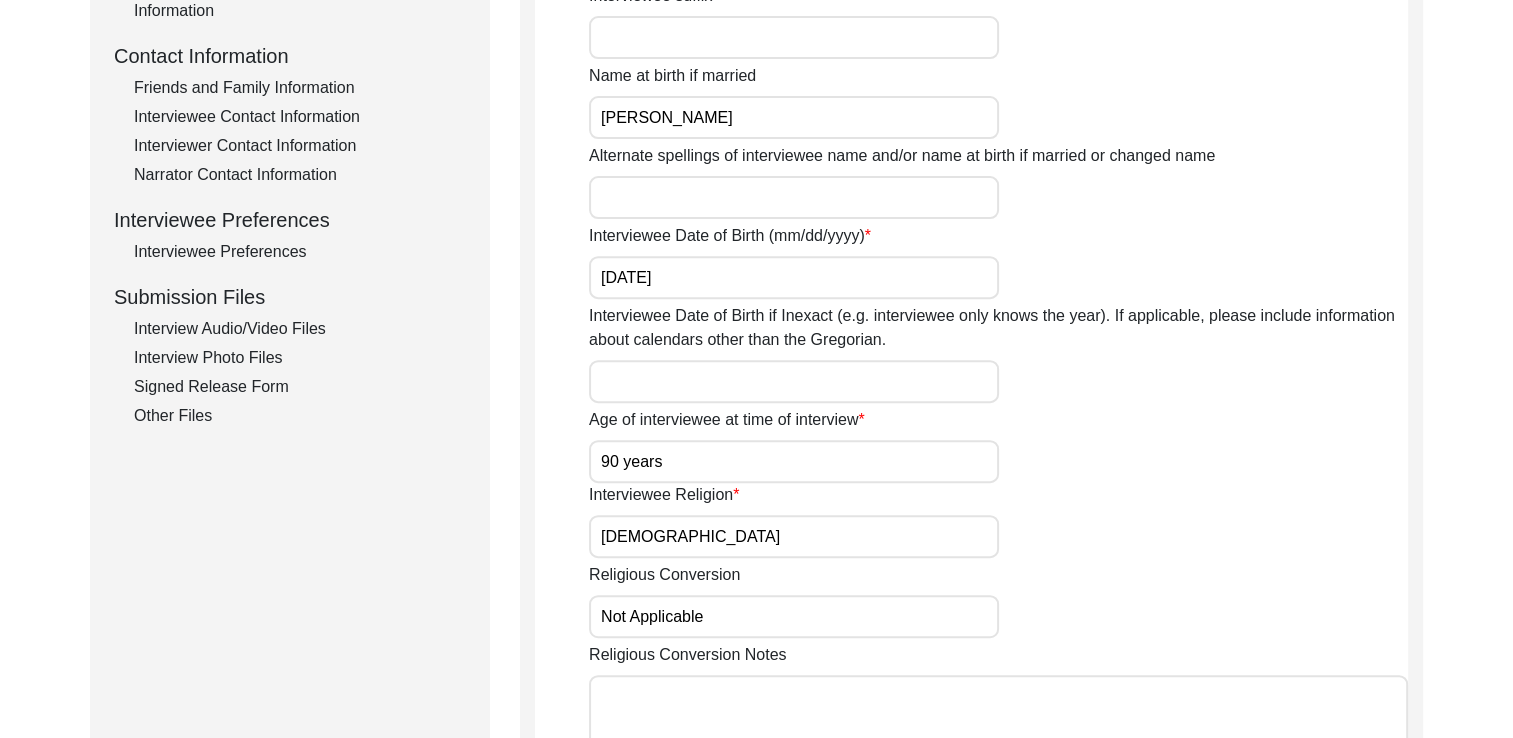 scroll, scrollTop: 717, scrollLeft: 0, axis: vertical 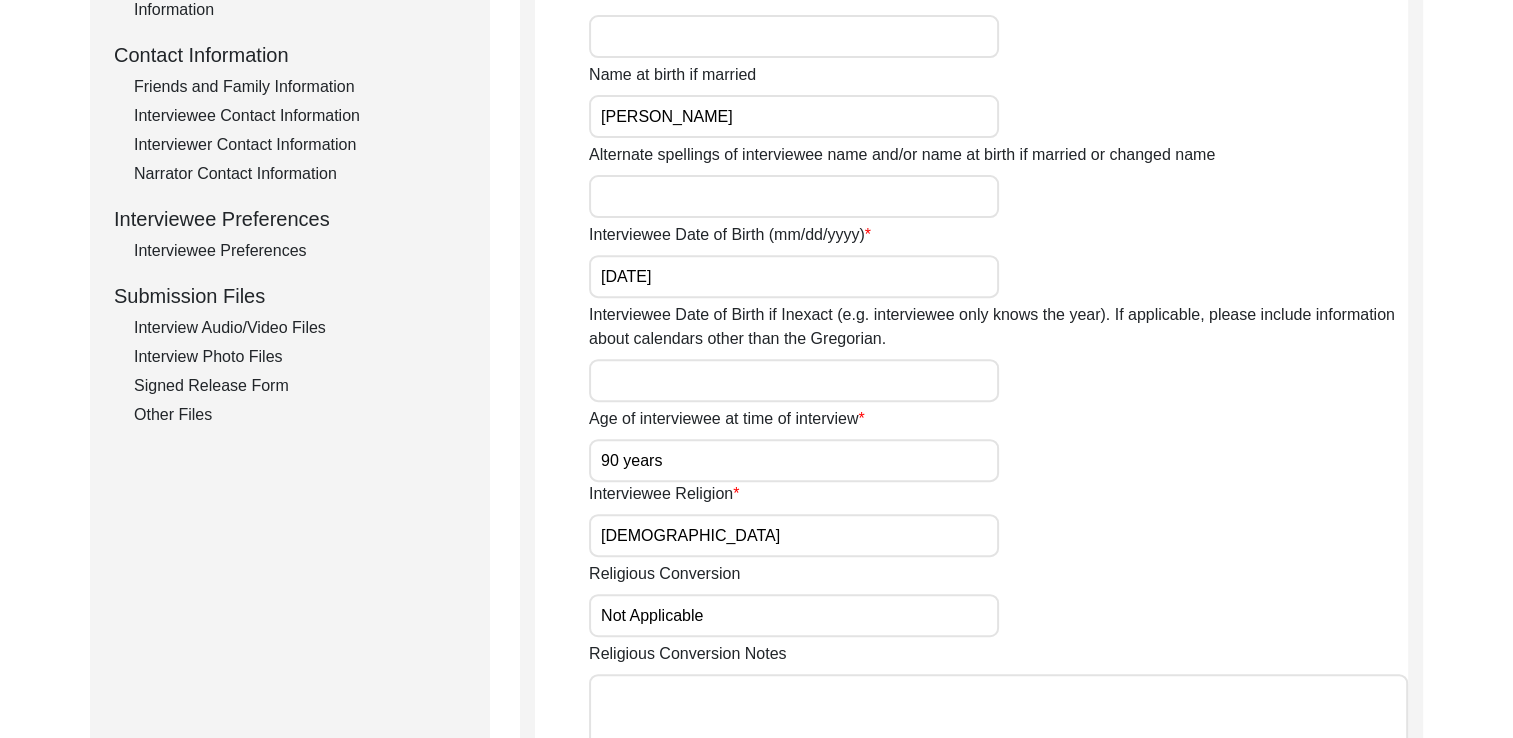 click on "Interview Audio/Video Files" 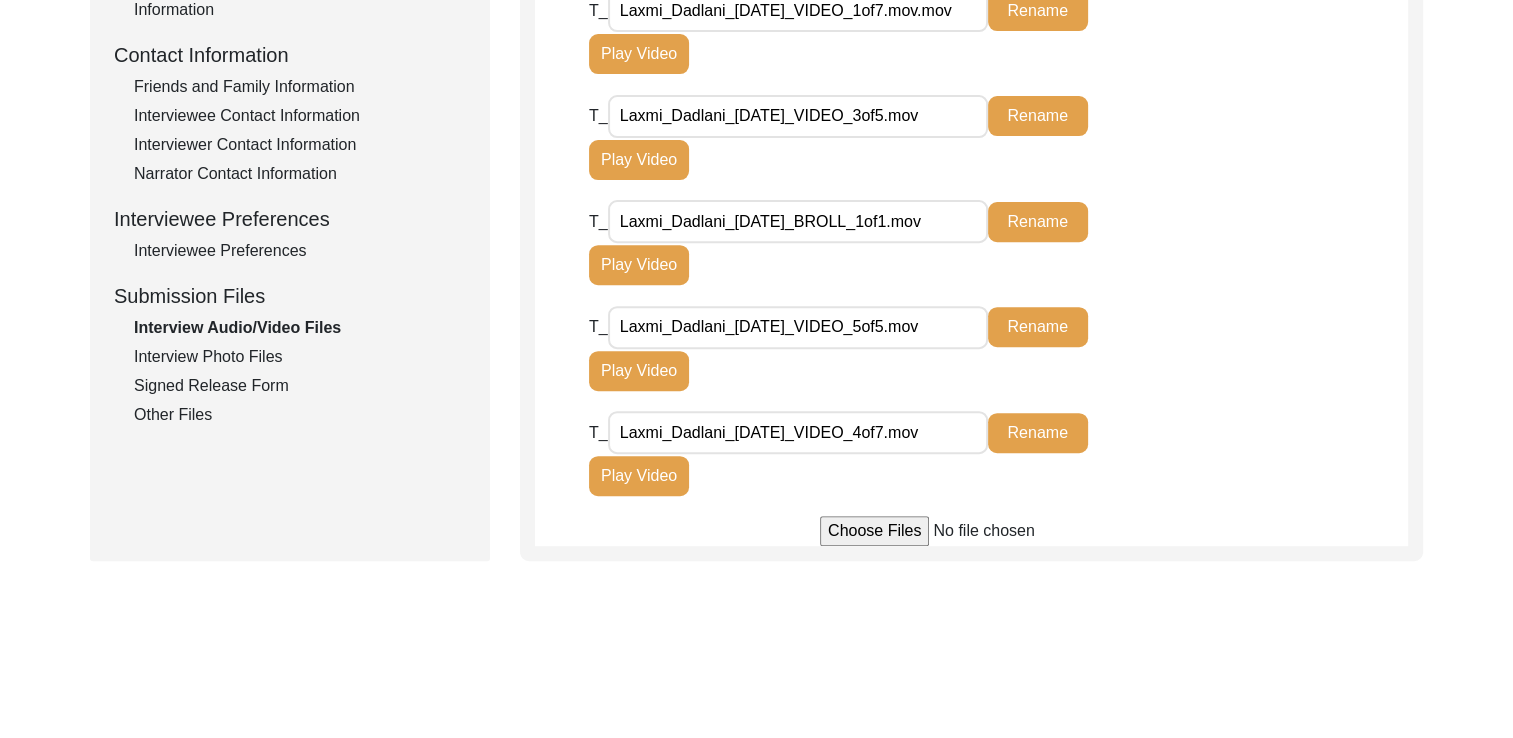 click on "Signed Release Form" 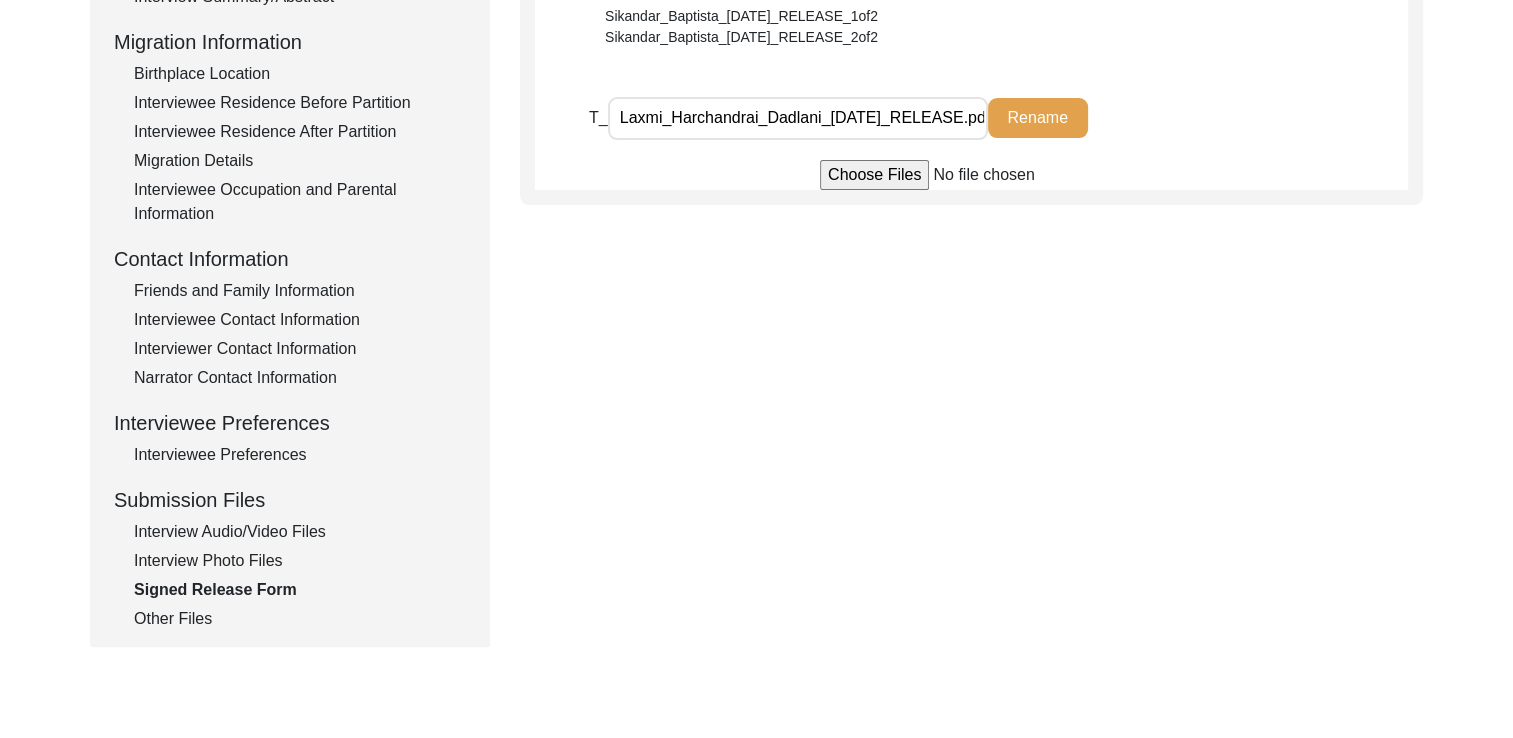 scroll, scrollTop: 547, scrollLeft: 0, axis: vertical 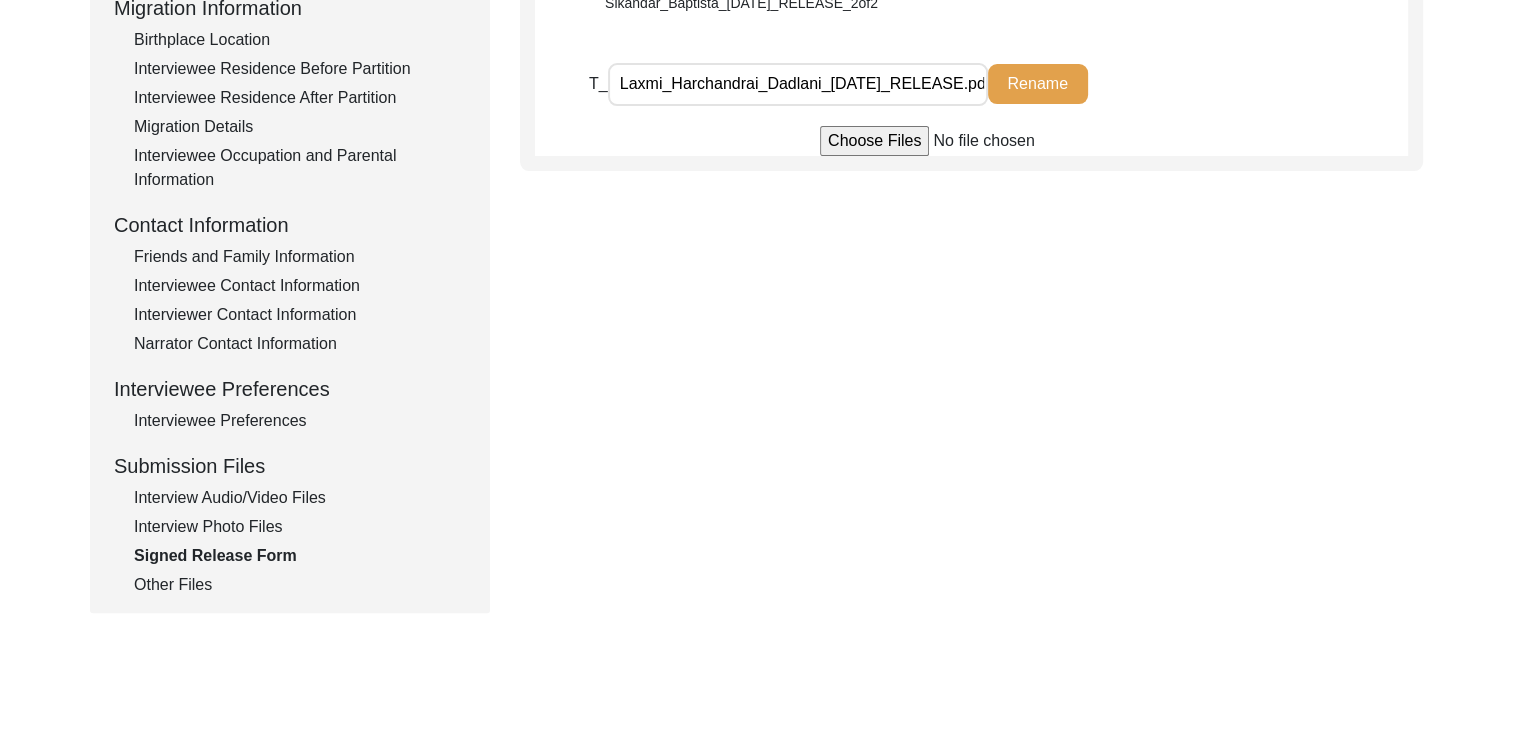 click on "Interview Photo Files" 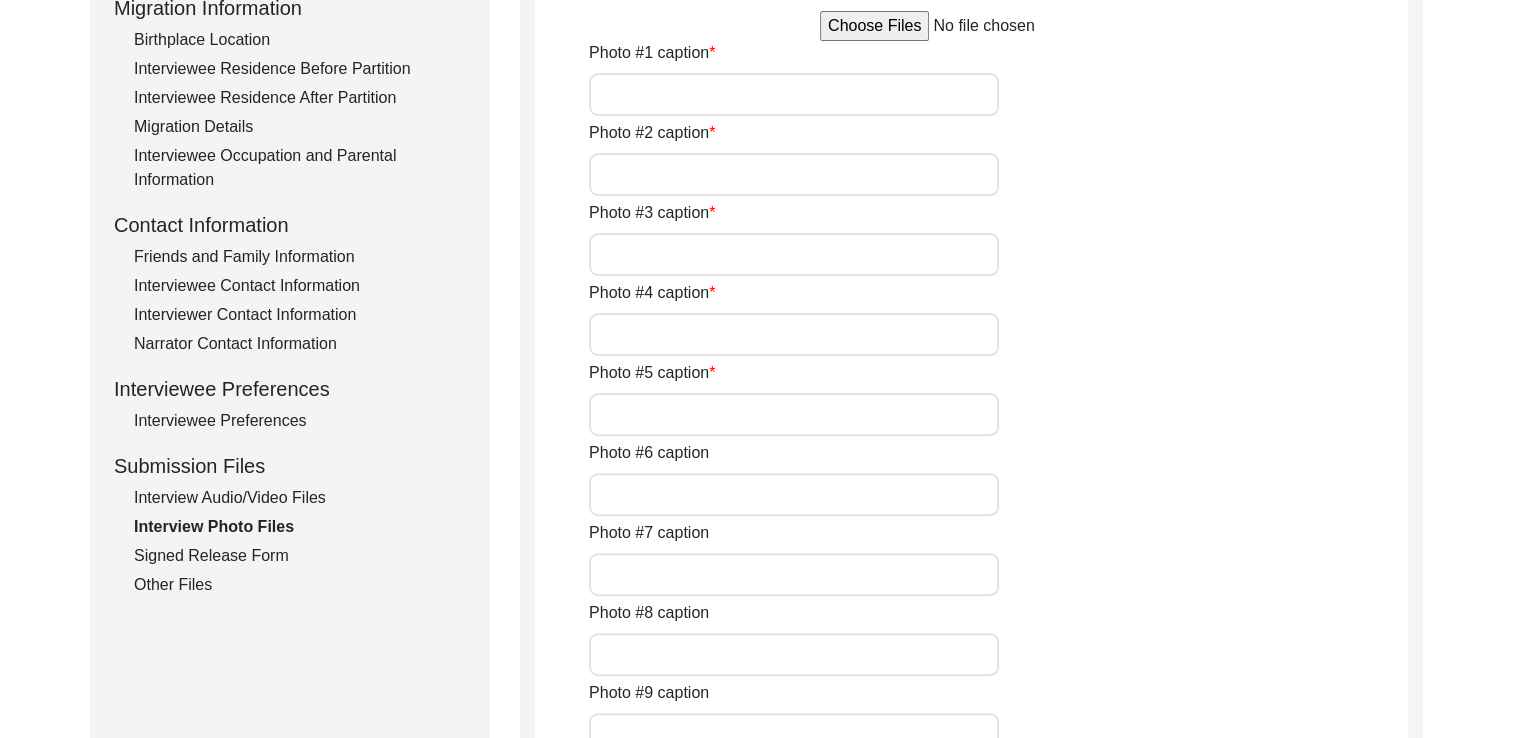 type on "Laxmiji, Seated for the Interview" 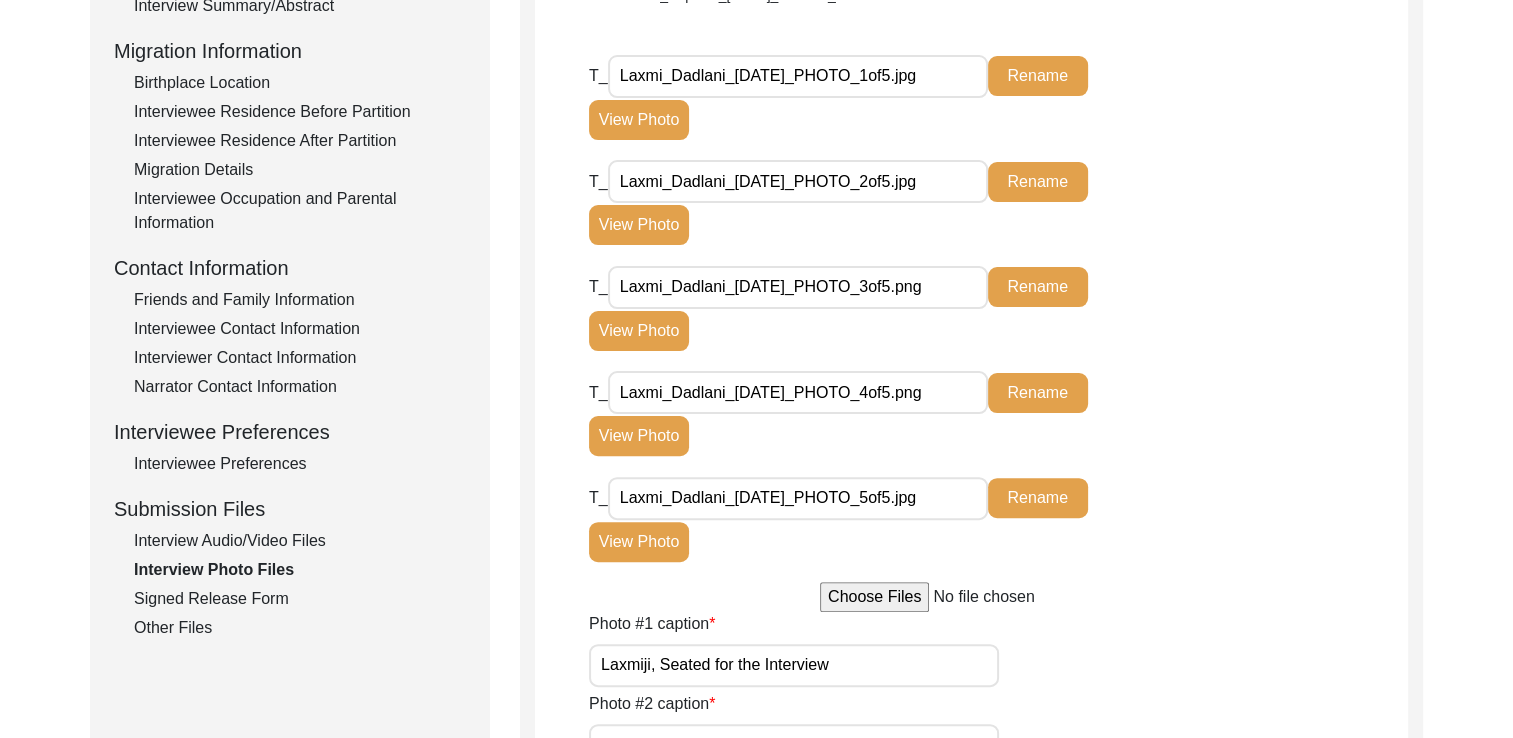 scroll, scrollTop: 507, scrollLeft: 0, axis: vertical 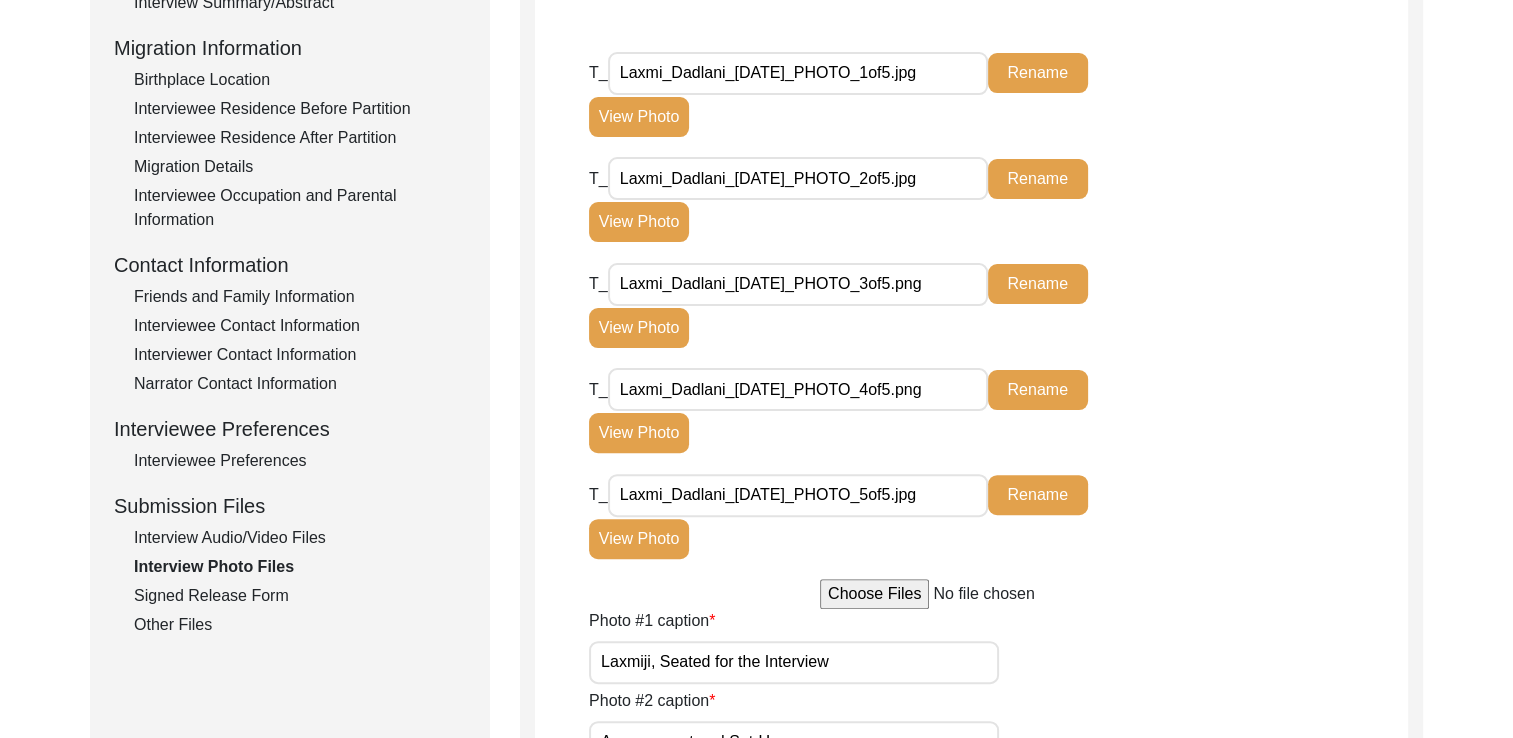 click on "Interview Audio/Video Files" 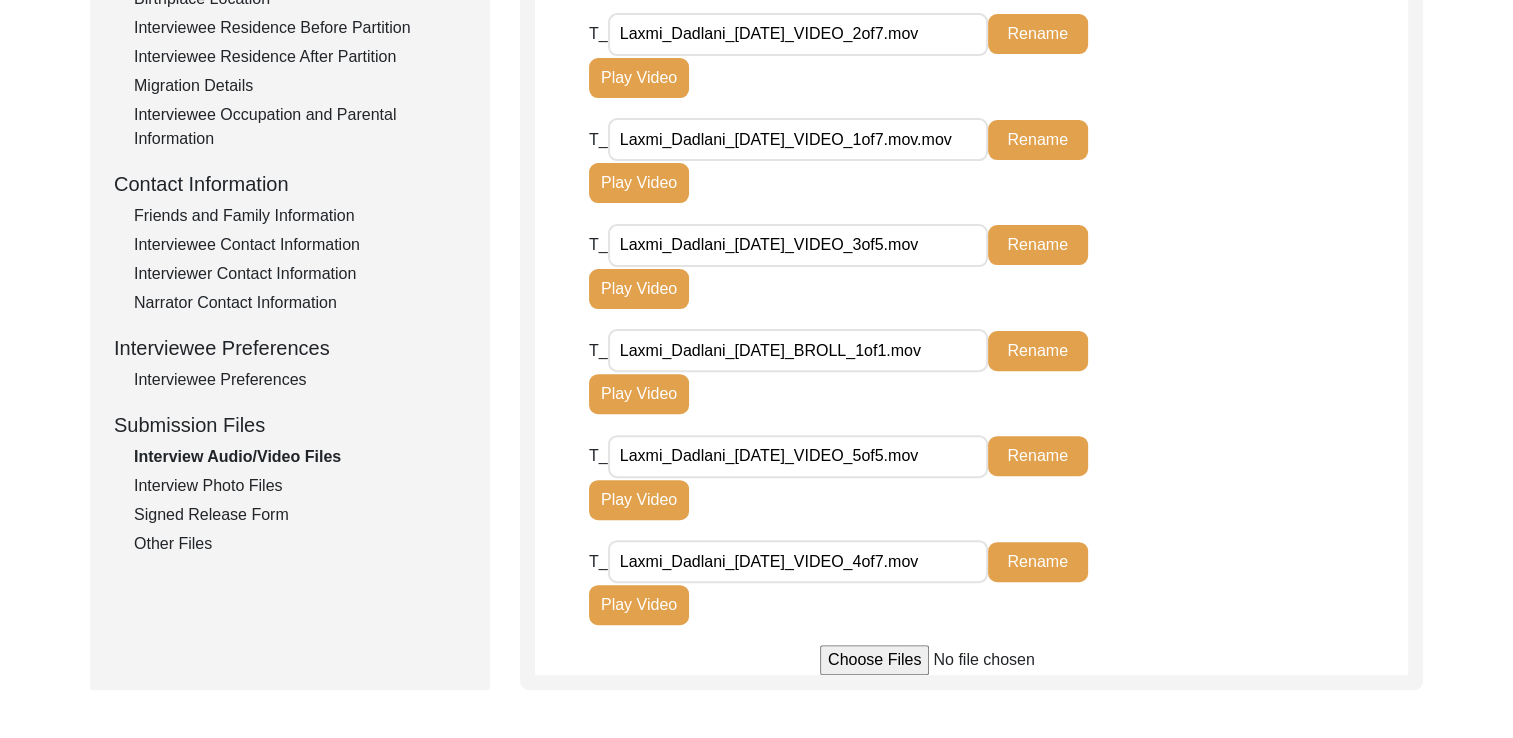 scroll, scrollTop: 587, scrollLeft: 0, axis: vertical 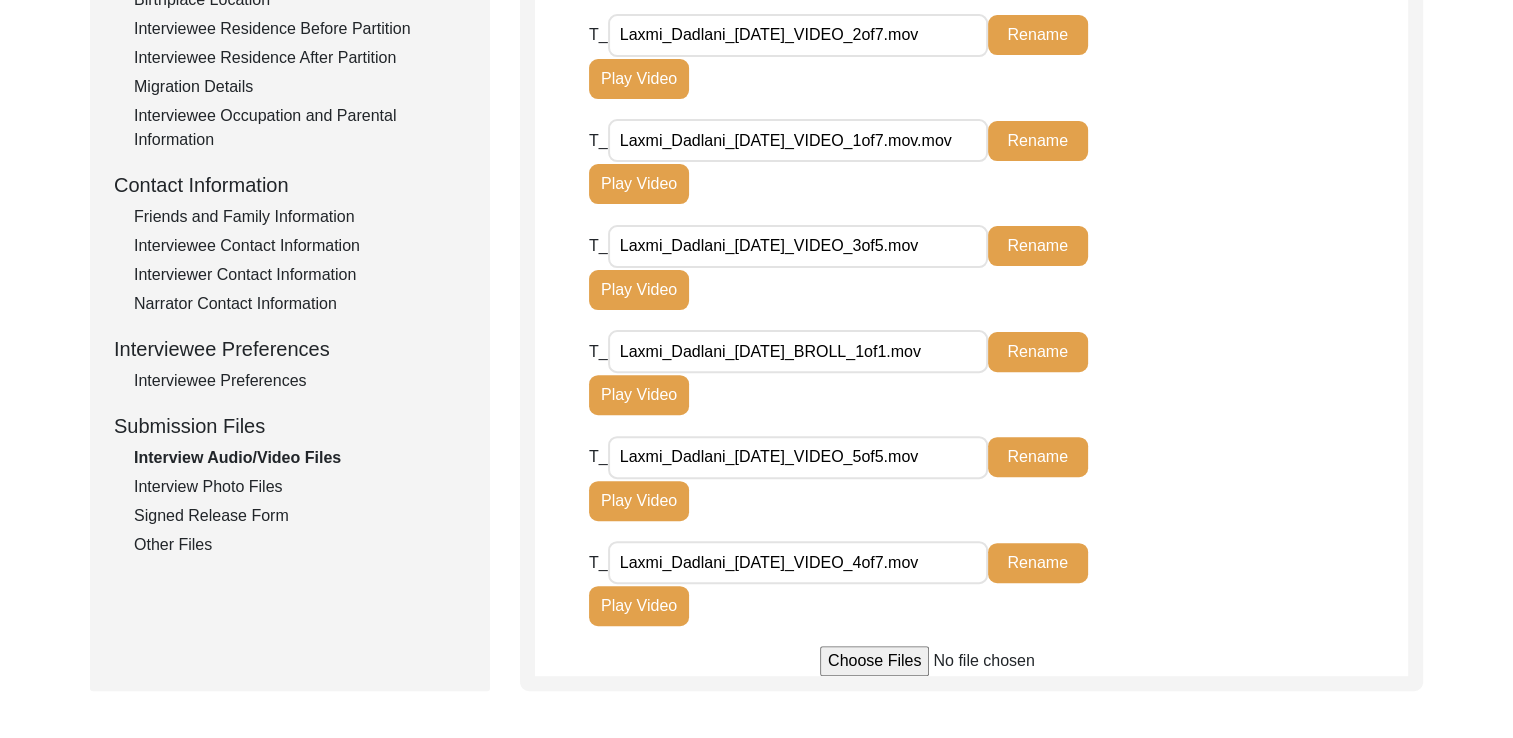 click on "Laxmi_Dadlani_[DATE]_VIDEO_1of7.mov.mov" at bounding box center (798, 140) 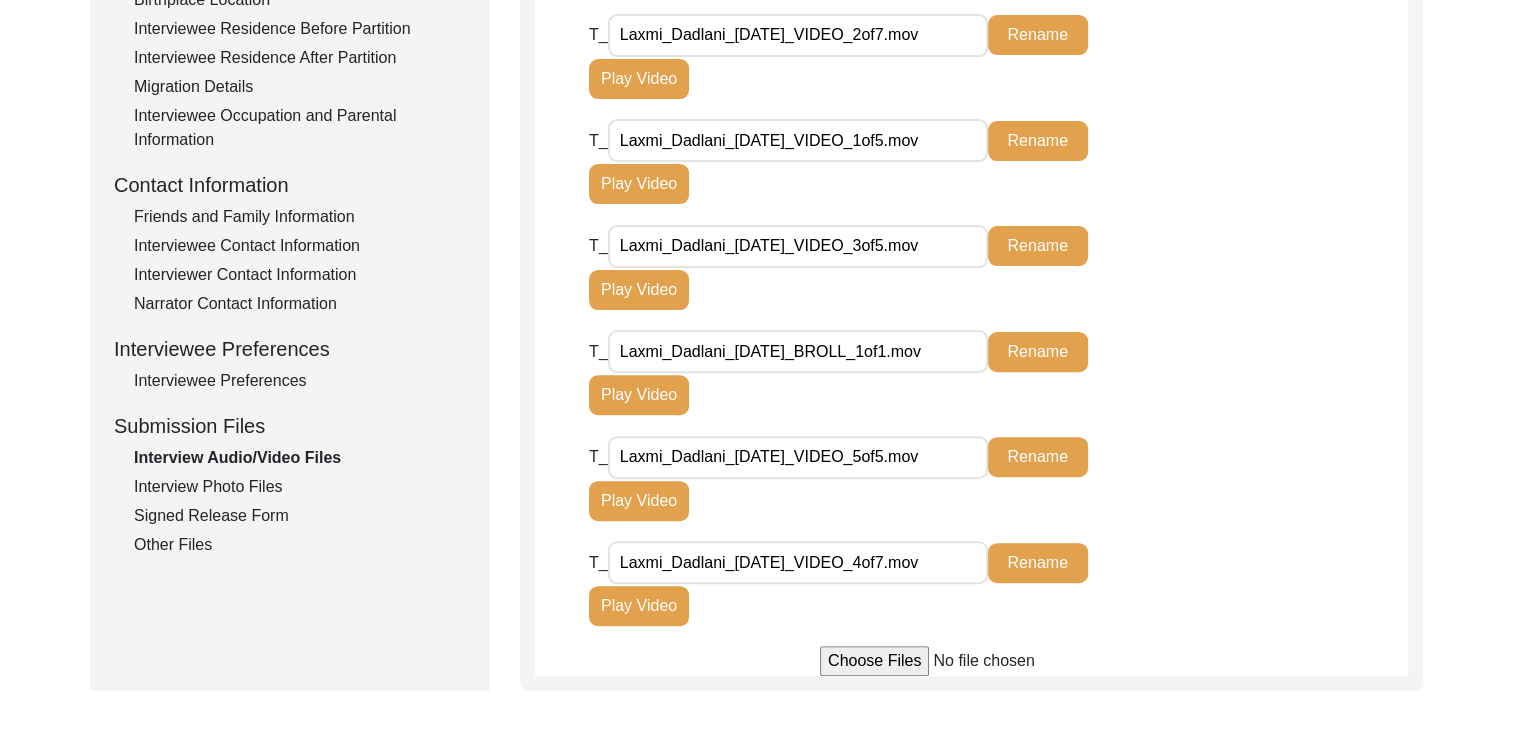 type on "Laxmi_Dadlani_[DATE]_VIDEO_1of5.mov" 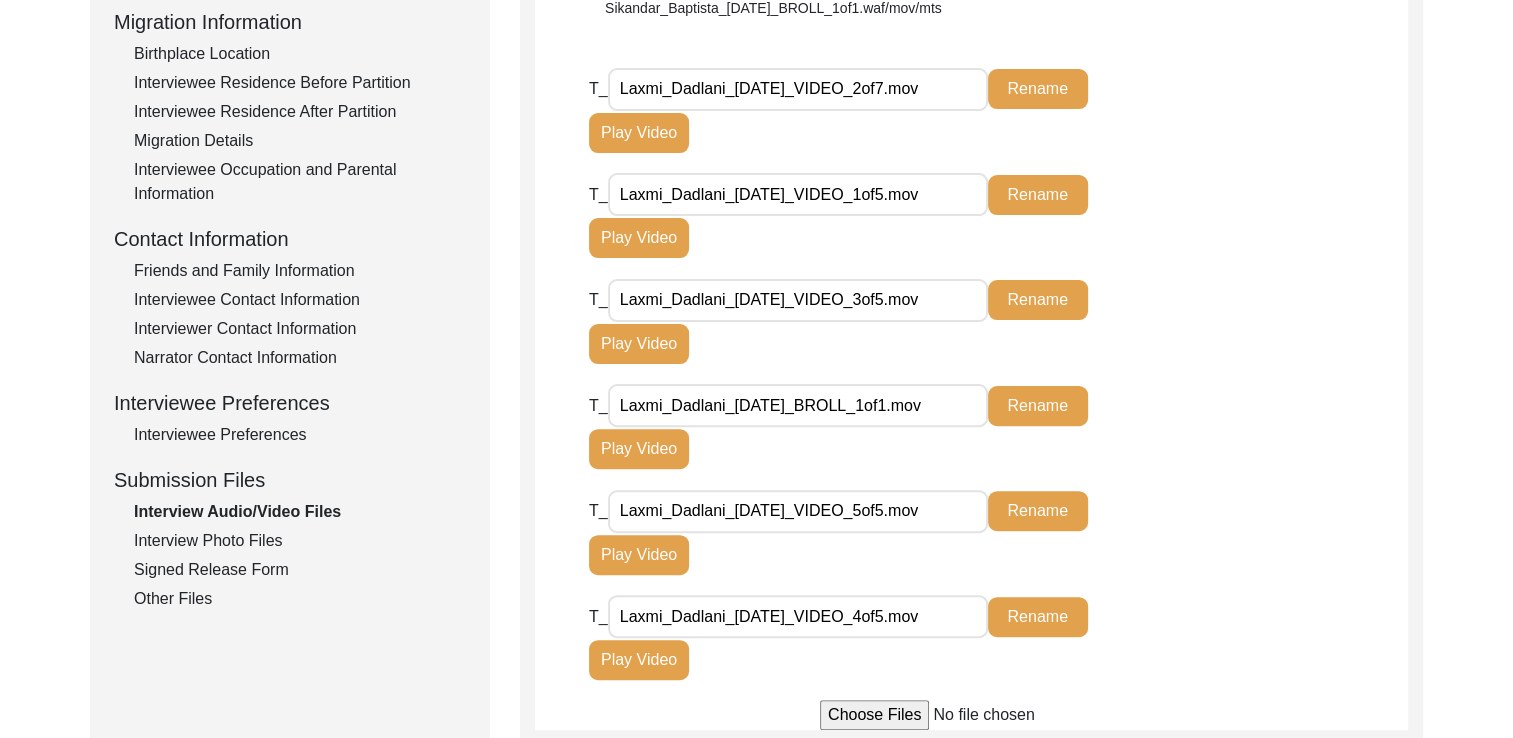 scroll, scrollTop: 532, scrollLeft: 0, axis: vertical 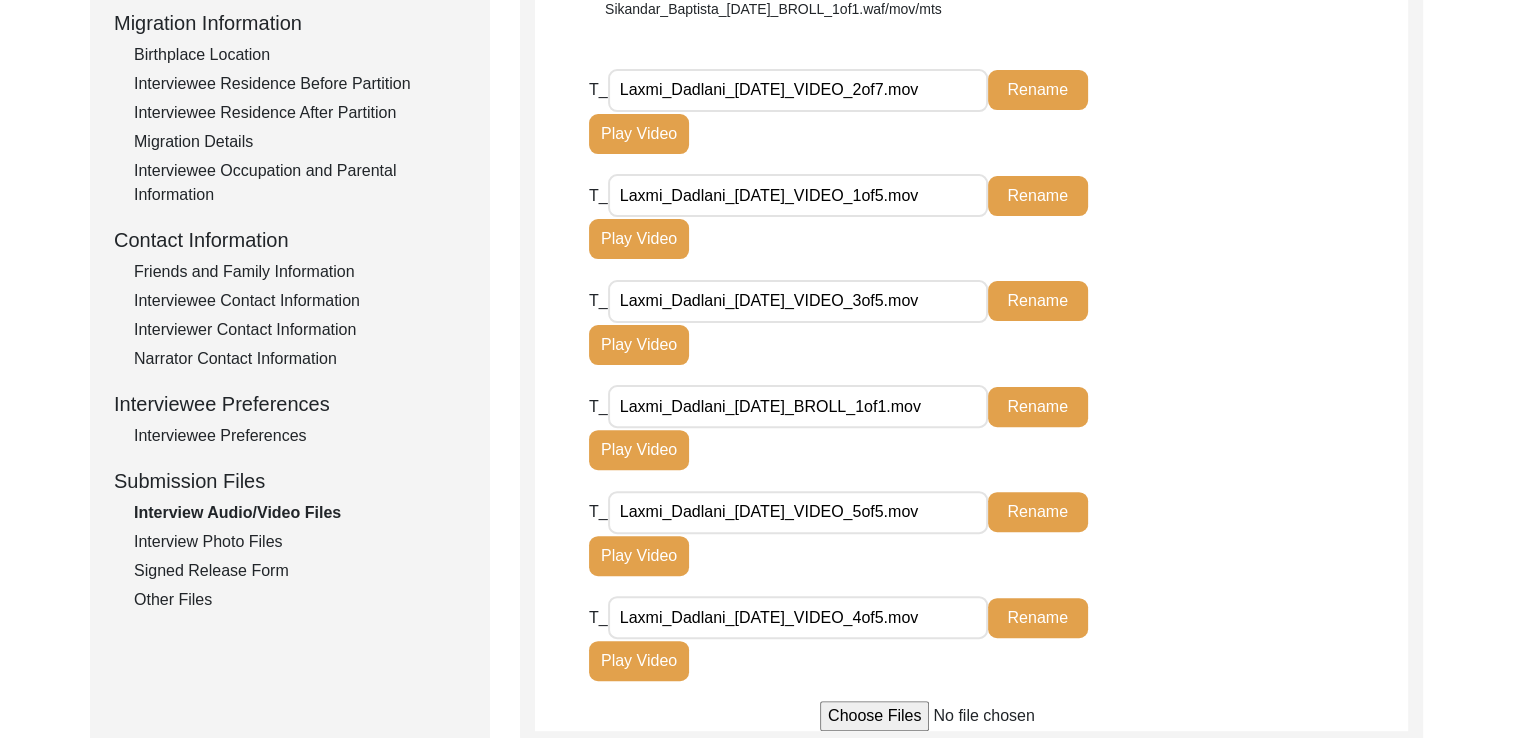 type on "Laxmi_Dadlani_[DATE]_VIDEO_4of5.mov" 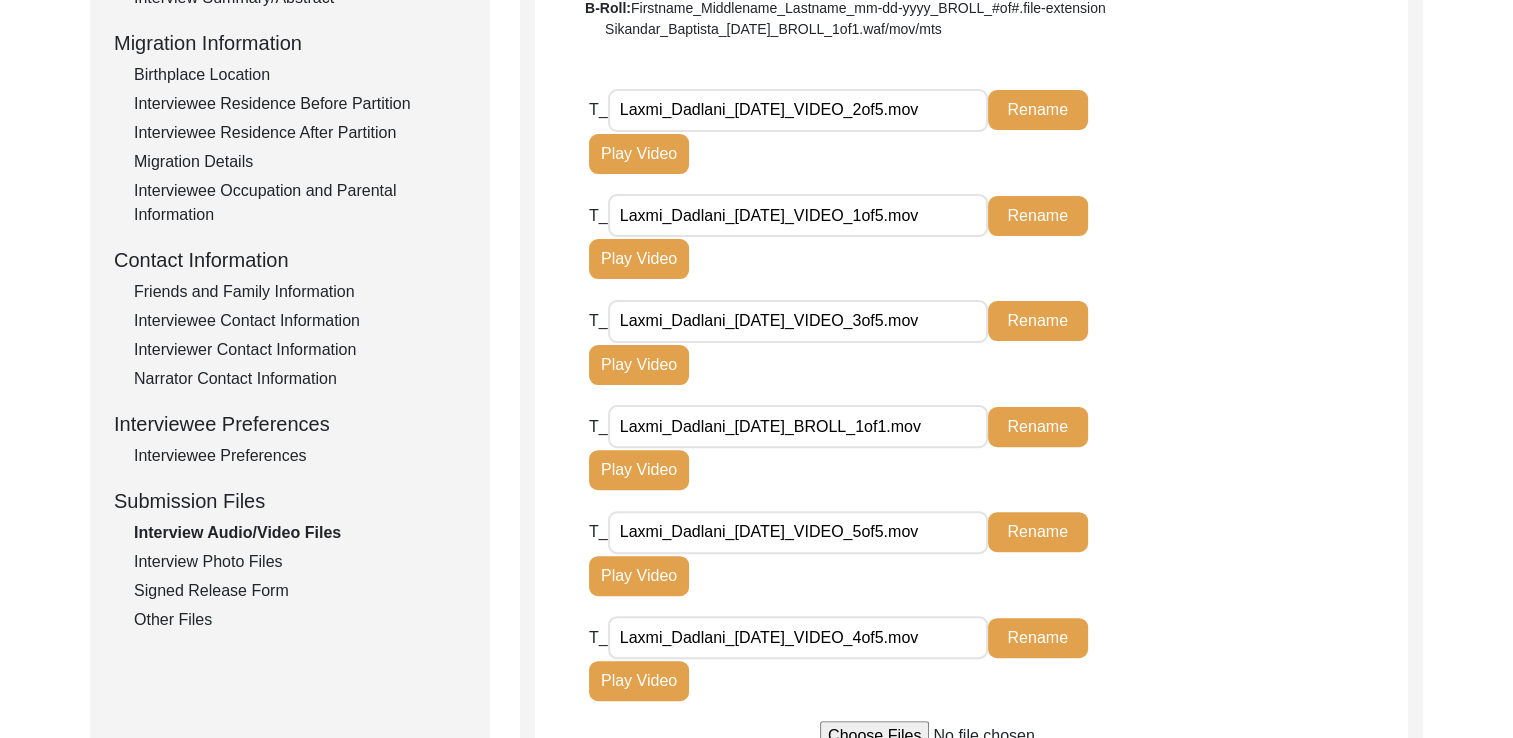 scroll, scrollTop: 505, scrollLeft: 0, axis: vertical 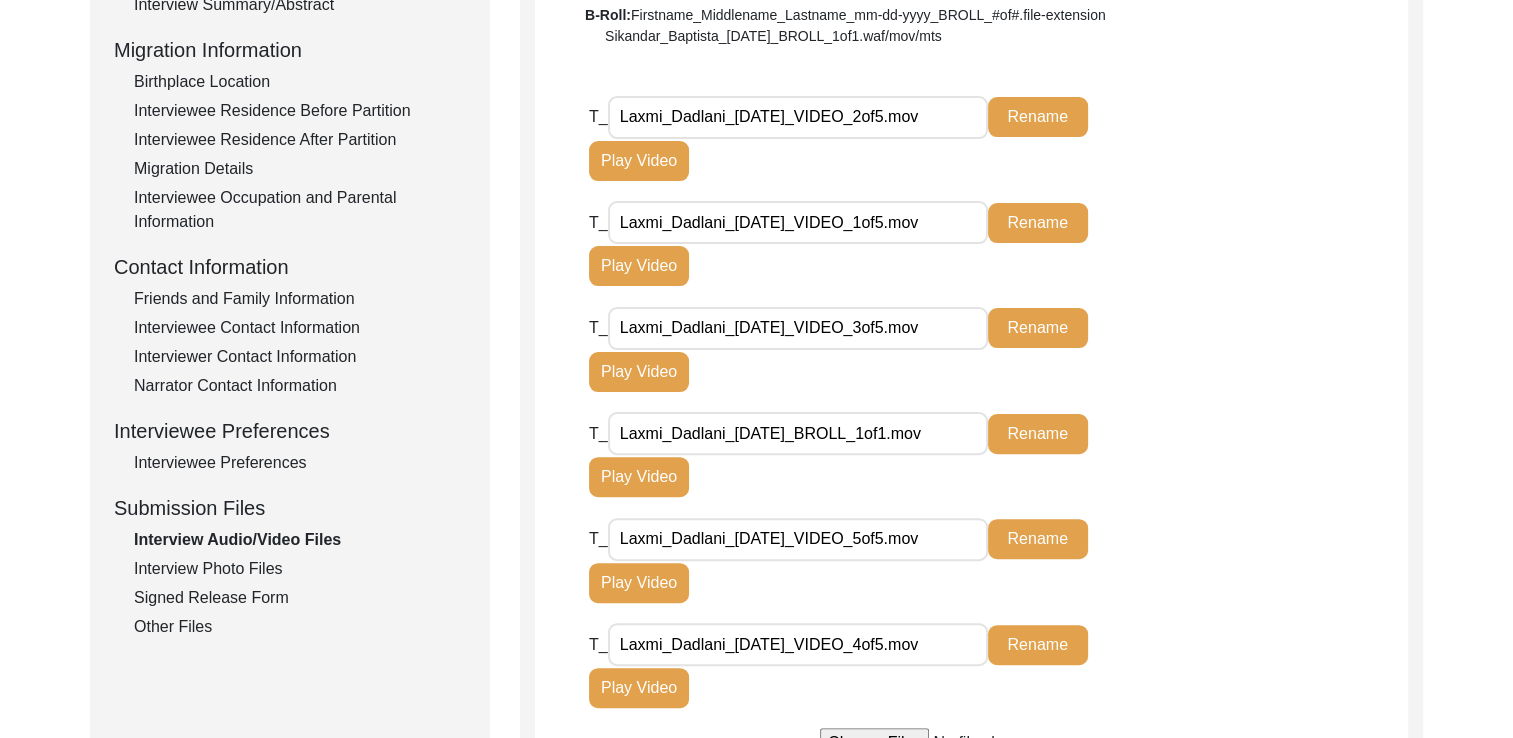 type on "Laxmi_Dadlani_[DATE]_VIDEO_2of5.mov" 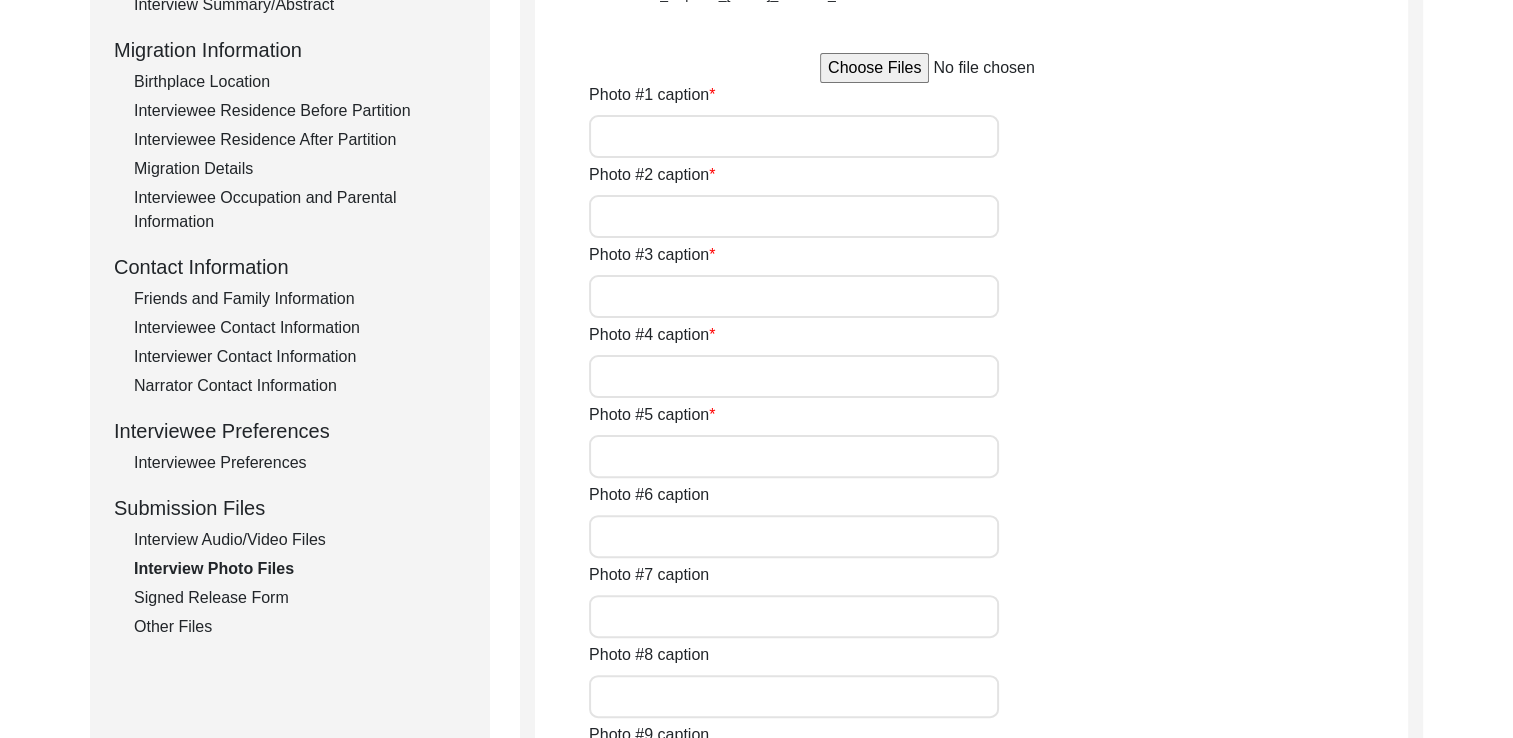 type on "Laxmiji, Seated for the Interview" 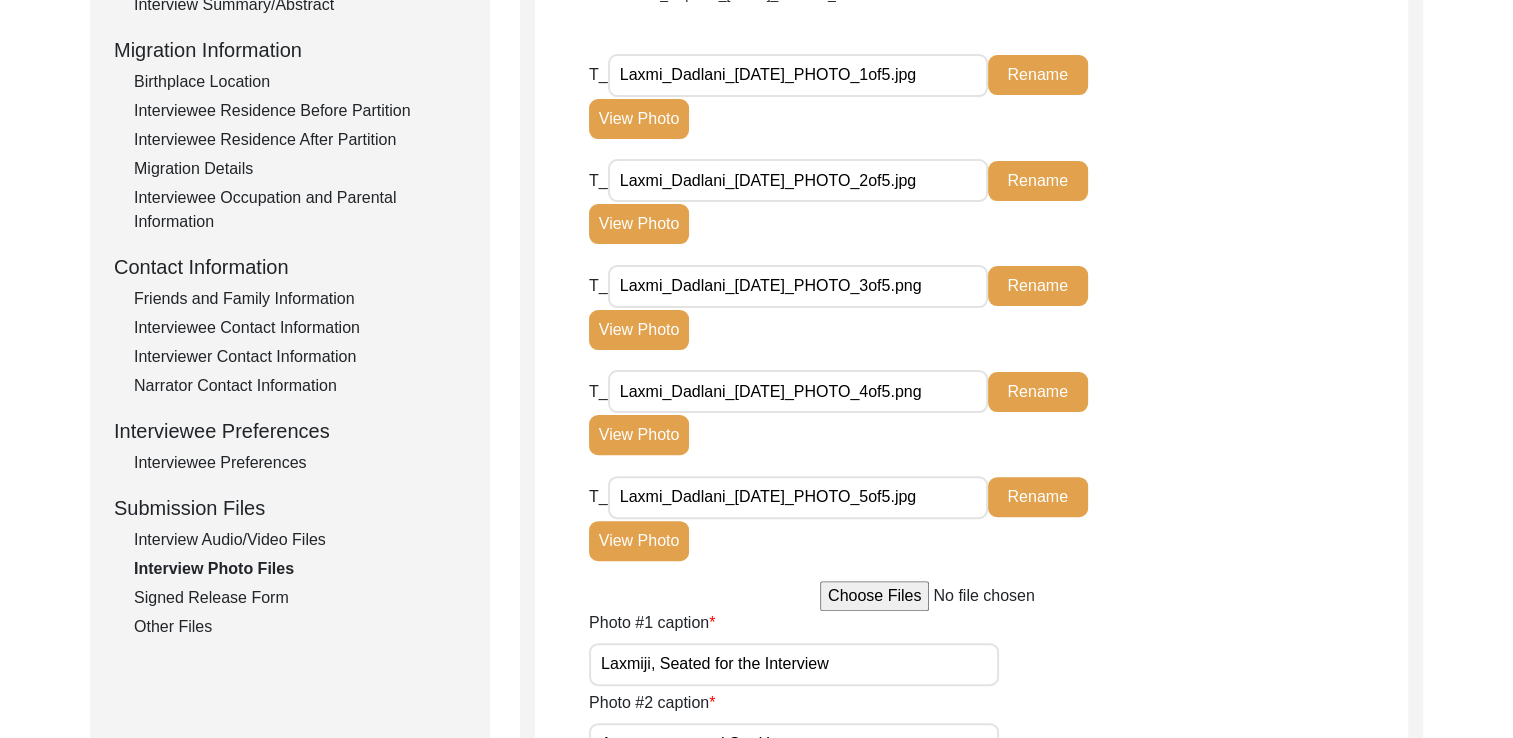 click on "Signed Release Form" 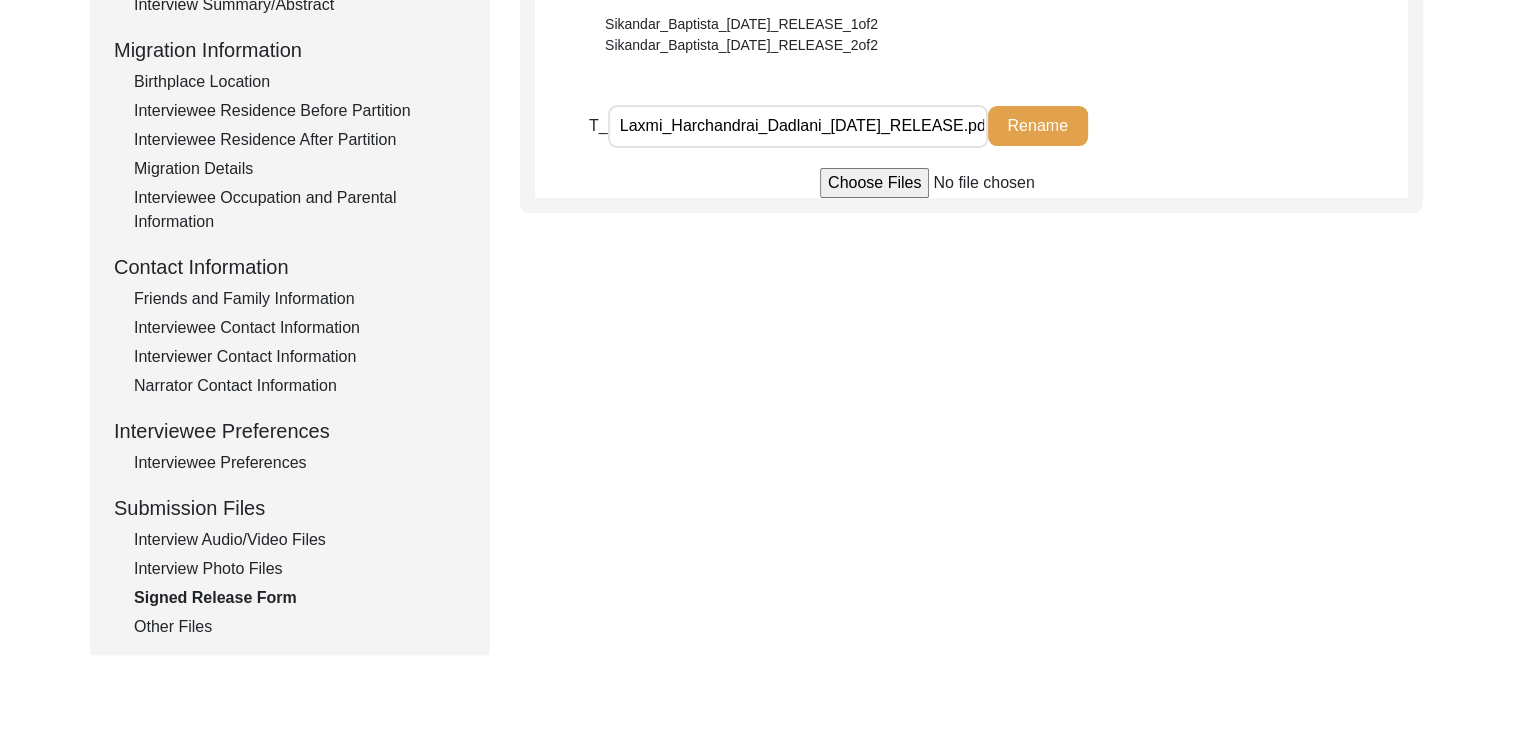 click on "Other Files" 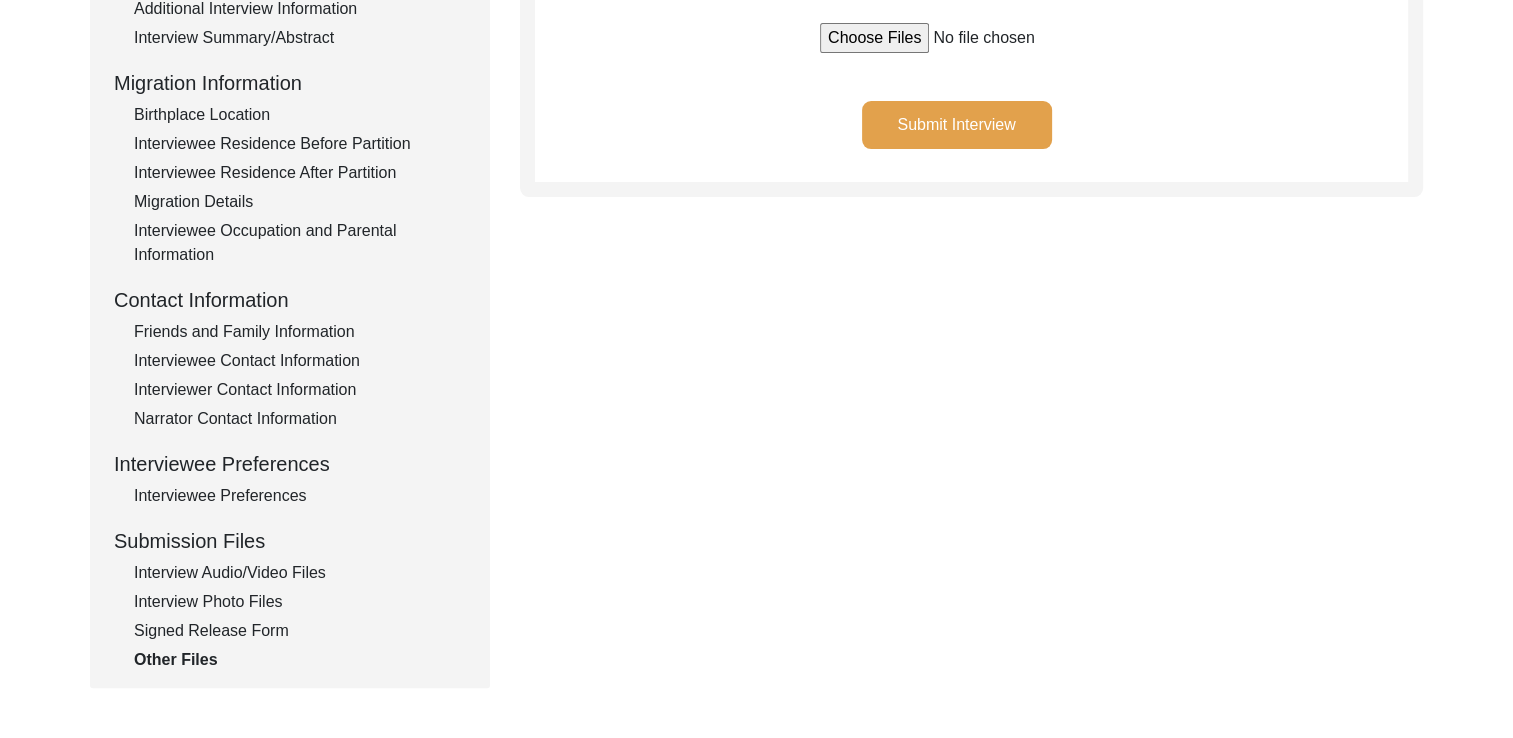 scroll, scrollTop: 472, scrollLeft: 0, axis: vertical 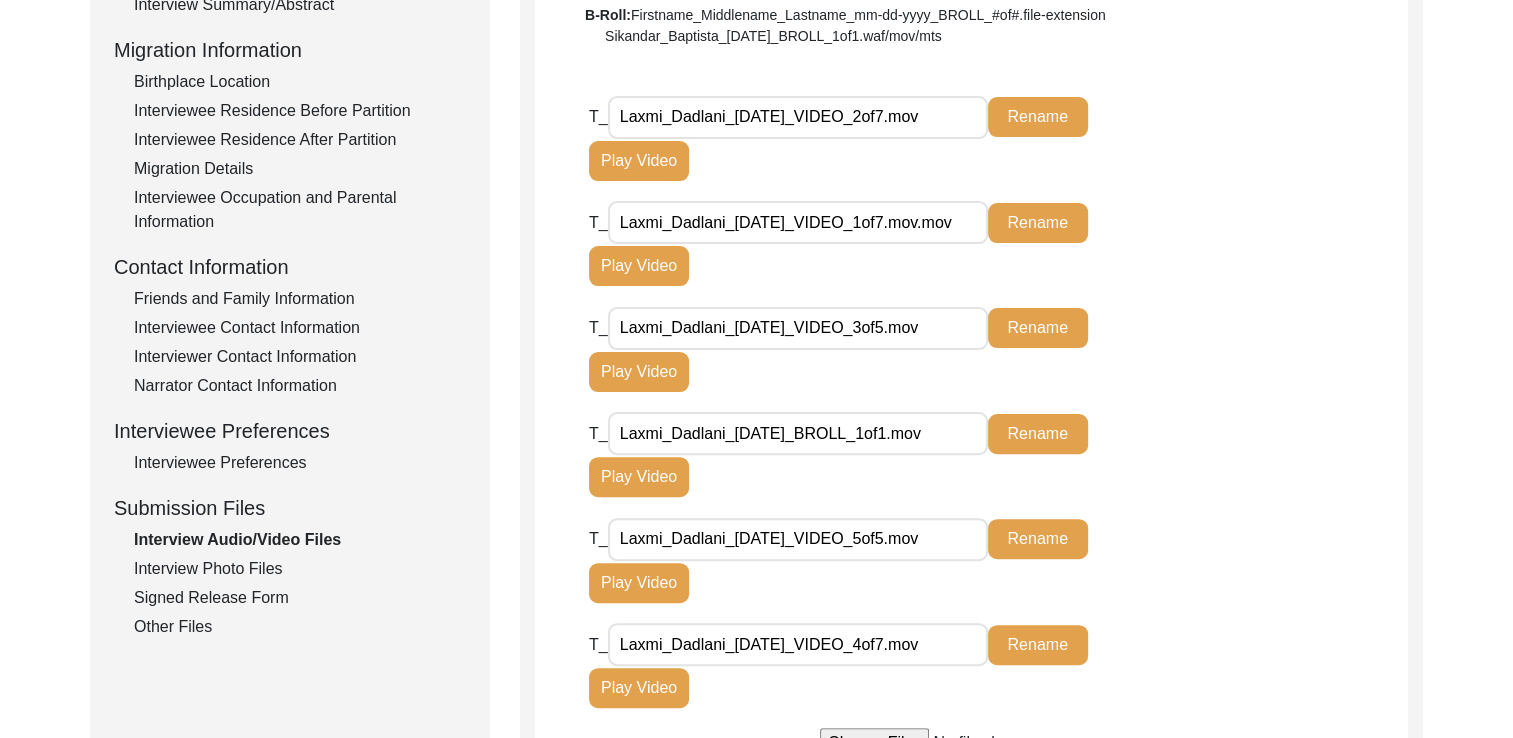click on "Laxmi_Dadlani_[DATE]_VIDEO_2of7.mov" at bounding box center [798, 117] 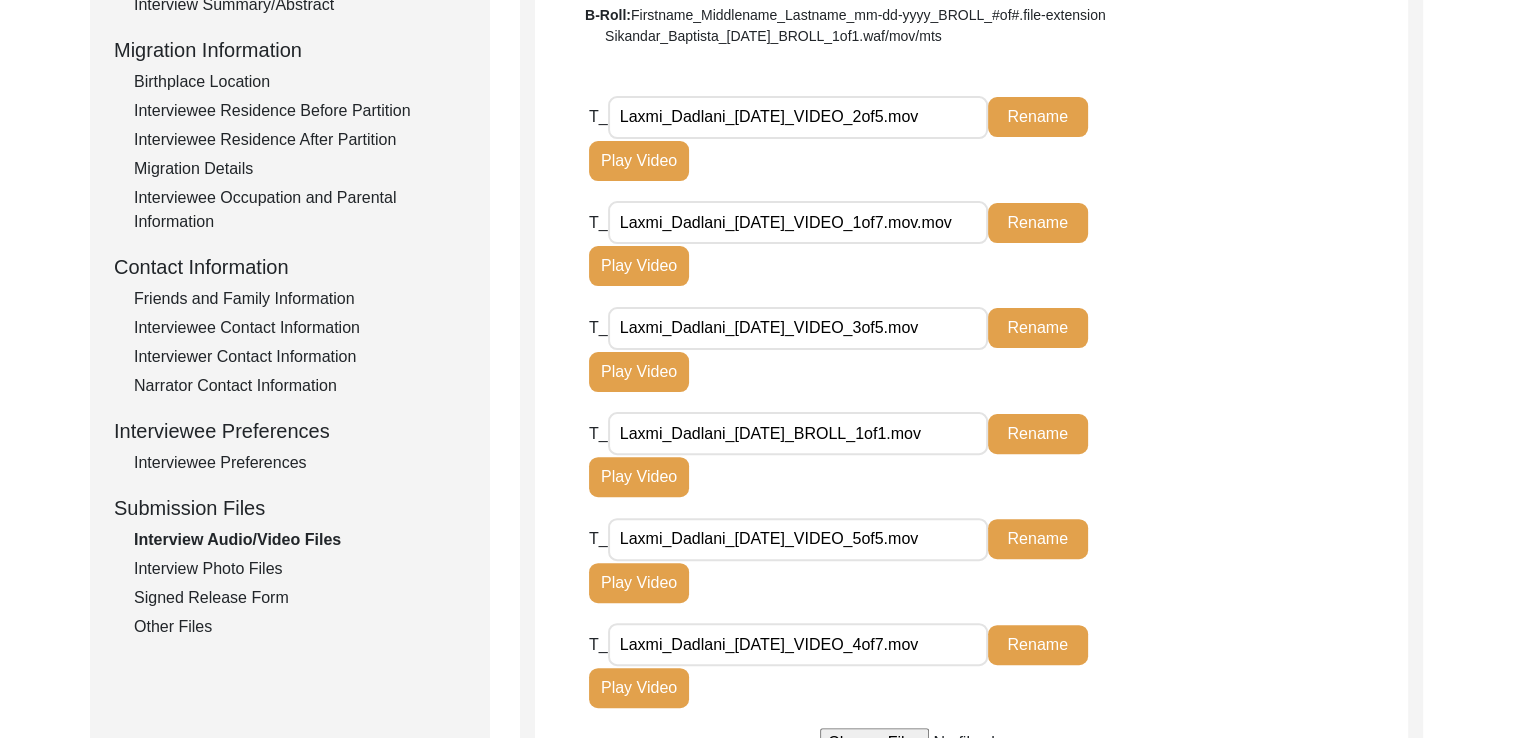 type on "Laxmi_Dadlani_[DATE]_VIDEO_2of5.mov" 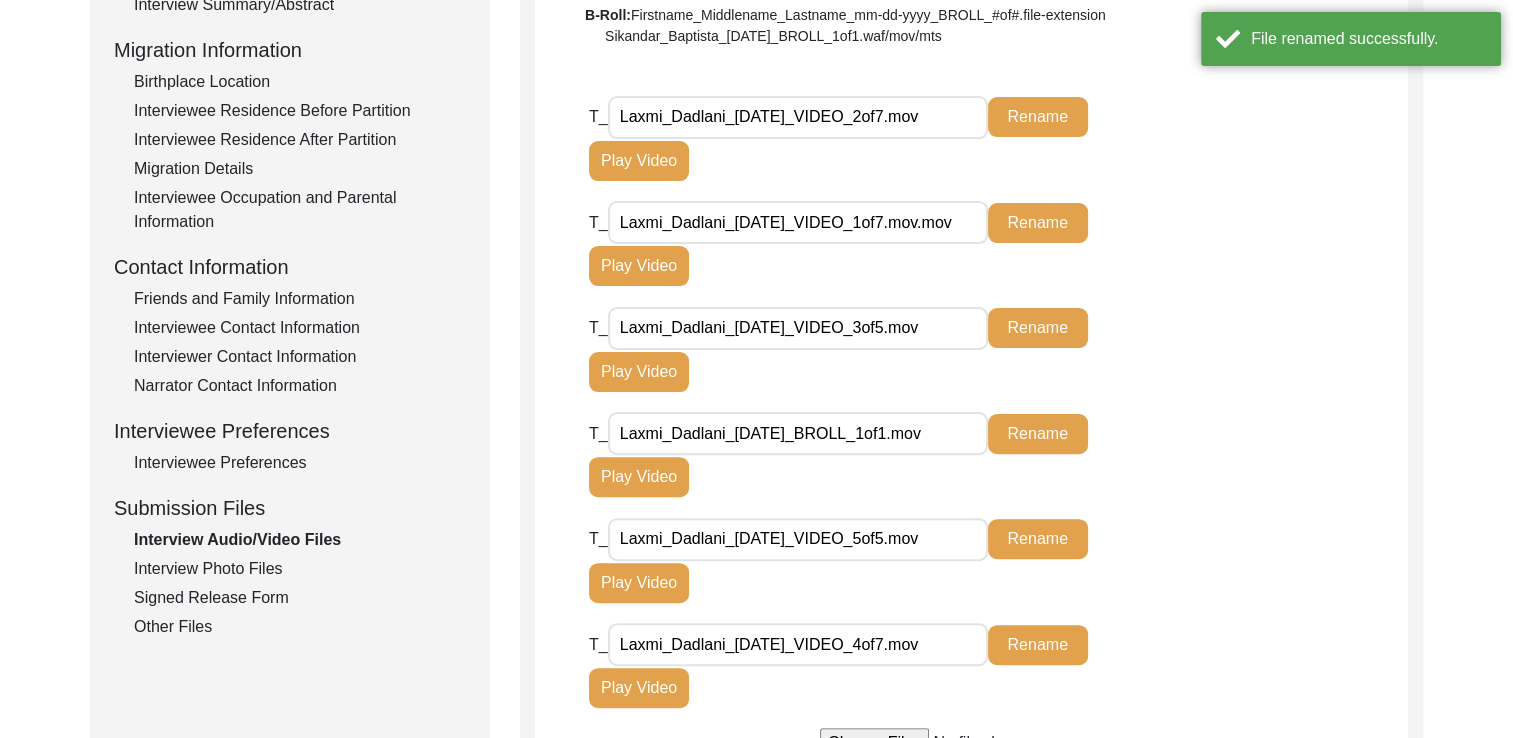 click on "Laxmi_Dadlani_[DATE]_VIDEO_2of7.mov" at bounding box center (798, 117) 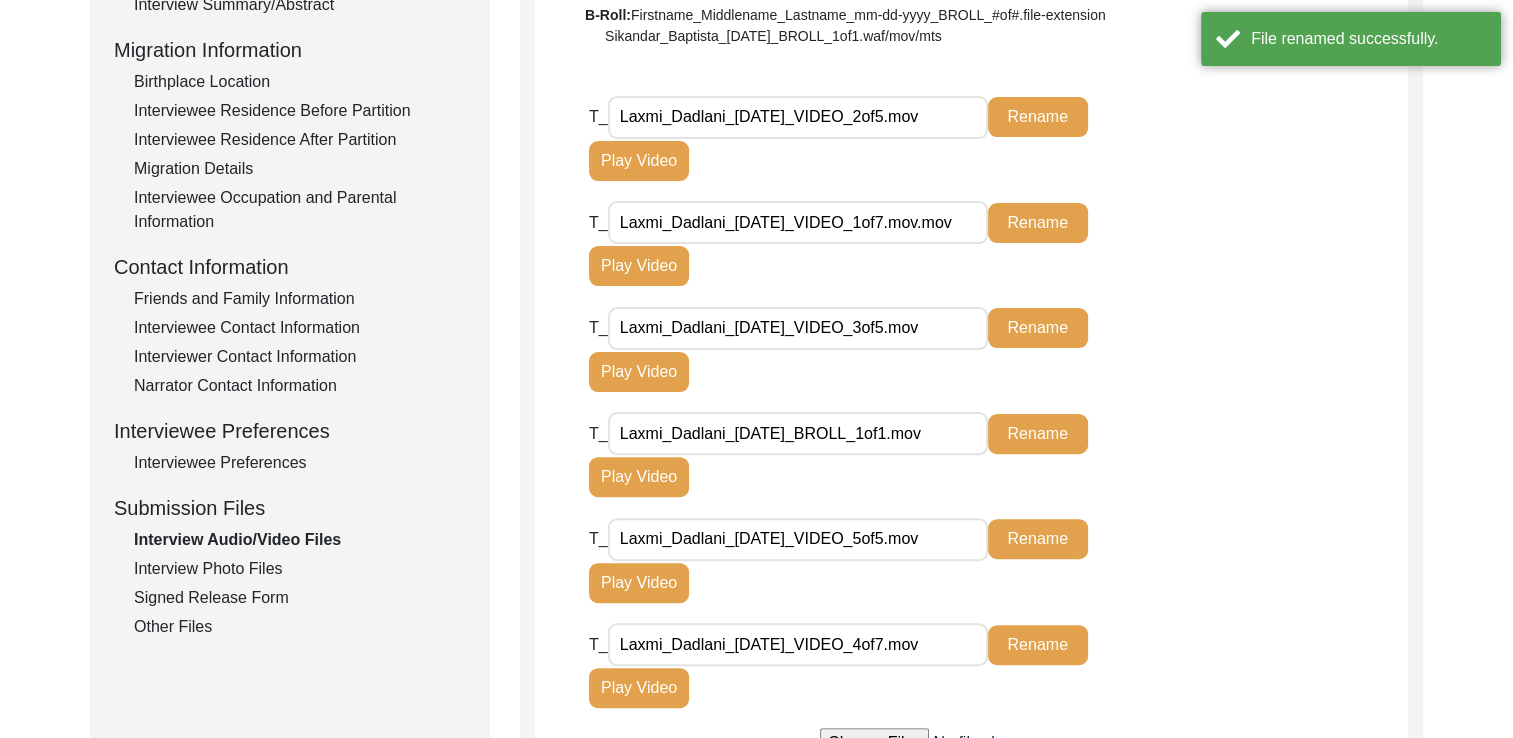 type on "Laxmi_Dadlani_[DATE]_VIDEO_2of5.mov" 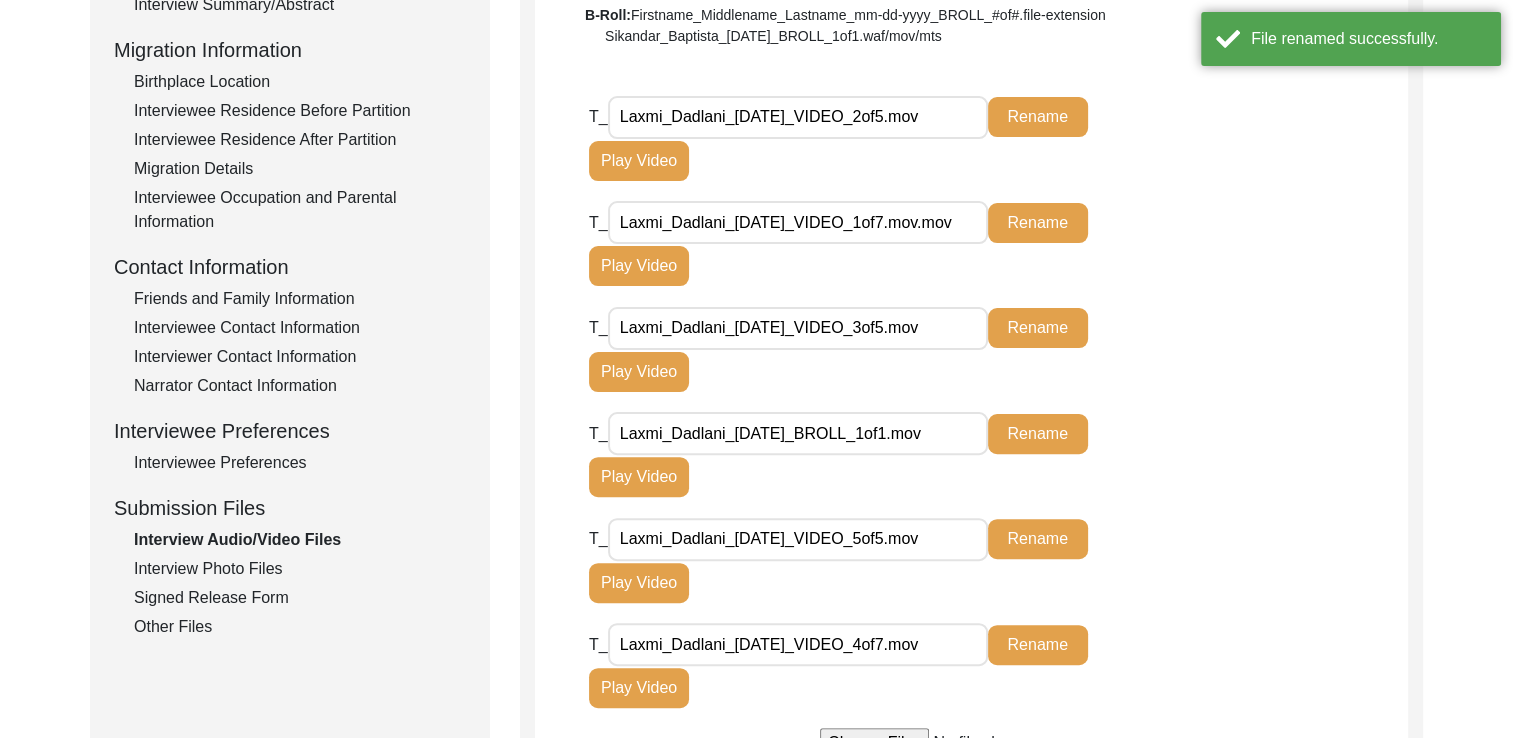 click on "Rename" 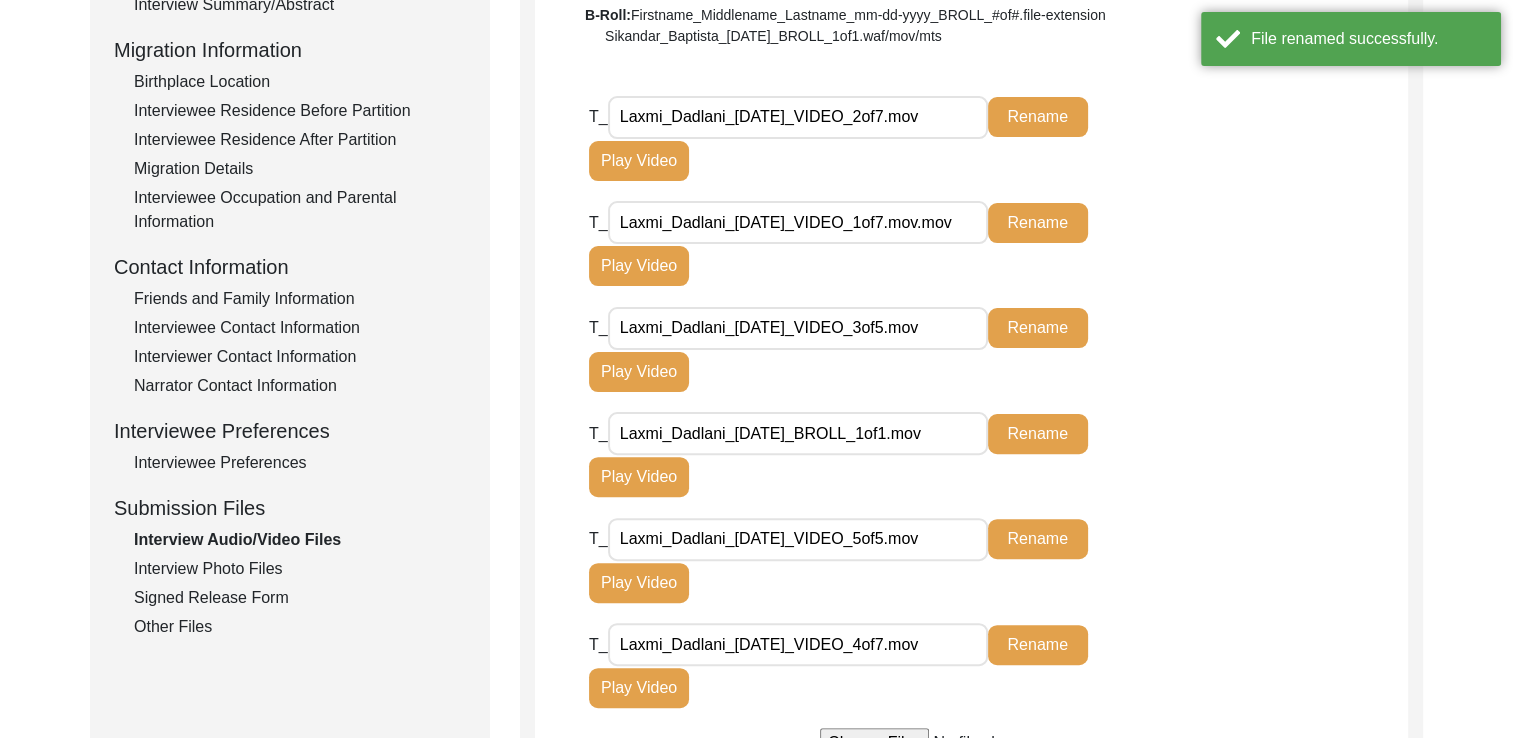 click on "Laxmi_Dadlani_[DATE]_VIDEO_2of7.mov" at bounding box center [798, 117] 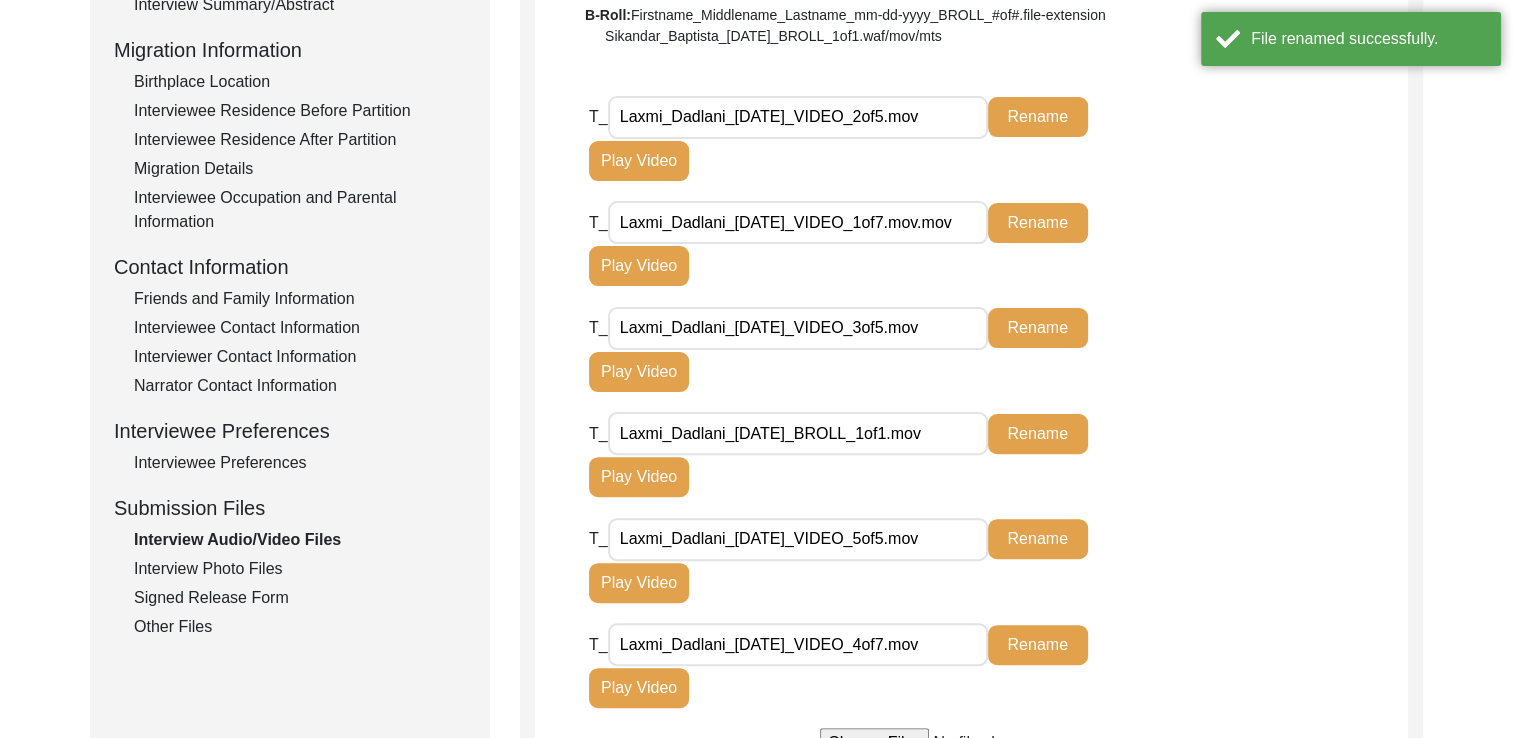 type on "Laxmi_Dadlani_[DATE]_VIDEO_2of5.mov" 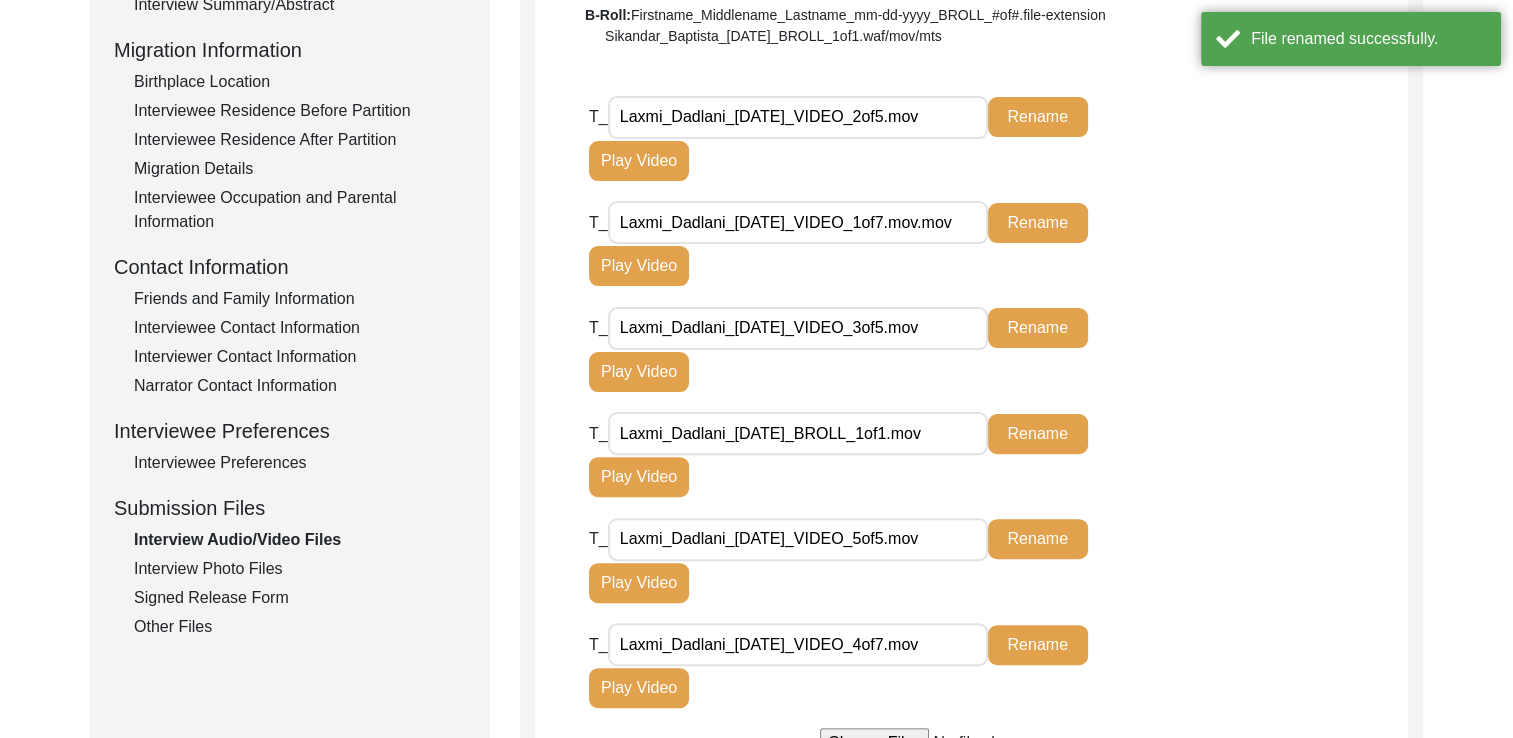 click on "T_ Laxmi_Dadlani_[DATE]_VIDEO_2of5.mov Rename Play Video" 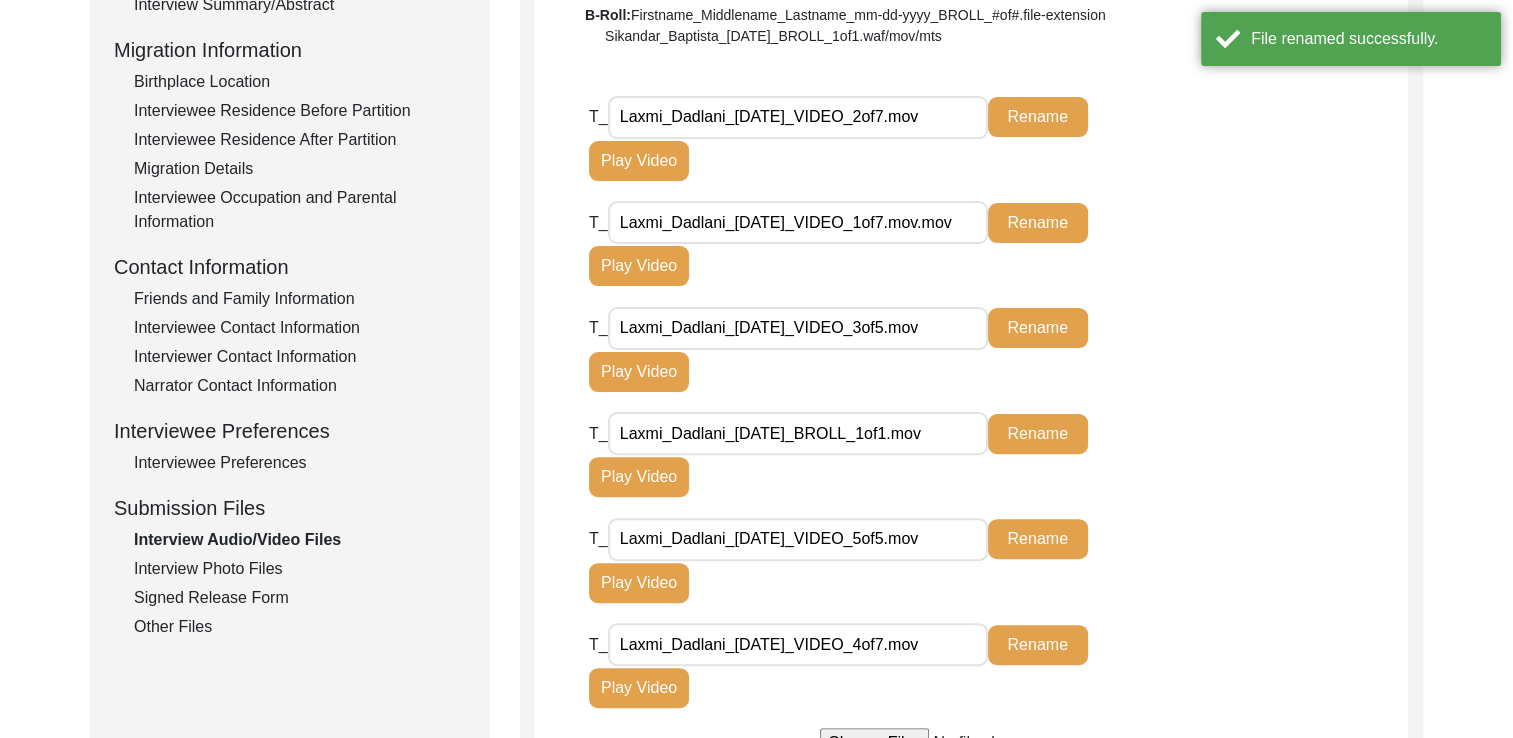 click on "Laxmi_Dadlani_[DATE]_VIDEO_2of7.mov" at bounding box center (798, 117) 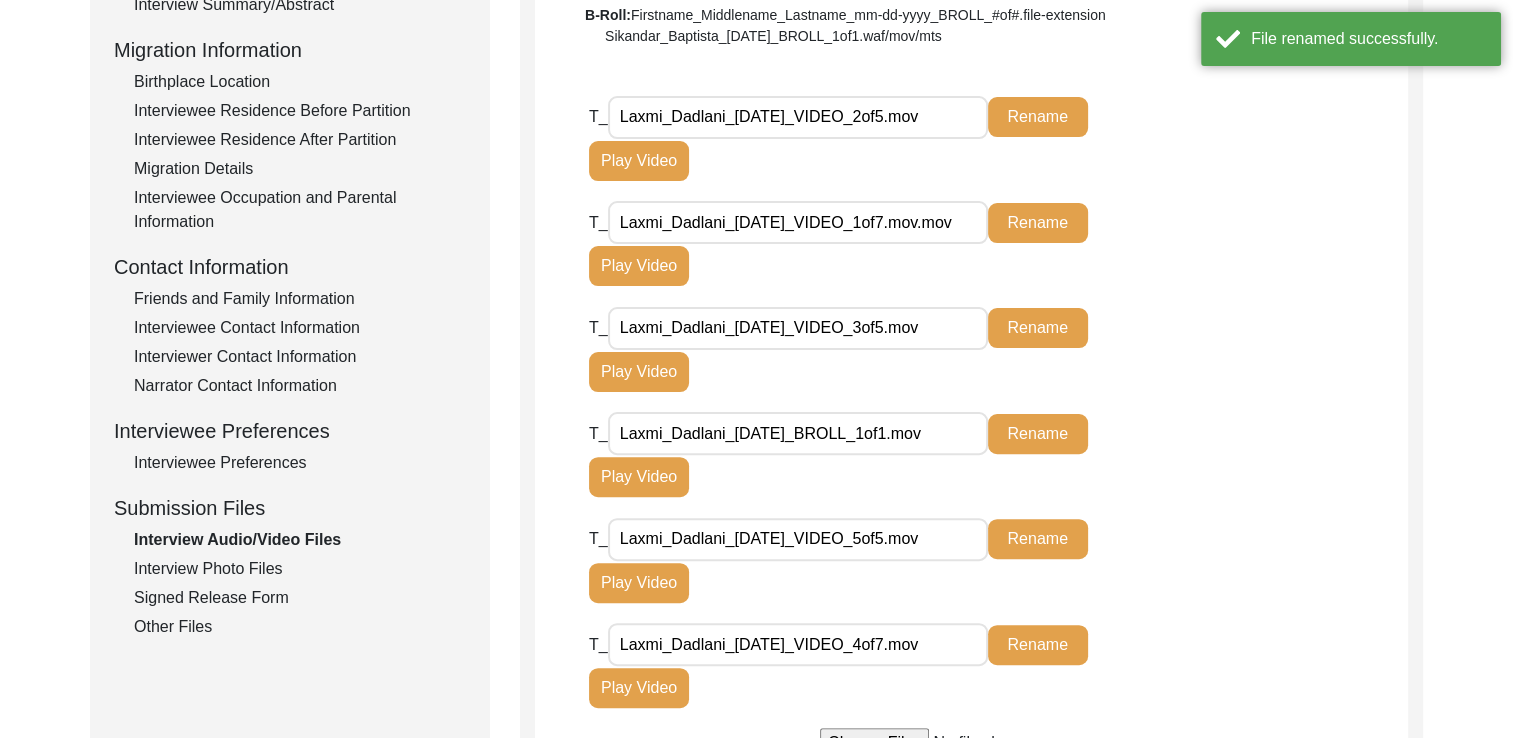 type on "Laxmi_Dadlani_[DATE]_VIDEO_2of5.mov" 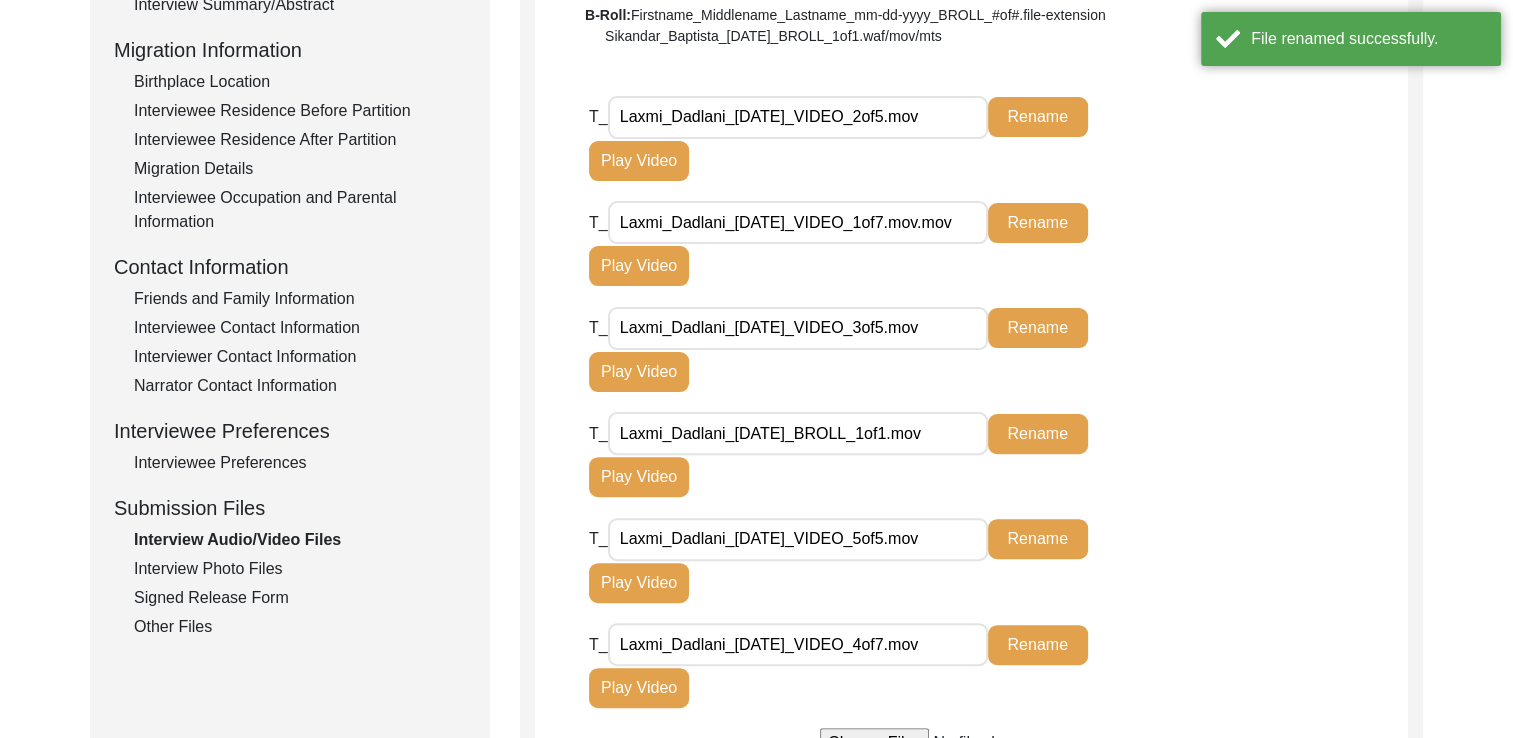 click on "Rename" 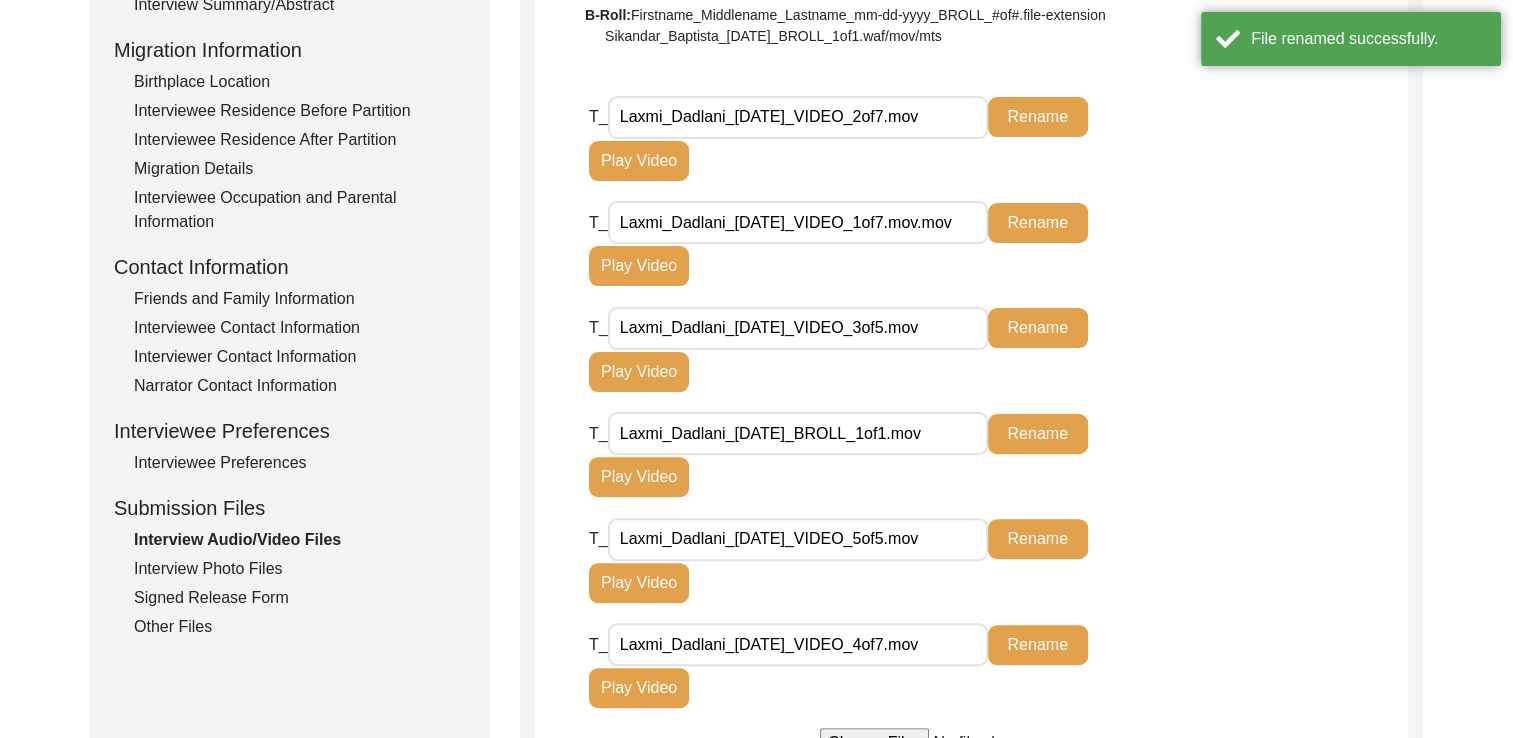 click on "Rename" 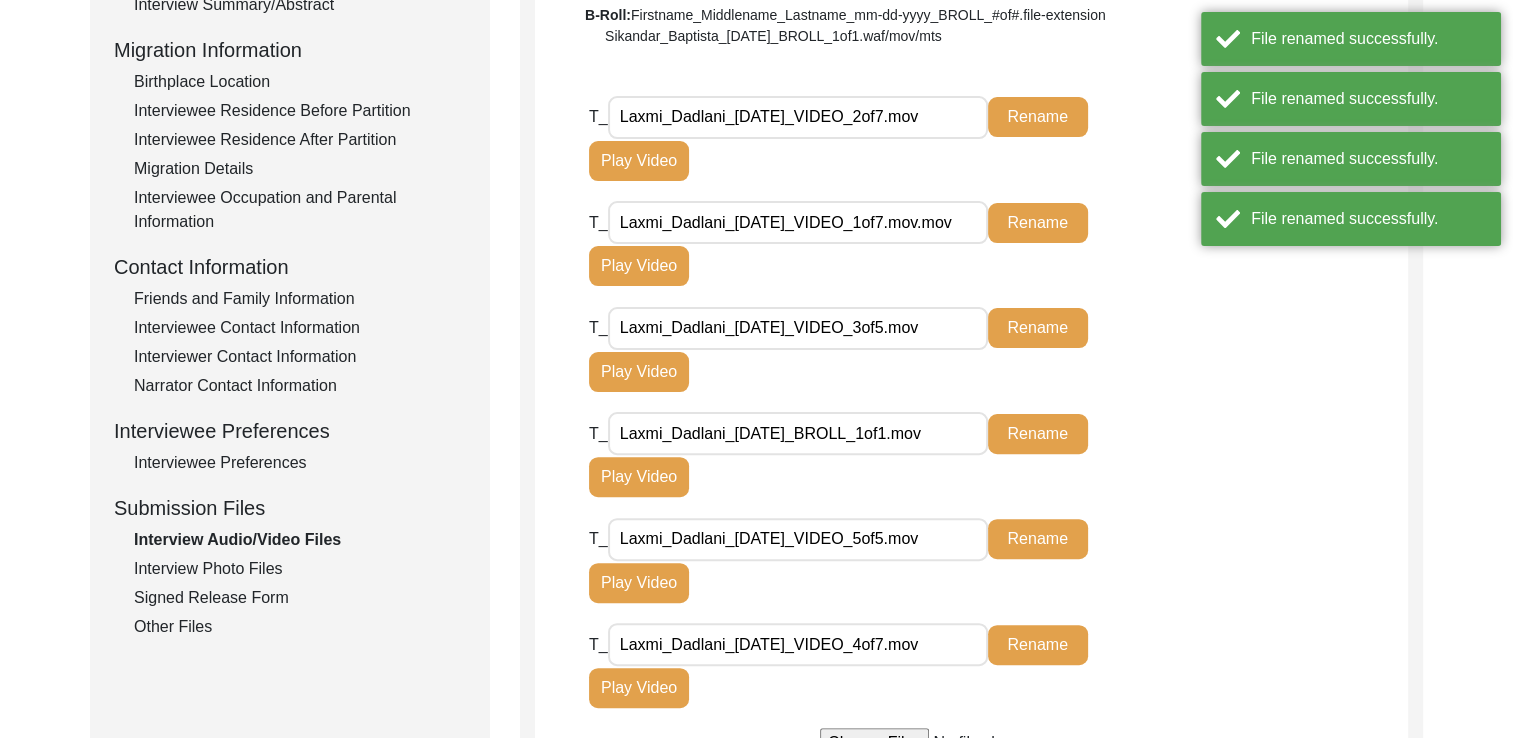 click on "Rename" 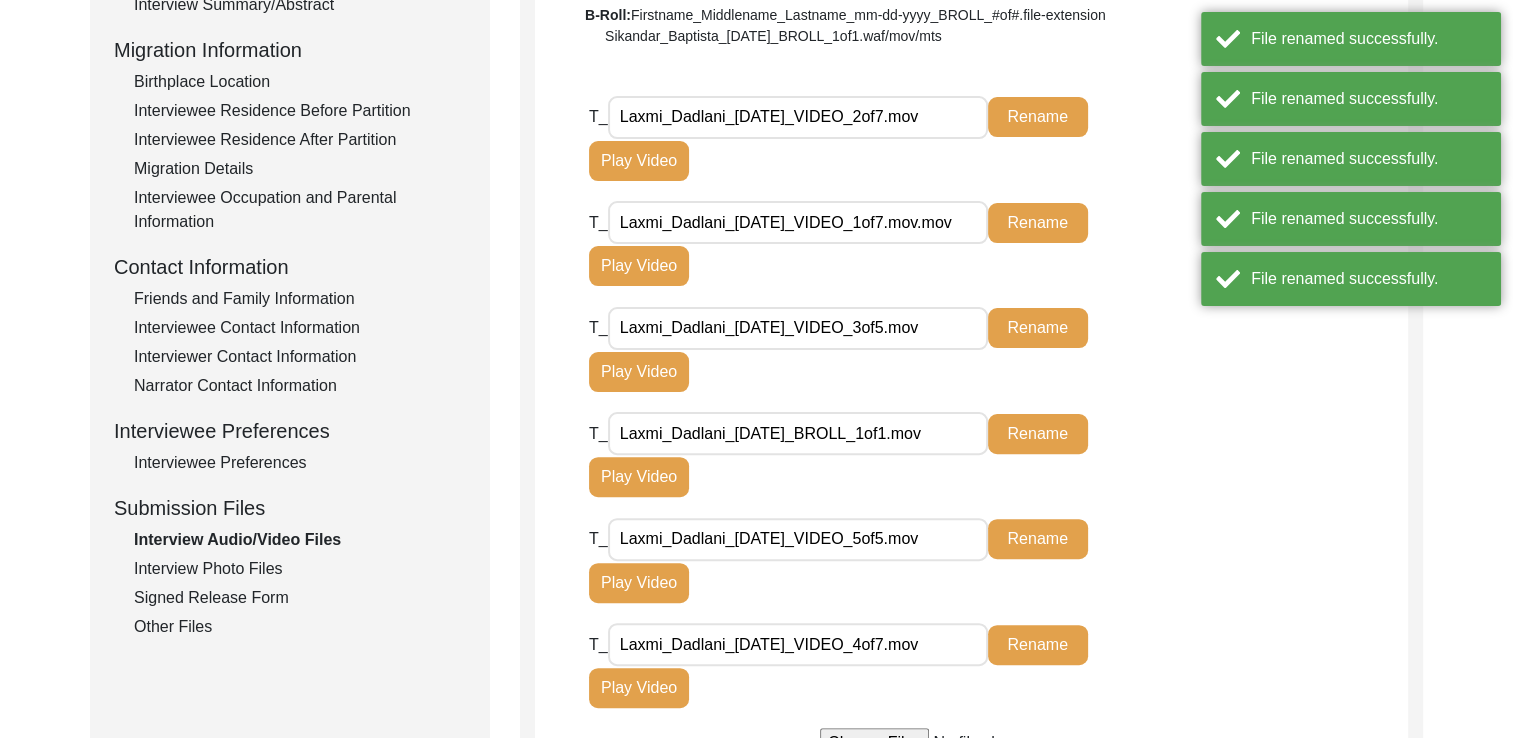 click on "Laxmi_Dadlani_[DATE]_VIDEO_2of7.mov" at bounding box center [798, 117] 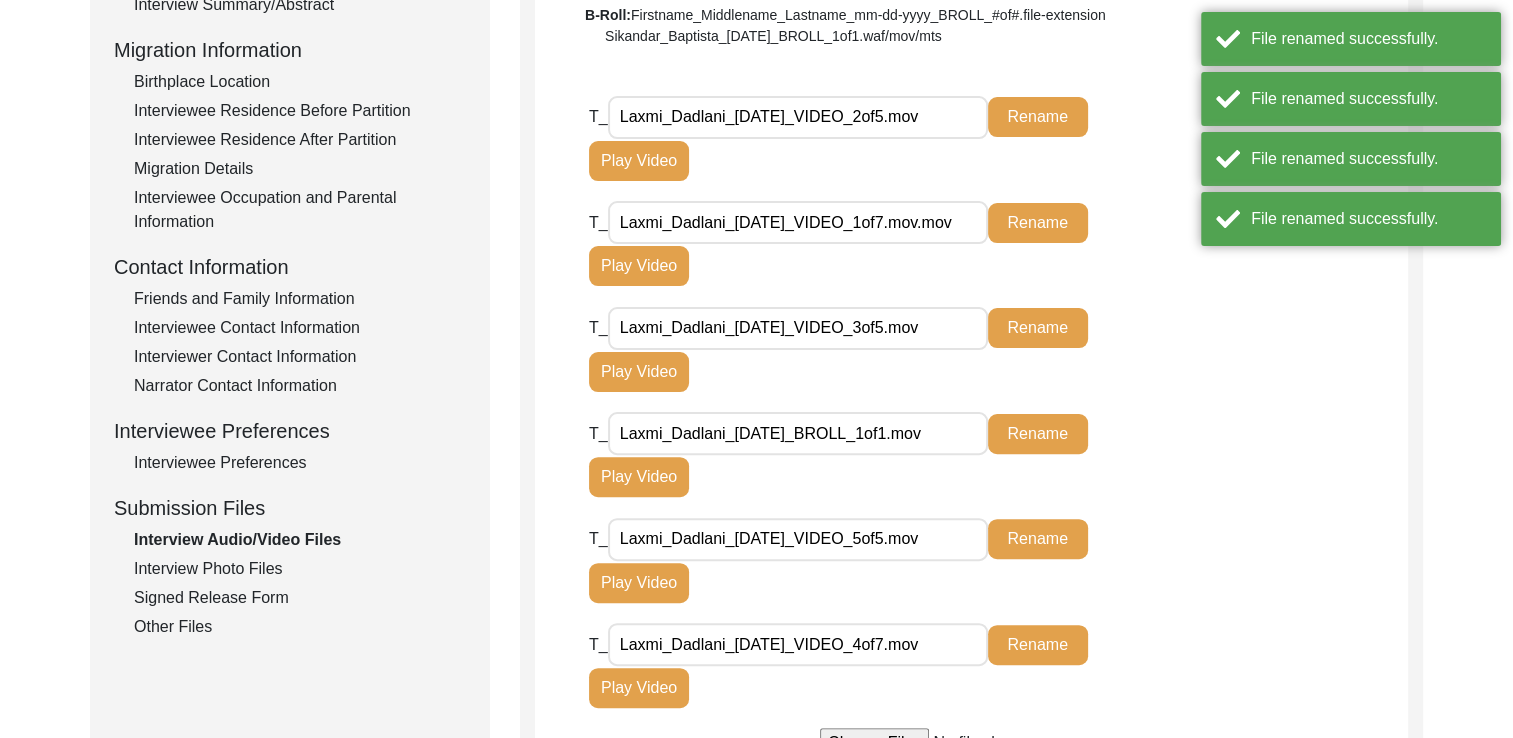 type on "Laxmi_Dadlani_[DATE]_VIDEO_2of5.mov" 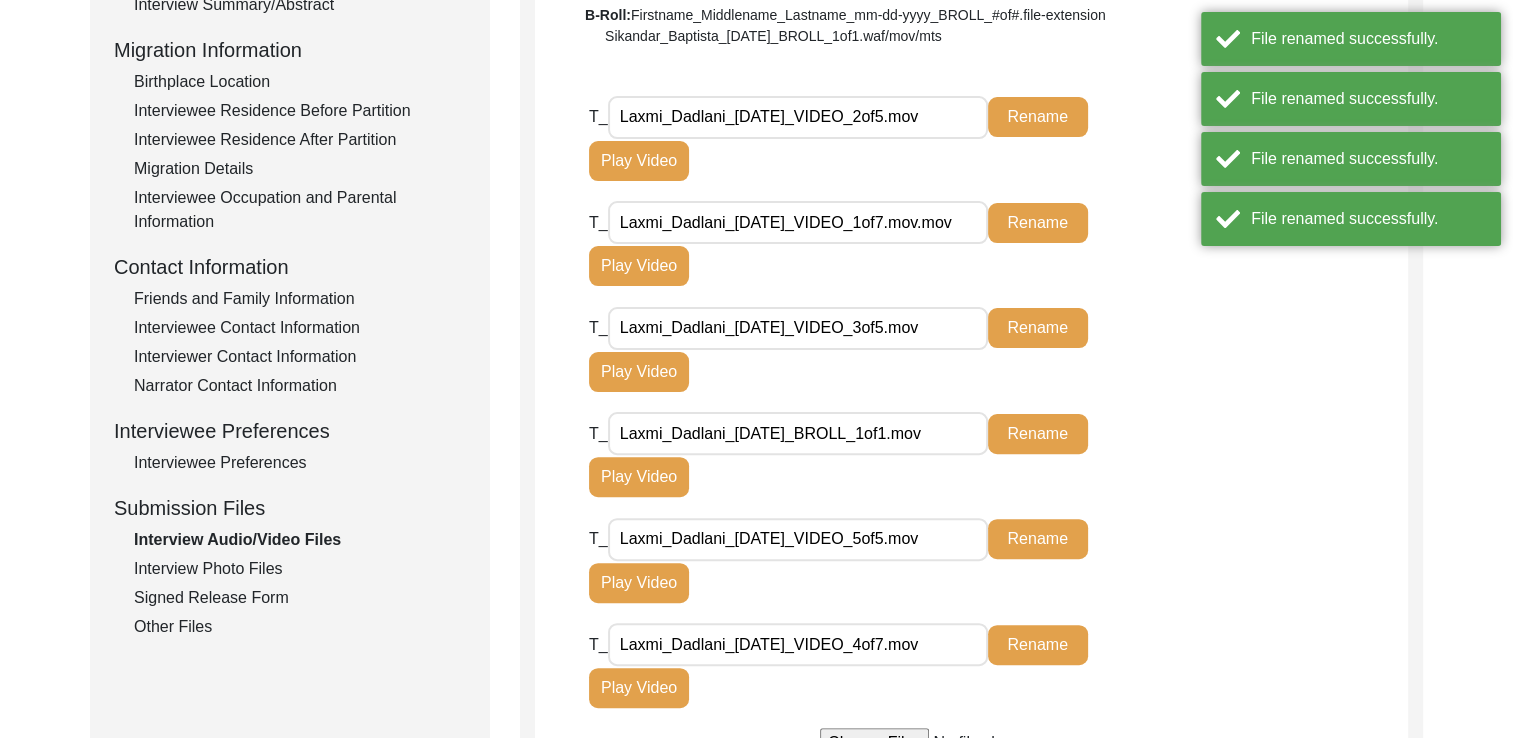 click on "T_ Laxmi_Dadlani_07-03-2025_VIDEO_3of5.mov Rename Play Video" 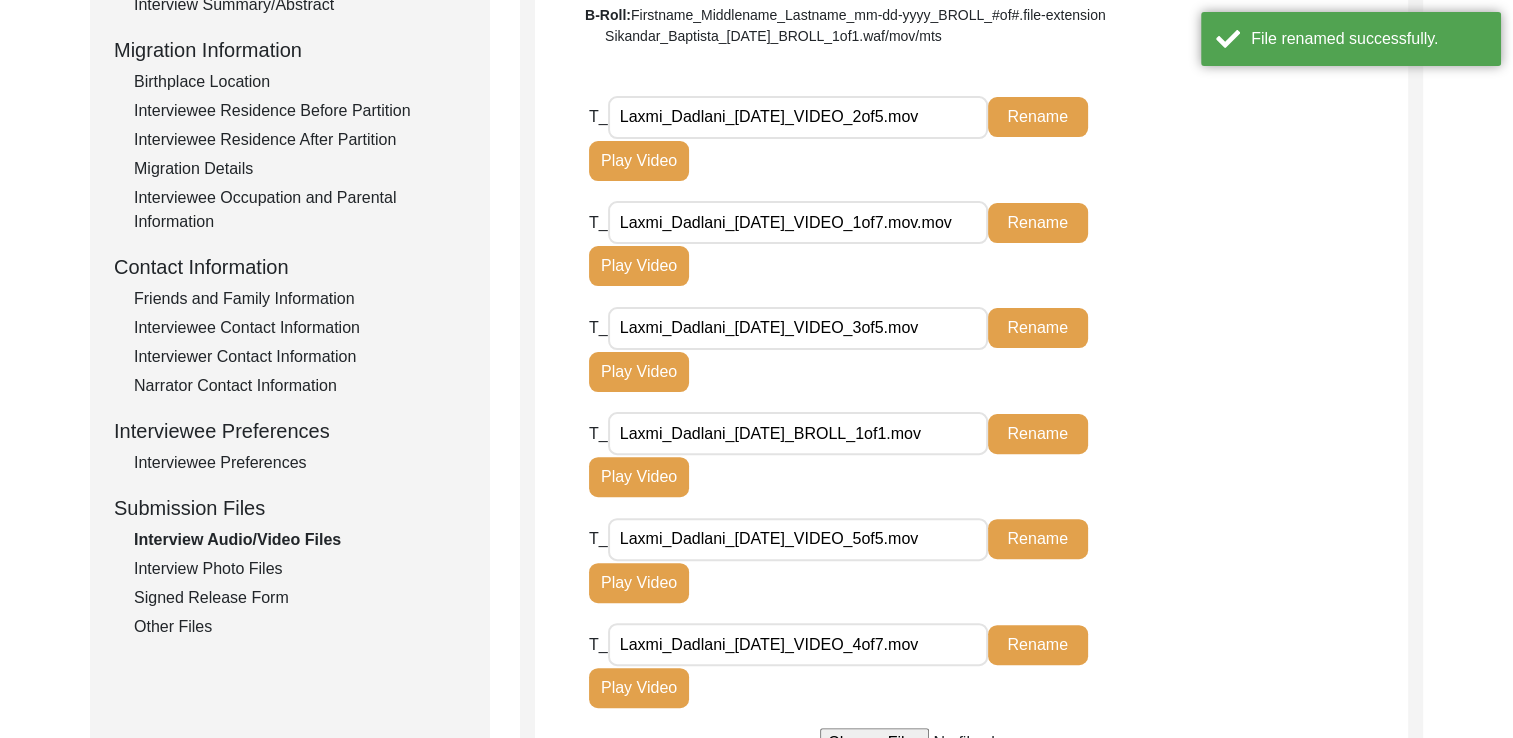 click on "Laxmi_Dadlani_[DATE]_VIDEO_1of7.mov.mov" at bounding box center [798, 222] 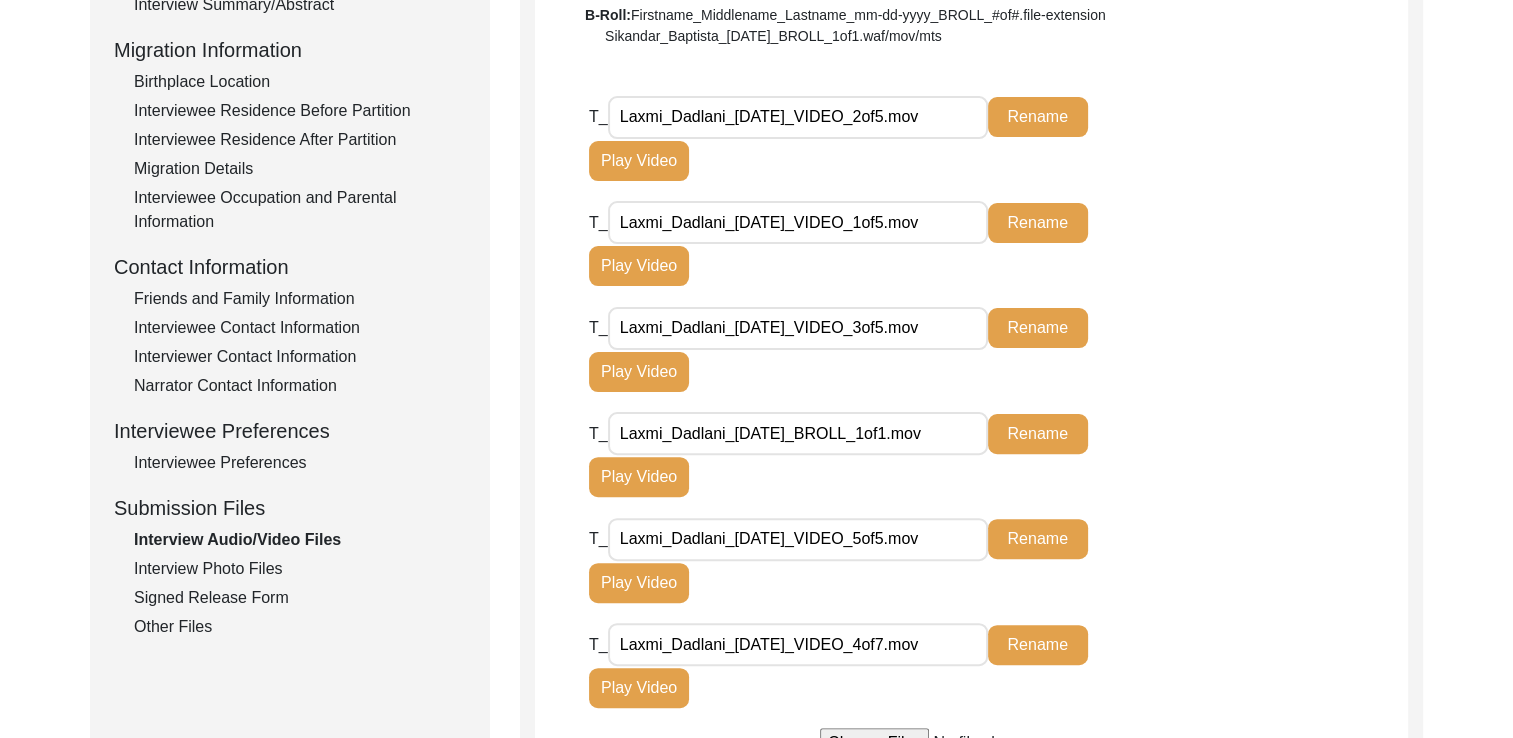 type on "Laxmi_Dadlani_[DATE]_VIDEO_1of5.mov" 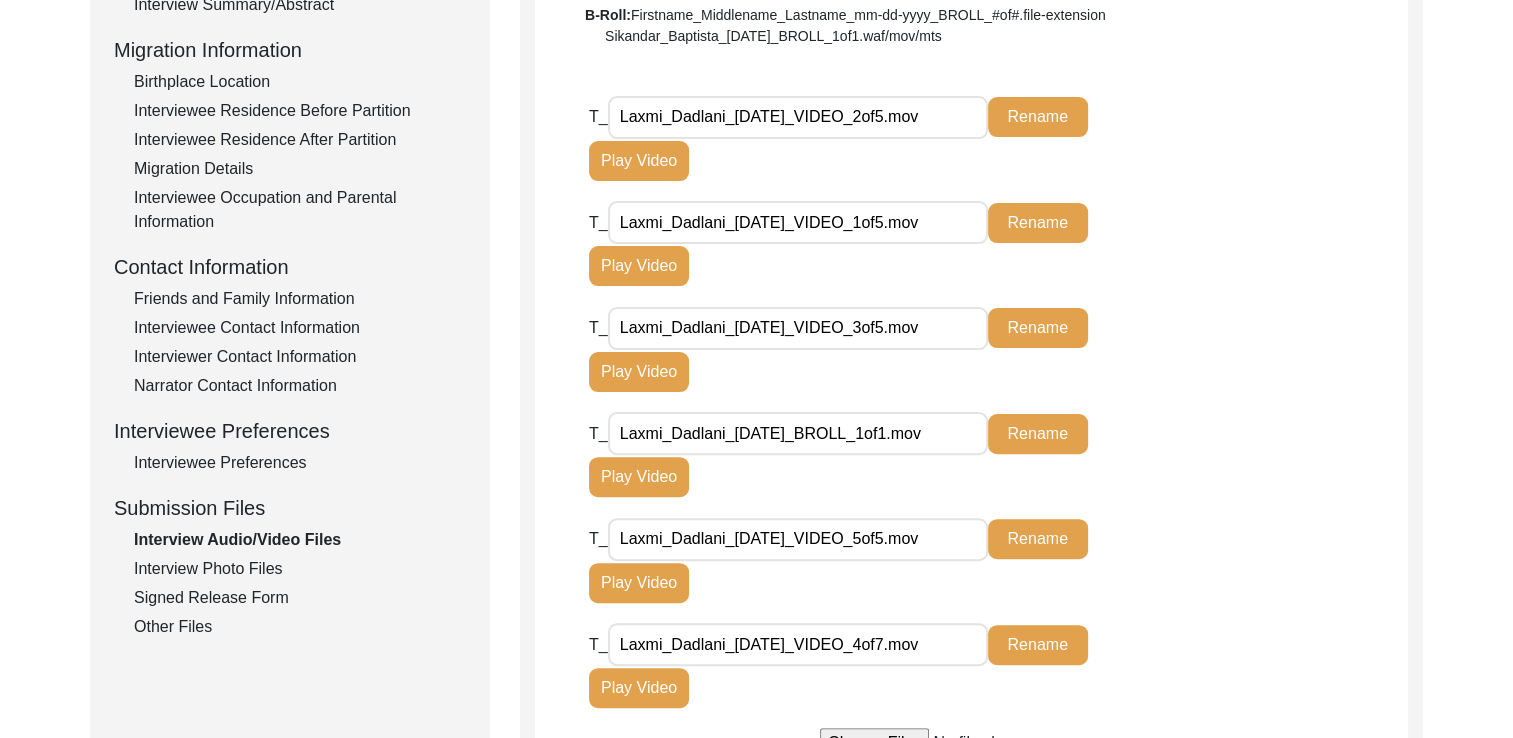 click on "Rename" 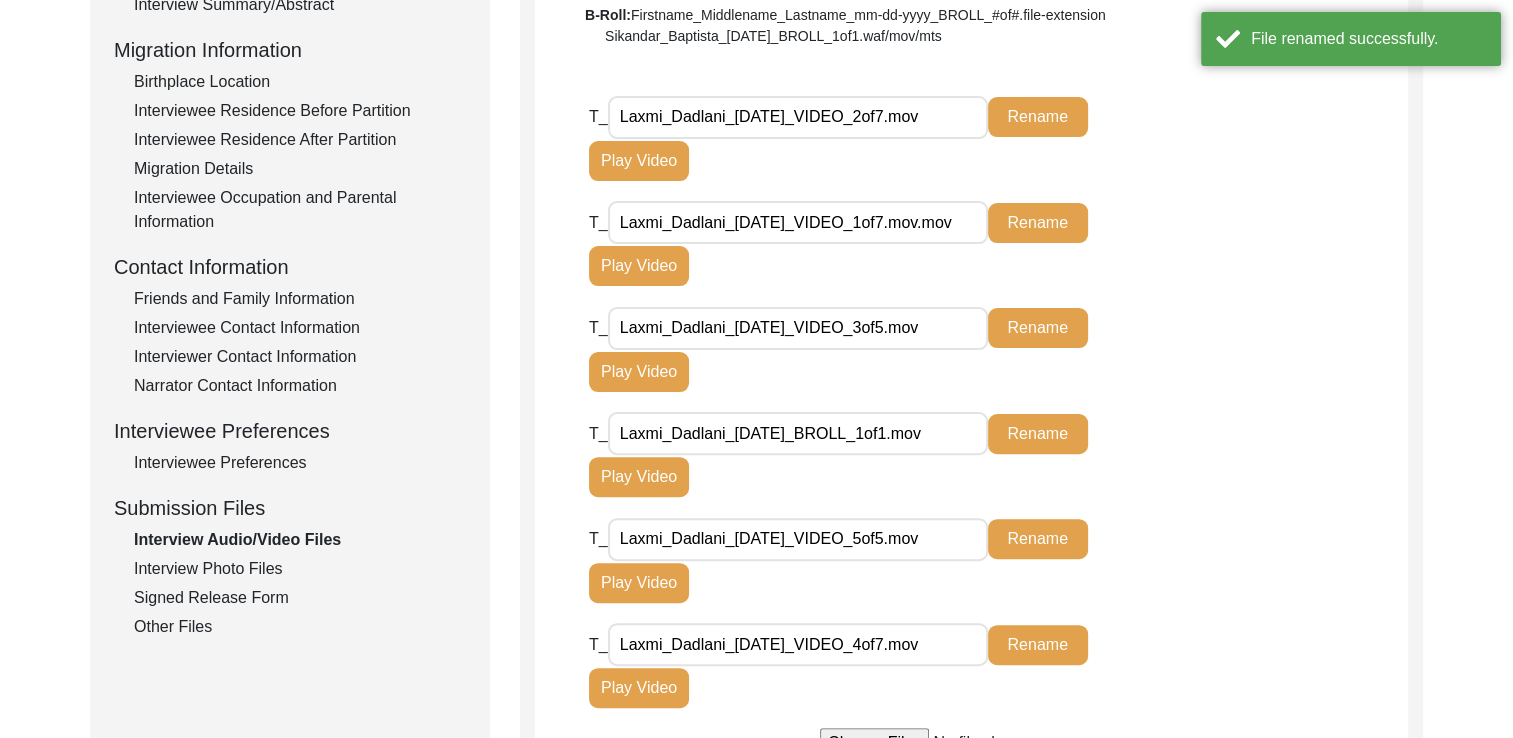 click on "Laxmi_Dadlani_[DATE]_VIDEO_2of7.mov" at bounding box center (798, 117) 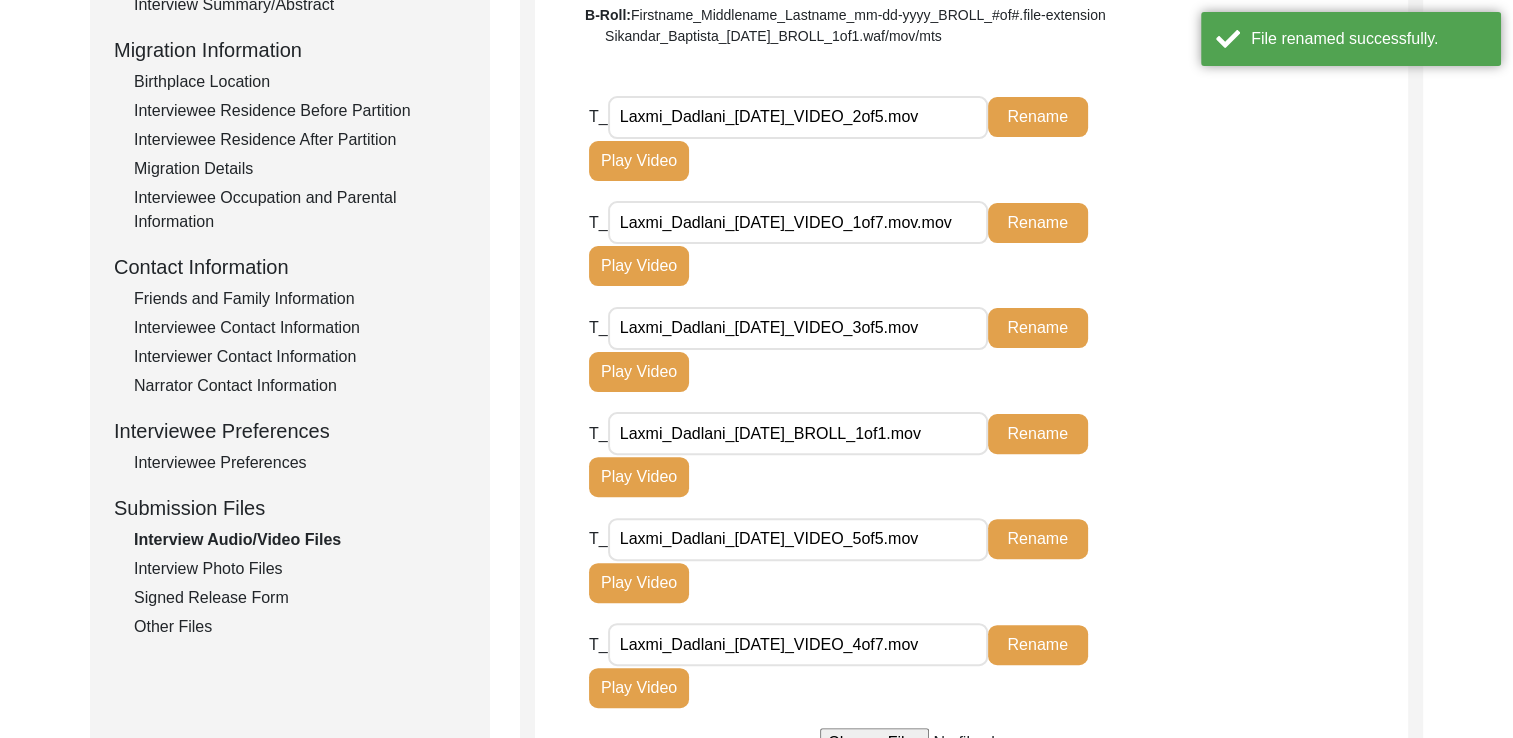 type on "Laxmi_Dadlani_[DATE]_VIDEO_2of5.mov" 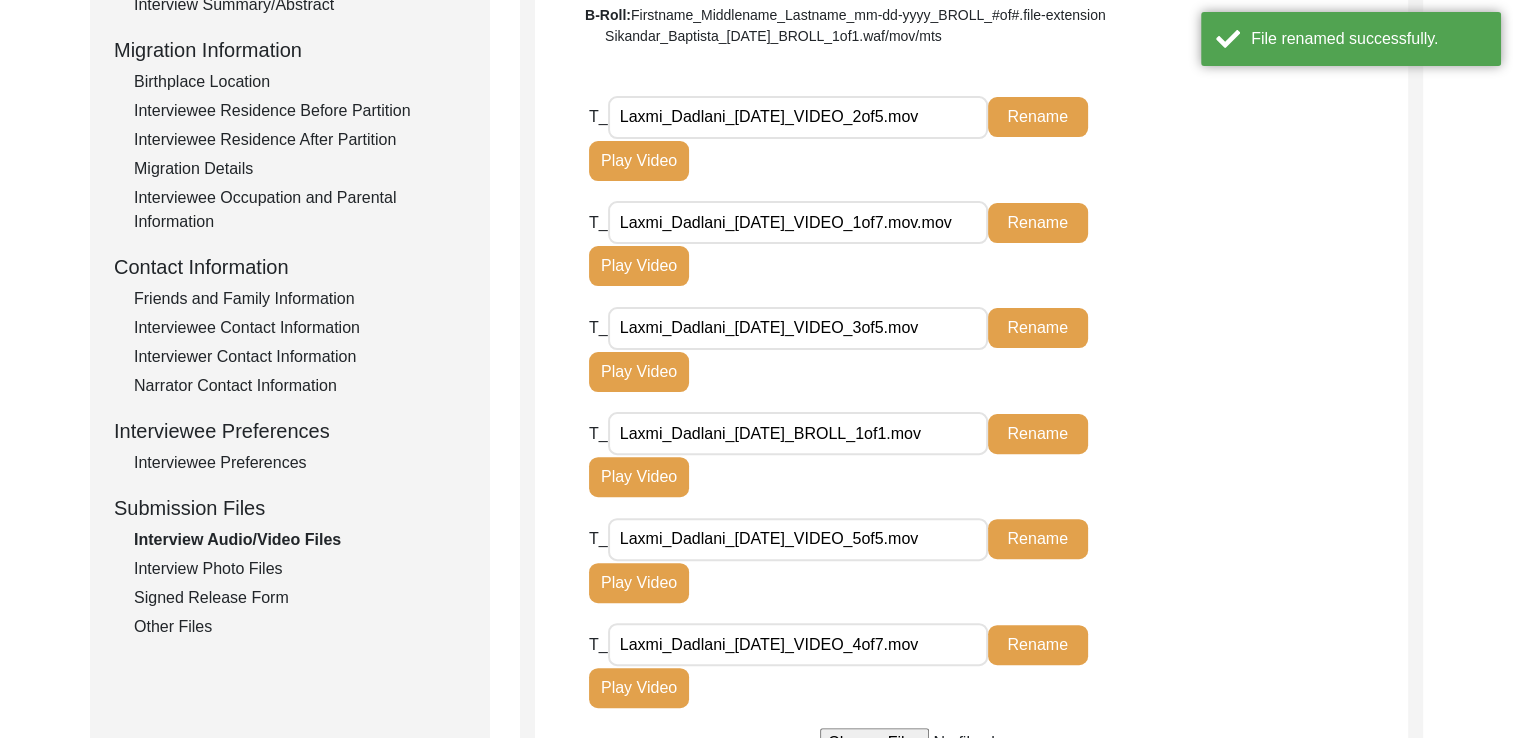 click on "T_ Laxmi_Dadlani_[DATE]_VIDEO_1of7.mov.mov Rename Play Video" 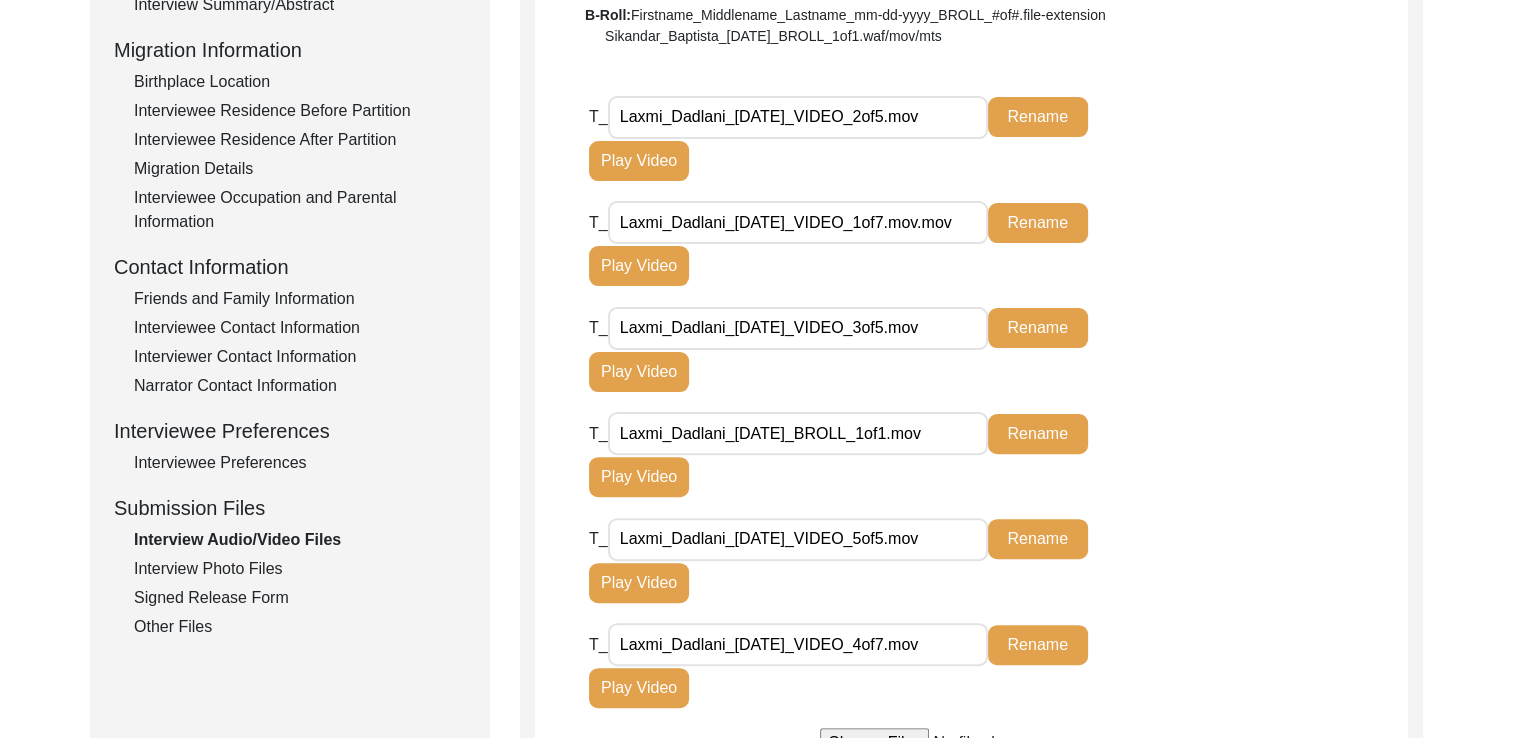 click on "Laxmi_Dadlani_[DATE]_VIDEO_1of7.mov.mov" at bounding box center (798, 222) 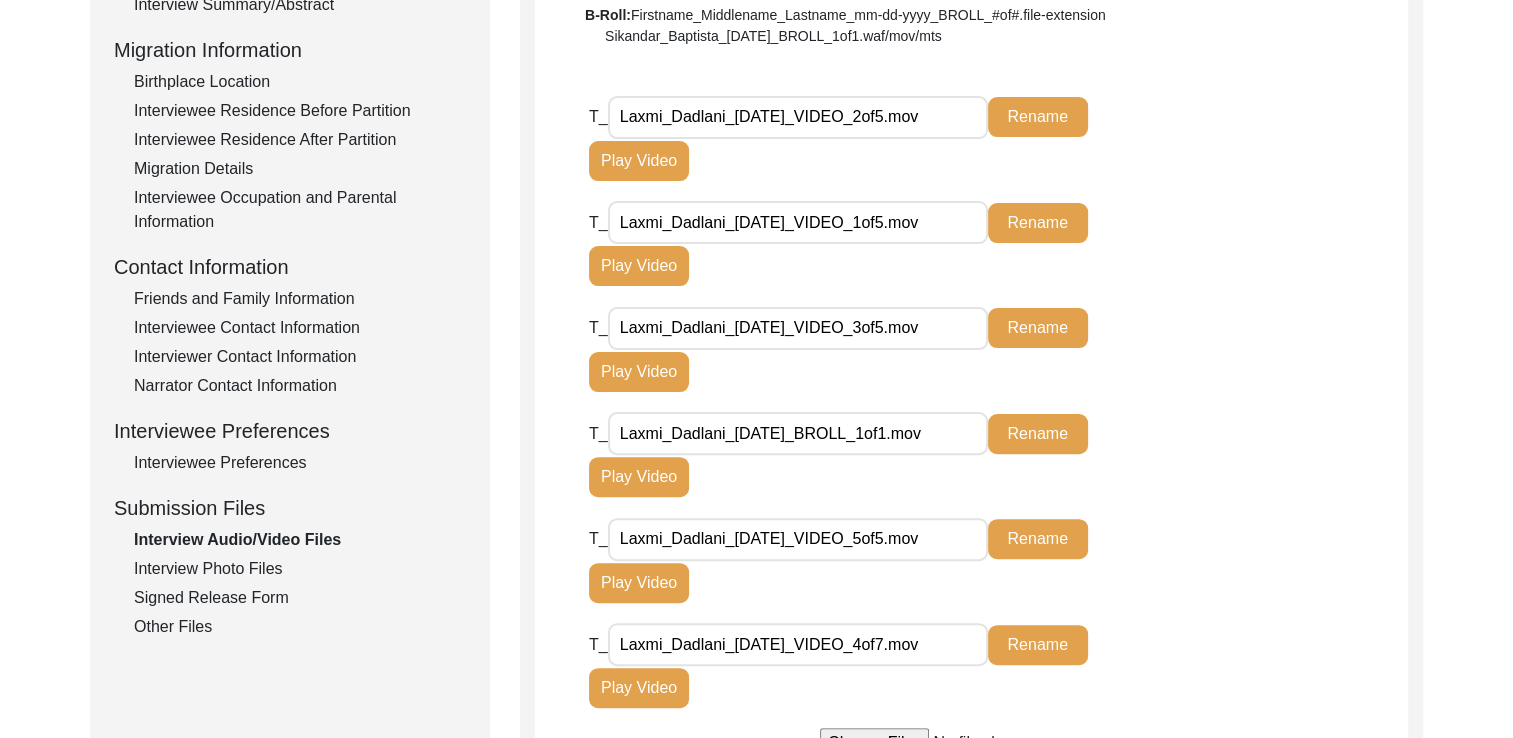 type on "Laxmi_Dadlani_[DATE]_VIDEO_1of5.mov" 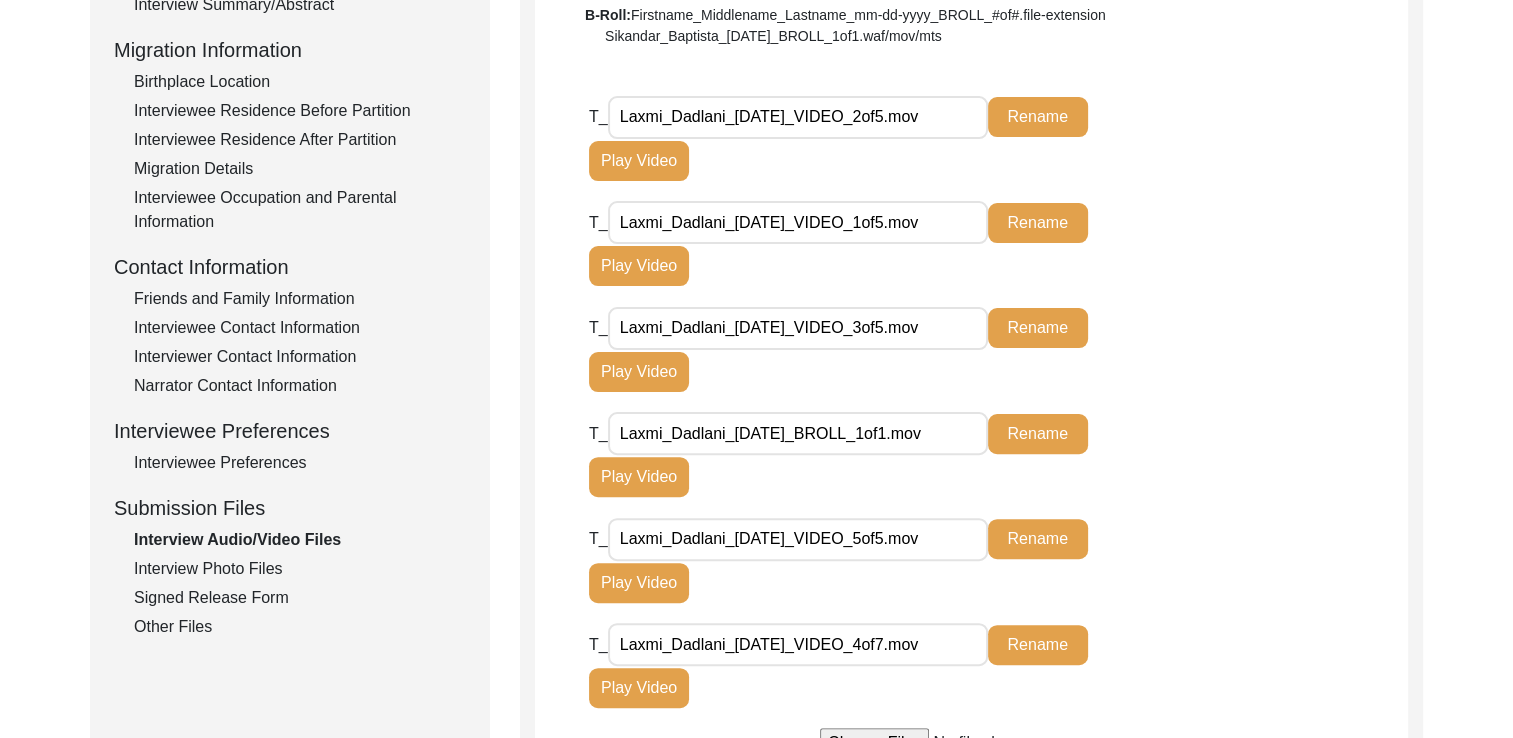 click on "T_ Laxmi_Dadlani_[DATE]_VIDEO_1of5.mov Rename Play Video" 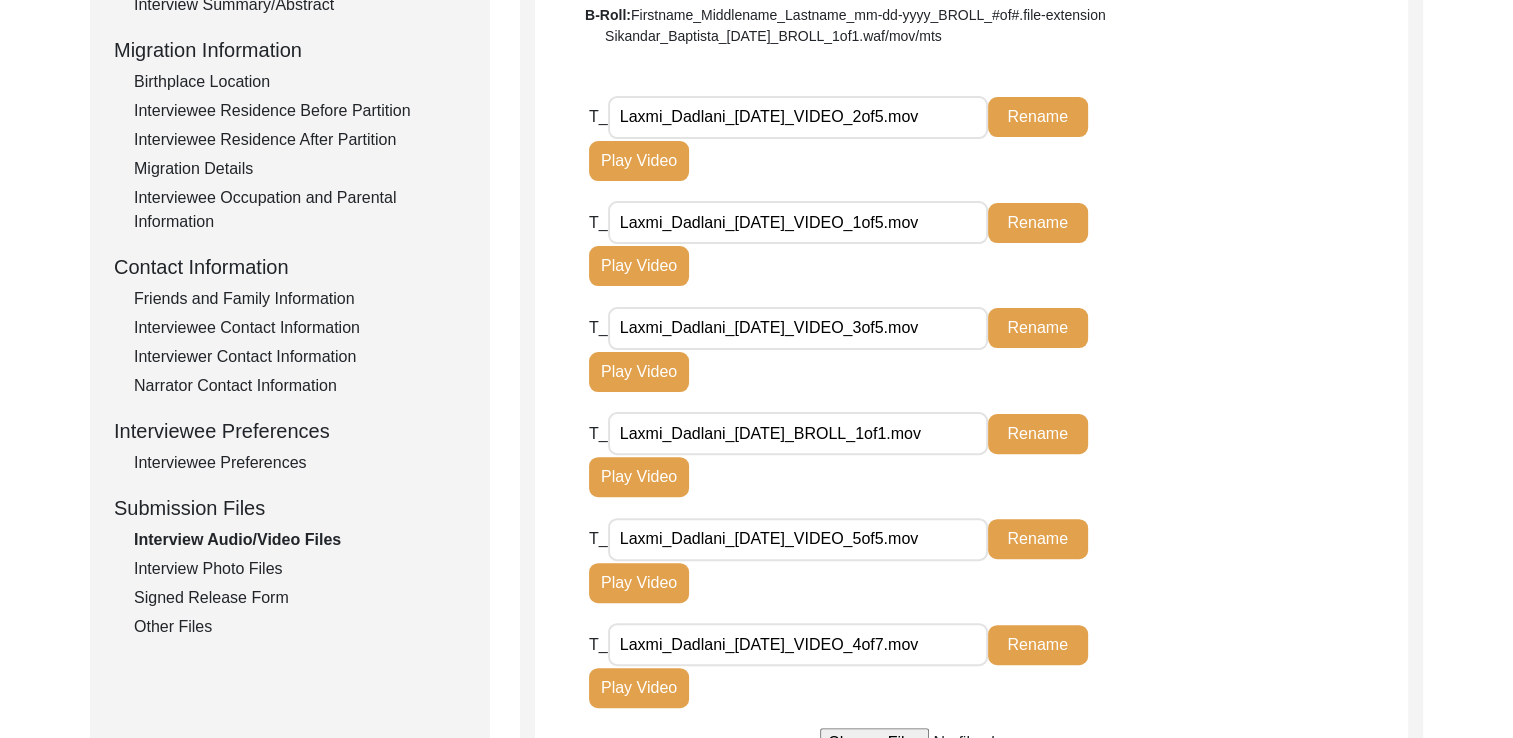 click on "T_ Laxmi_Dadlani_[DATE]_VIDEO_1of5.mov Rename Play Video" 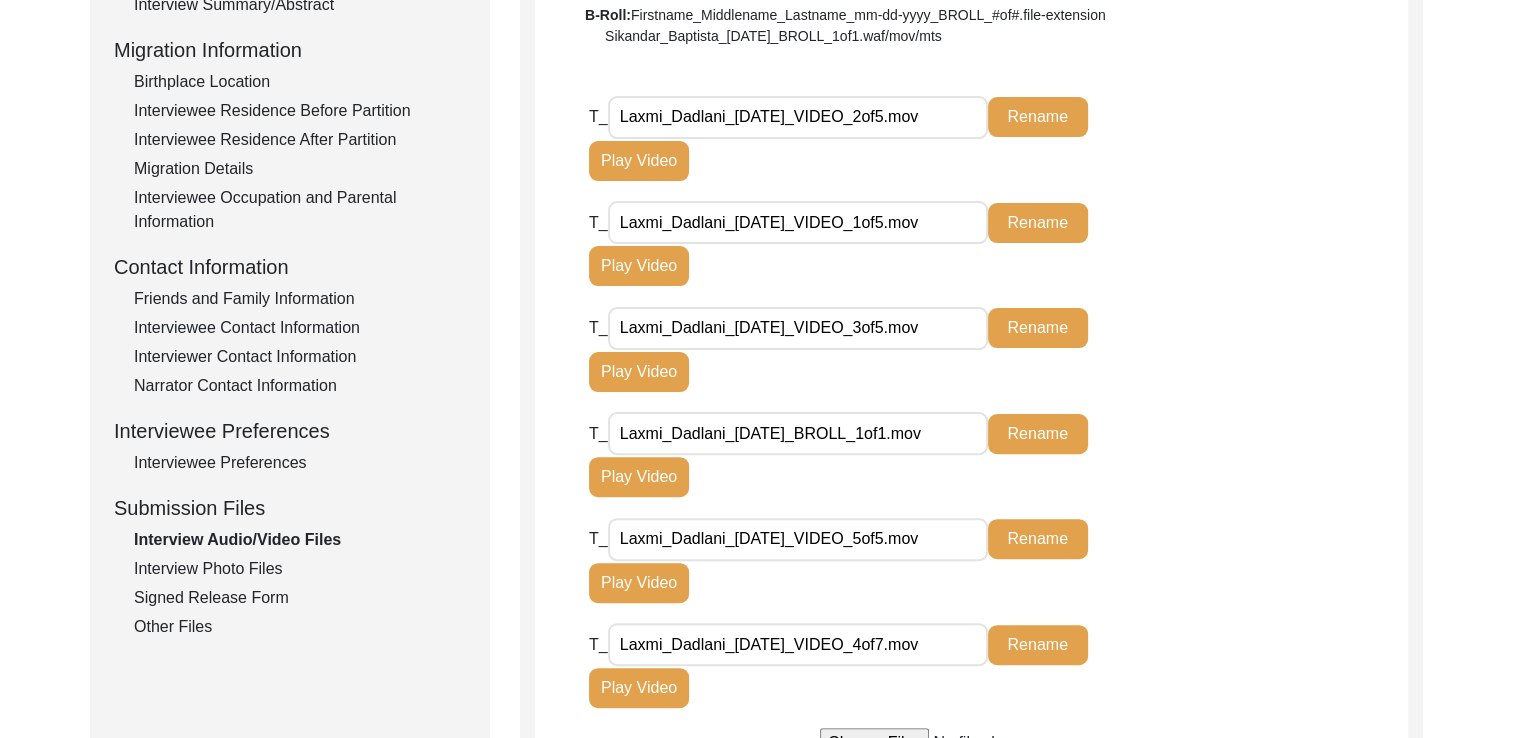 click on "Laxmi_Dadlani_[DATE]_VIDEO_4of7.mov" at bounding box center [798, 644] 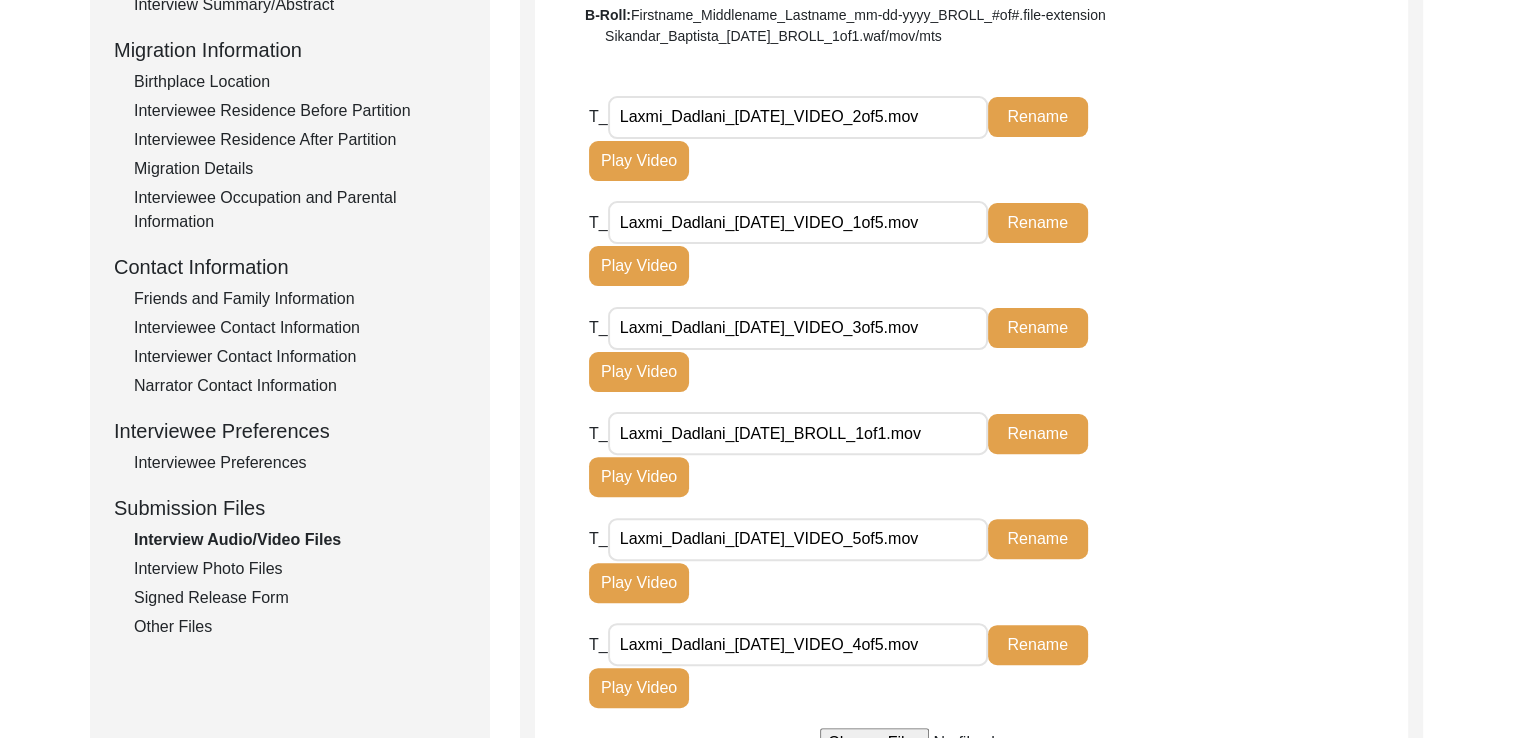 type on "Laxmi_Dadlani_[DATE]_VIDEO_4of5.mov" 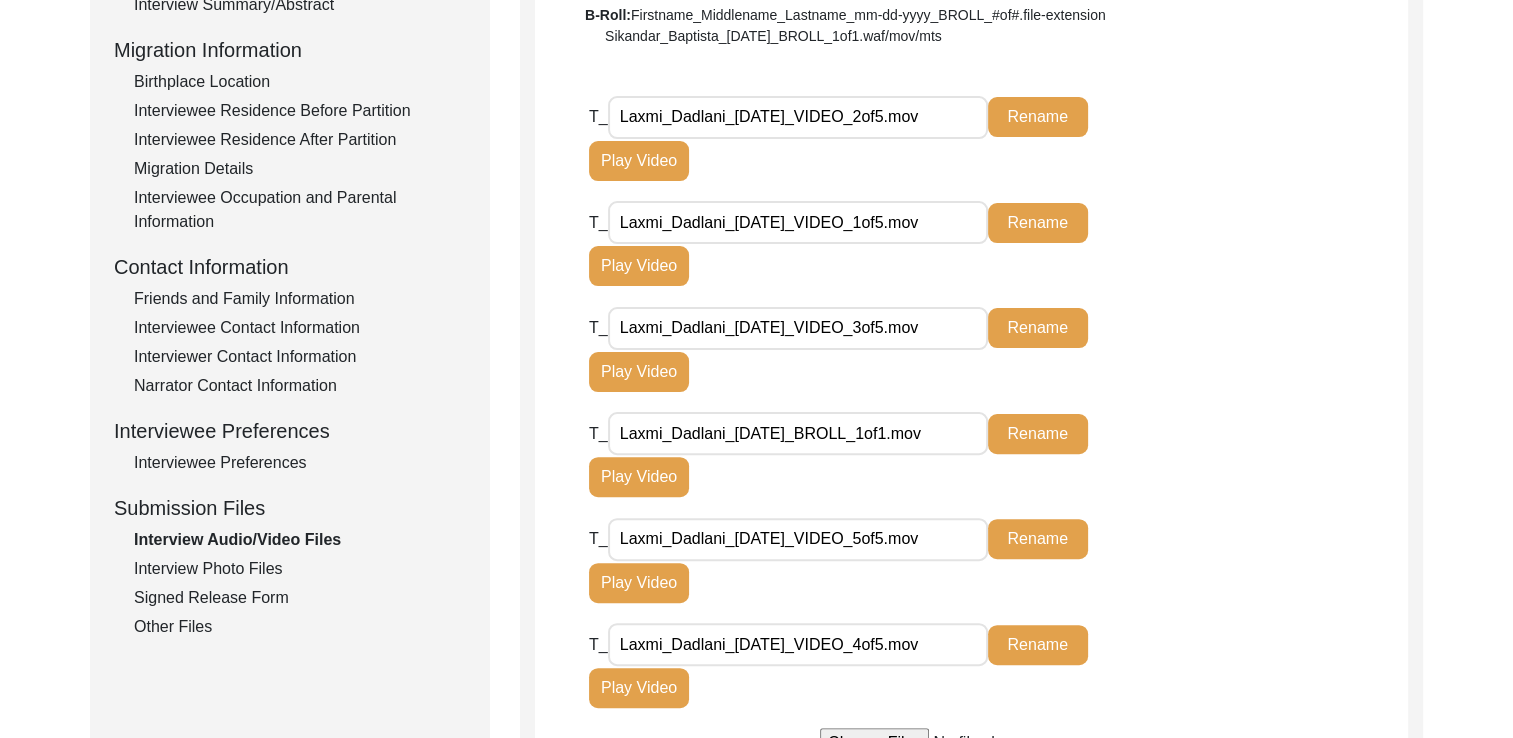 click on "Rename" 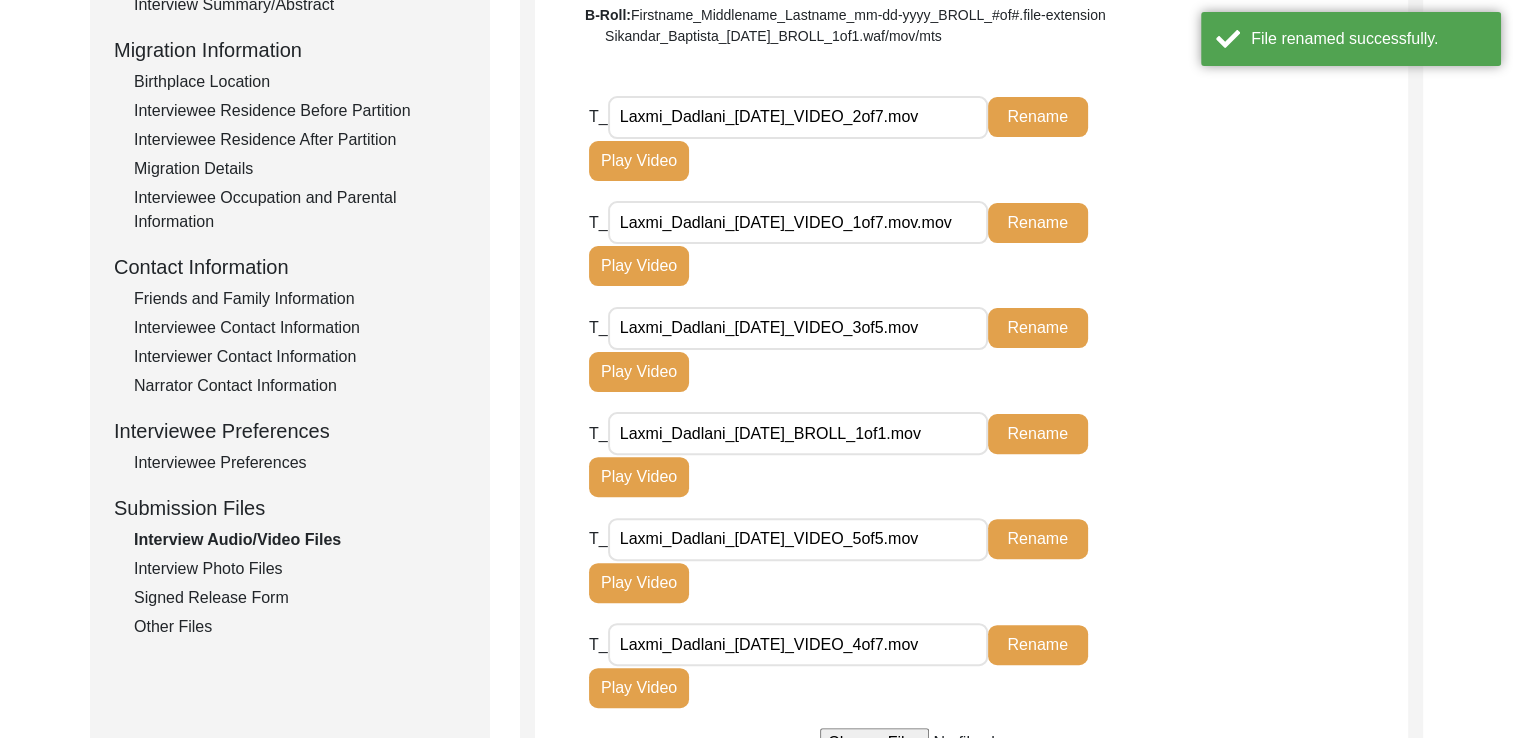 click on "Laxmi_Dadlani_[DATE]_VIDEO_4of7.mov" at bounding box center [798, 644] 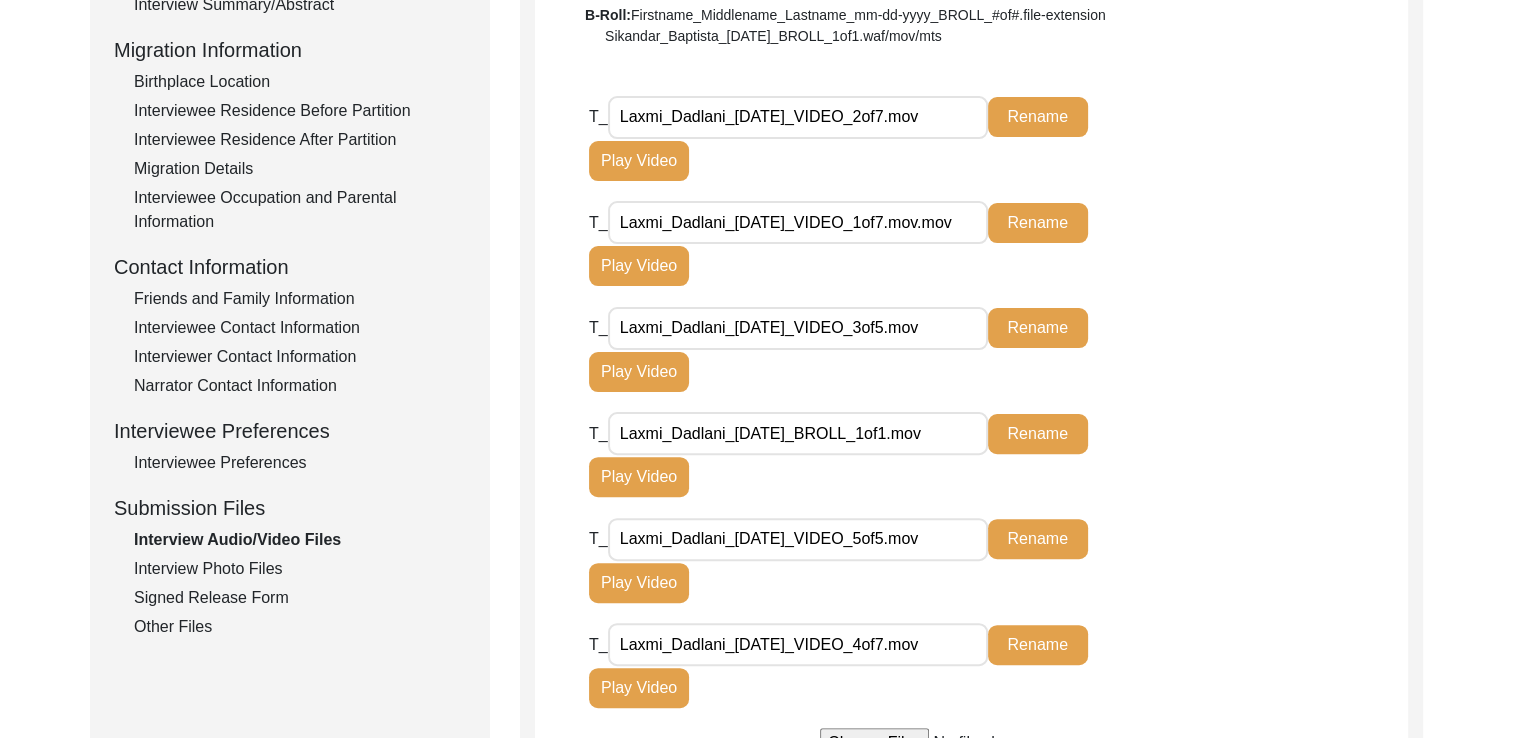 click on "Laxmi_Dadlani_[DATE]_VIDEO_4of7.mov" at bounding box center [798, 644] 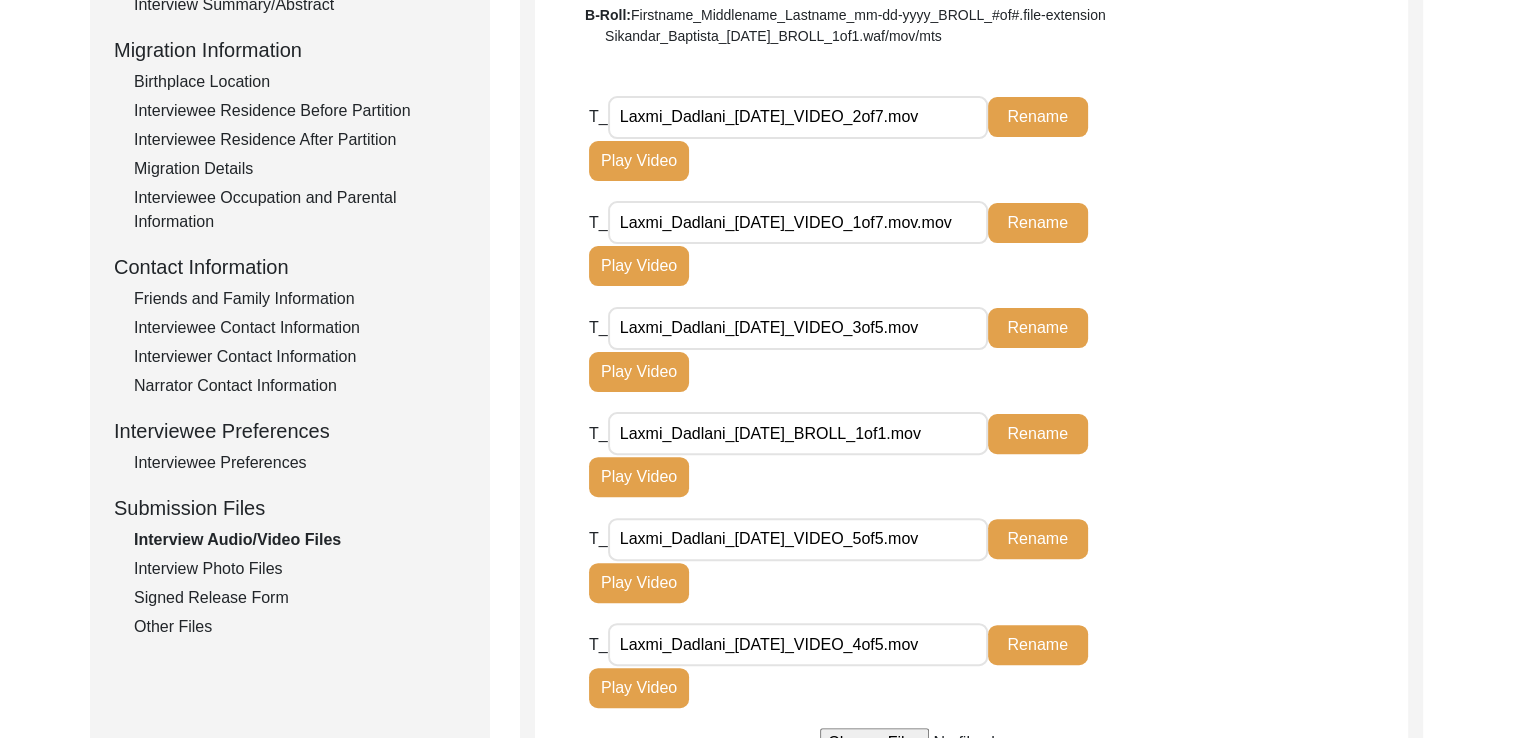 type on "Laxmi_Dadlani_[DATE]_VIDEO_4of5.mov" 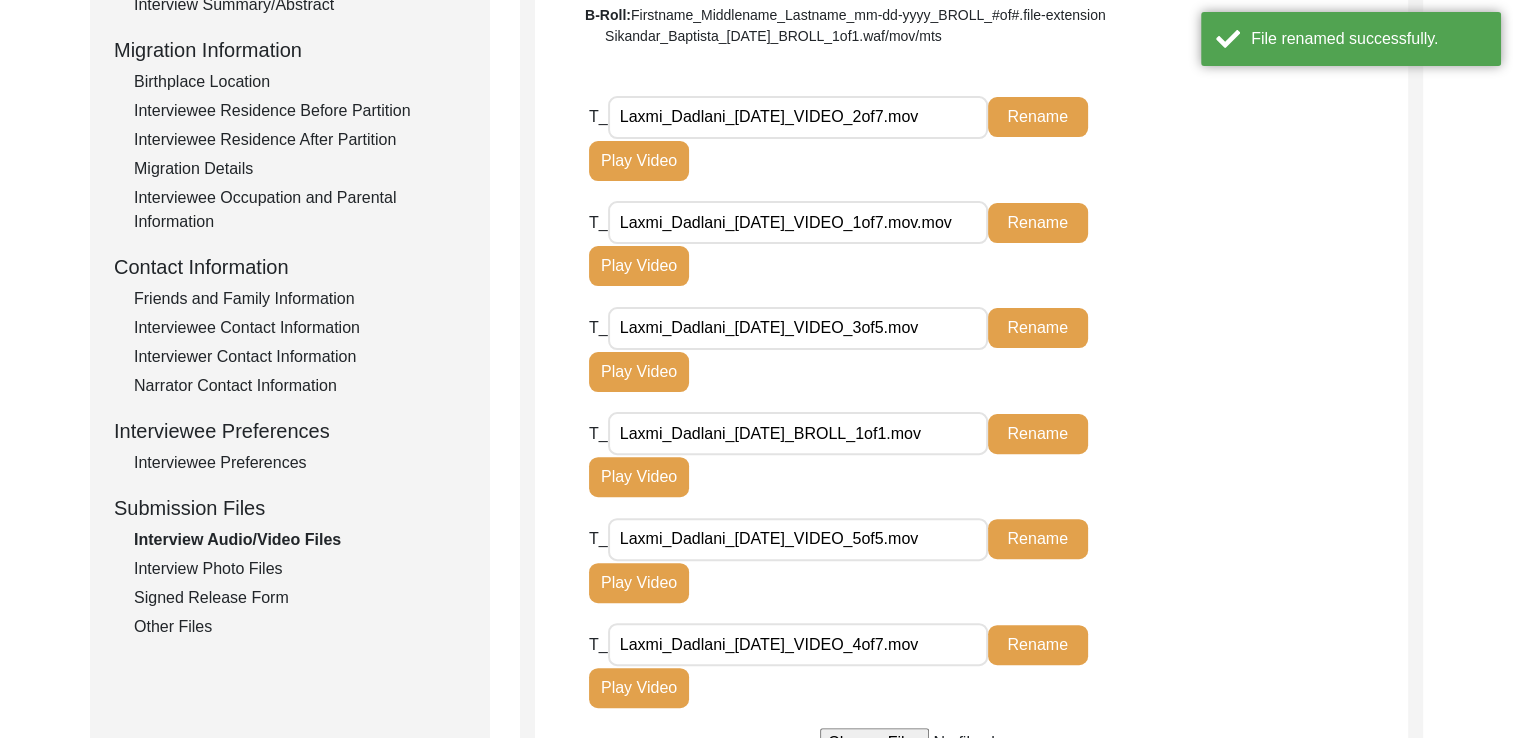 click on "Laxmi_Dadlani_[DATE]_VIDEO_4of7.mov" at bounding box center (798, 644) 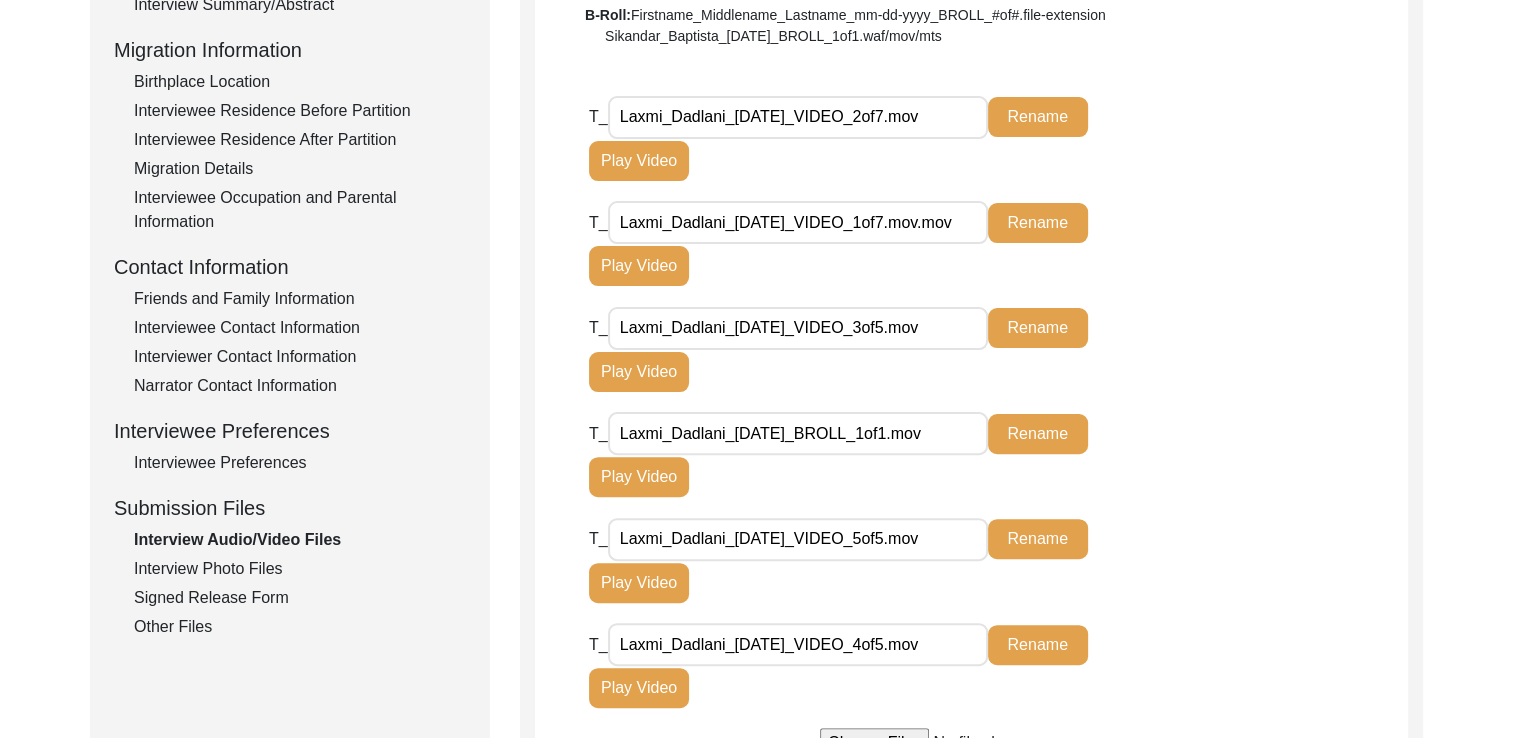 type on "Laxmi_Dadlani_[DATE]_VIDEO_4of5.mov" 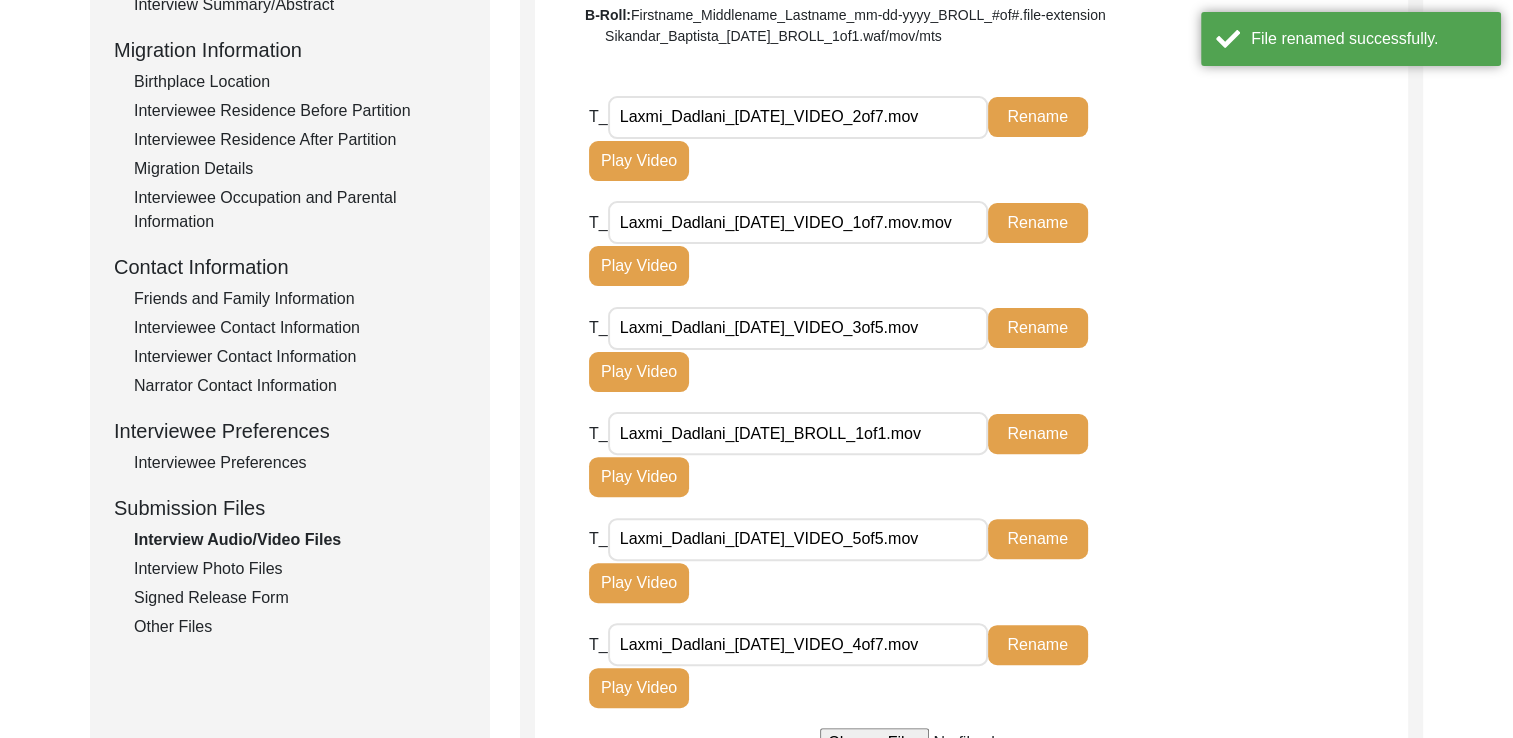 click on "Laxmi_Dadlani_[DATE]_VIDEO_4of7.mov" at bounding box center [798, 644] 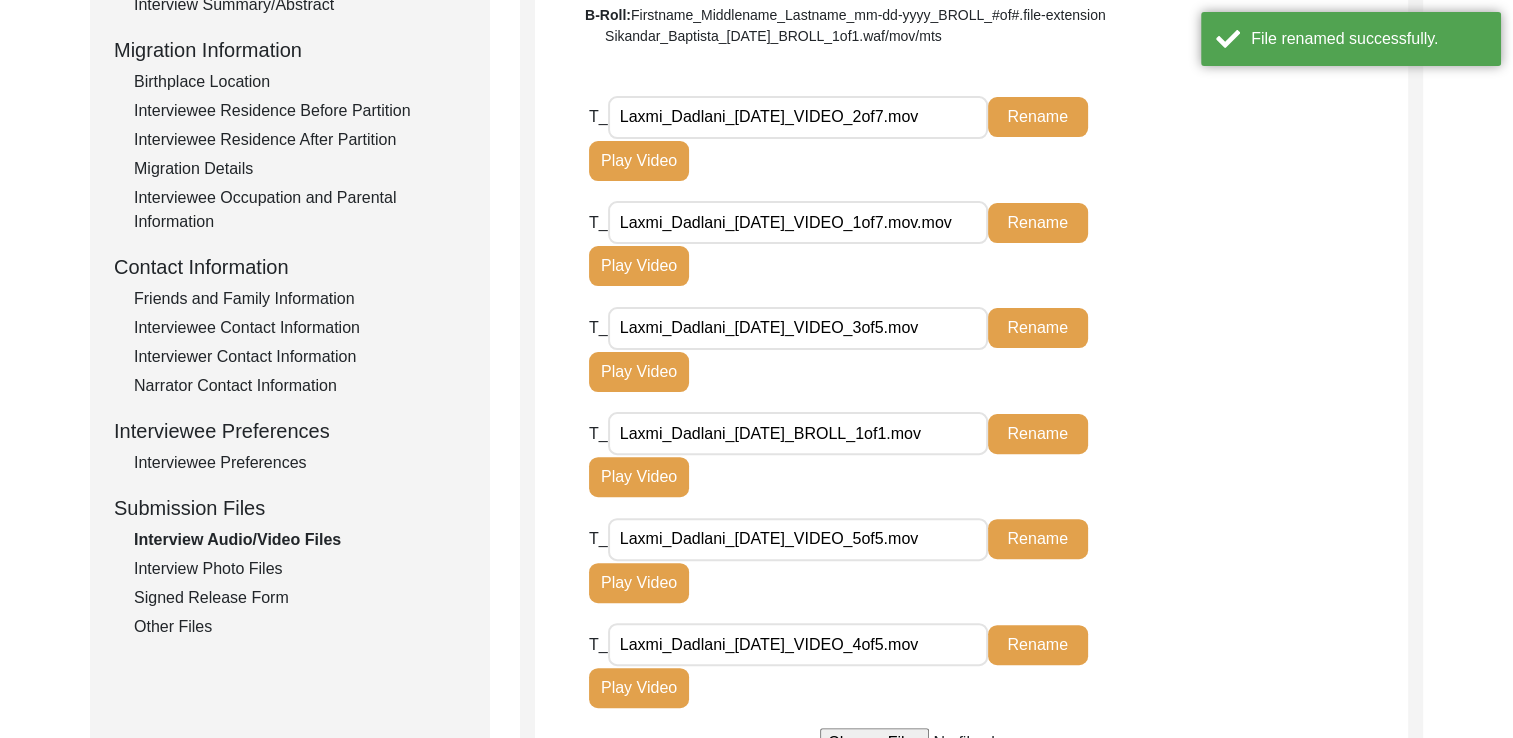 type on "Laxmi_Dadlani_[DATE]_VIDEO_4of5.mov" 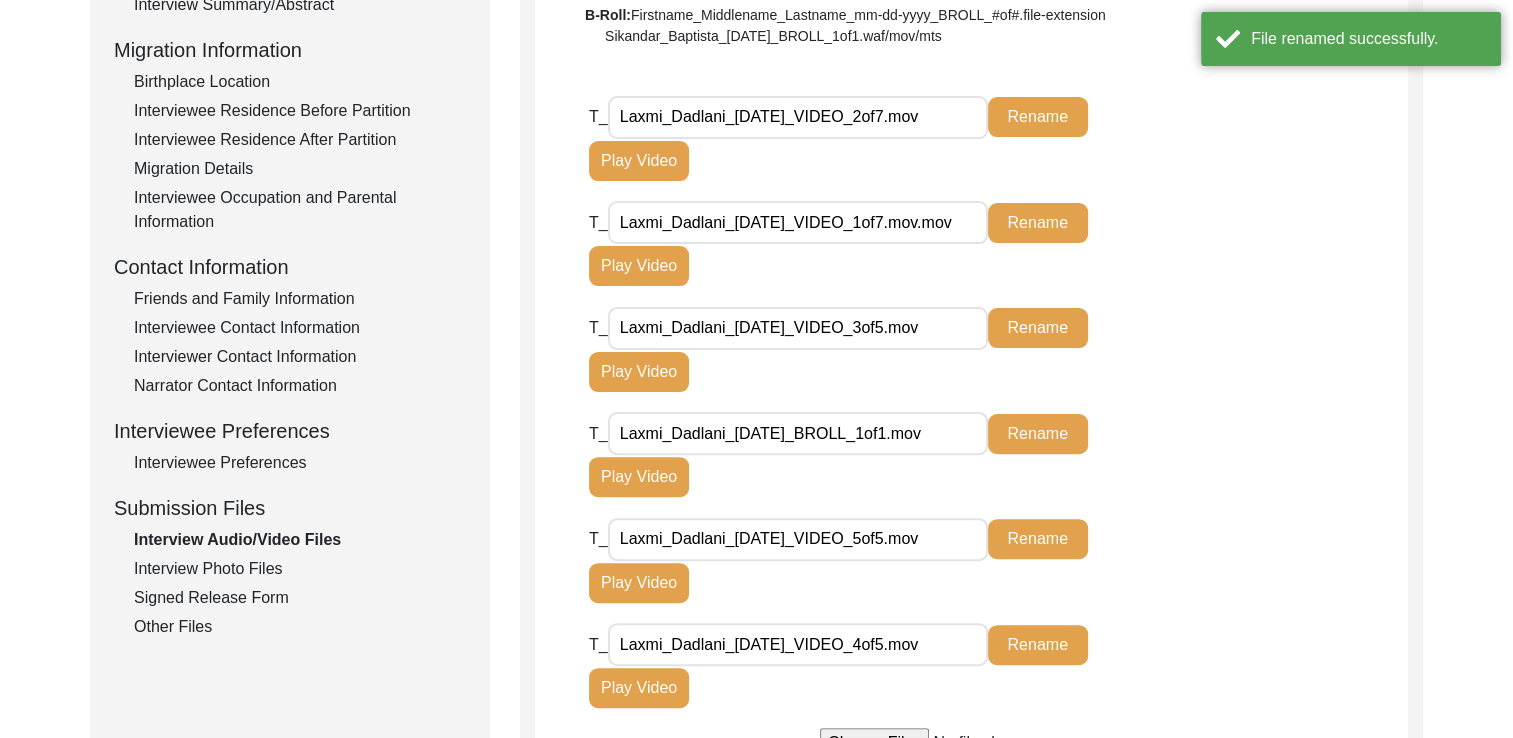 click on "T_ Laxmi_Dadlani_[DATE]_VIDEO_4of5.mov Rename Play Video" 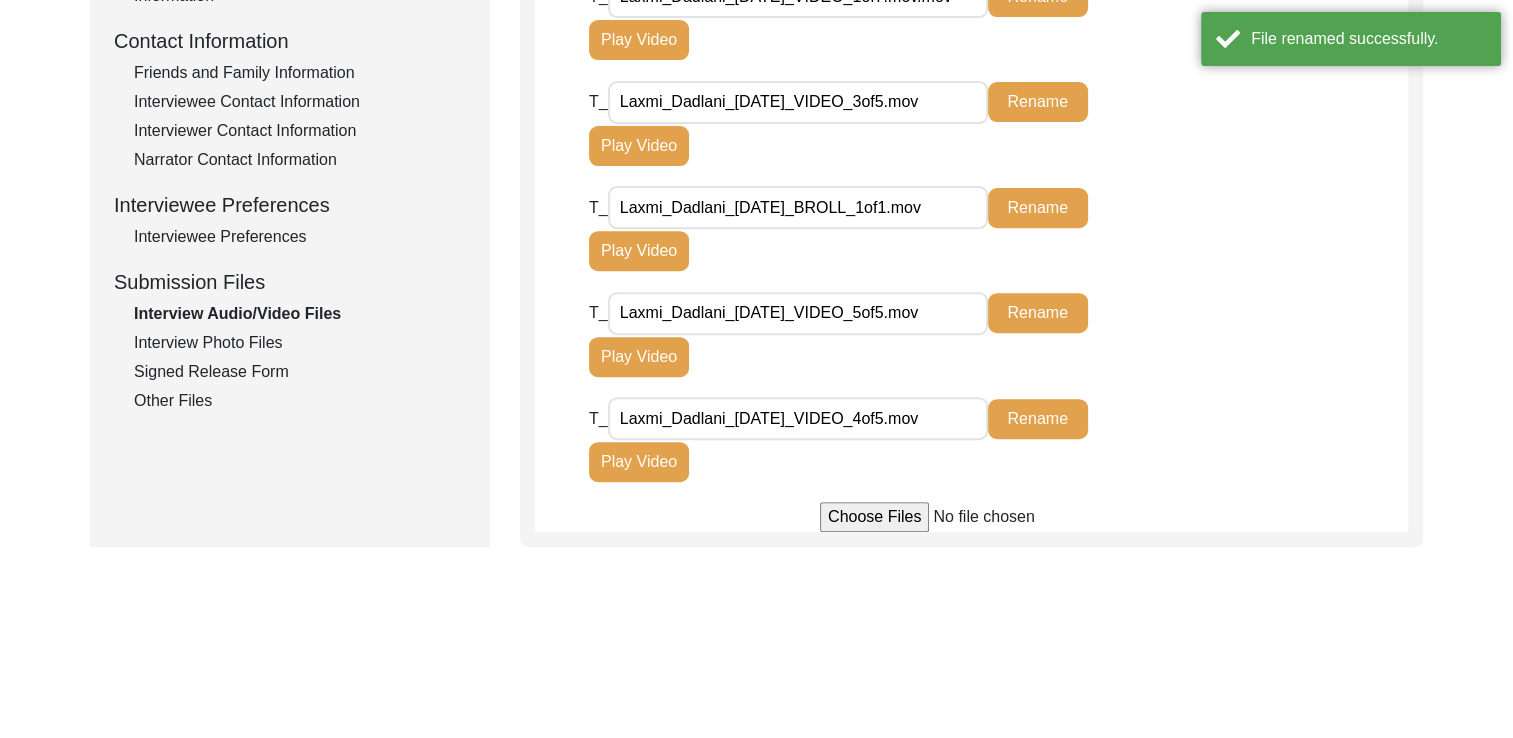 scroll, scrollTop: 732, scrollLeft: 0, axis: vertical 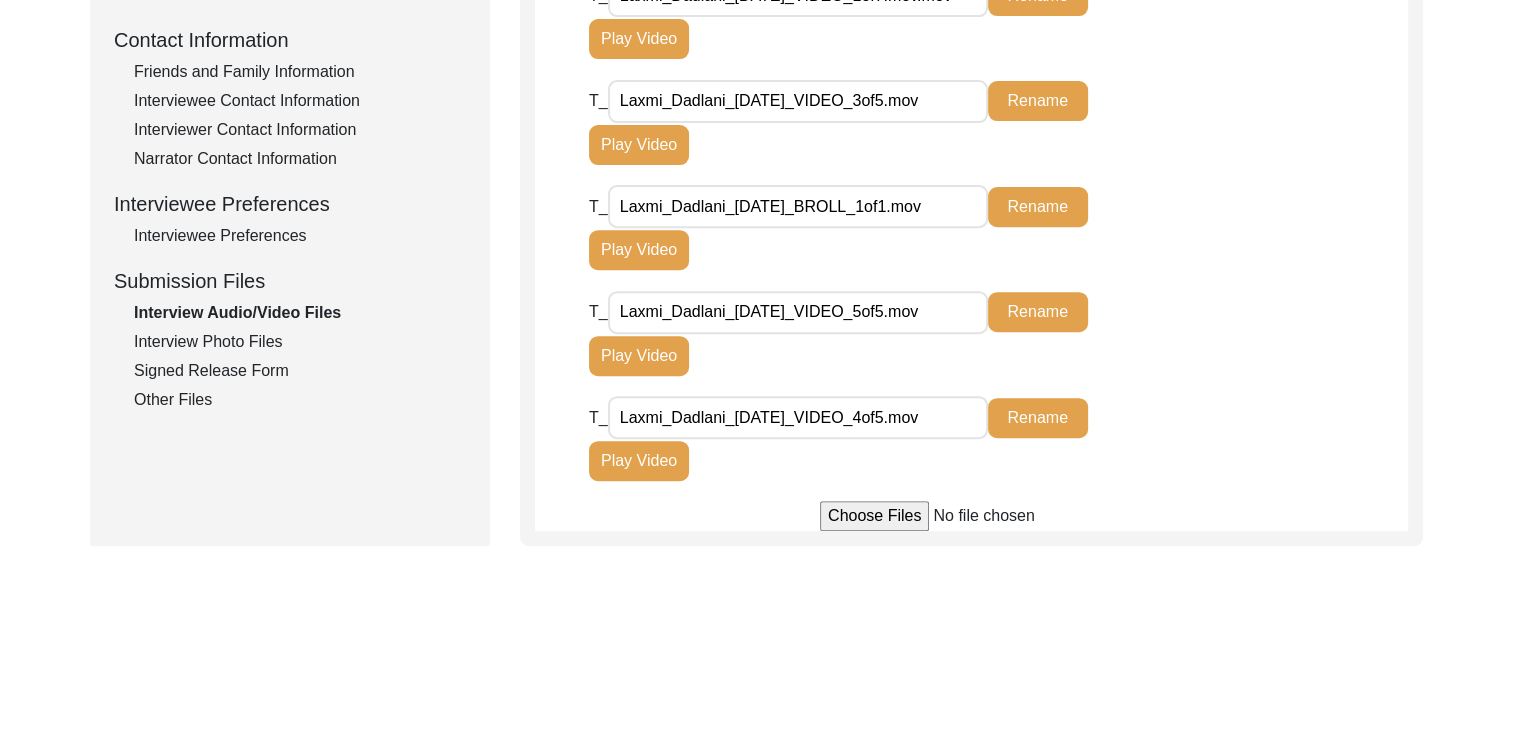 click on "Back to Dashboard  Interview ID:  T13409  Interviewee:  Laxmi Dadlani   Submission Form   Interview Information   Interviewee Information   Interviewer Information   Narrator Information   Interview Date   Interview Location   Additional Interview Information   Interview Summary/Abstract   Migration Information   Birthplace Location   Interviewee Residence Before Partition   Interviewee Residence After Partition   Migration Details   Interviewee Occupation and Parental Information   Contact Information   Friends and Family Information   Interviewee Contact Information   Interviewer Contact Information   Narrator Contact Information   Interviewee Preferences   Interviewee Preferences   Submission Files   Interview Audio/Video Files   Interview Photo Files   Signed Release Form   Other Files   Interview Audio/Video Files  File Naming Convention: Video files:  Firstname_Middlename_Lastname_mm-dd-yyyy_VIDEO_#of#.file-extension  Sikandar_Baptista_01-25-2017_VIDEO_1of2.mp4/mov/mts  Audio files: B-Roll: T_ Rename" 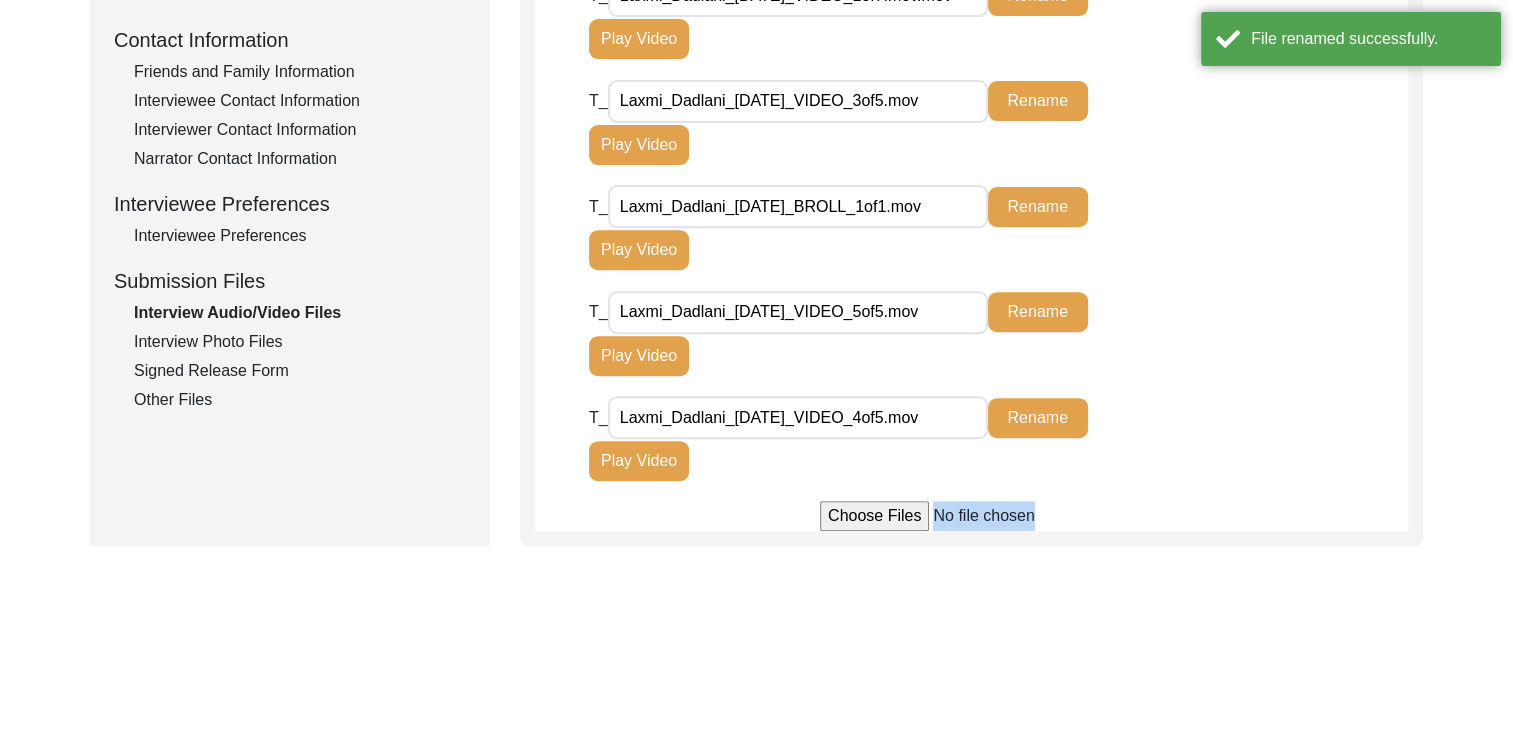 click on "Back to Dashboard  Interview ID:  T13409  Interviewee:  Laxmi Dadlani   Submission Form   Interview Information   Interviewee Information   Interviewer Information   Narrator Information   Interview Date   Interview Location   Additional Interview Information   Interview Summary/Abstract   Migration Information   Birthplace Location   Interviewee Residence Before Partition   Interviewee Residence After Partition   Migration Details   Interviewee Occupation and Parental Information   Contact Information   Friends and Family Information   Interviewee Contact Information   Interviewer Contact Information   Narrator Contact Information   Interviewee Preferences   Interviewee Preferences   Submission Files   Interview Audio/Video Files   Interview Photo Files   Signed Release Form   Other Files   Interview Audio/Video Files  File Naming Convention: Video files:  Firstname_Middlename_Lastname_mm-dd-yyyy_VIDEO_#of#.file-extension  Sikandar_Baptista_01-25-2017_VIDEO_1of2.mp4/mov/mts  Audio files: B-Roll: T_ Rename" 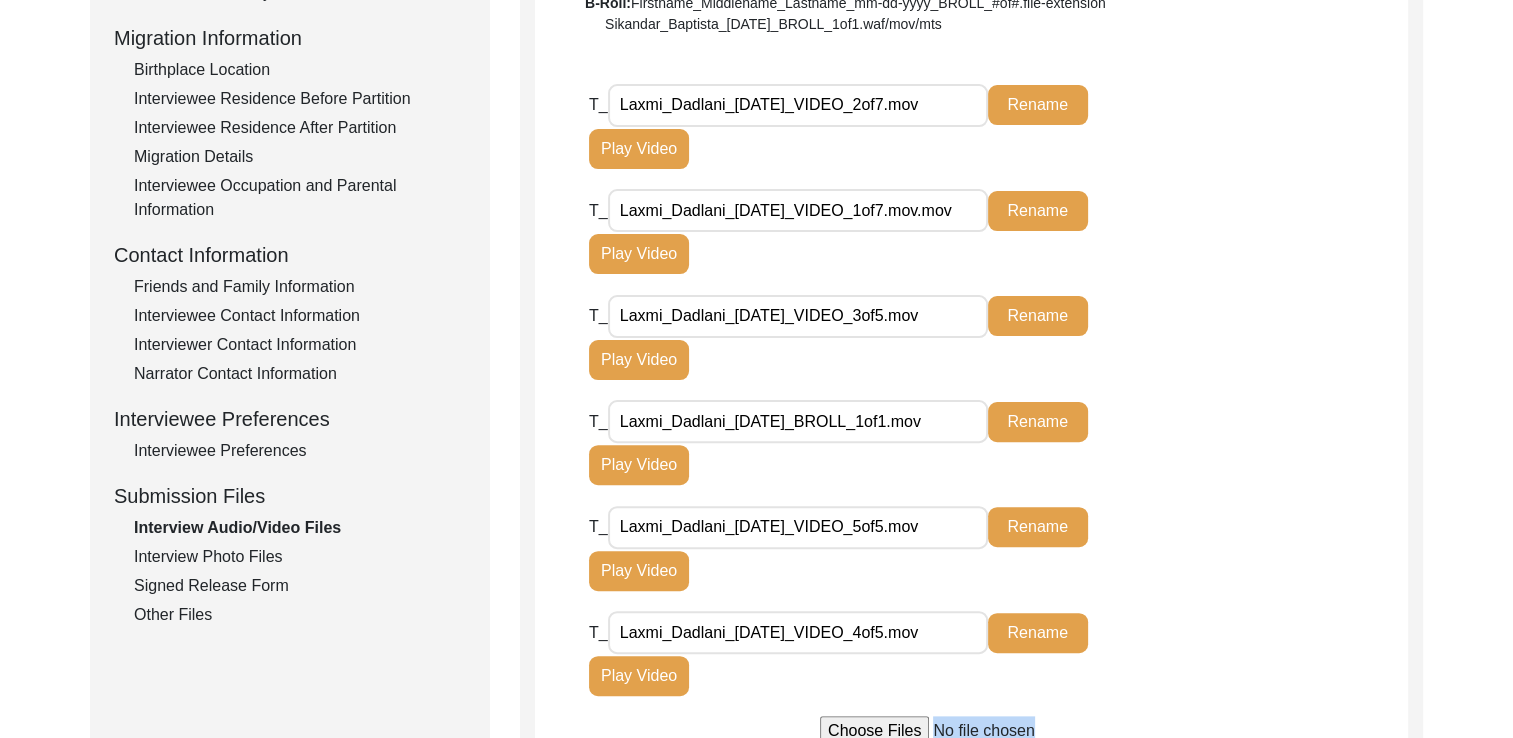 scroll, scrollTop: 515, scrollLeft: 0, axis: vertical 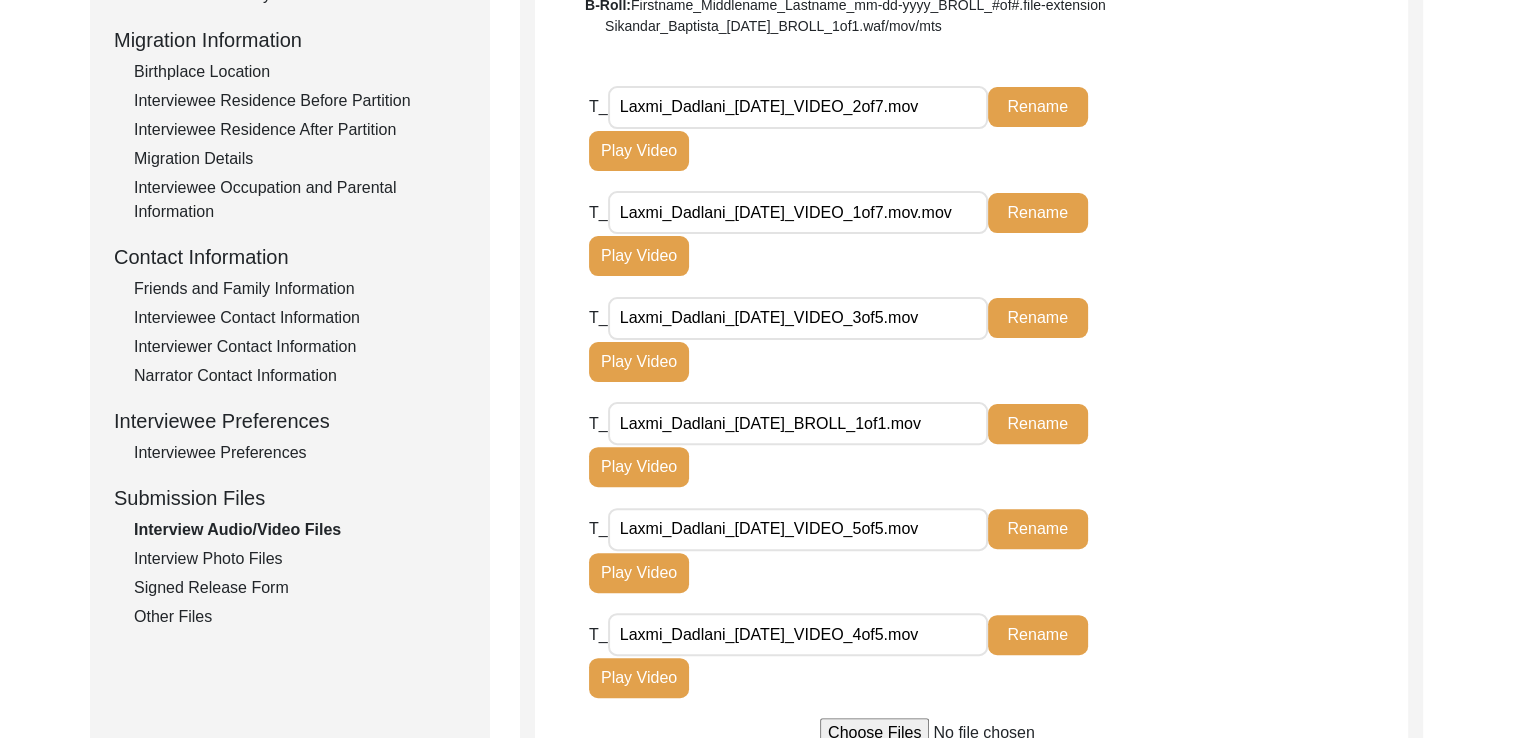 click on "Laxmi_Dadlani_[DATE]_VIDEO_2of7.mov" at bounding box center (798, 107) 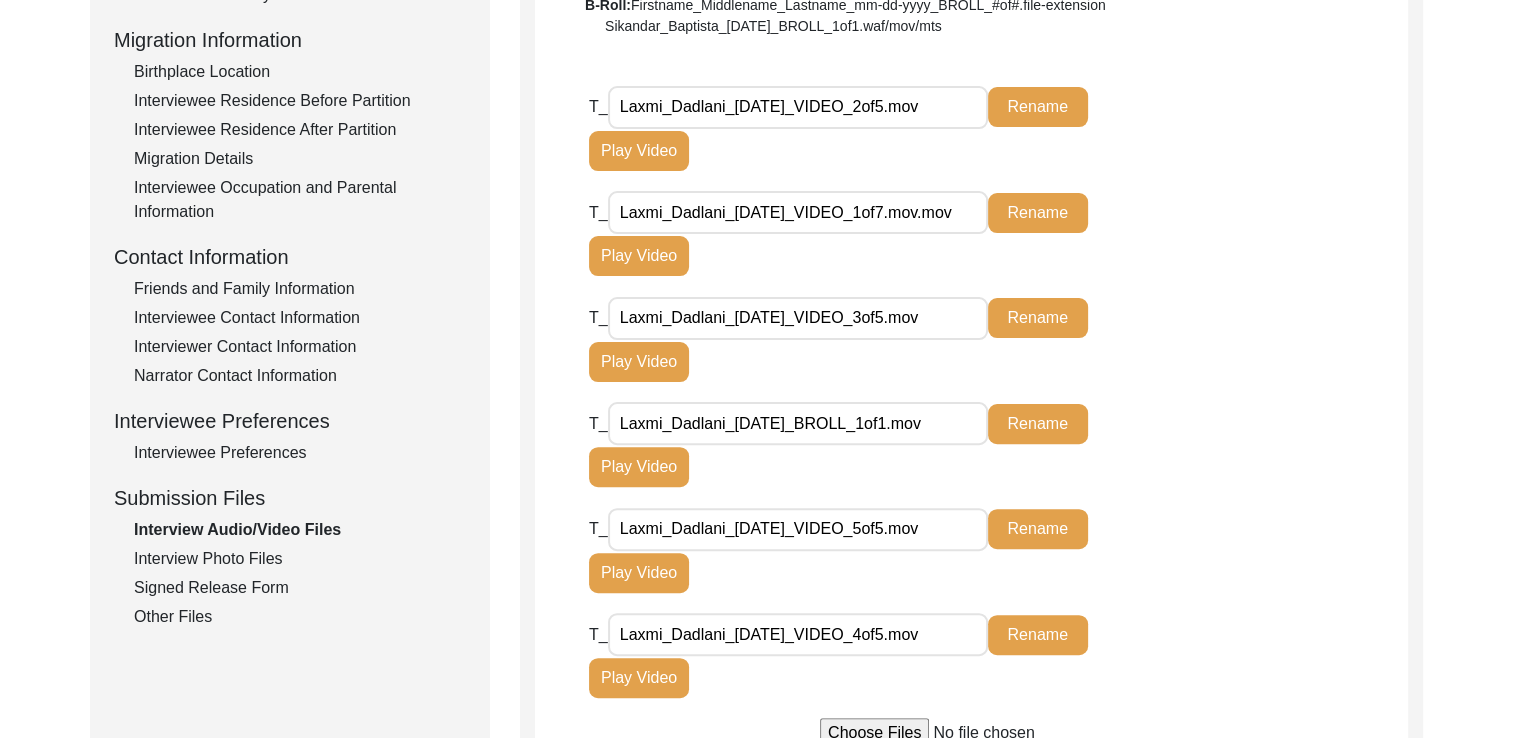 type on "Laxmi_Dadlani_[DATE]_VIDEO_2of5.mov" 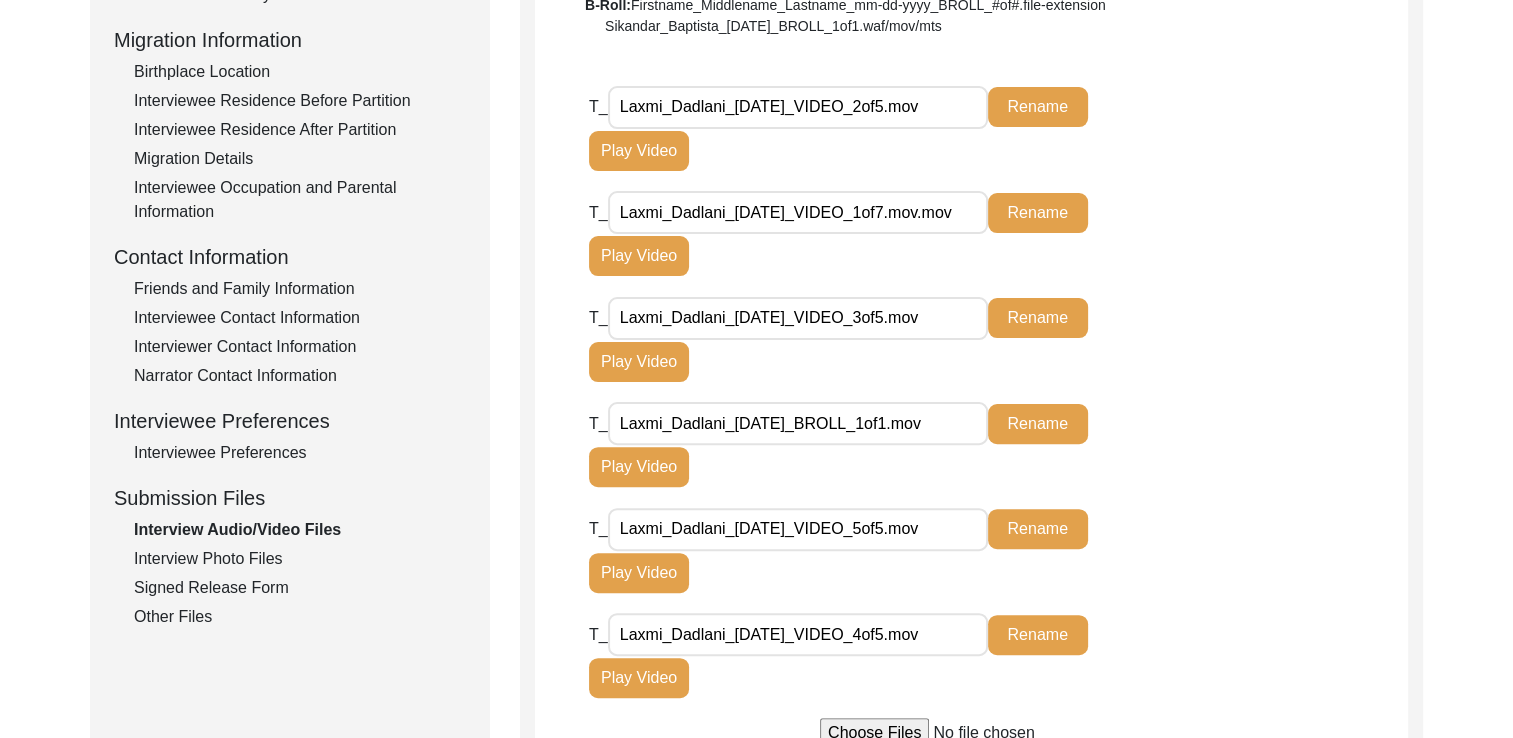 click on "T_ Laxmi_Dadlani_[DATE]_VIDEO_2of5.mov Rename Play Video" 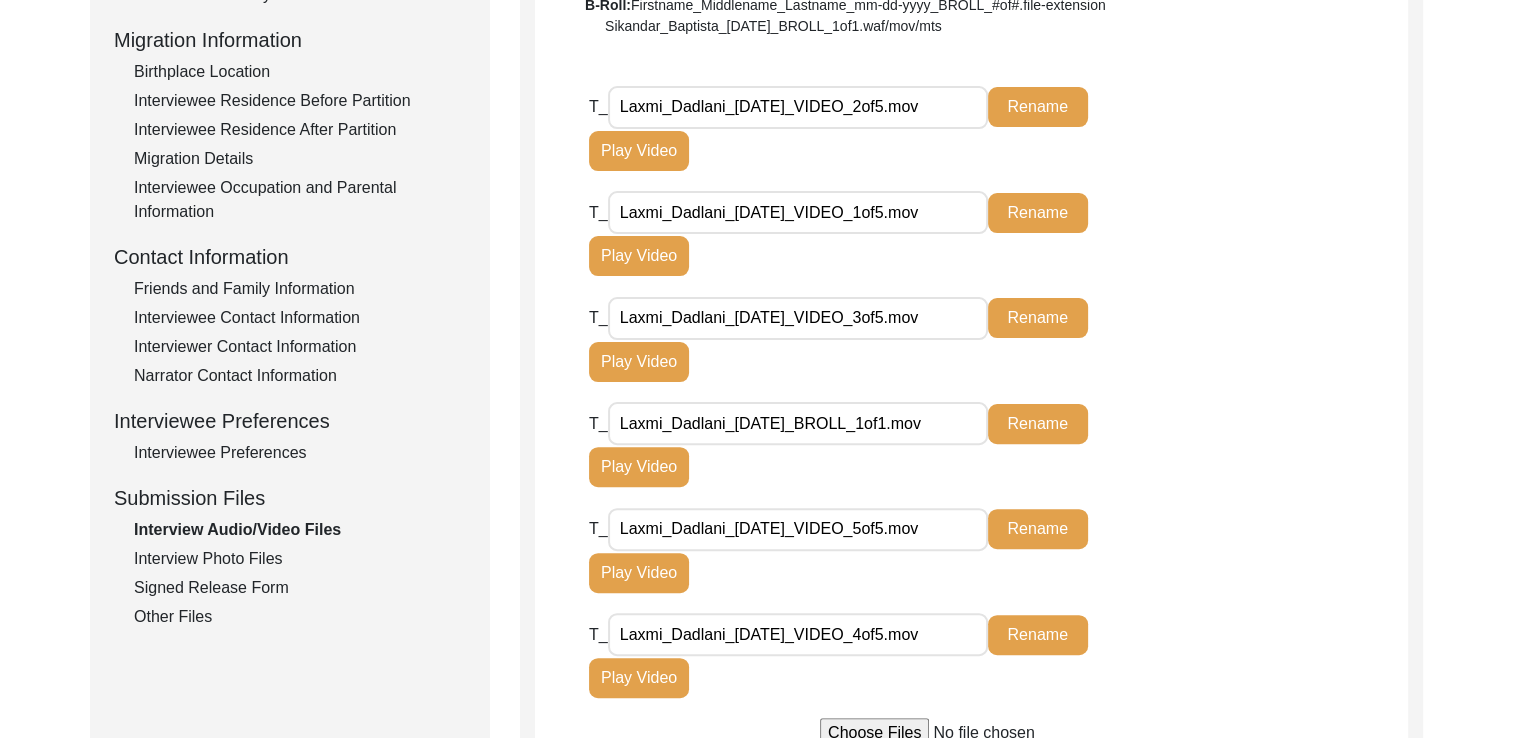 type on "Laxmi_Dadlani_[DATE]_VIDEO_1of5.mov" 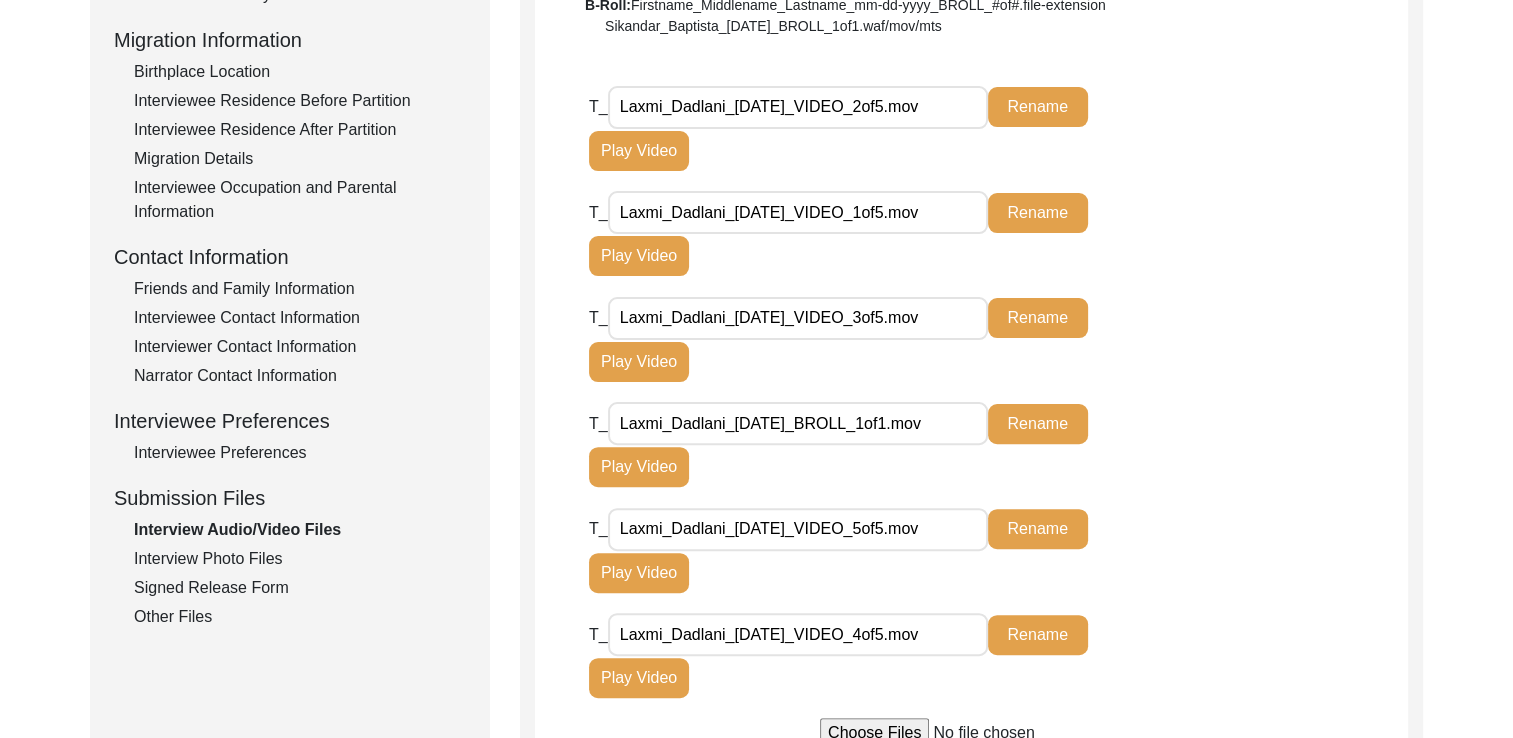 click on "T_ Laxmi_Dadlani_[DATE]_VIDEO_5of5.mov Rename Play Video" 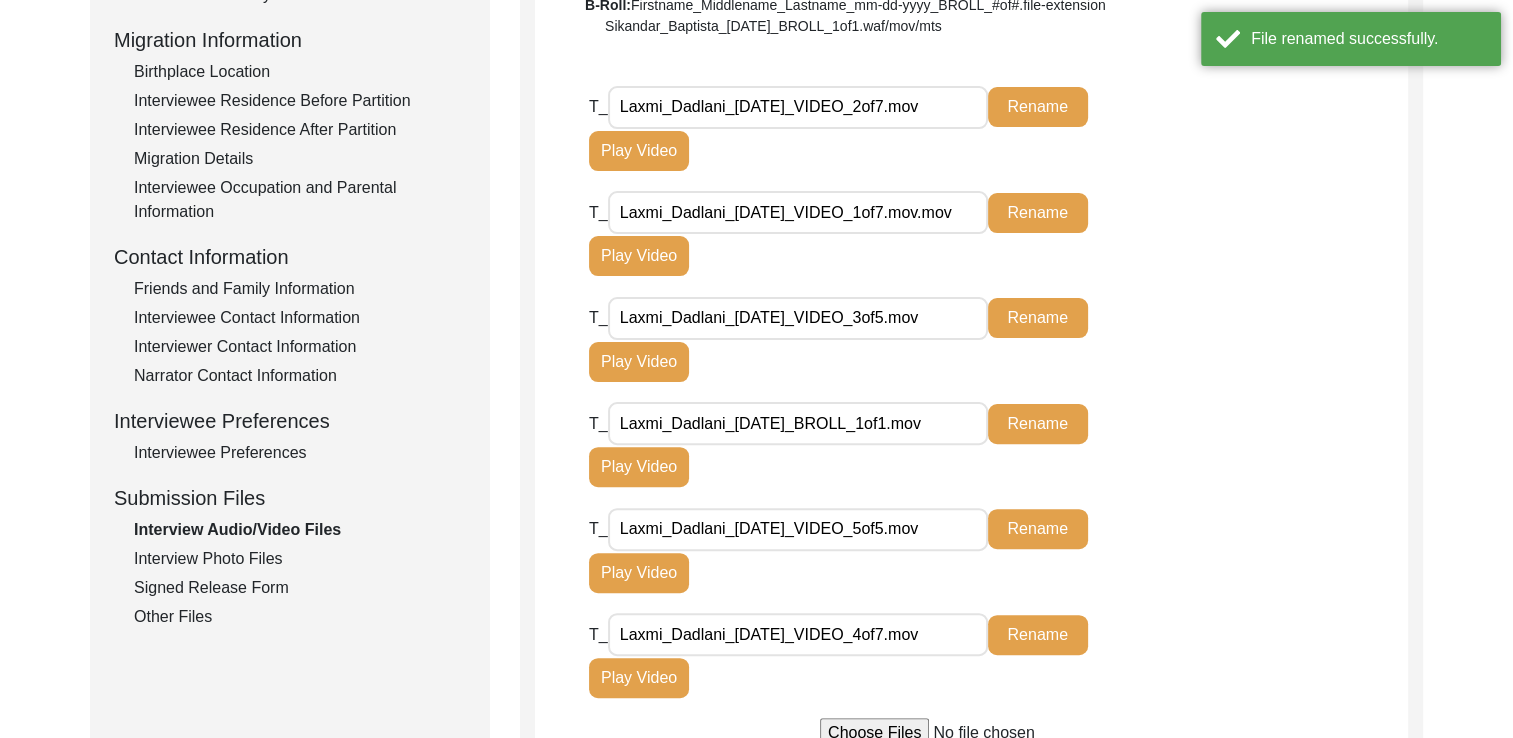 click on "Laxmi_Dadlani_[DATE]_VIDEO_1of7.mov.mov" at bounding box center [798, 212] 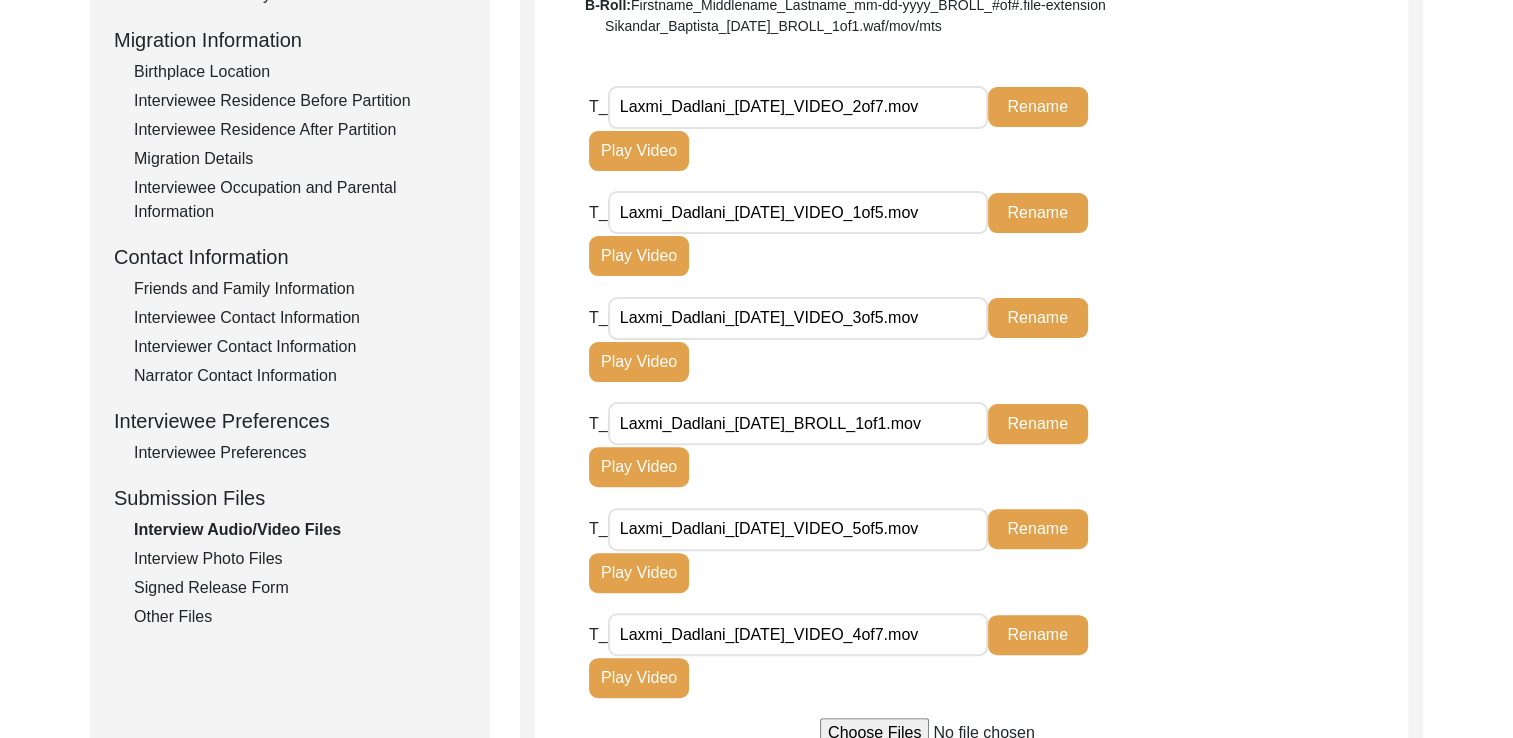 type on "Laxmi_Dadlani_[DATE]_VIDEO_1of5.mov" 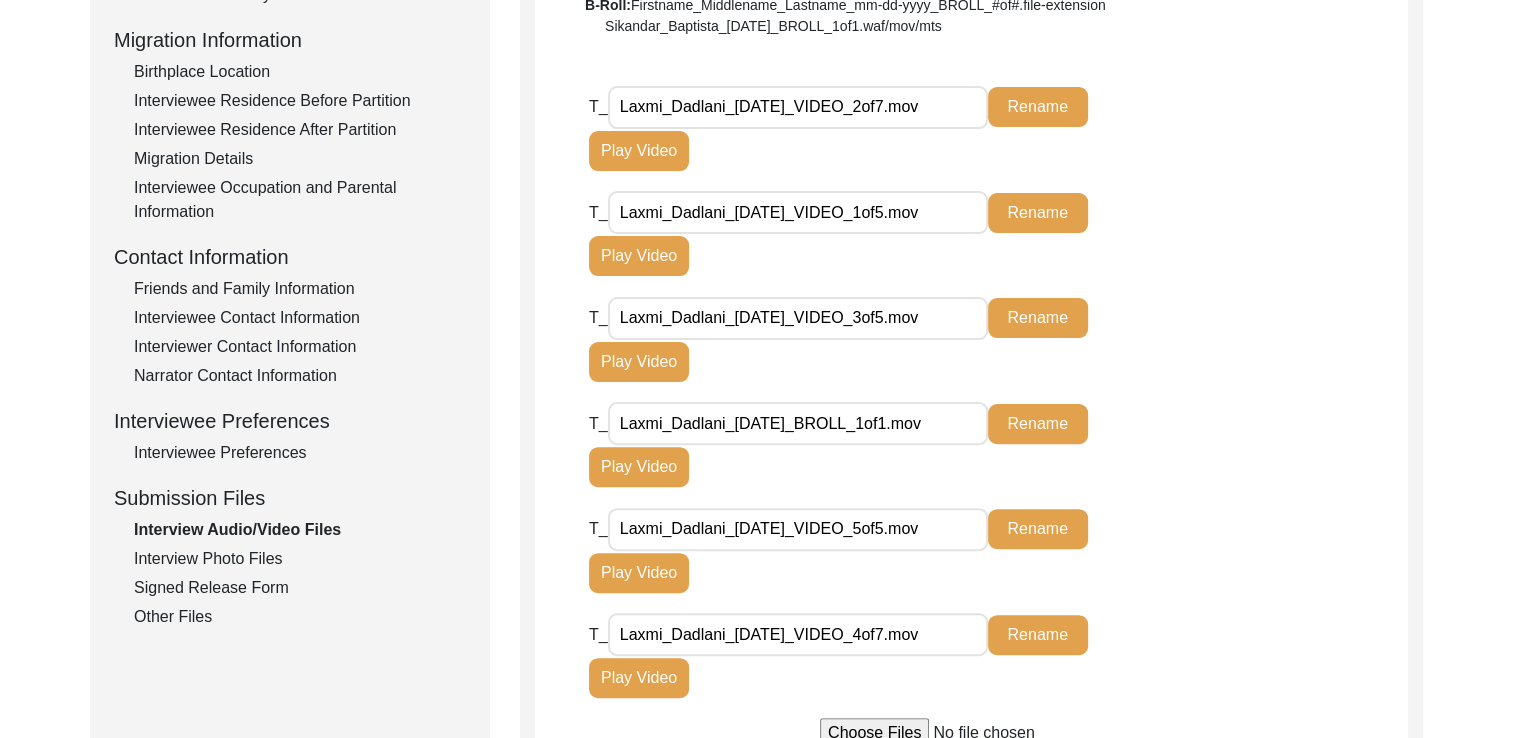 click on "Rename" 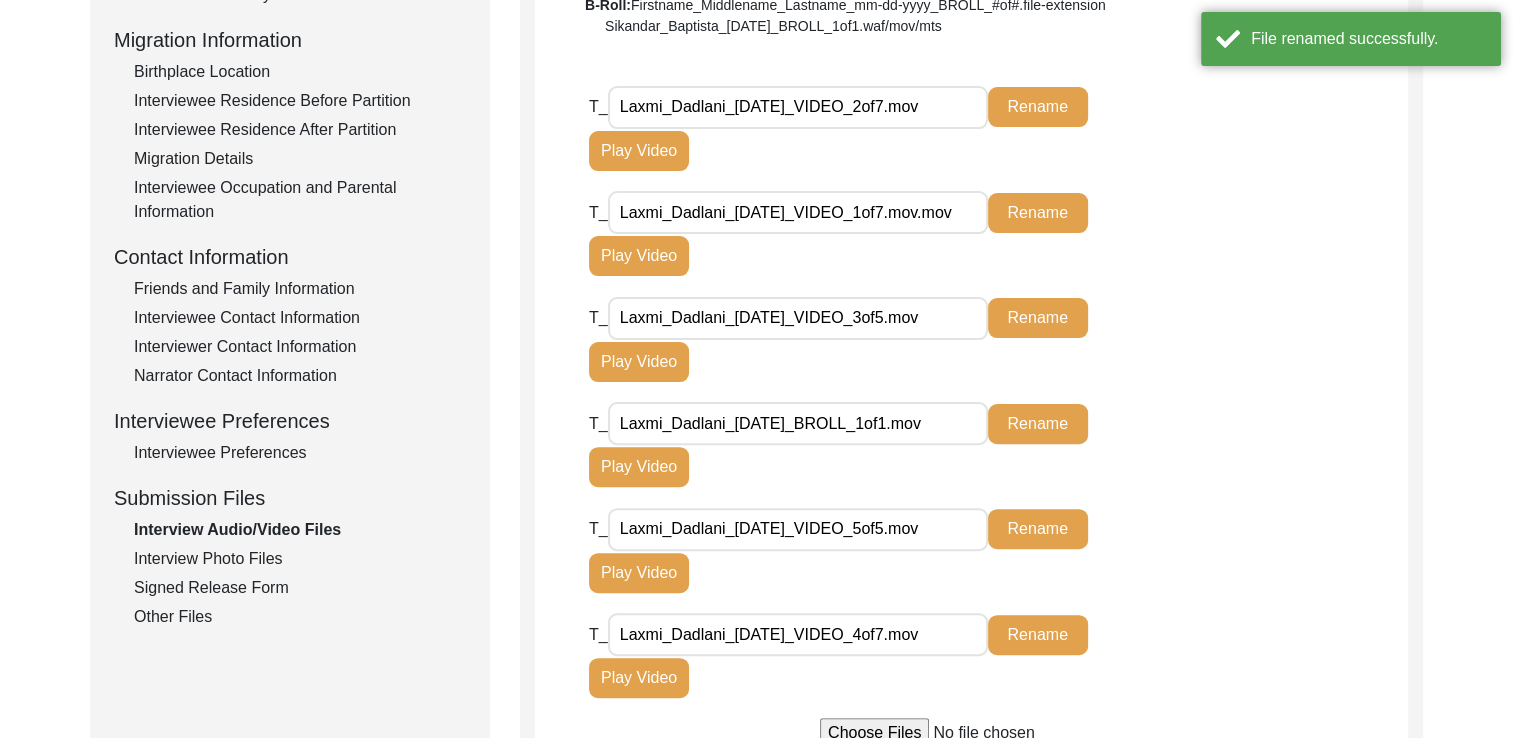 click on "Laxmi_Dadlani_[DATE]_VIDEO_1of7.mov.mov" at bounding box center [798, 212] 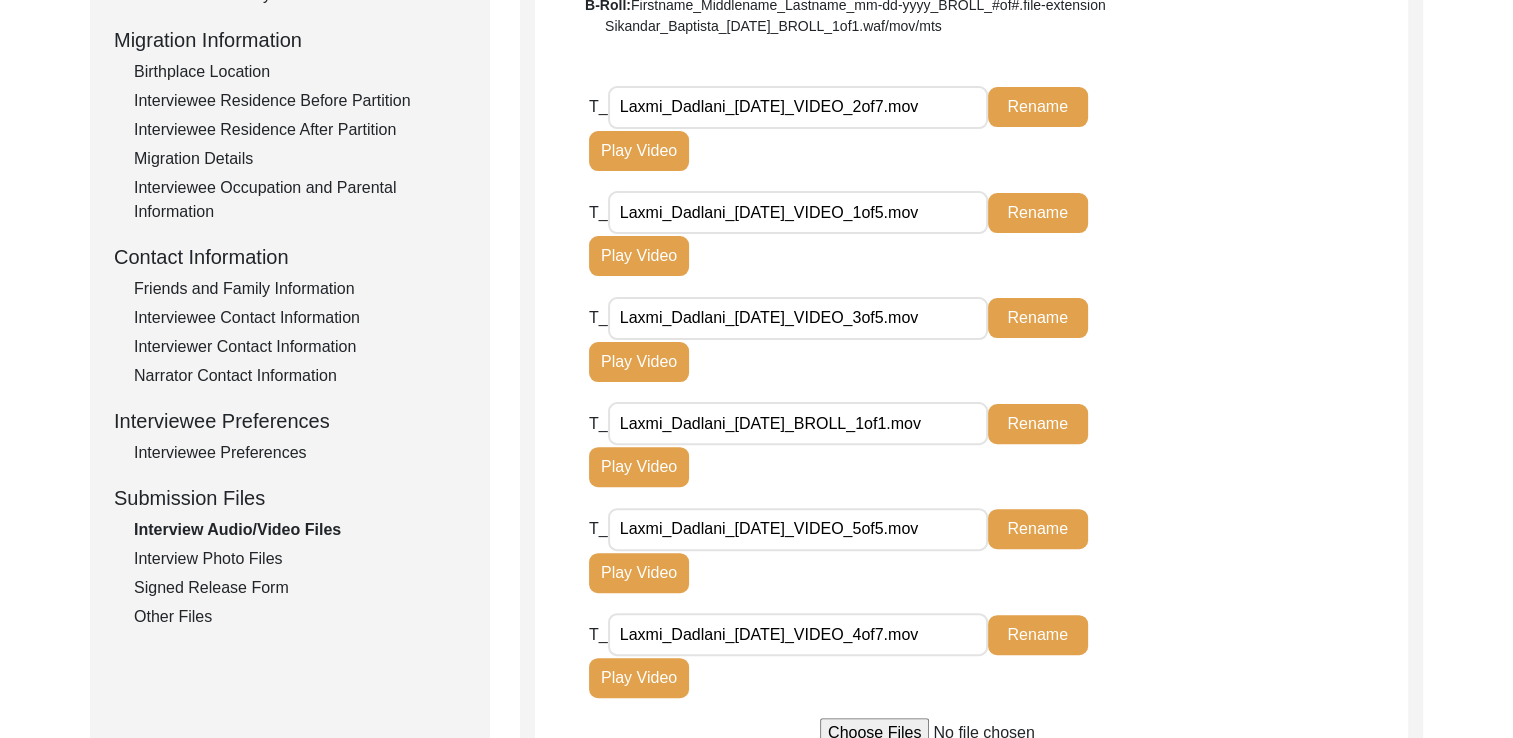 type on "Laxmi_Dadlani_[DATE]_VIDEO_1of5.mov" 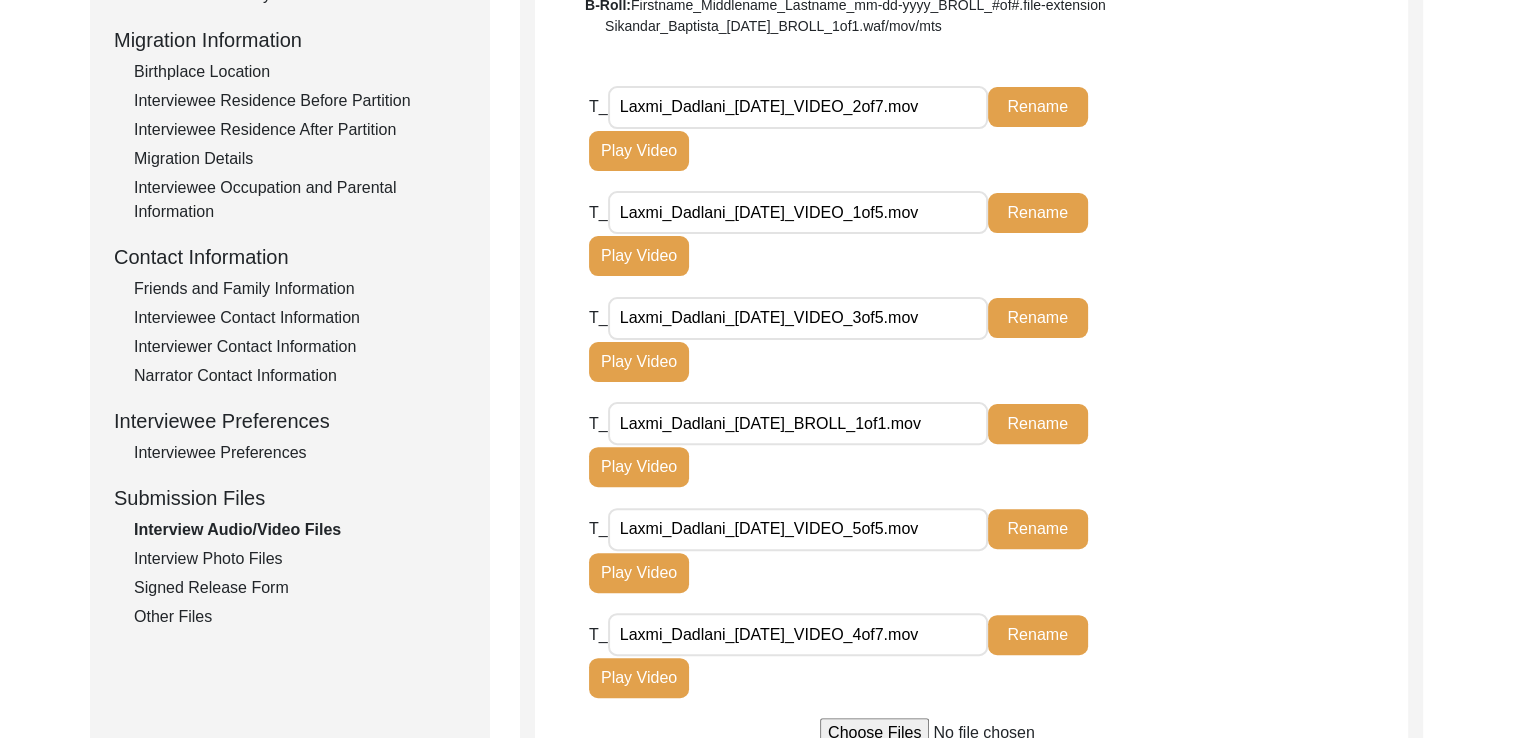 click on "T_ Laxmi_Dadlani_[DATE]_VIDEO_1of5.mov Rename Play Video" 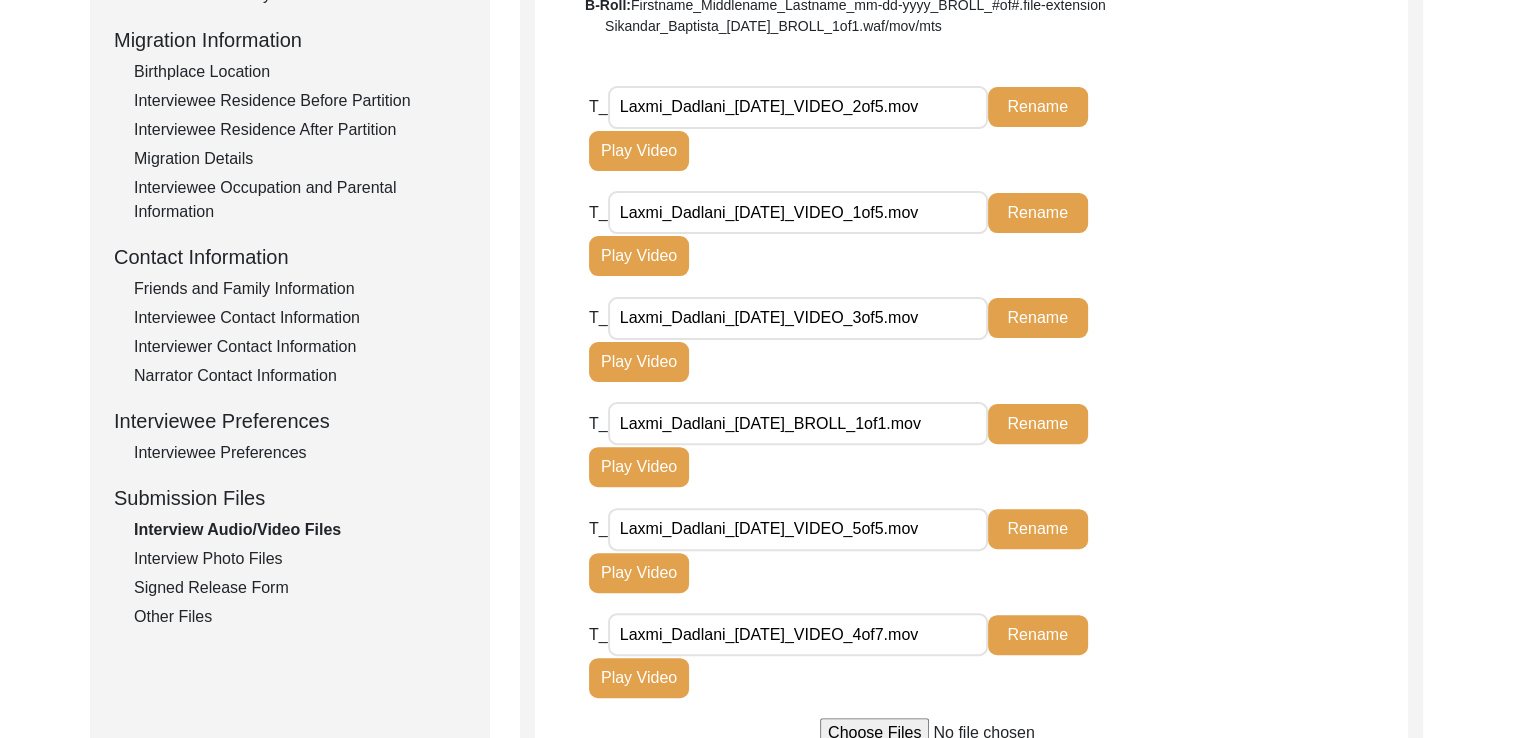 type on "Laxmi_Dadlani_[DATE]_VIDEO_2of5.mov" 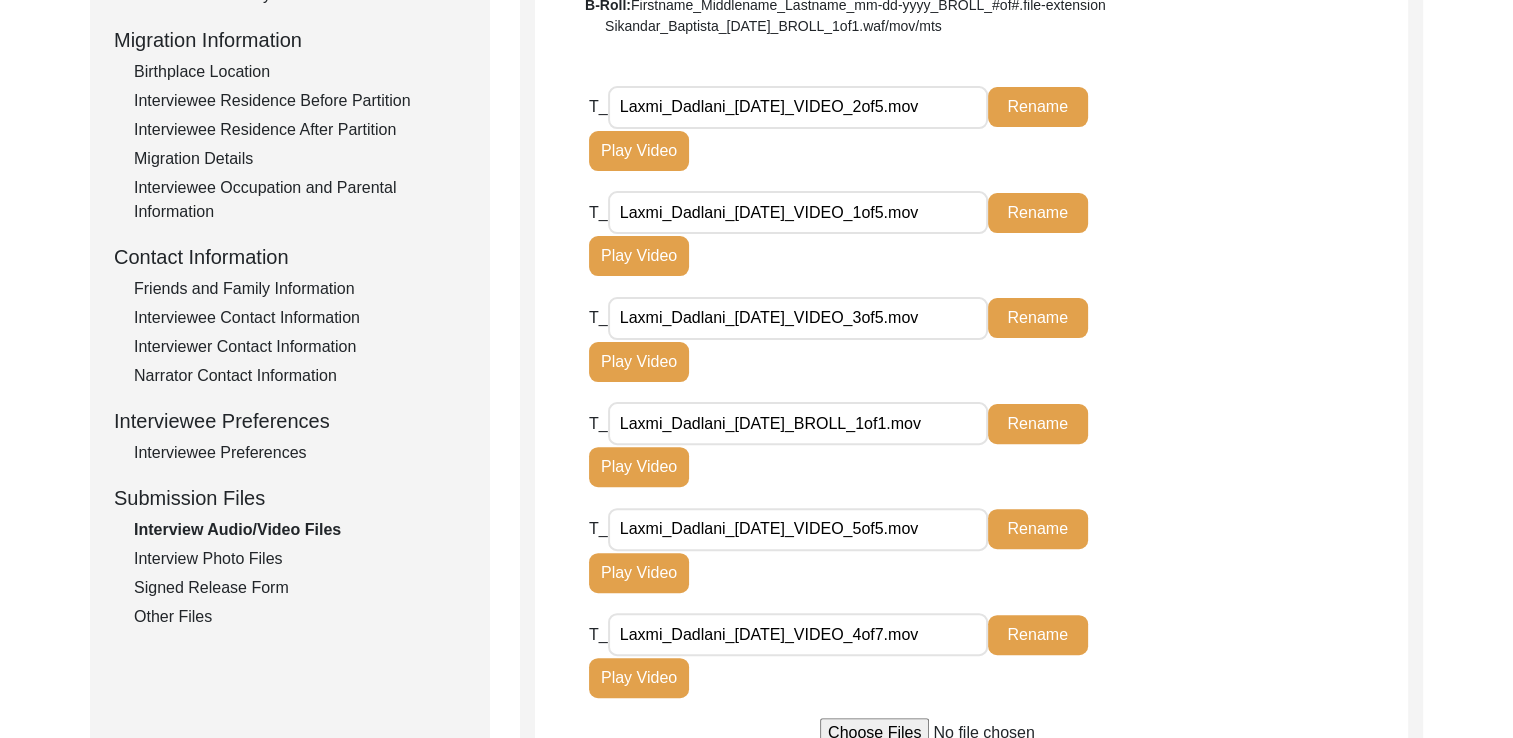 click on "T_ Laxmi_Dadlani_[DATE]_VIDEO_1of5.mov Rename Play Video" 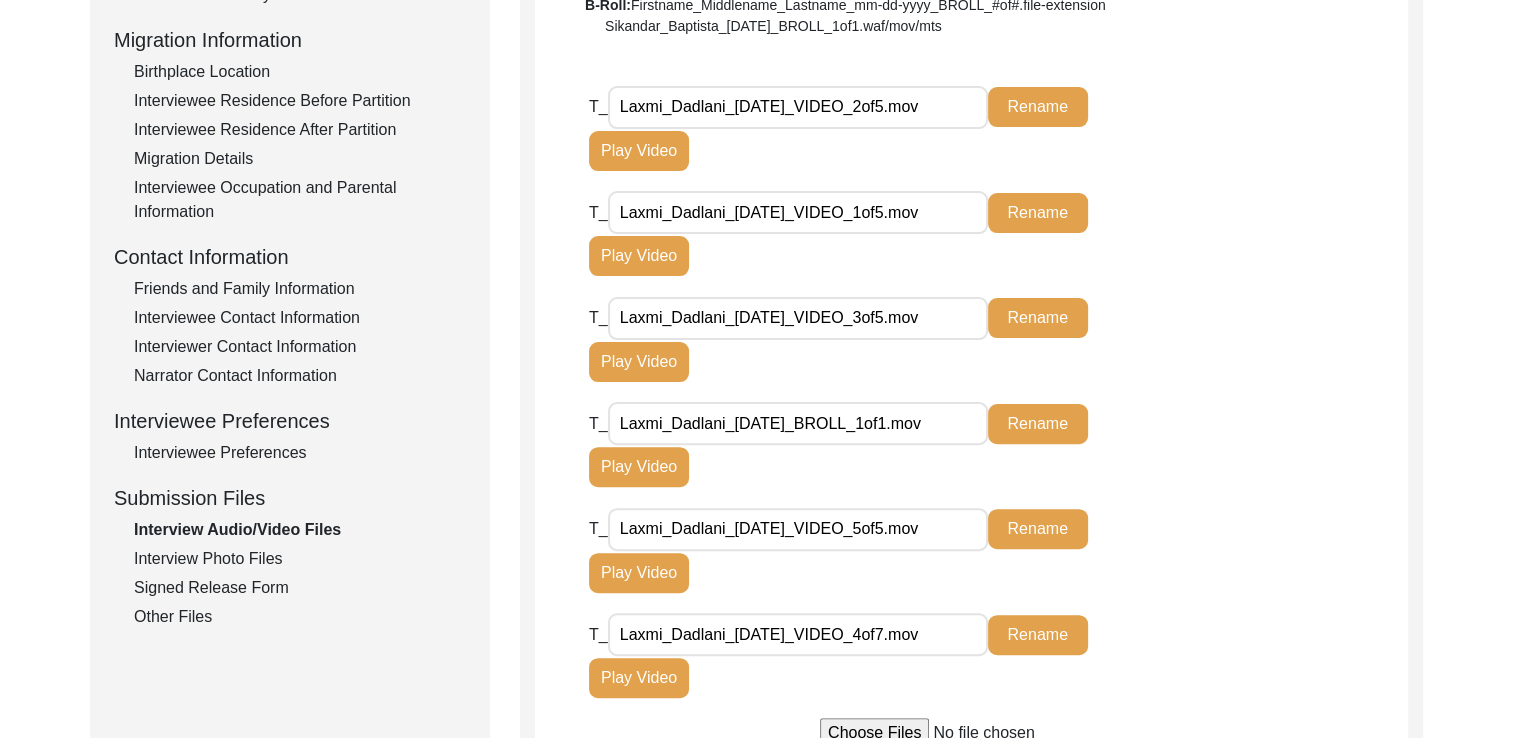click on "T_ Laxmi_Dadlani_[DATE]_VIDEO_2of5.mov Rename Play Video" 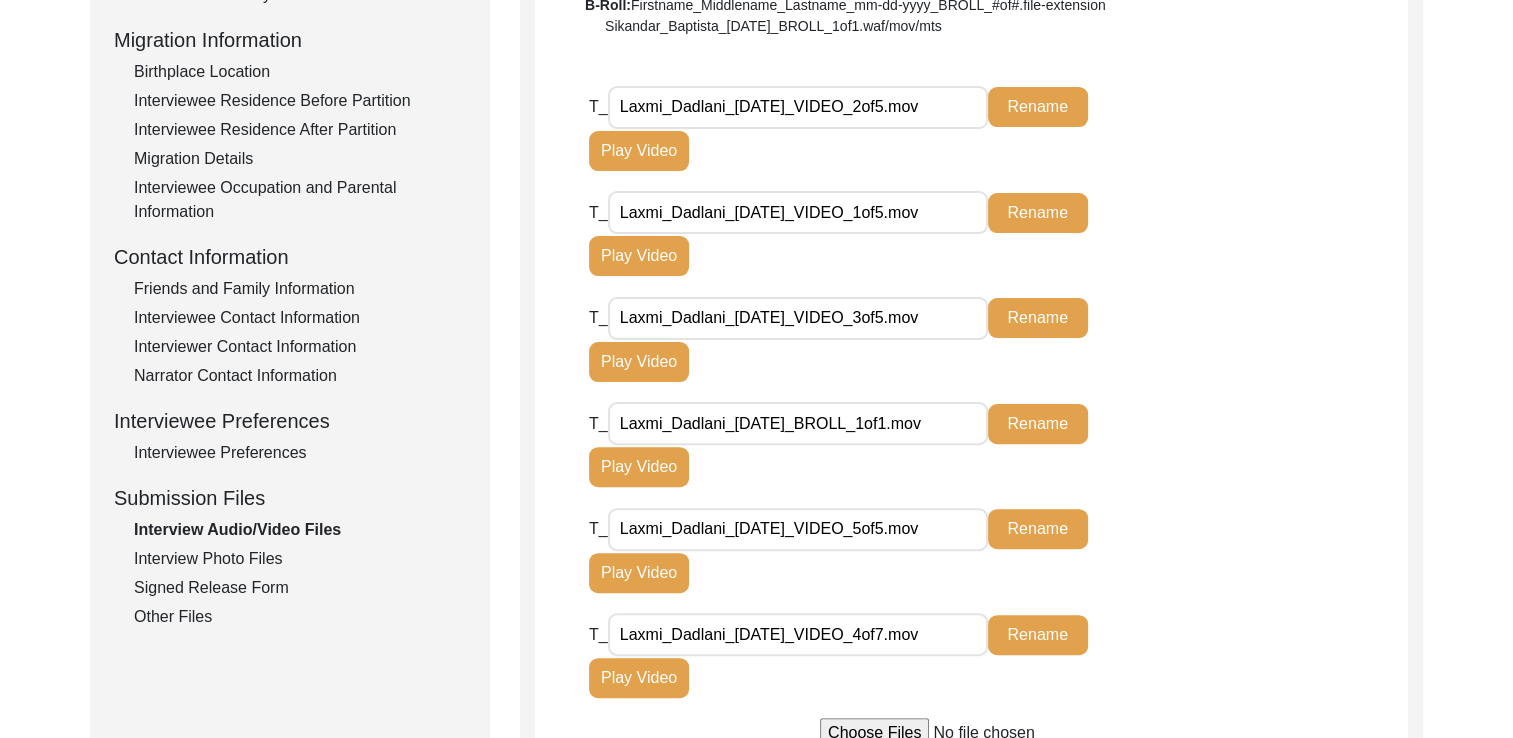 click on "T_ Laxmi_Dadlani_[DATE]_VIDEO_2of5.mov Rename Play Video" 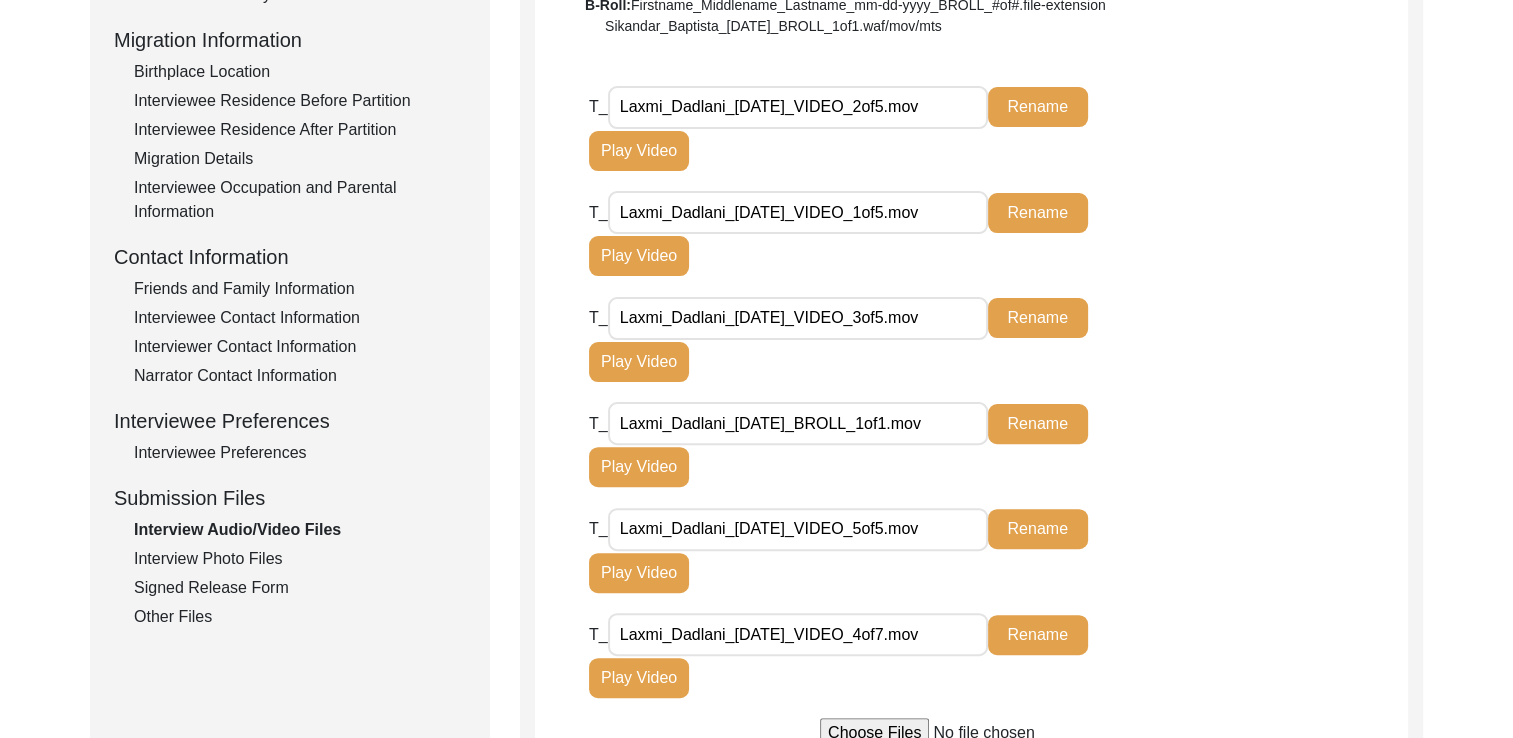 click on "Laxmi_Dadlani_[DATE]_VIDEO_4of7.mov" at bounding box center [798, 634] 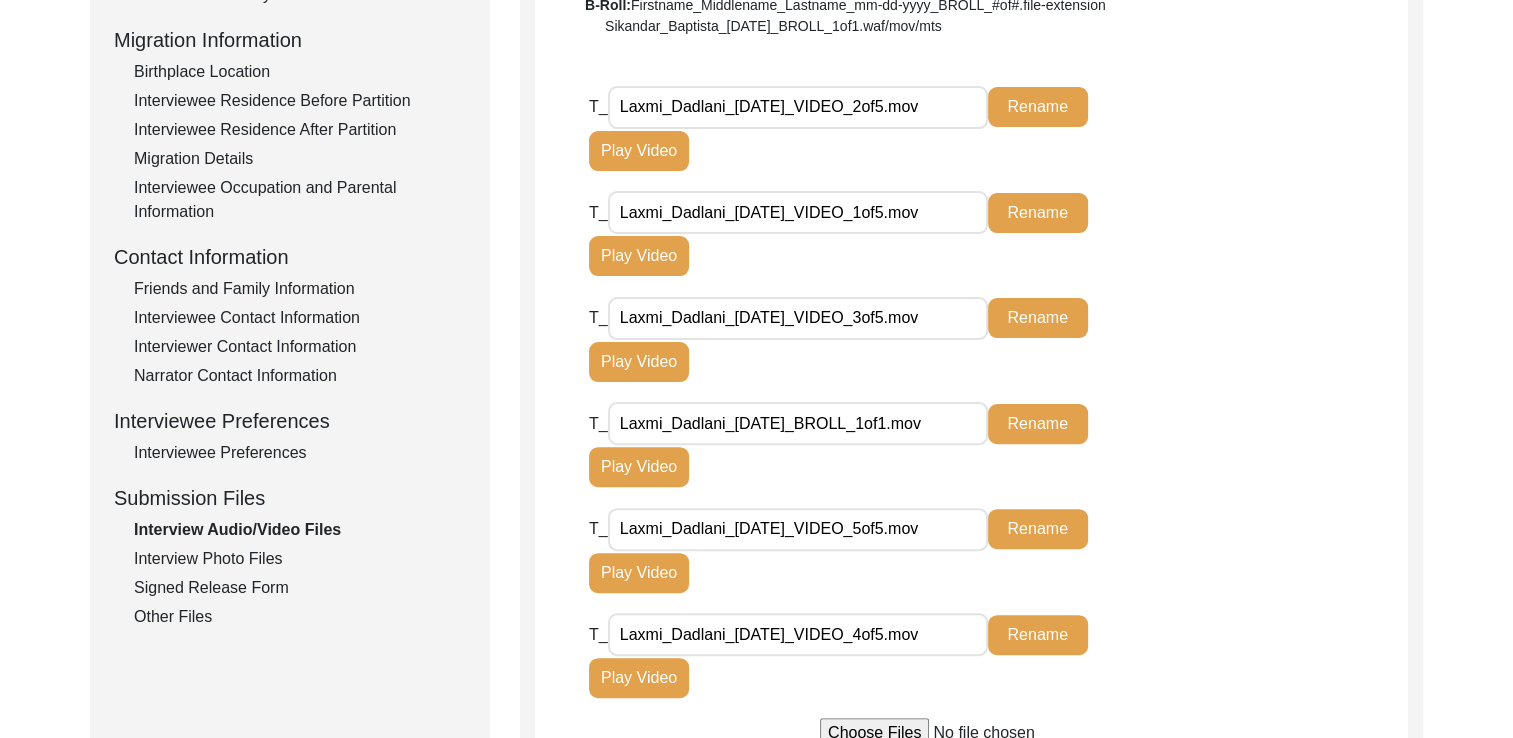type on "Laxmi_Dadlani_[DATE]_VIDEO_4of5.mov" 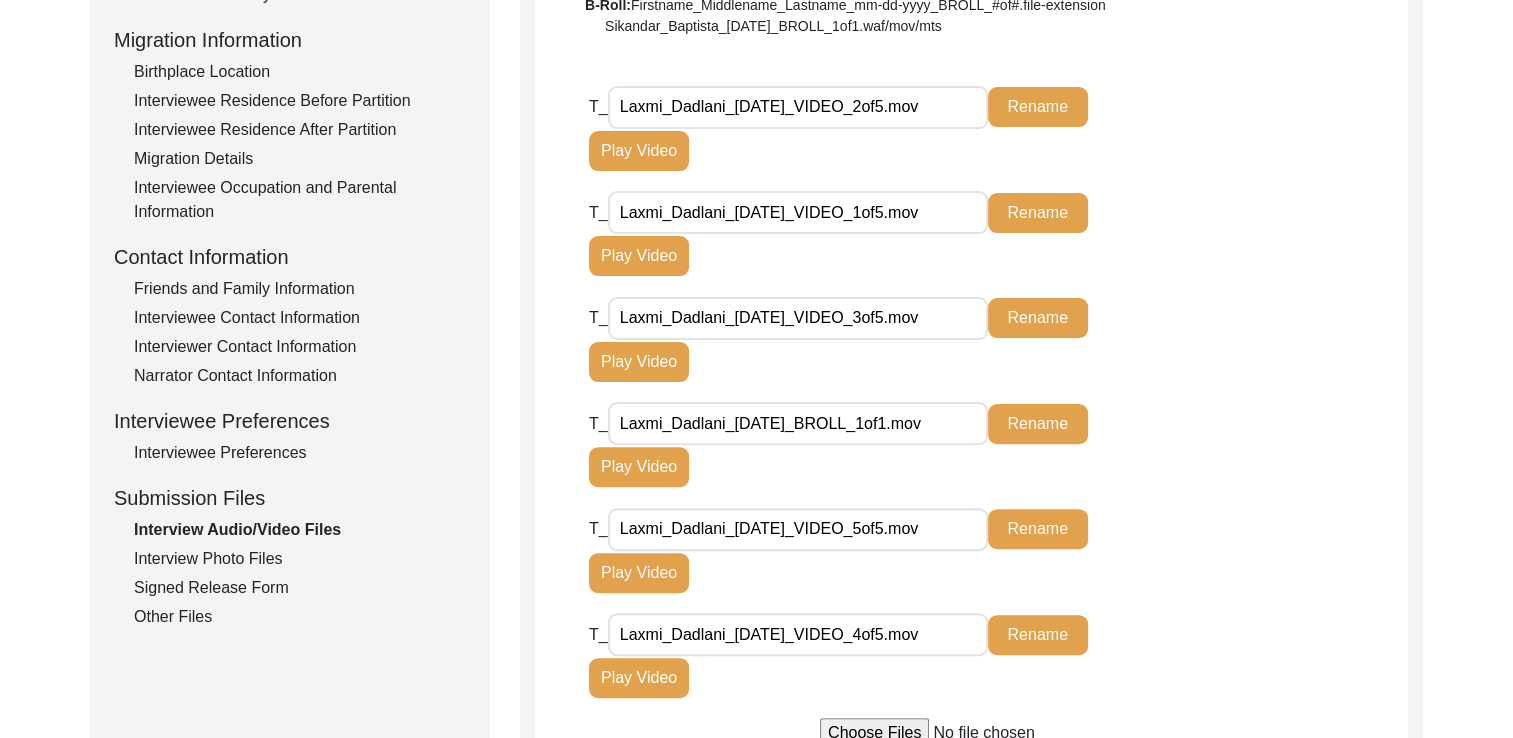 click on "T_ Laxmi_Dadlani_[DATE]_VIDEO_4of5.mov Rename Play Video" 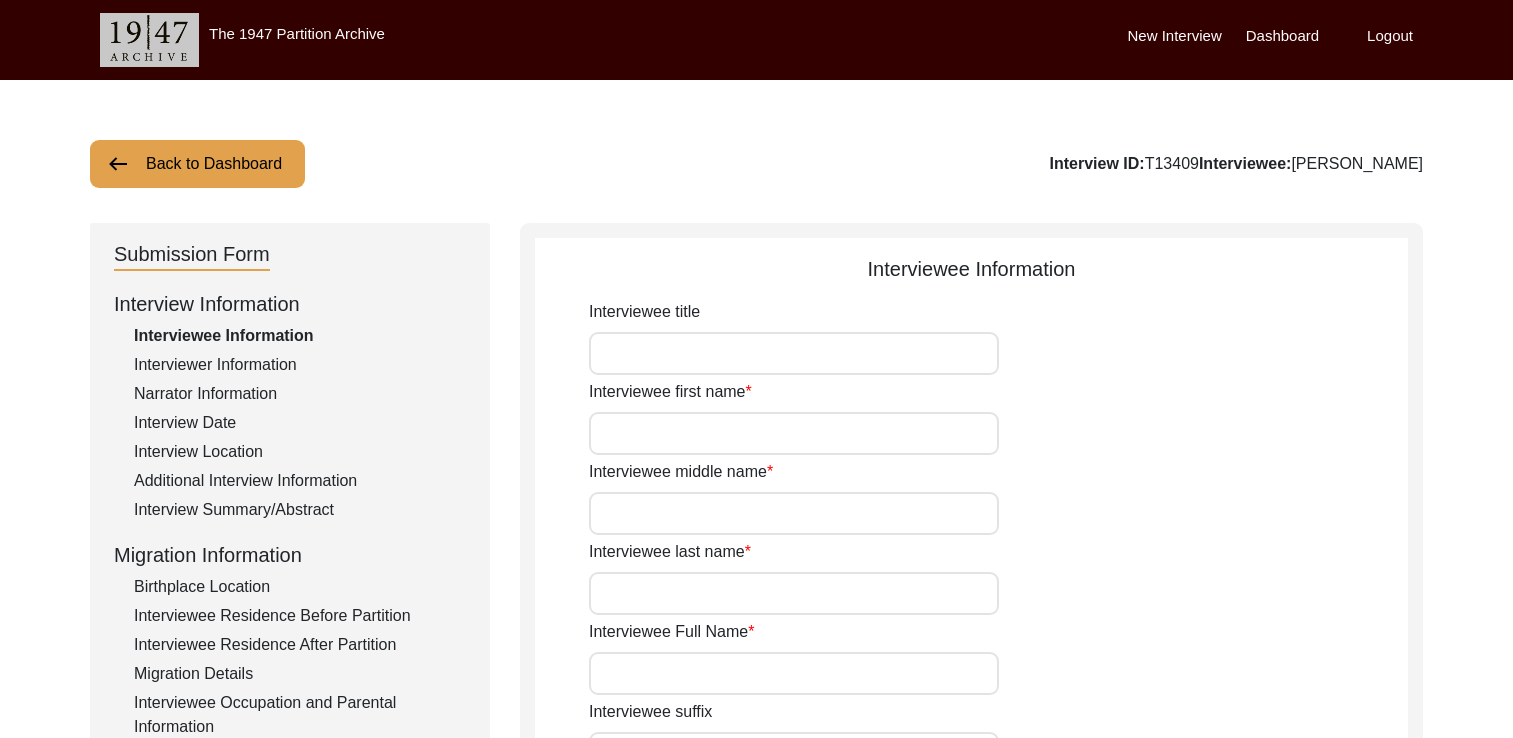 scroll, scrollTop: 0, scrollLeft: 0, axis: both 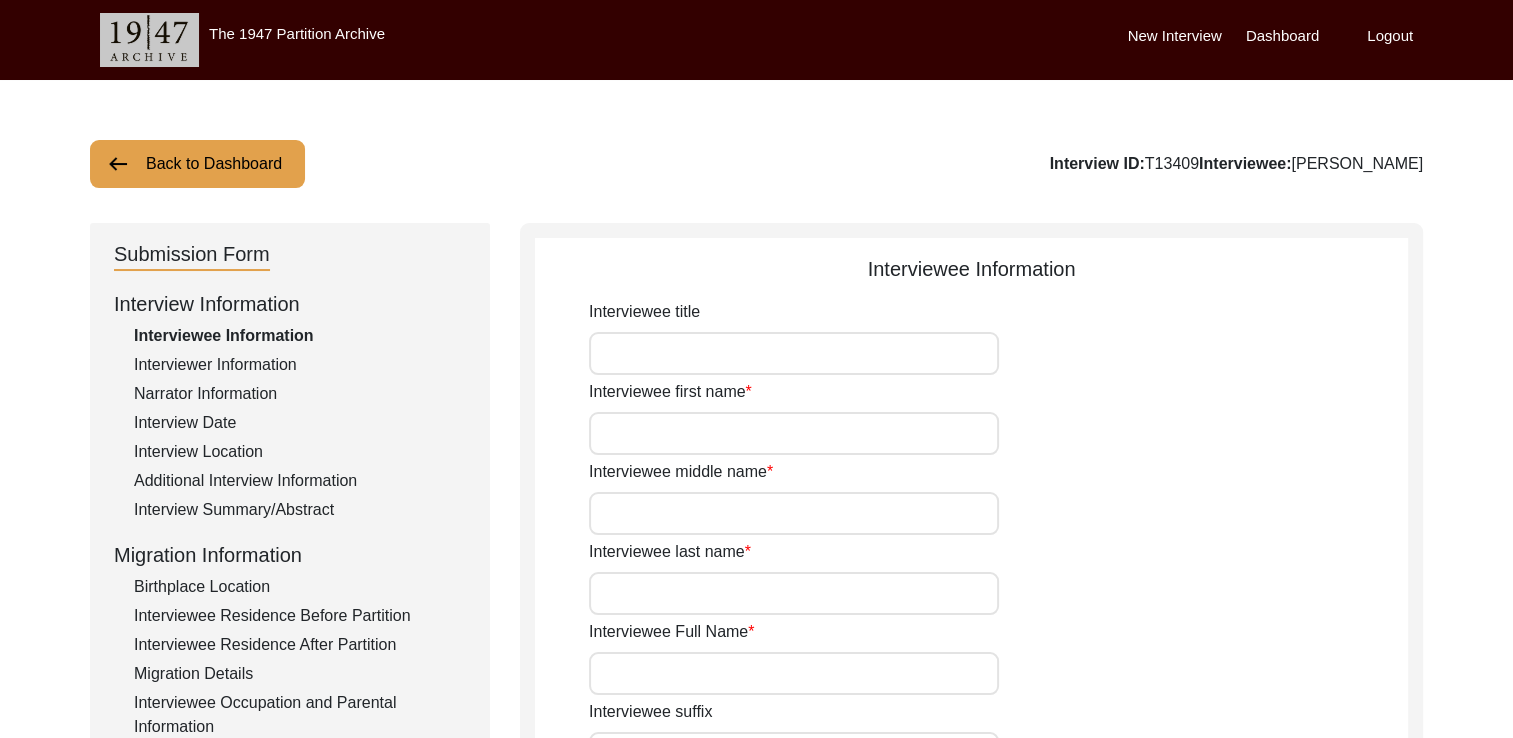 type on "[PERSON_NAME]" 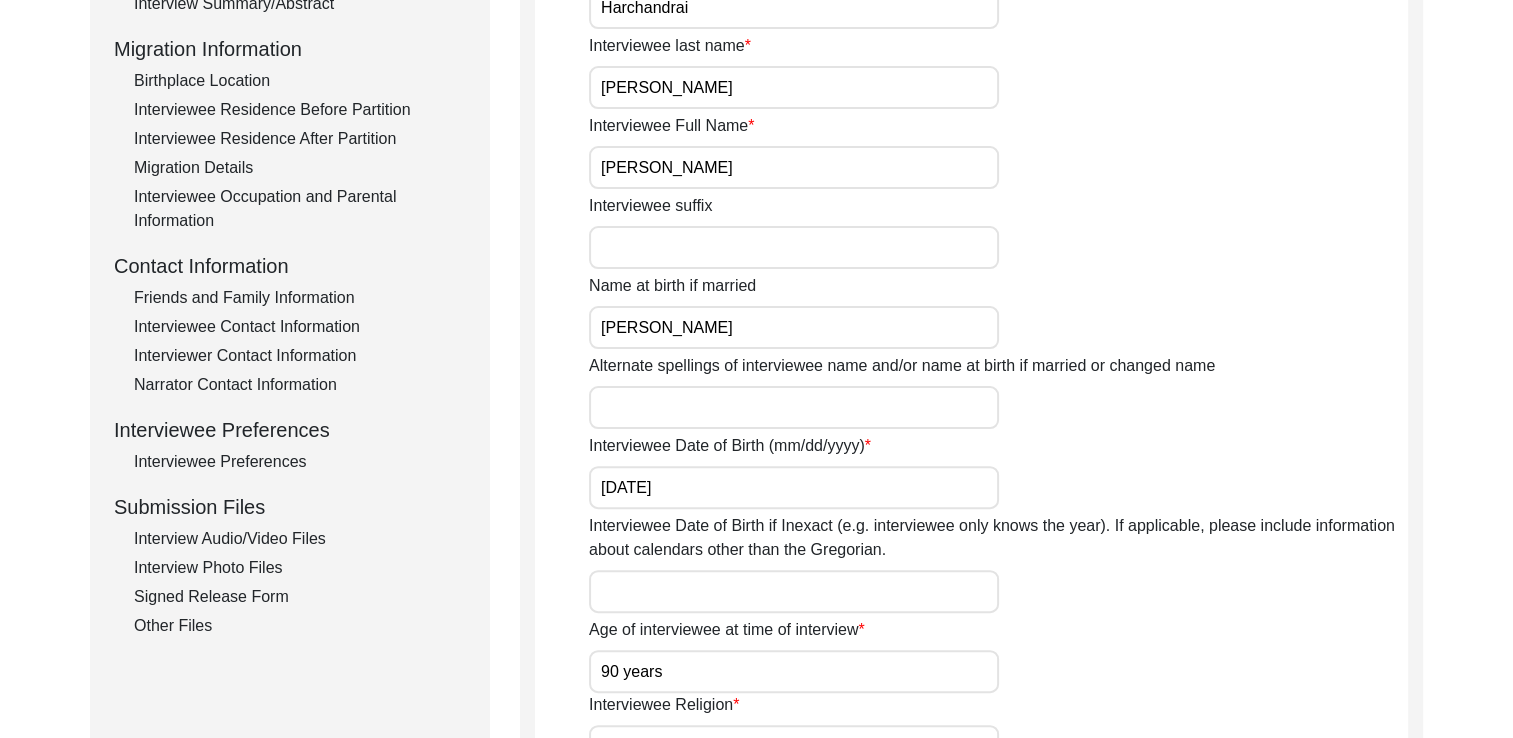 scroll, scrollTop: 507, scrollLeft: 0, axis: vertical 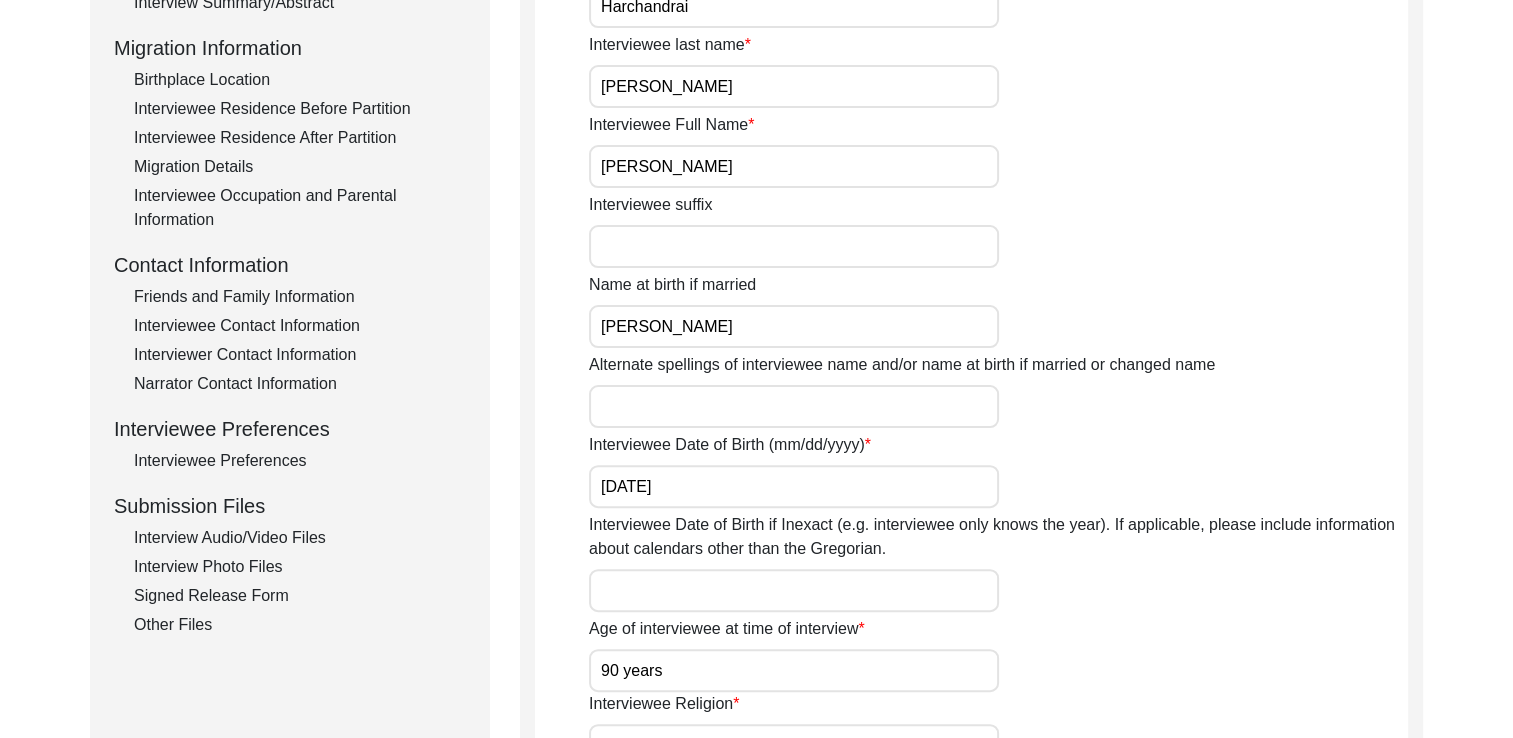 click on "Interview Audio/Video Files" 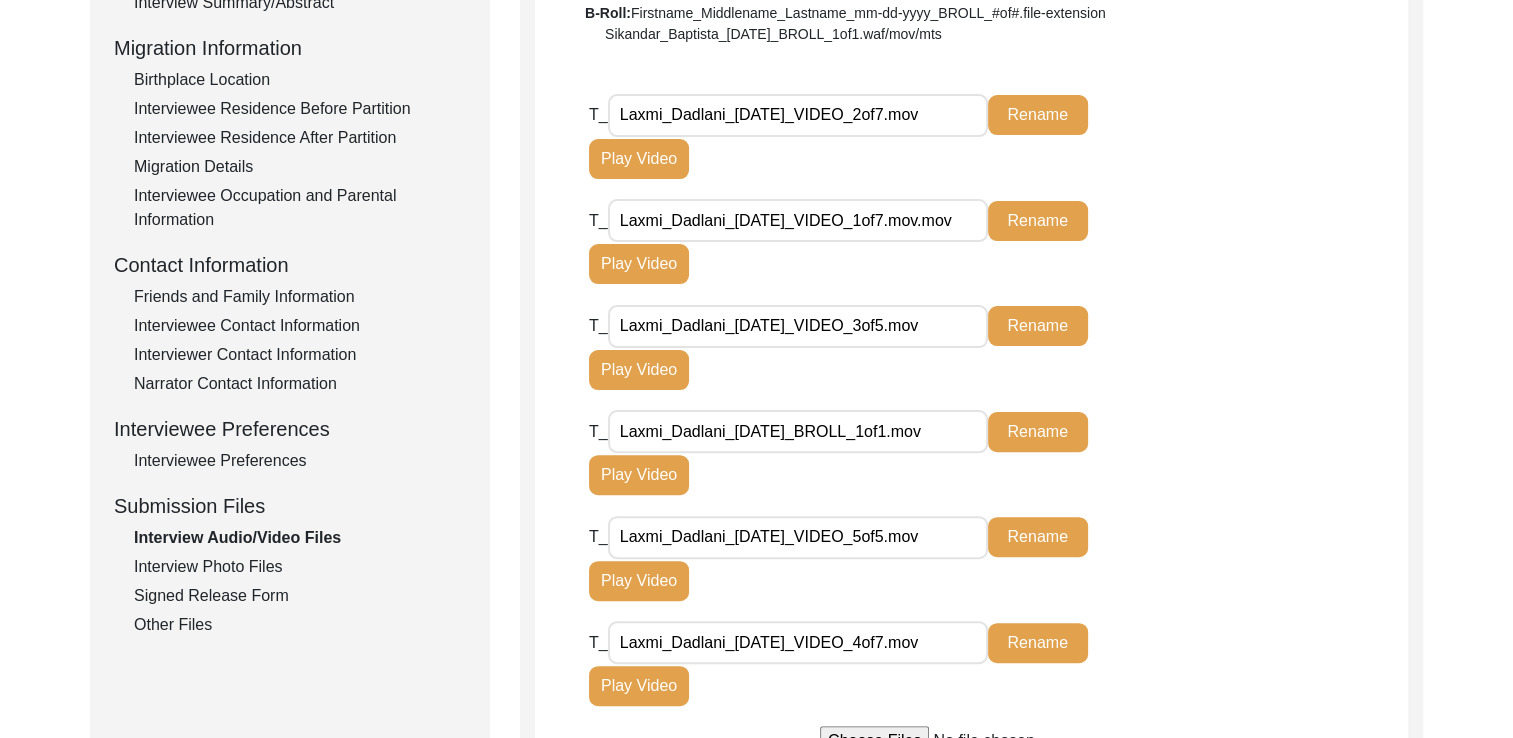 click on "Rename" 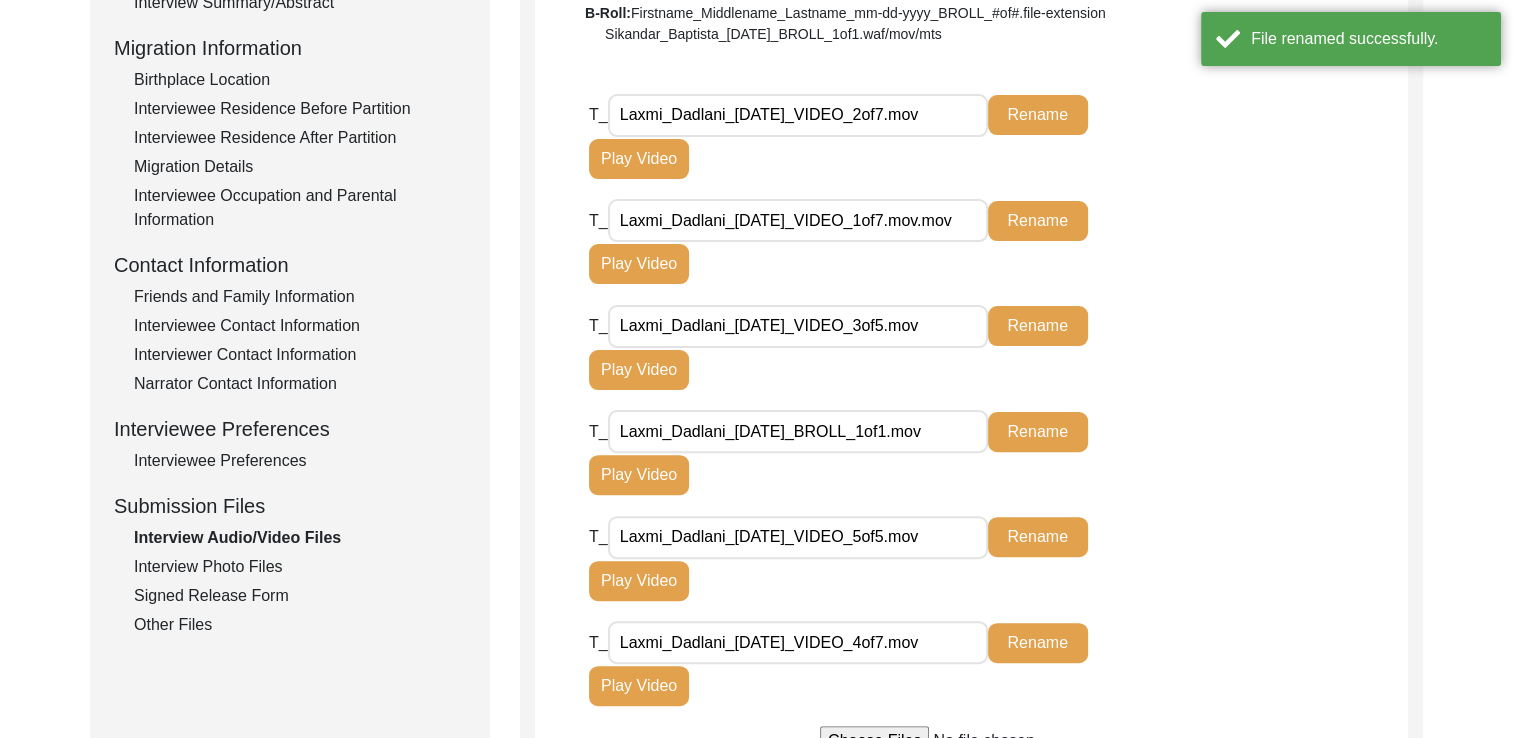 click on "Laxmi_Dadlani_[DATE]_VIDEO_4of7.mov" at bounding box center (798, 642) 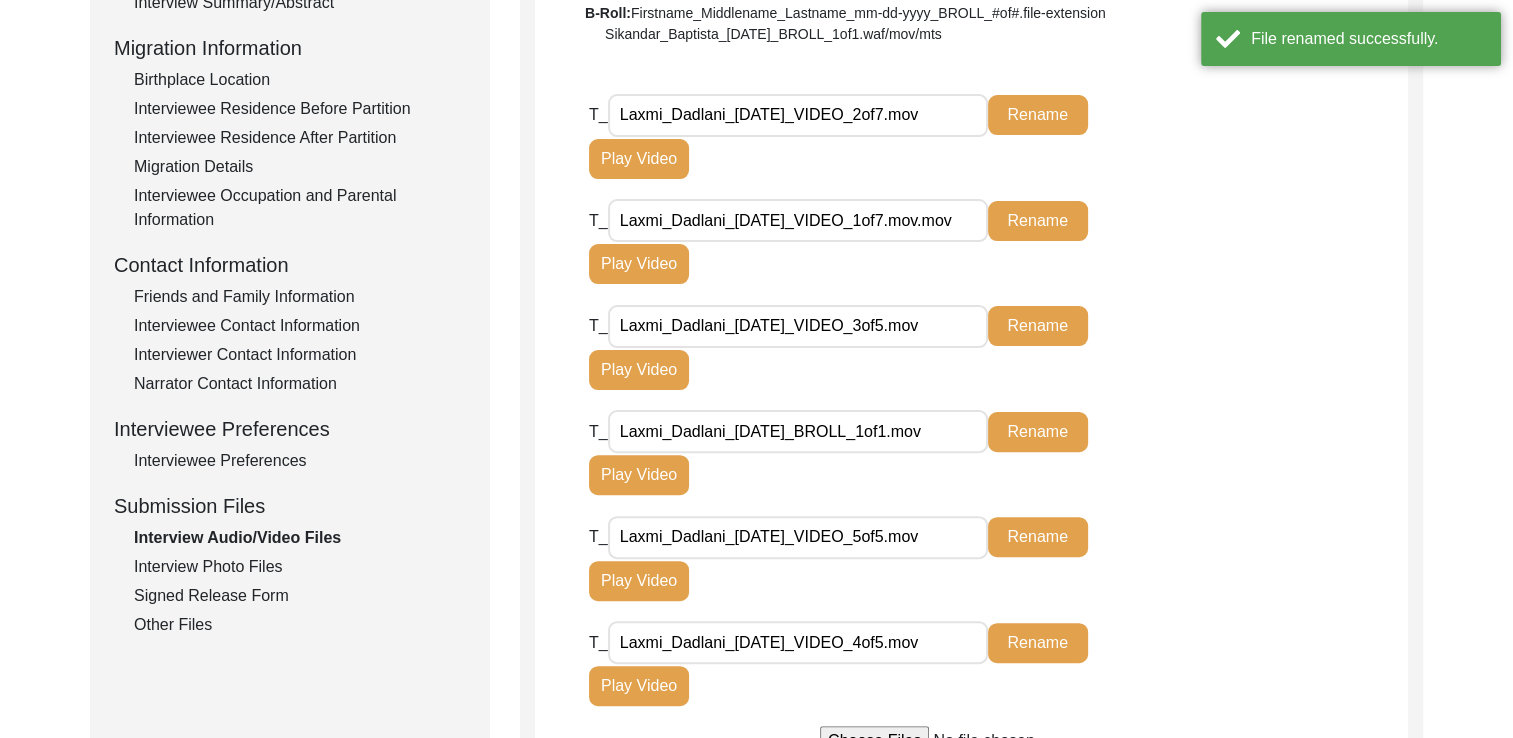 type on "Laxmi_Dadlani_[DATE]_VIDEO_4of5.mov" 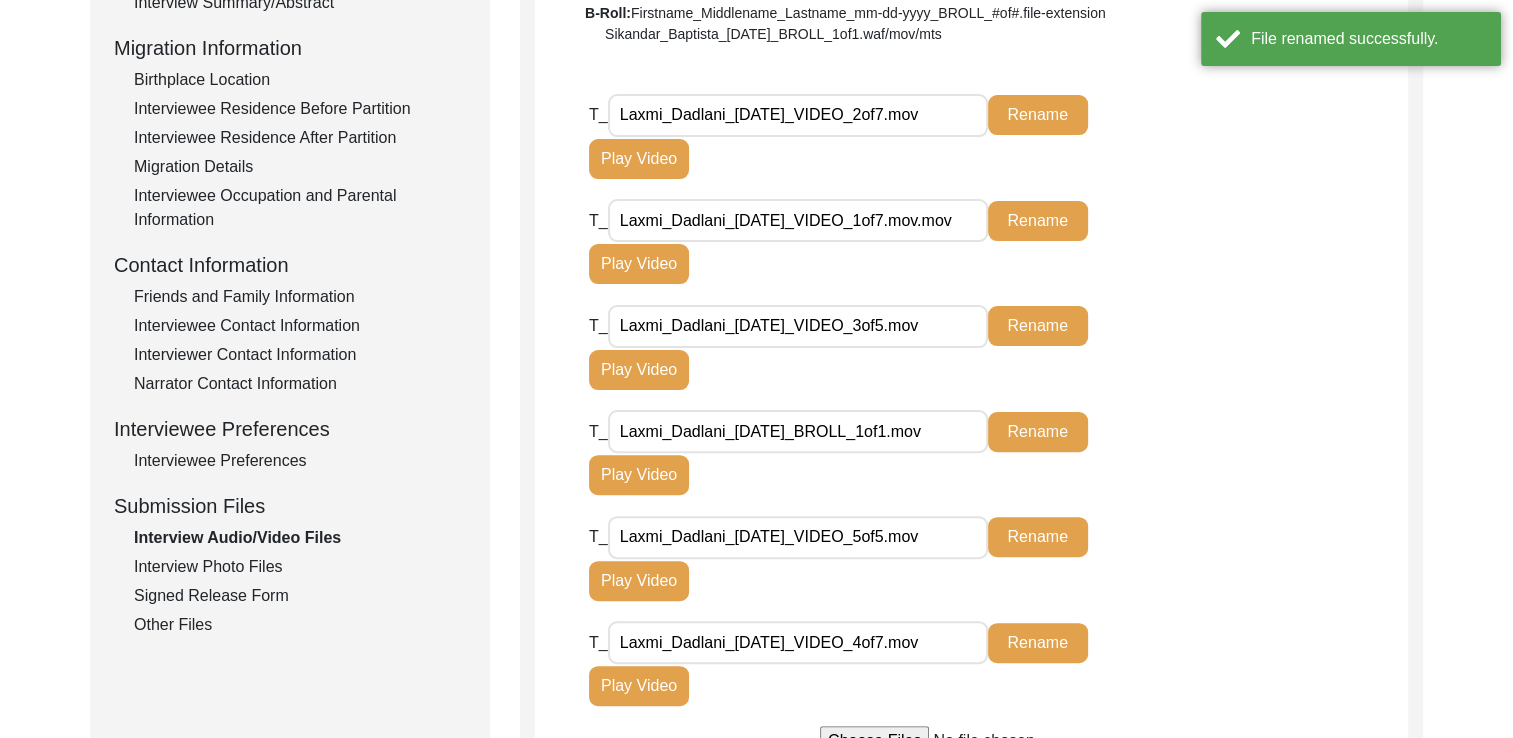 click on "Laxmi_Dadlani_[DATE]_VIDEO_4of7.mov" at bounding box center [798, 642] 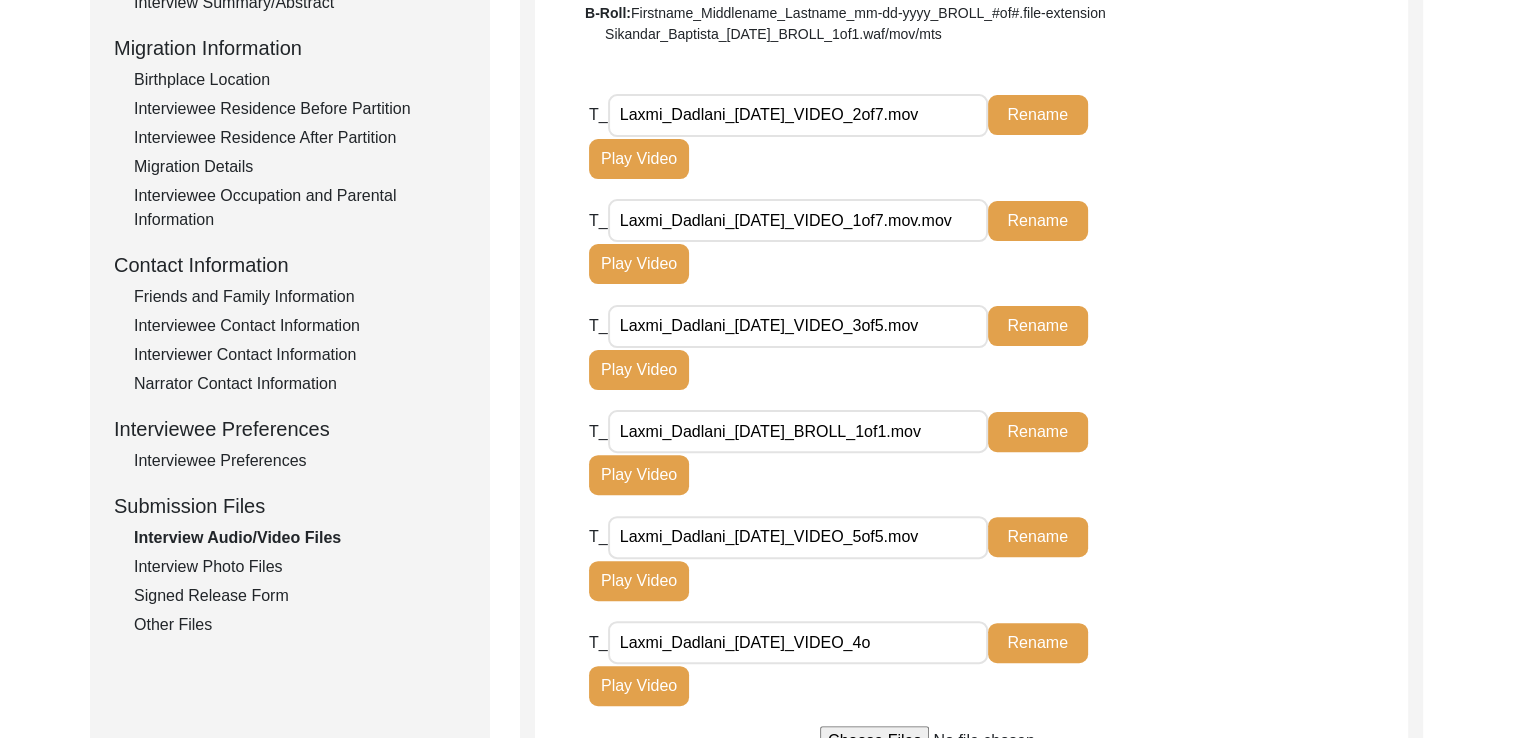 type on "Laxmi_Dadlani_[DATE]_VIDEO_4of5.mov" 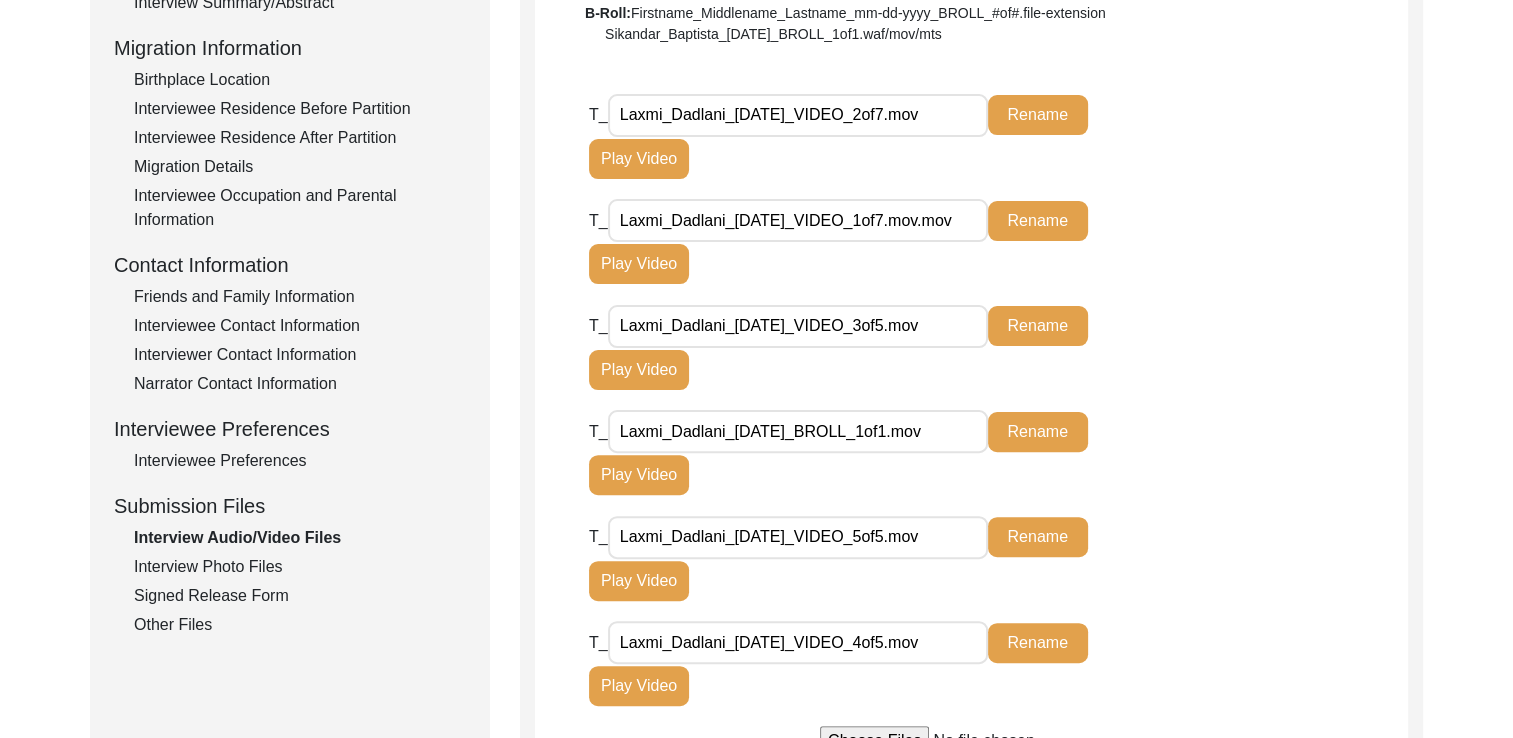 click on "Rename" 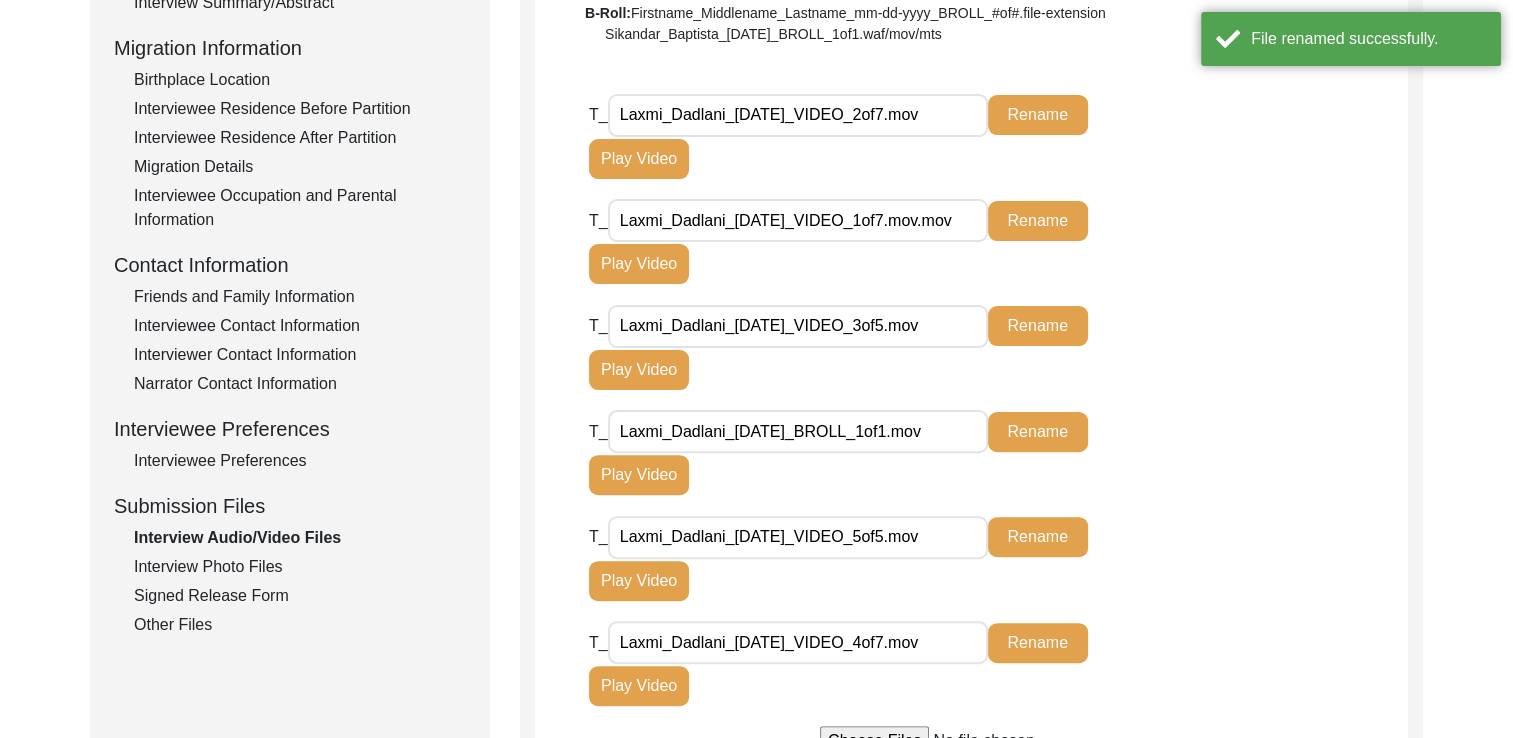 click on "Laxmi_Dadlani_[DATE]_VIDEO_4of7.mov" at bounding box center [798, 642] 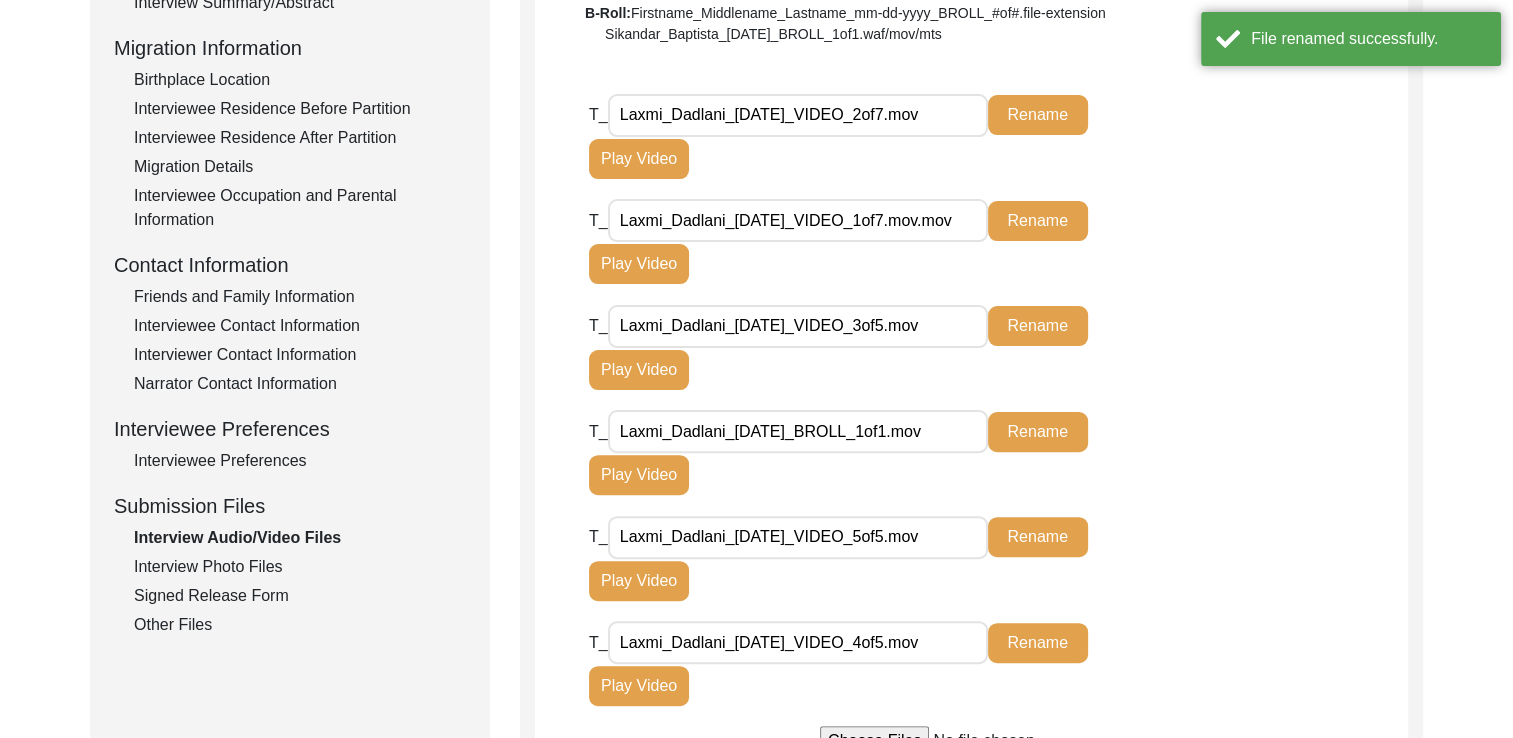 type on "Laxmi_Dadlani_[DATE]_VIDEO_4of5.mov" 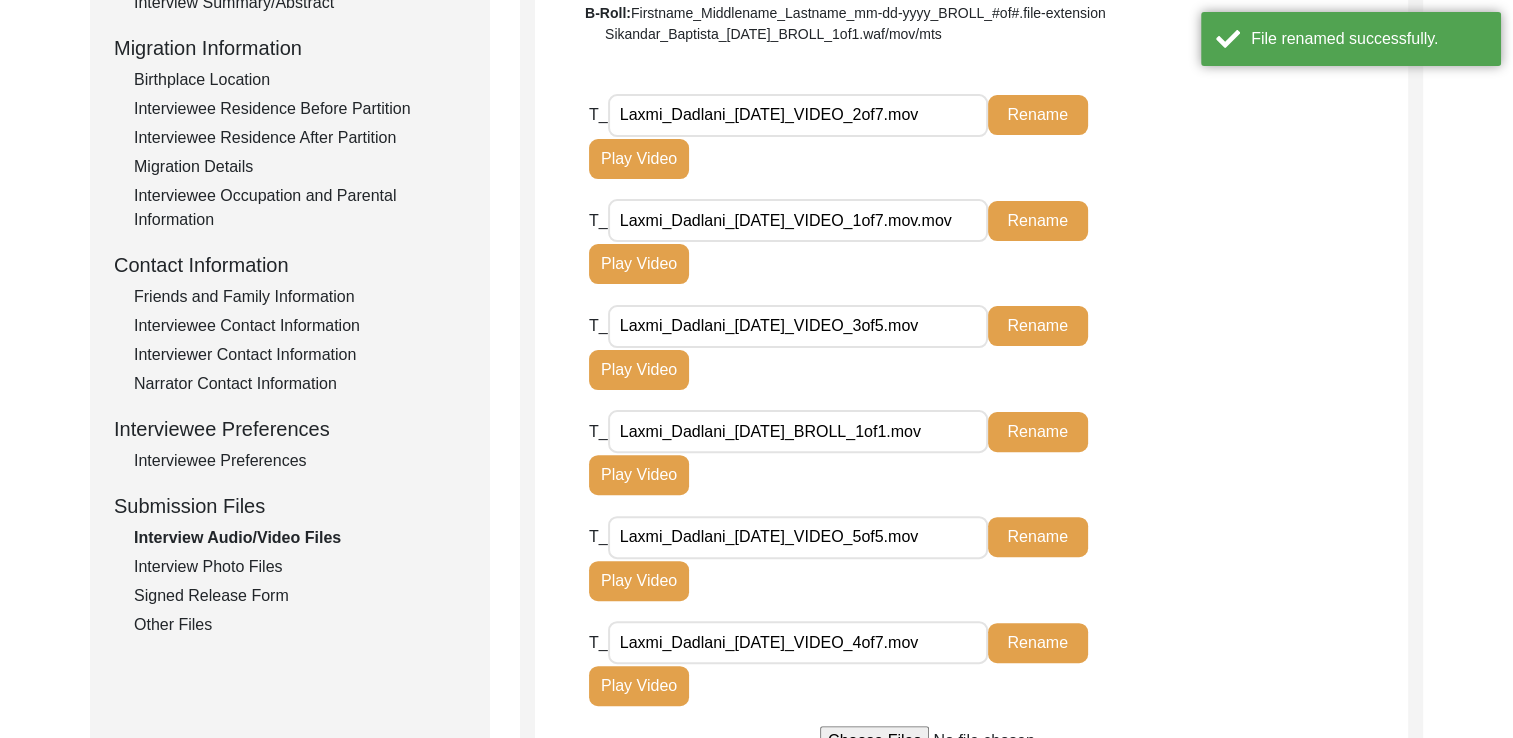 click on "Laxmi_Dadlani_[DATE]_VIDEO_4of7.mov" at bounding box center (798, 642) 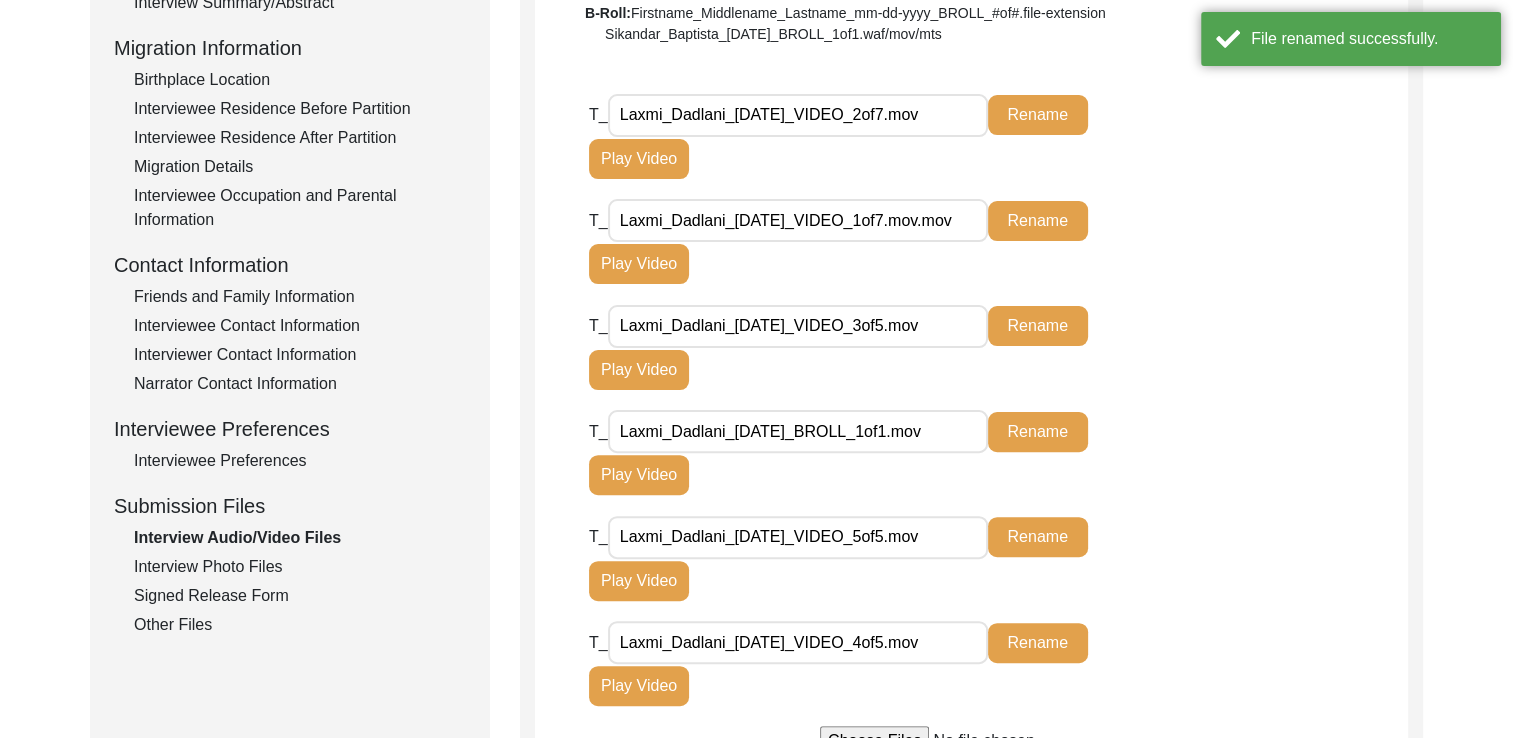 type on "Laxmi_Dadlani_[DATE]_VIDEO_4of5.mov" 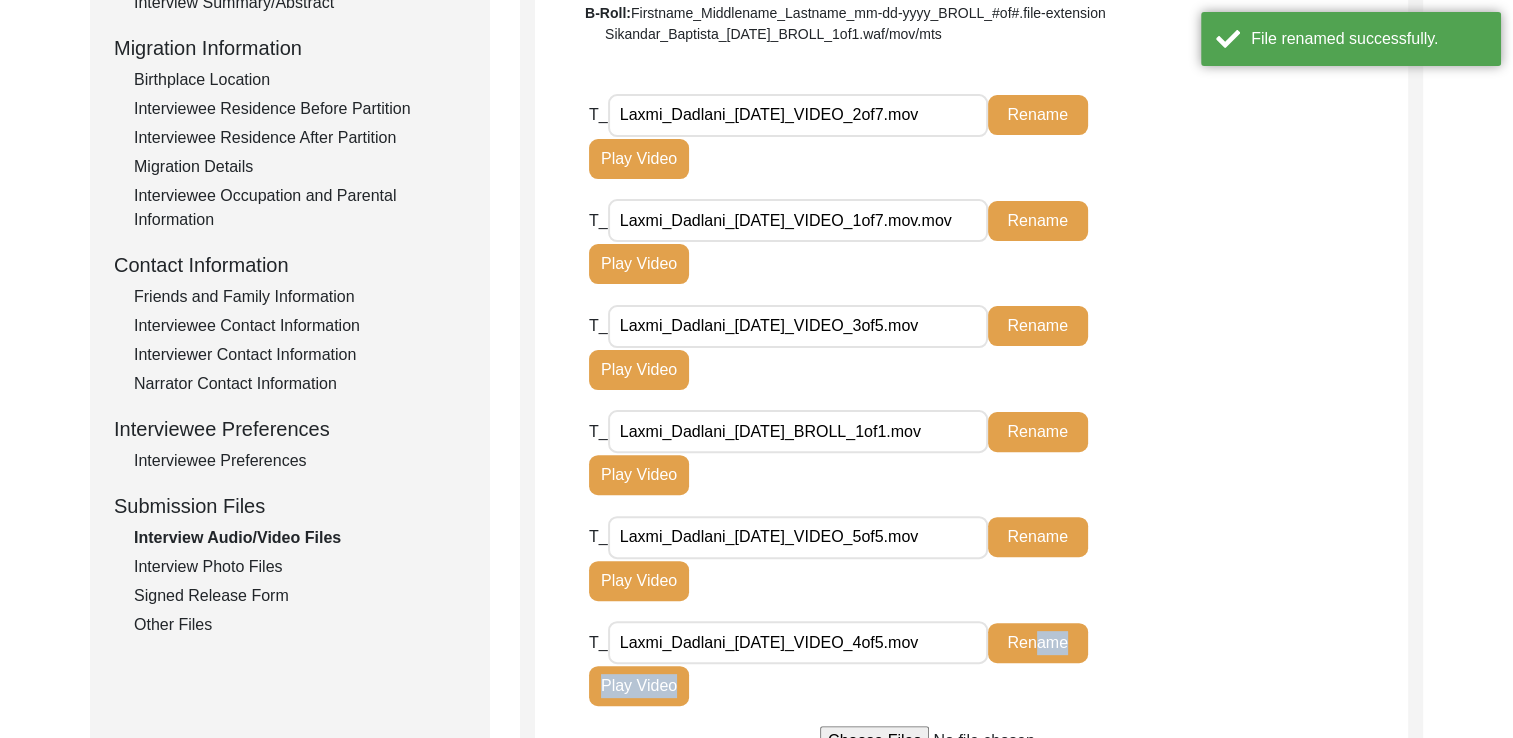 click on "T_ Laxmi_Dadlani_[DATE]_VIDEO_4of5.mov Rename Play Video" 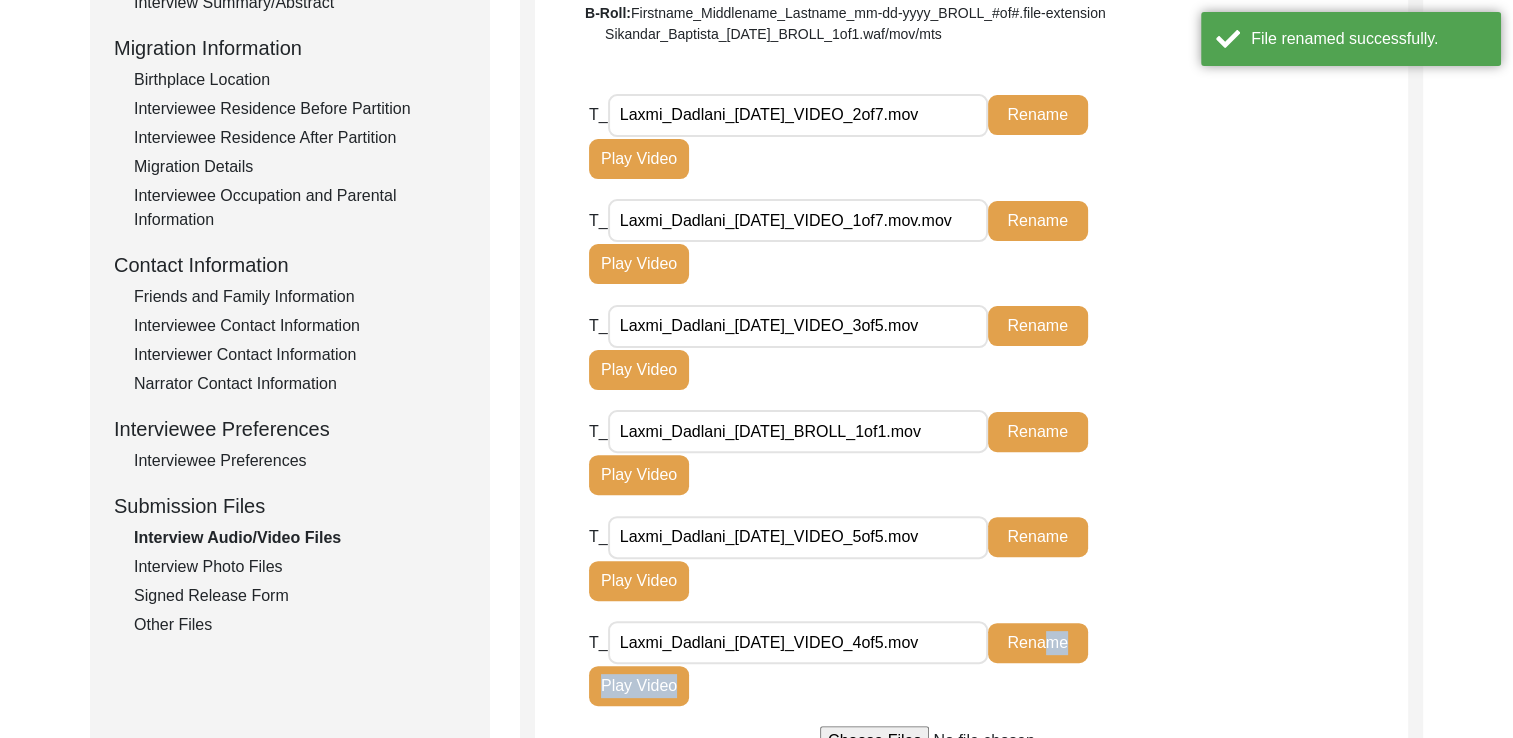 click on "Rename" 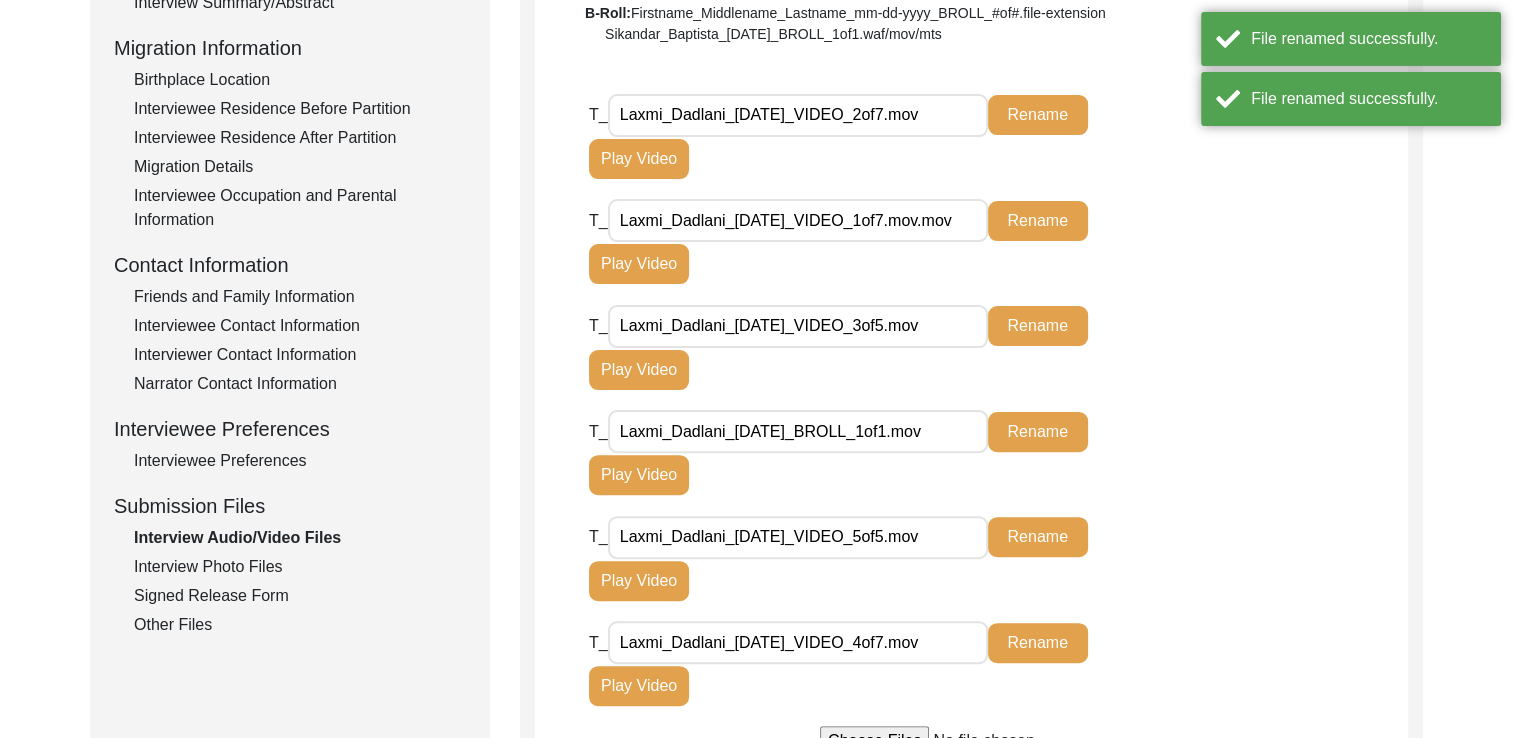 click on "Rename" 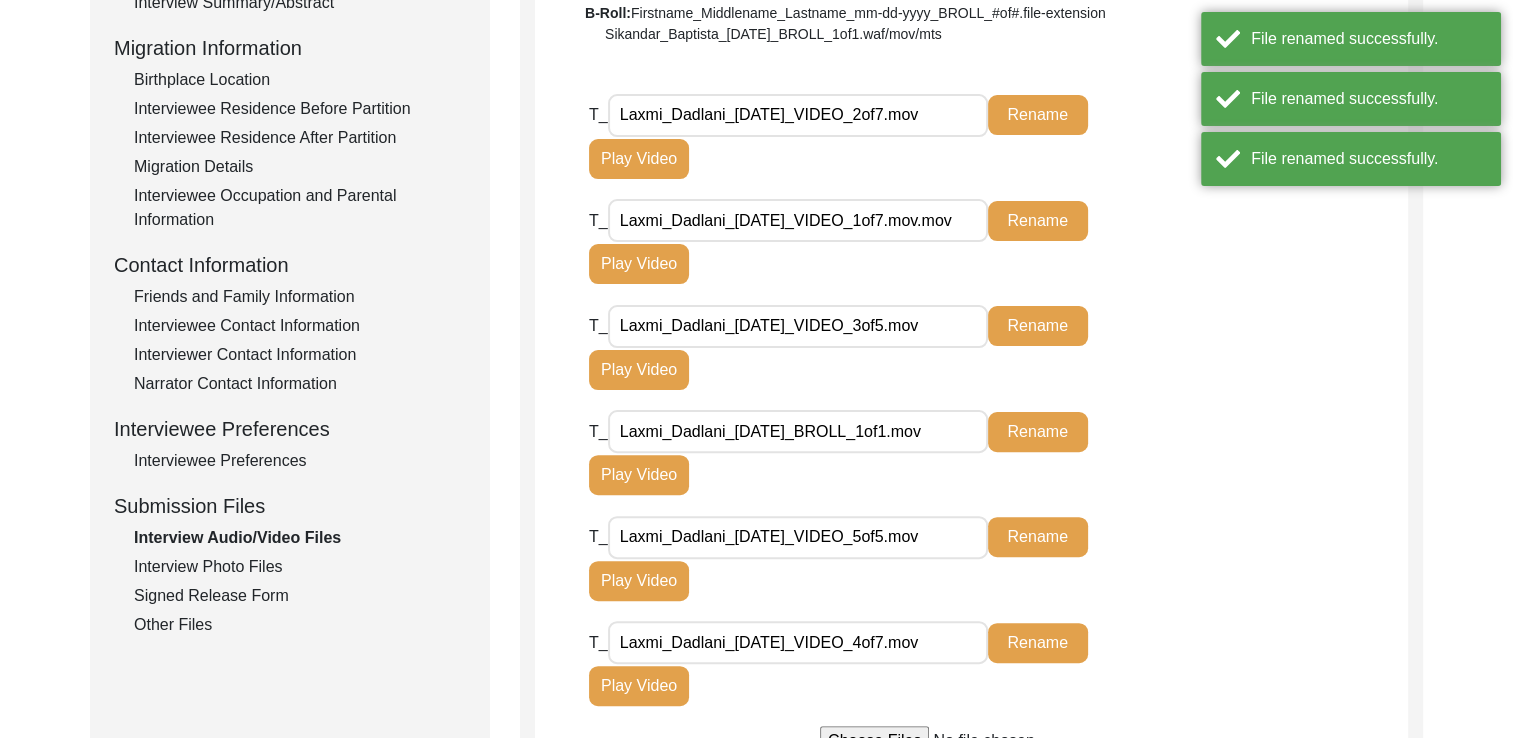 click on "Laxmi_Dadlani_[DATE]_VIDEO_4of7.mov" at bounding box center (798, 642) 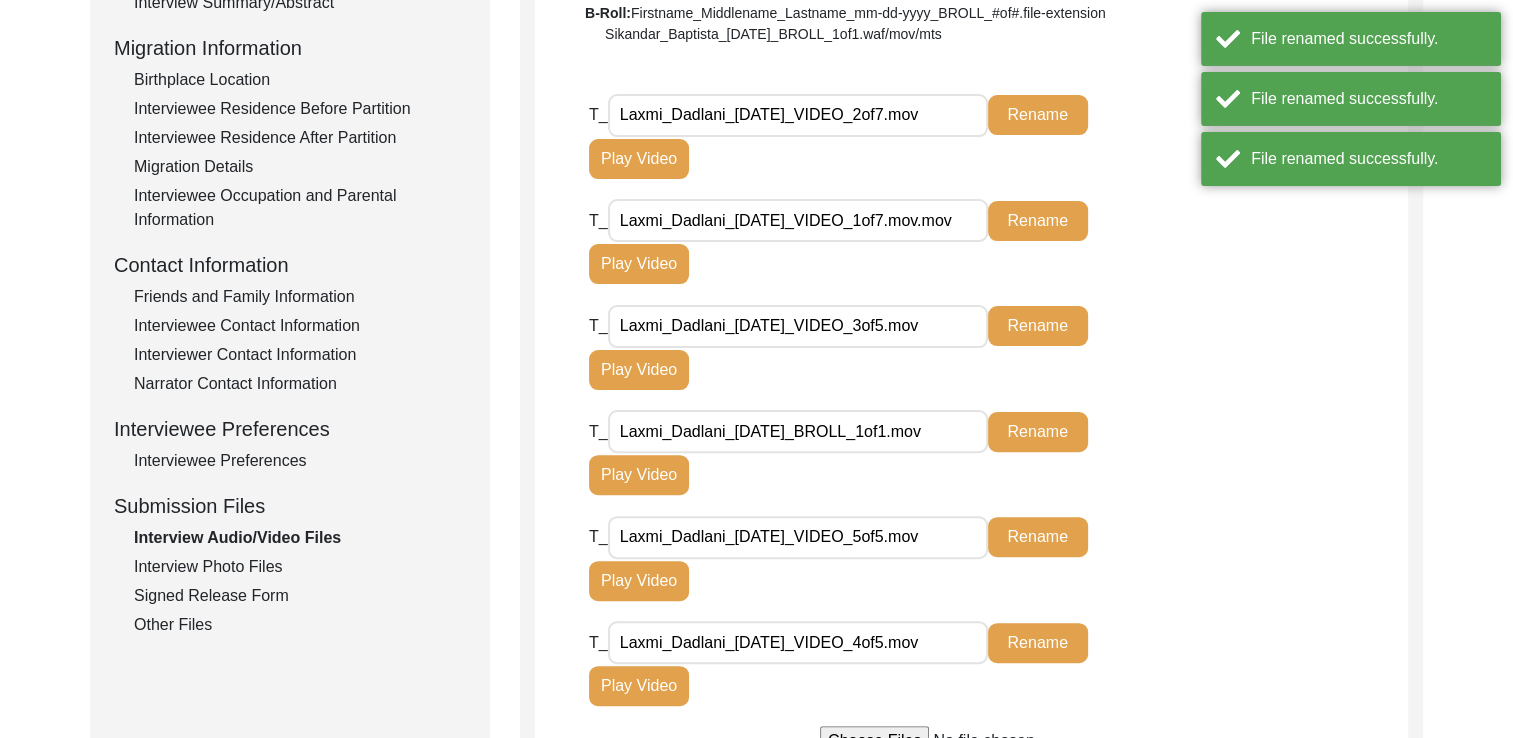 type on "Laxmi_Dadlani_[DATE]_VIDEO_4of5.mov" 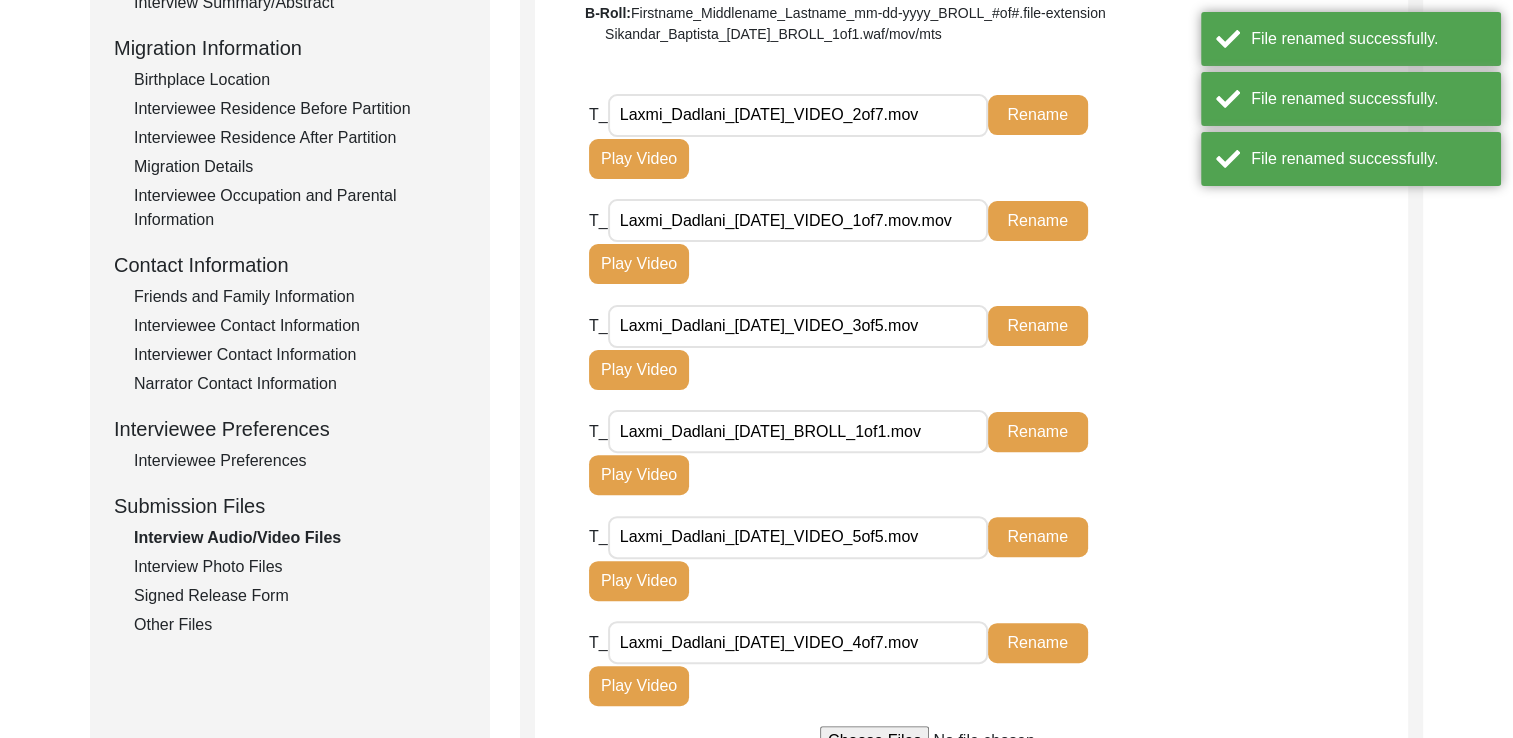 click on "Laxmi_Dadlani_[DATE]_VIDEO_4of7.mov" at bounding box center [798, 642] 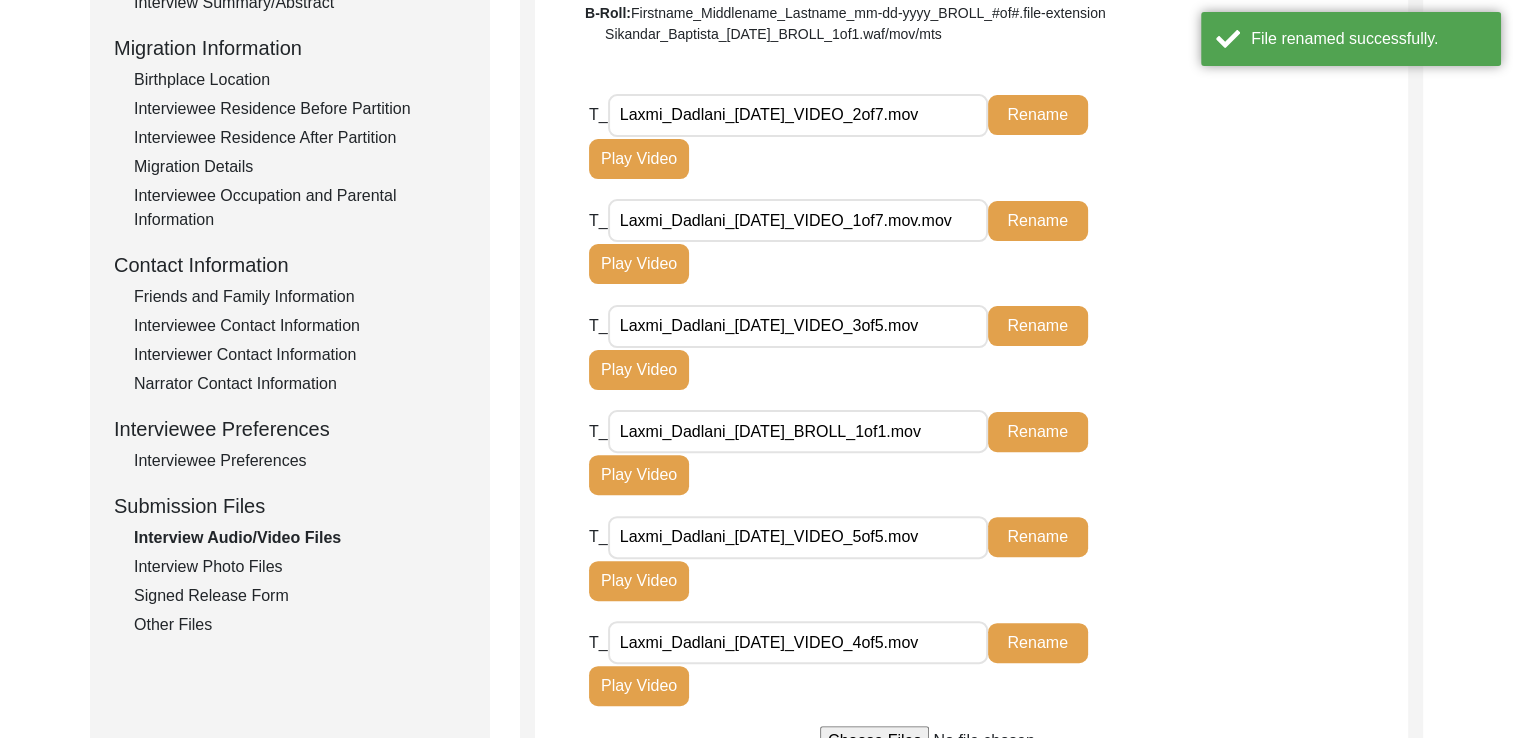 type on "Laxmi_Dadlani_[DATE]_VIDEO_4of5.mov" 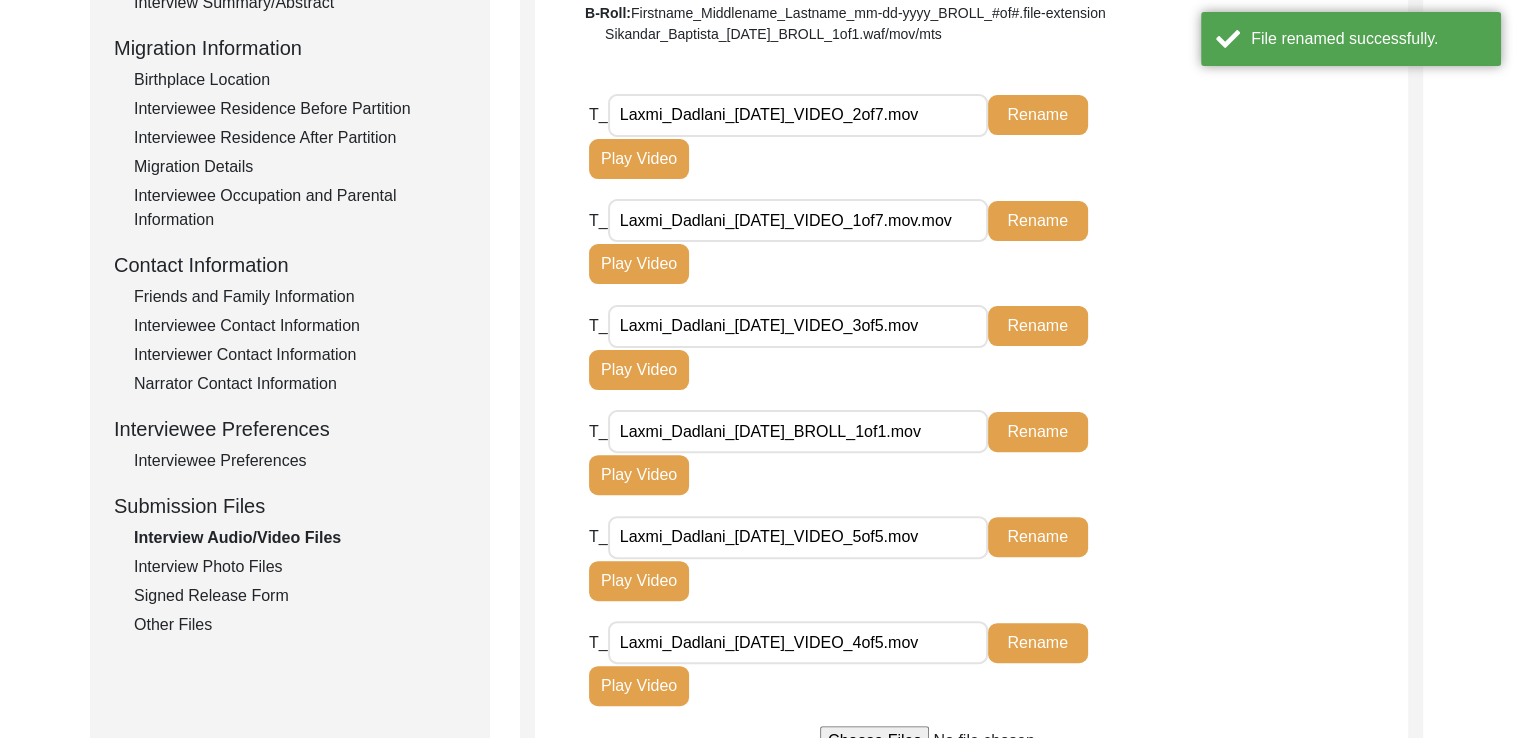 click on "T_ Laxmi_Dadlani_[DATE]_VIDEO_5of5.mov Rename Play Video" 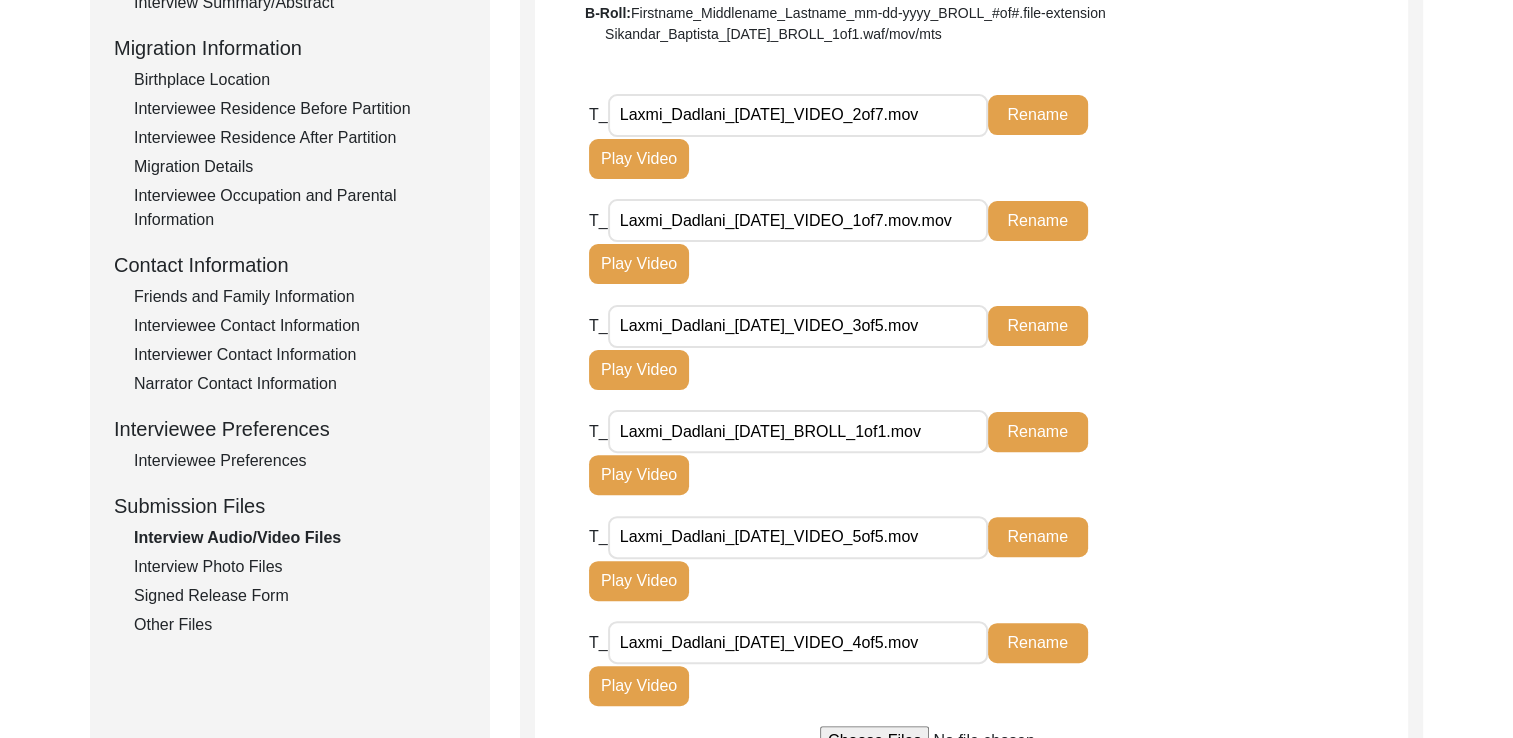 click on "T_ Laxmi_Dadlani_[DATE]_VIDEO_5of5.mov Rename Play Video" 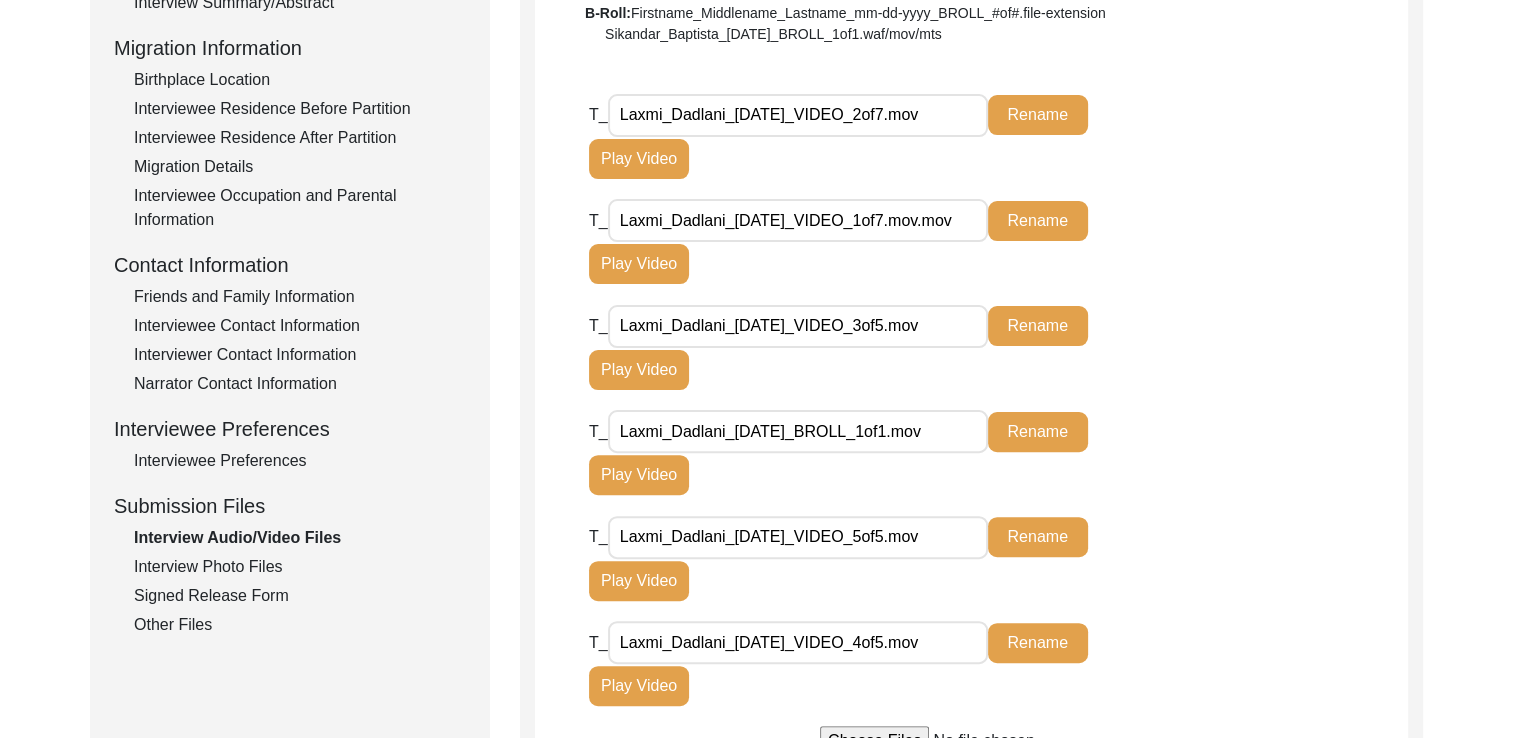 click on "Rename" 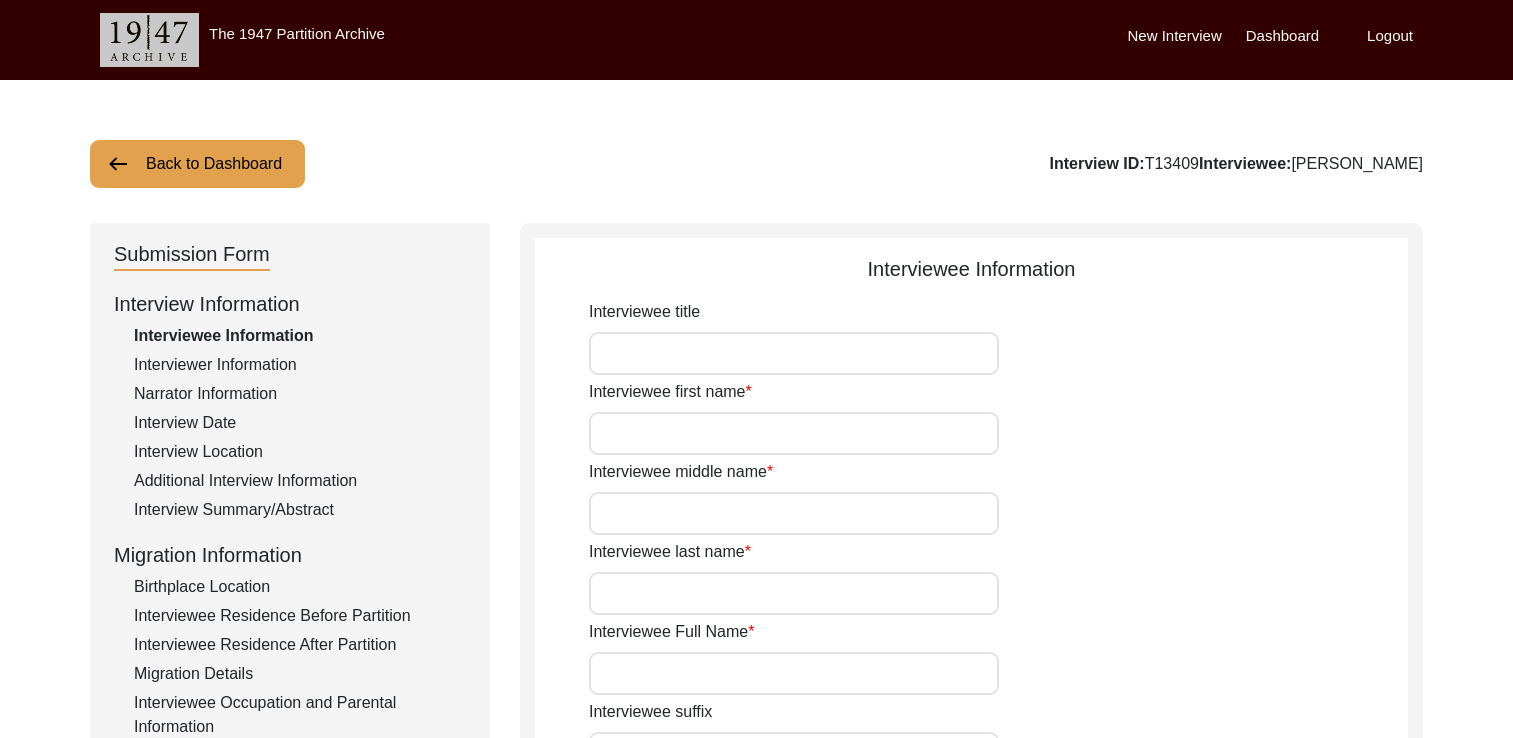 scroll, scrollTop: 0, scrollLeft: 0, axis: both 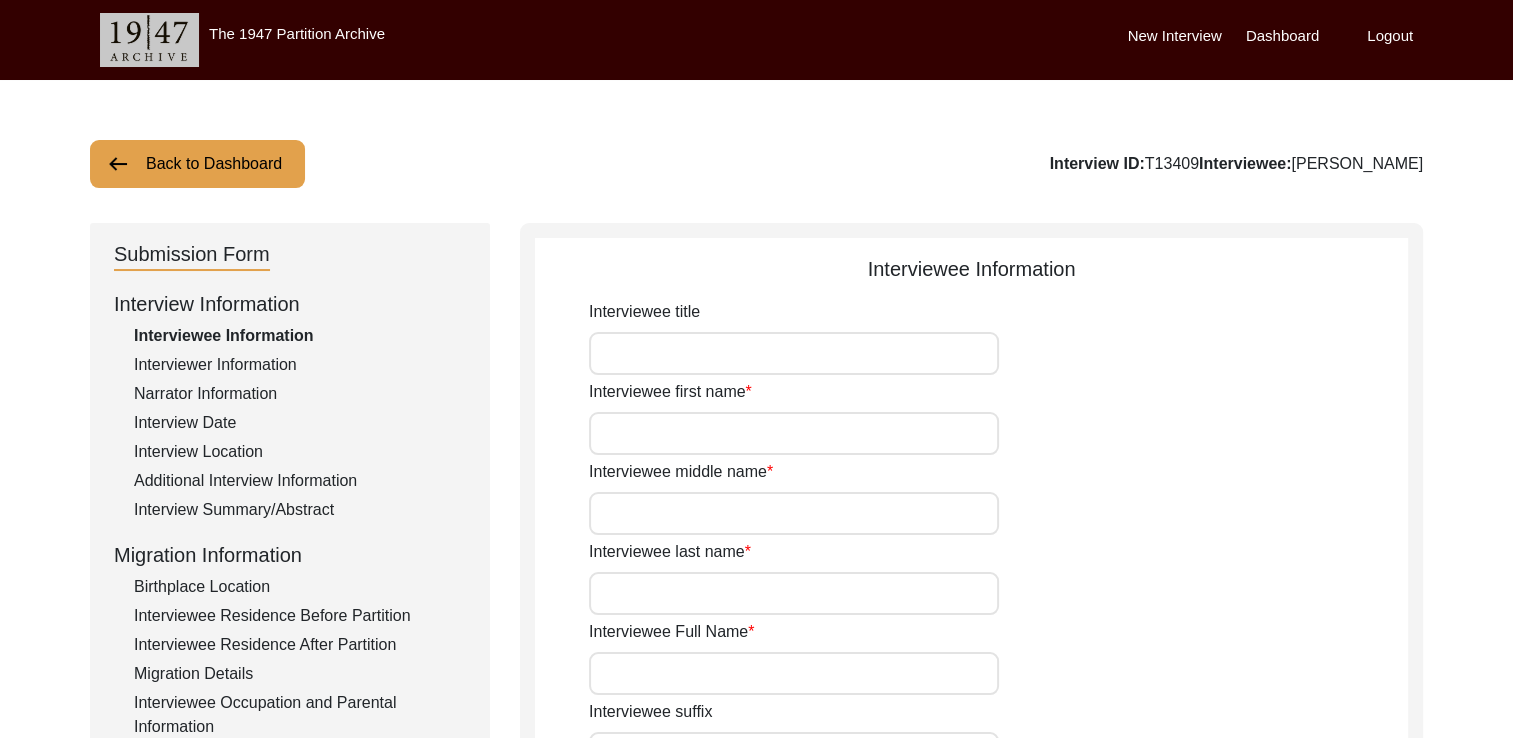 type on "[PERSON_NAME]" 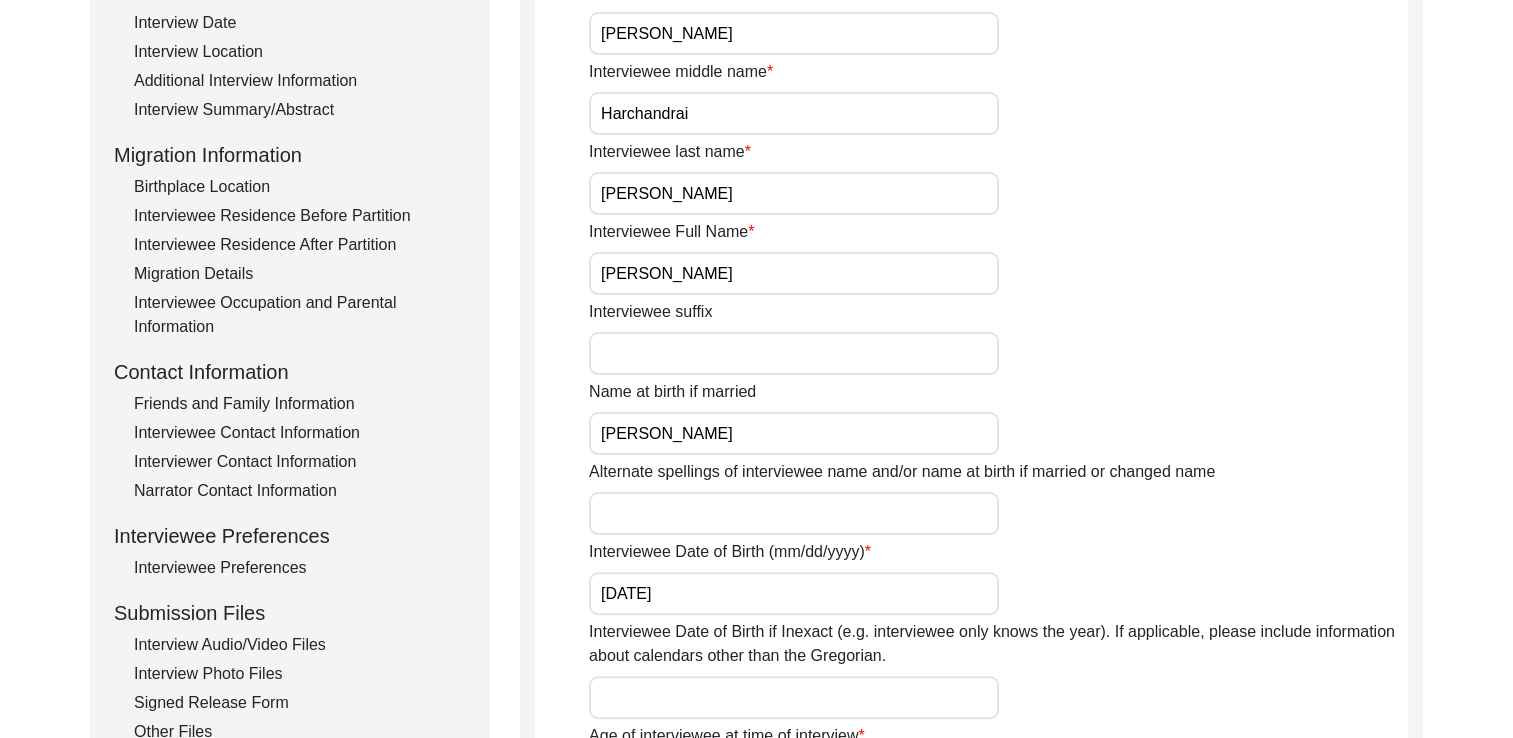 scroll, scrollTop: 456, scrollLeft: 0, axis: vertical 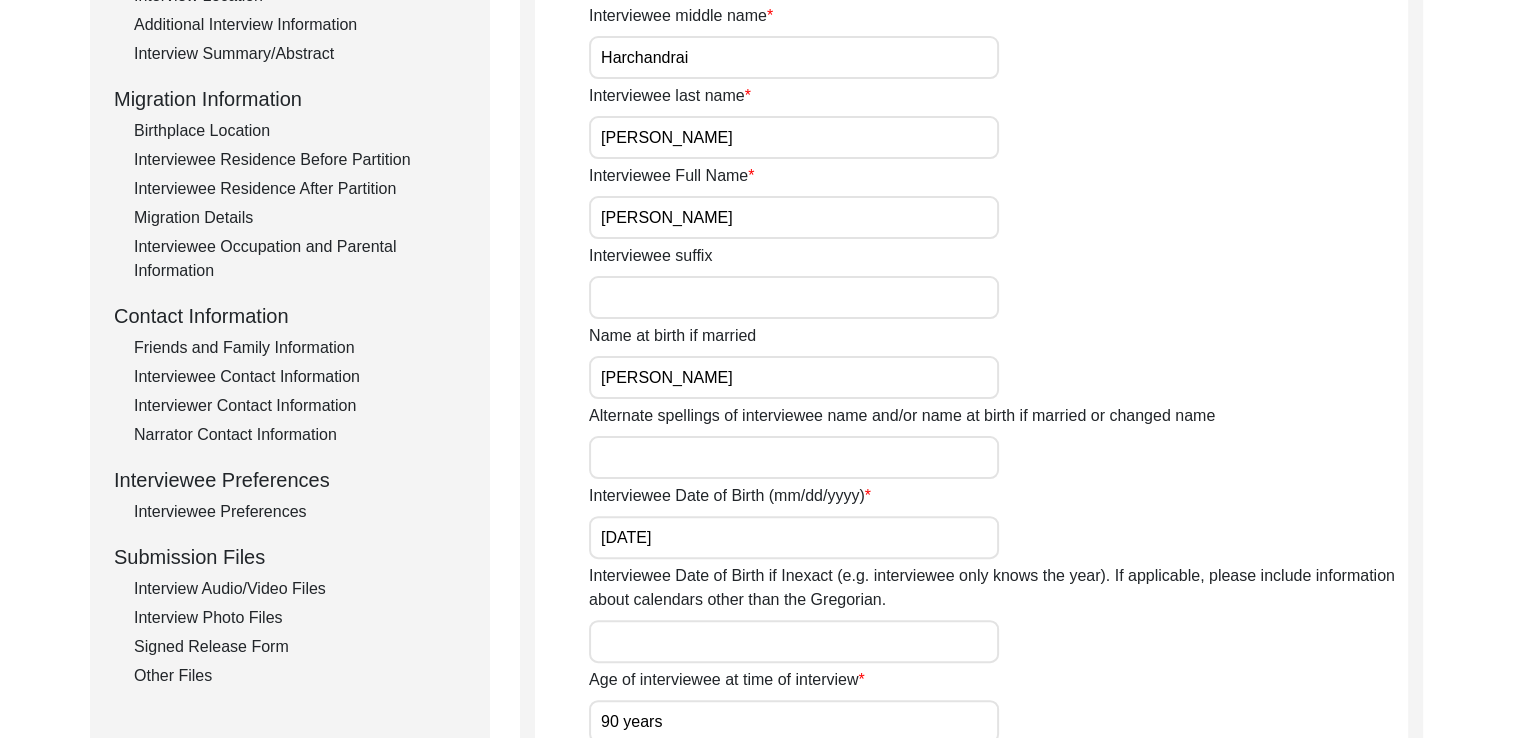 click on "Interview Audio/Video Files" 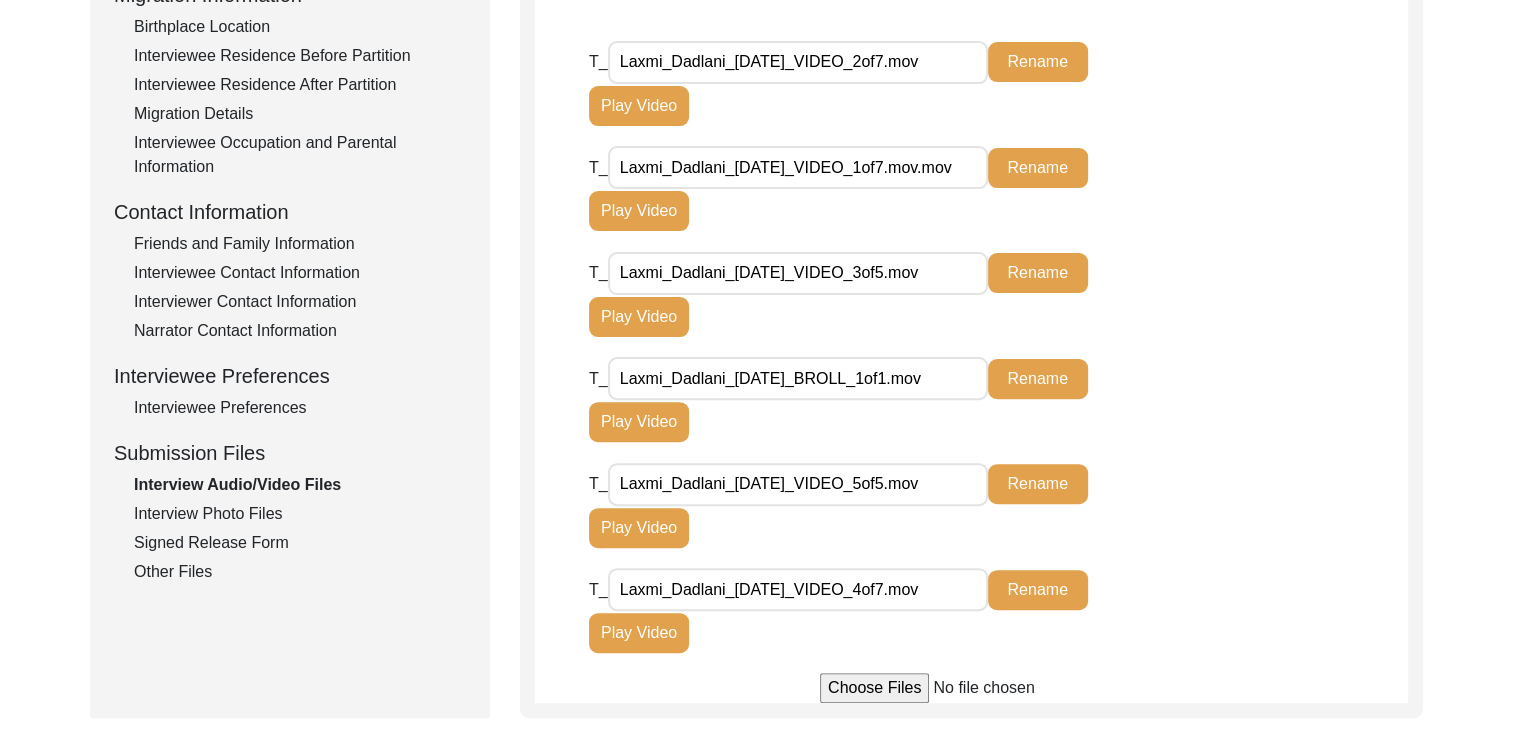 scroll, scrollTop: 560, scrollLeft: 0, axis: vertical 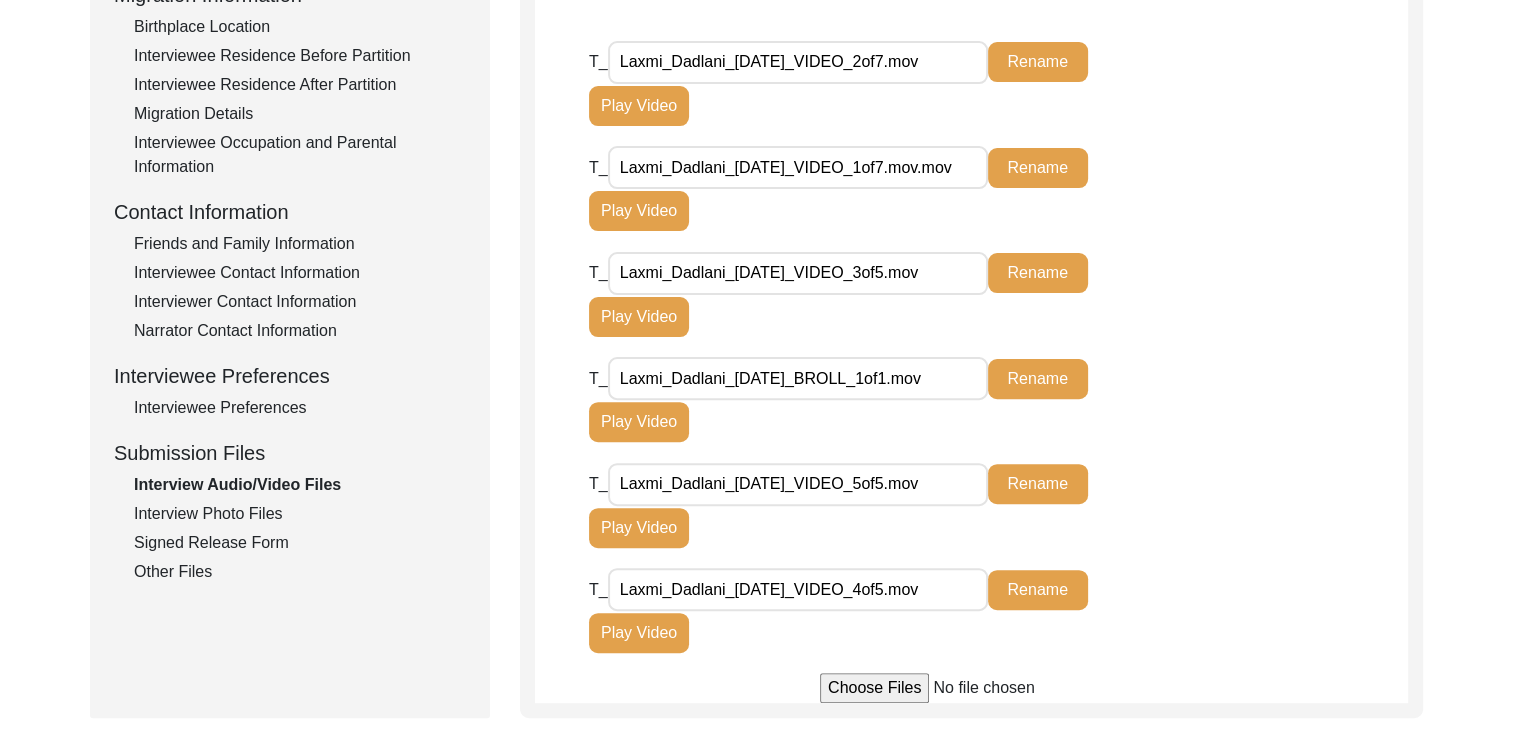 type on "Laxmi_Dadlani_[DATE]_VIDEO_4of5.mov" 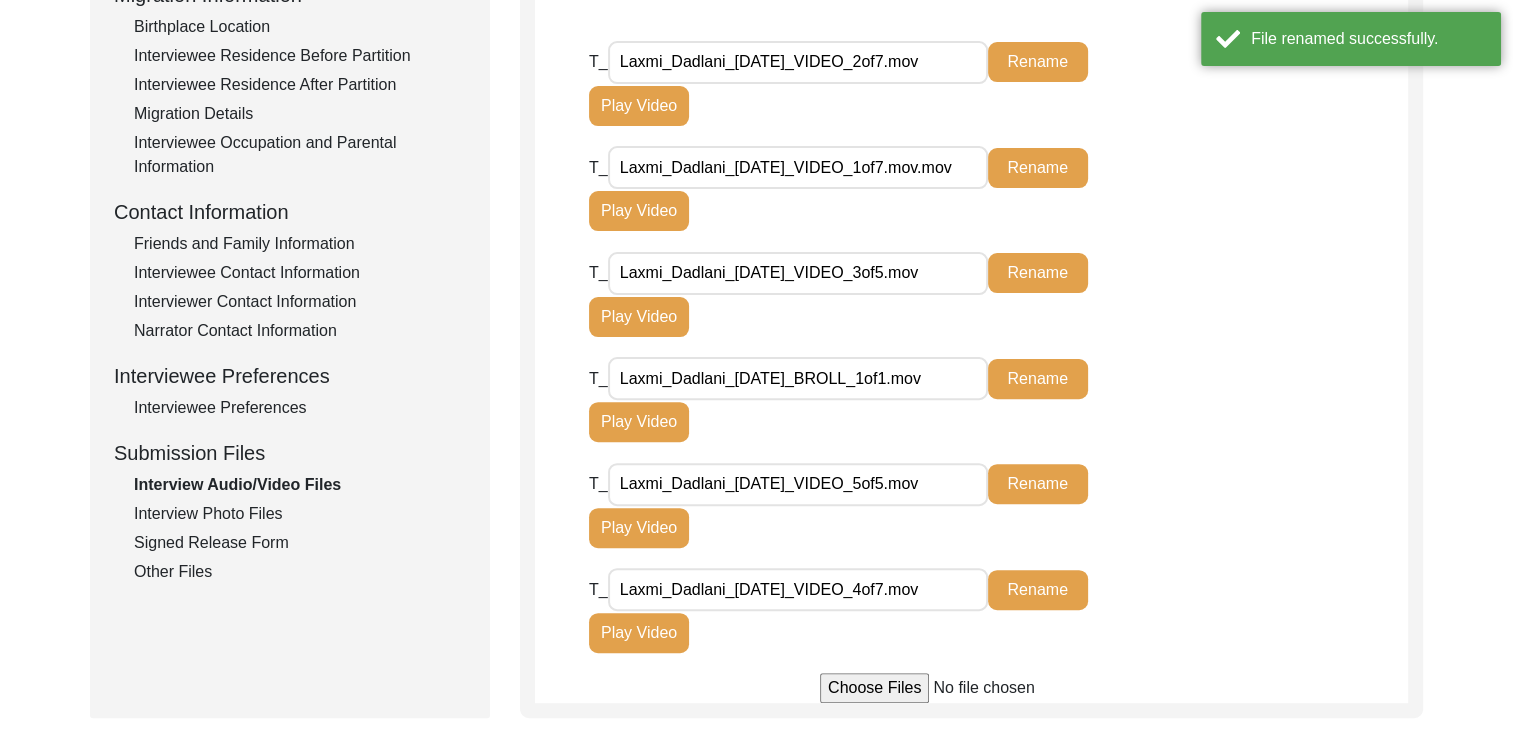 click on "Laxmi_Dadlani_[DATE]_VIDEO_4of7.mov" at bounding box center [798, 589] 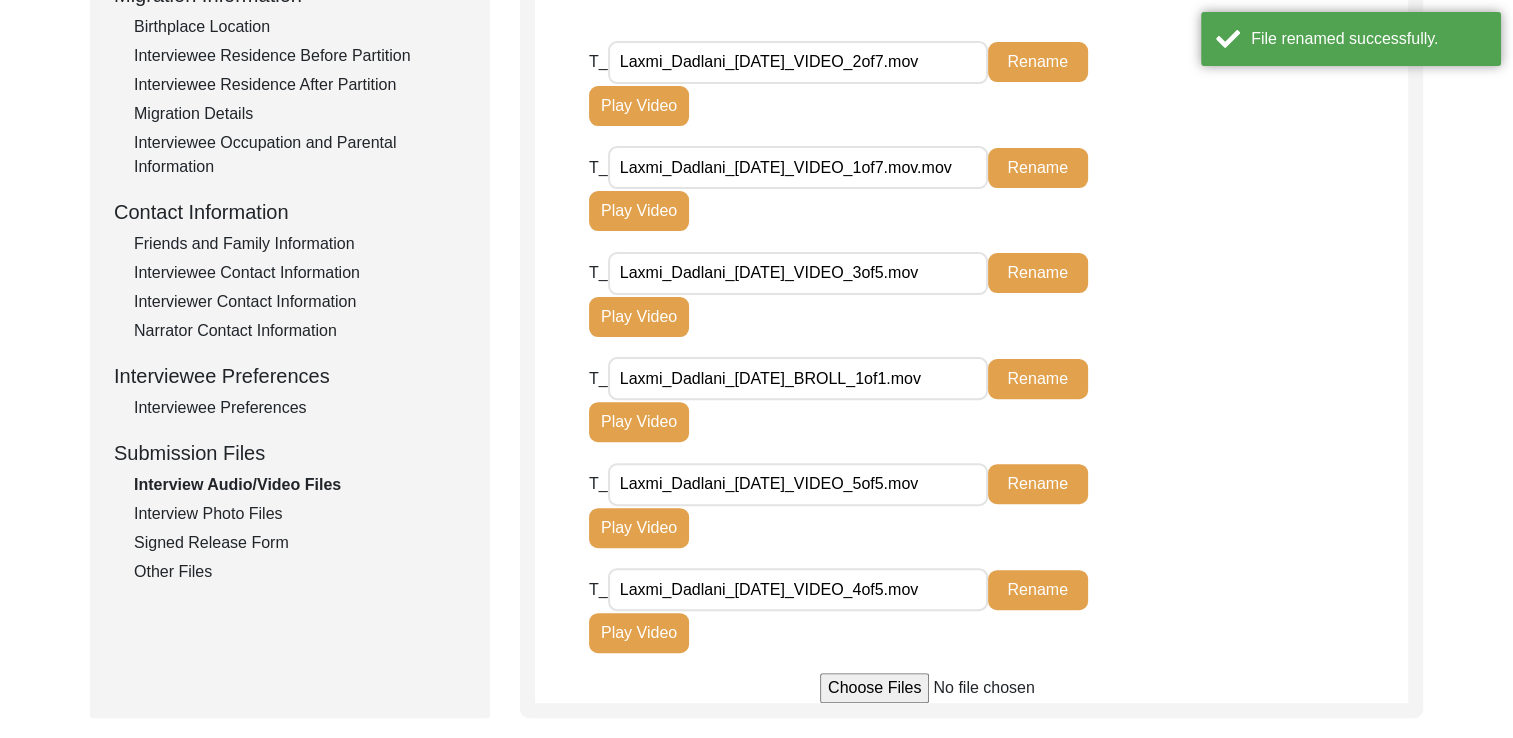 type on "Laxmi_Dadlani_[DATE]_VIDEO_4of5.mov" 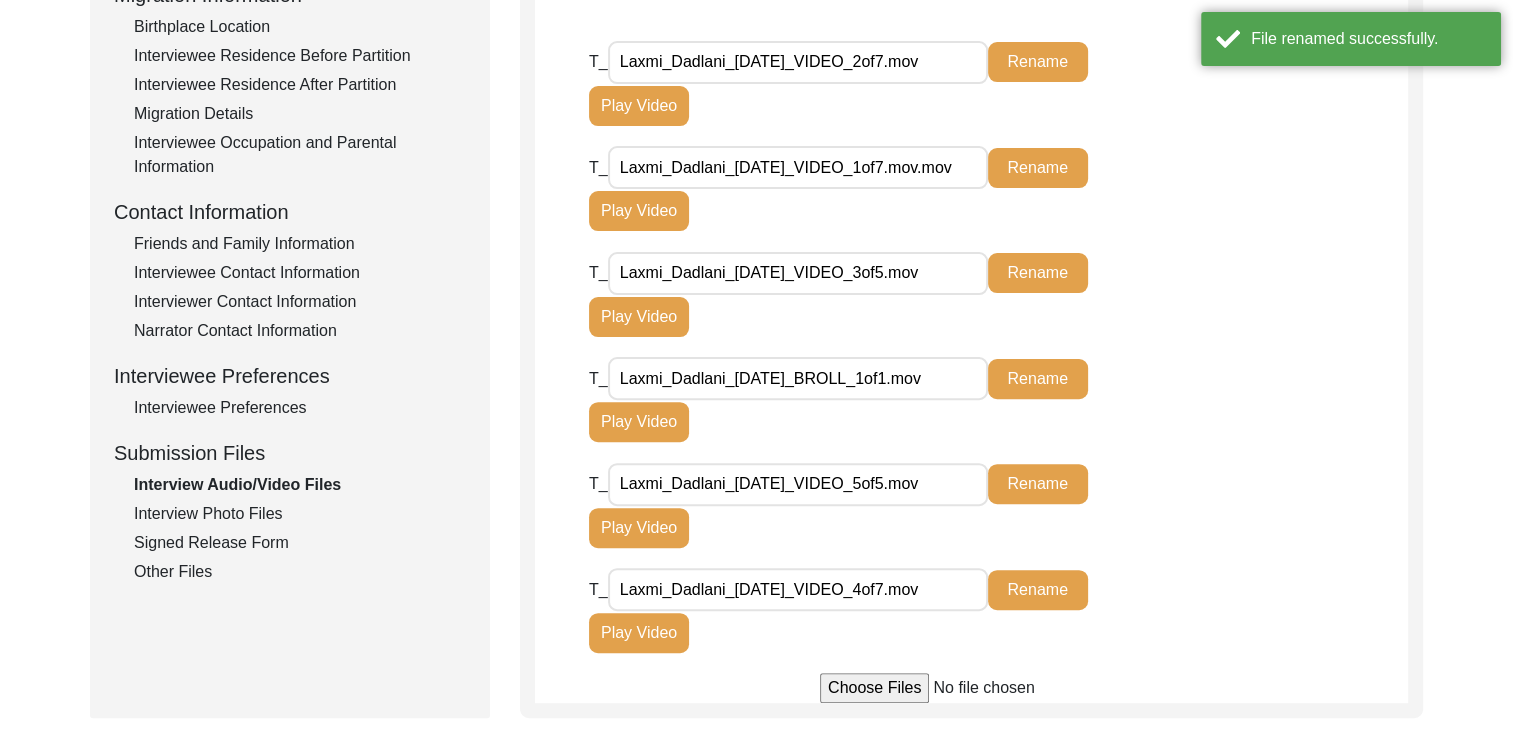 click on "Laxmi_Dadlani_[DATE]_VIDEO_4of7.mov" at bounding box center (798, 589) 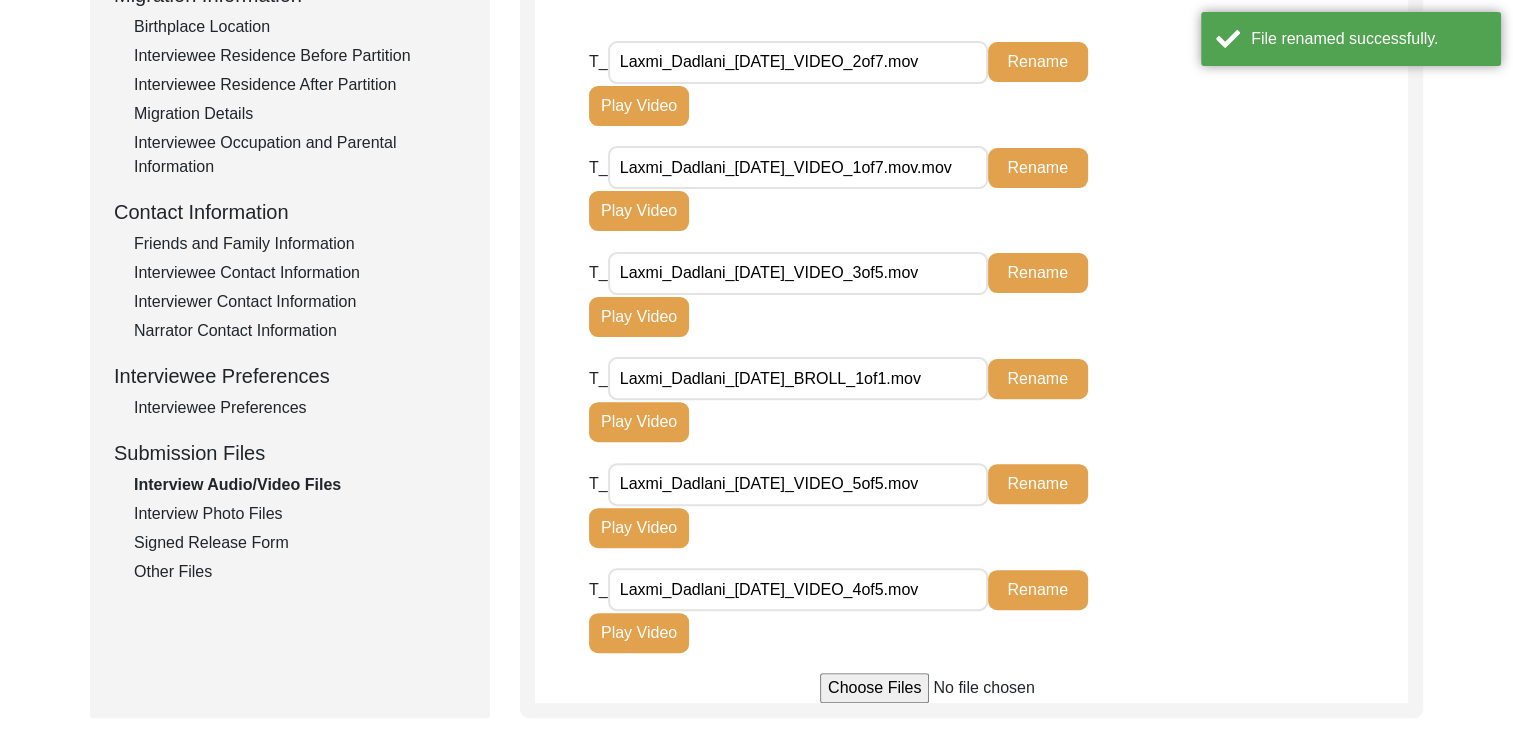 type on "Laxmi_Dadlani_[DATE]_VIDEO_4of5.mov" 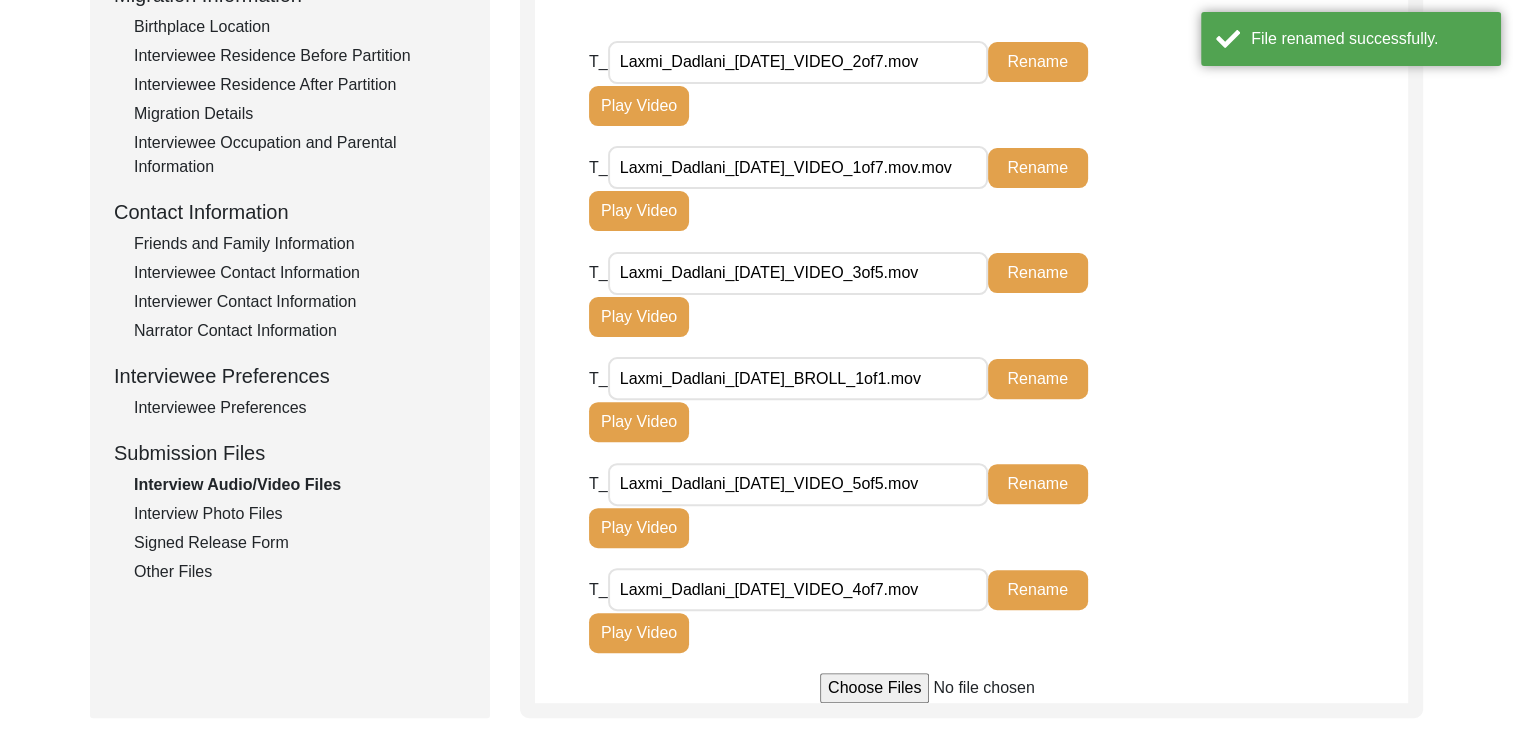 click on "Laxmi_Dadlani_[DATE]_VIDEO_4of7.mov" at bounding box center [798, 589] 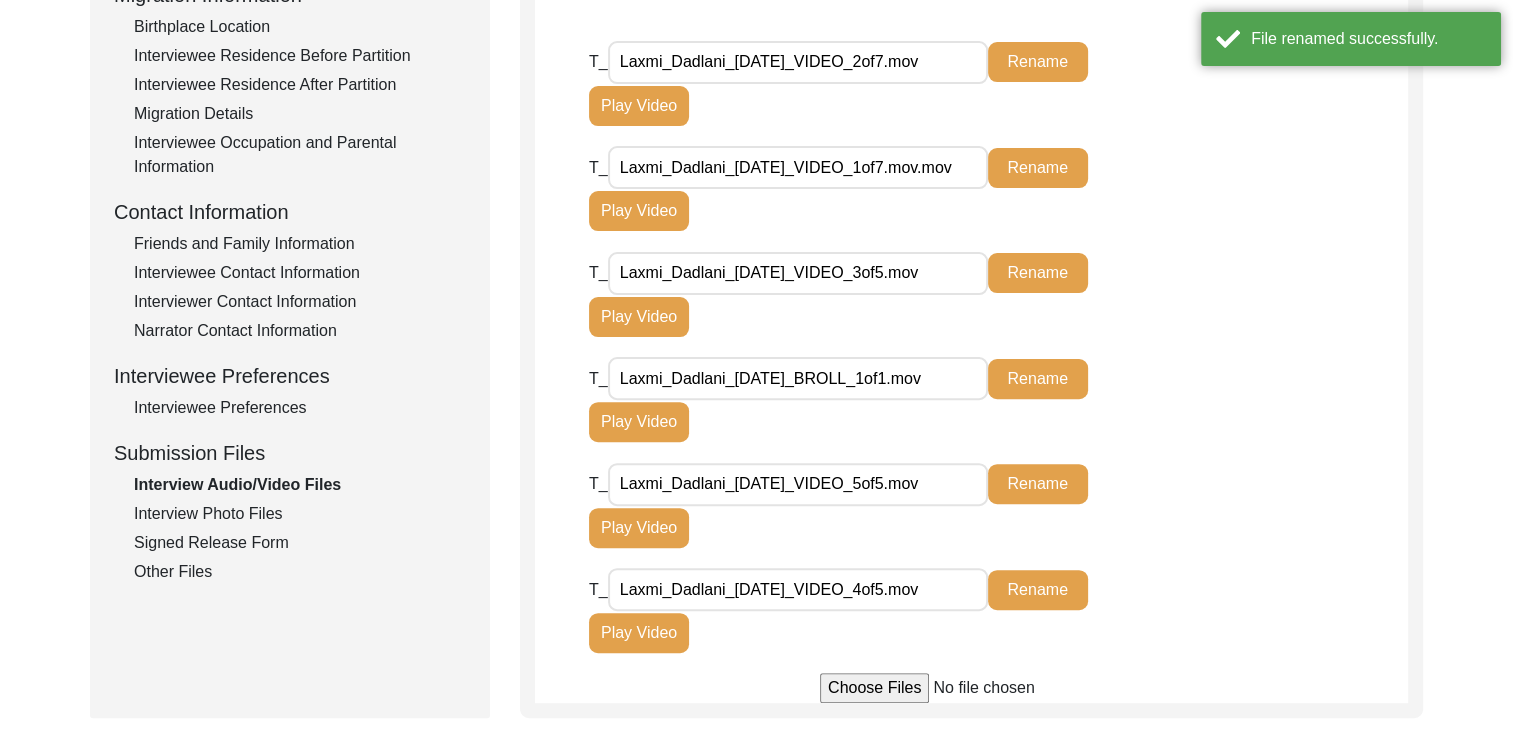 type on "Laxmi_Dadlani_[DATE]_VIDEO_4of5.mov" 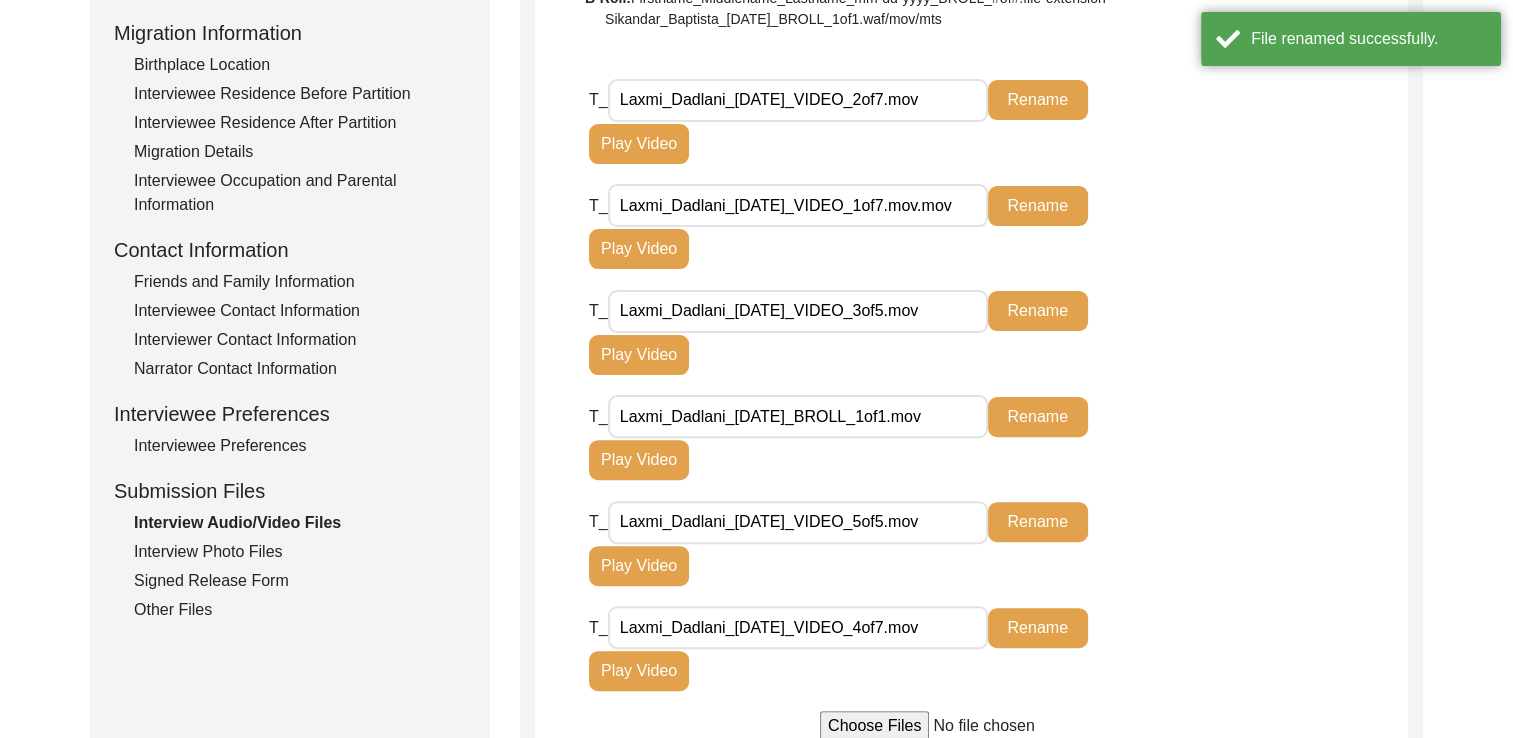 scroll, scrollTop: 520, scrollLeft: 0, axis: vertical 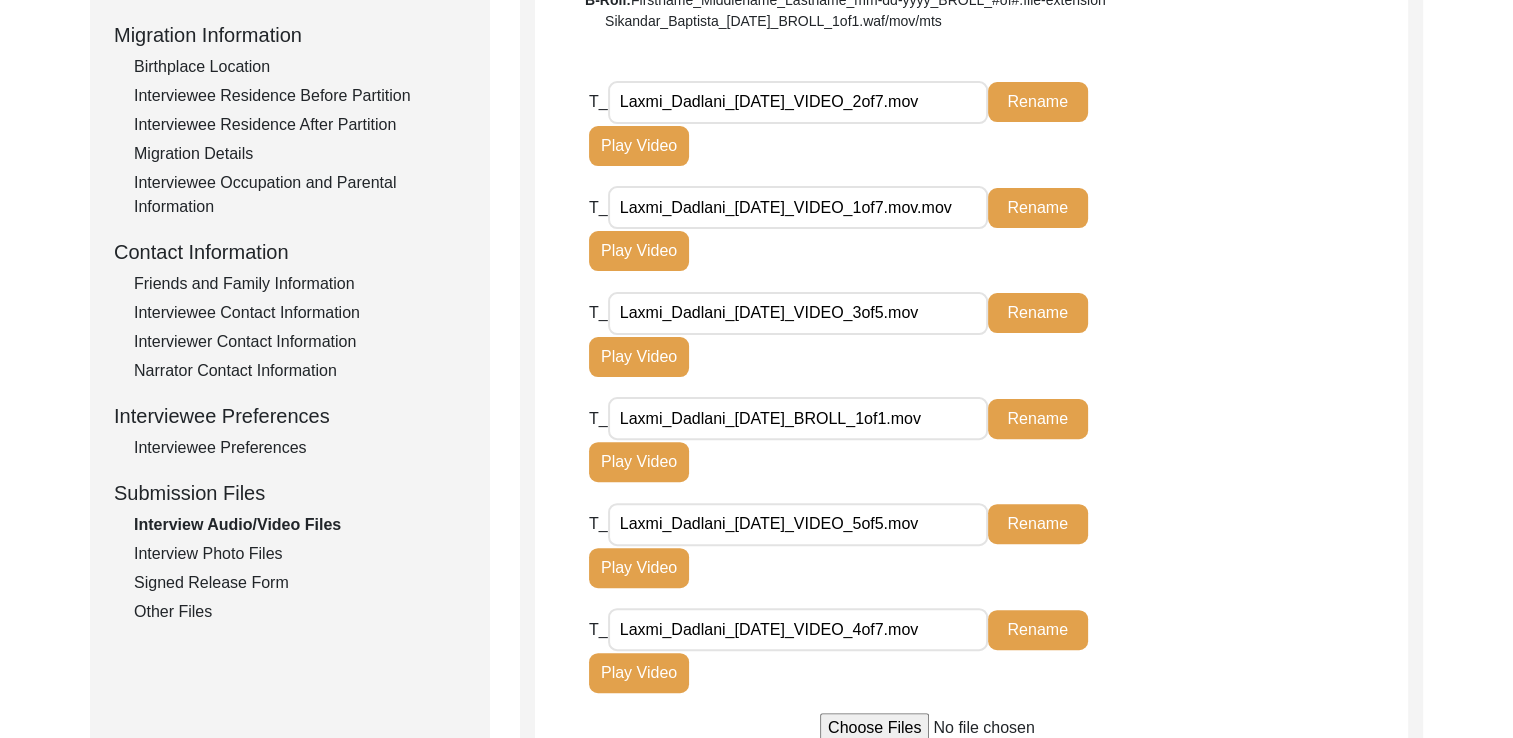click on "Laxmi_Dadlani_[DATE]_VIDEO_2of7.mov" at bounding box center (798, 102) 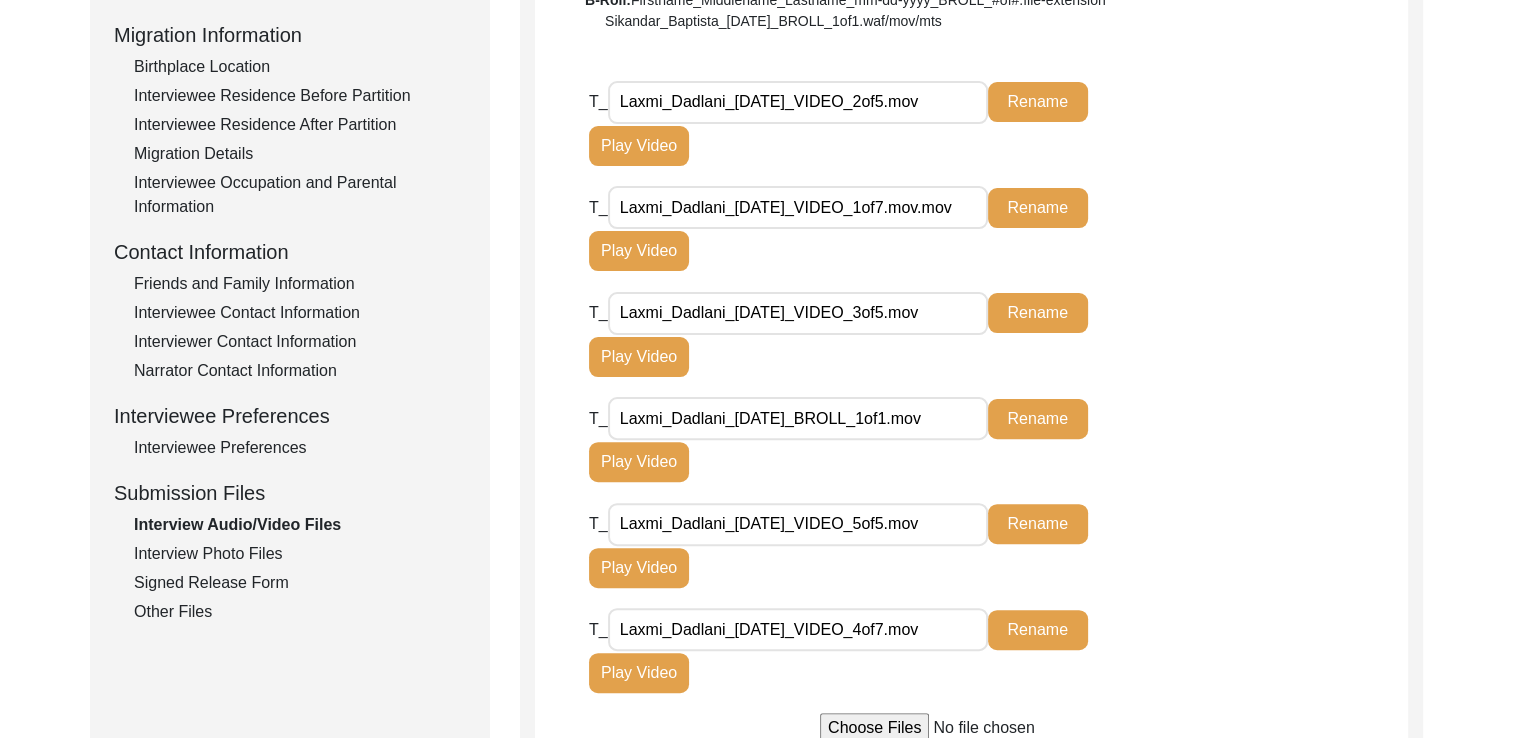 type on "Laxmi_Dadlani_[DATE]_VIDEO_2of5.mov" 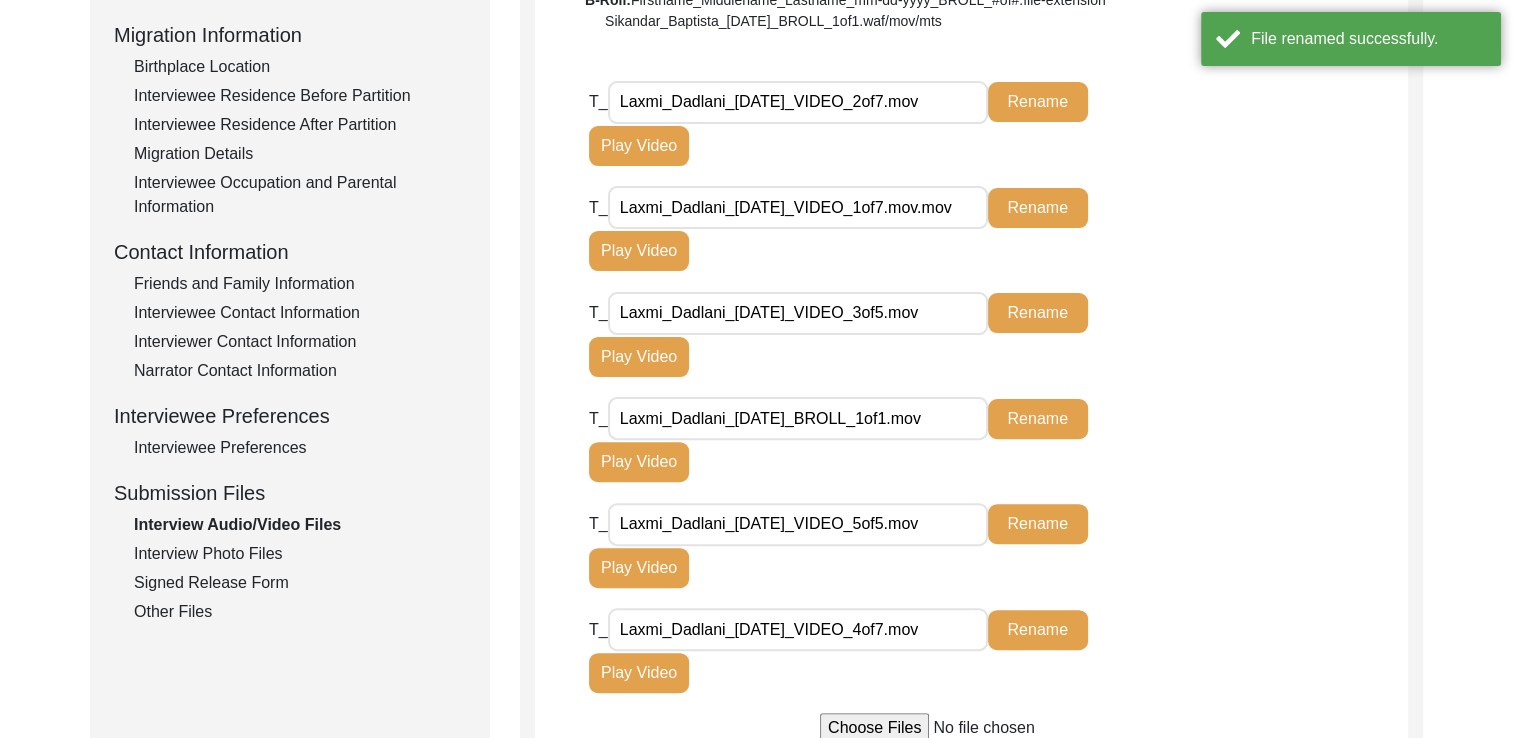click on "Laxmi_Dadlani_[DATE]_VIDEO_2of7.mov" at bounding box center [798, 102] 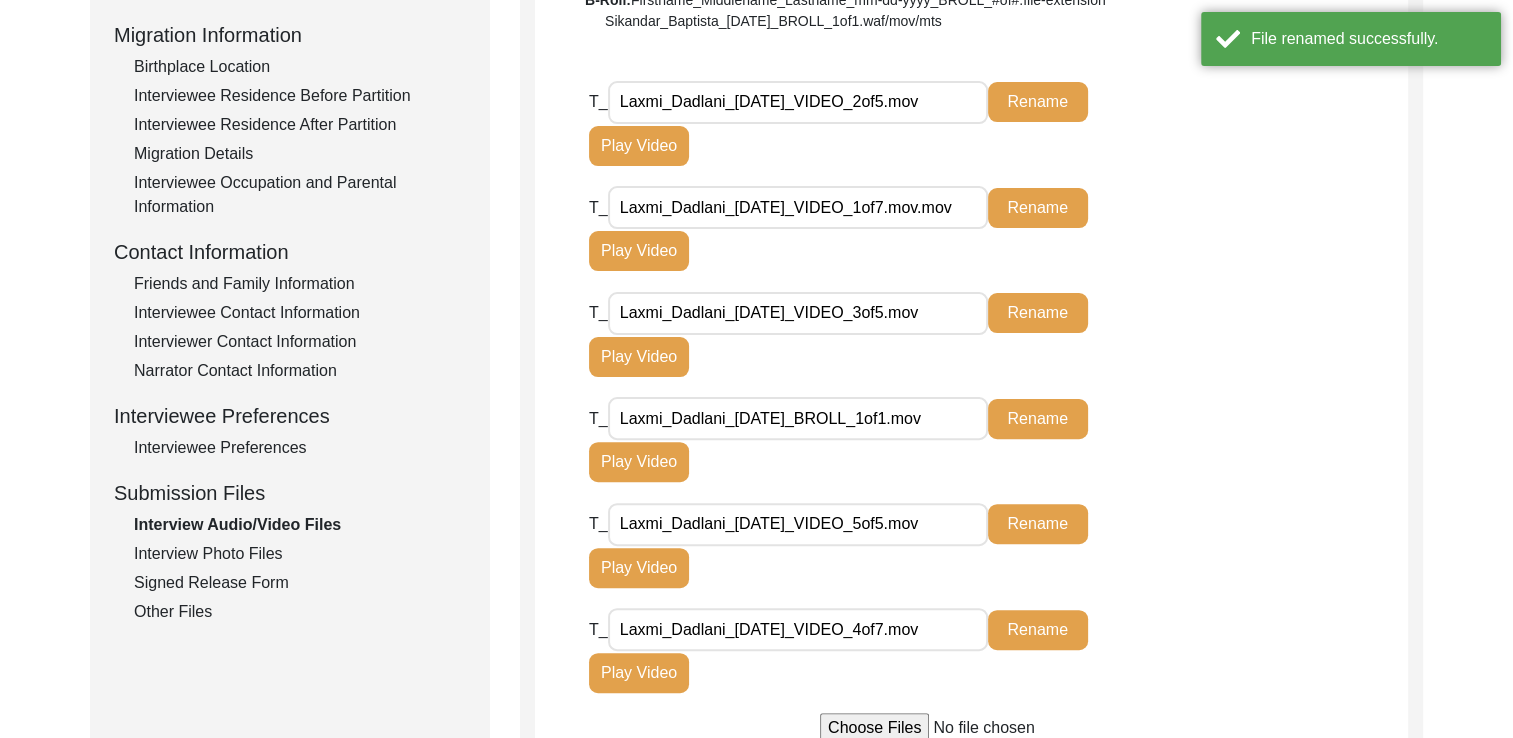 type on "Laxmi_Dadlani_[DATE]_VIDEO_2of5.mov" 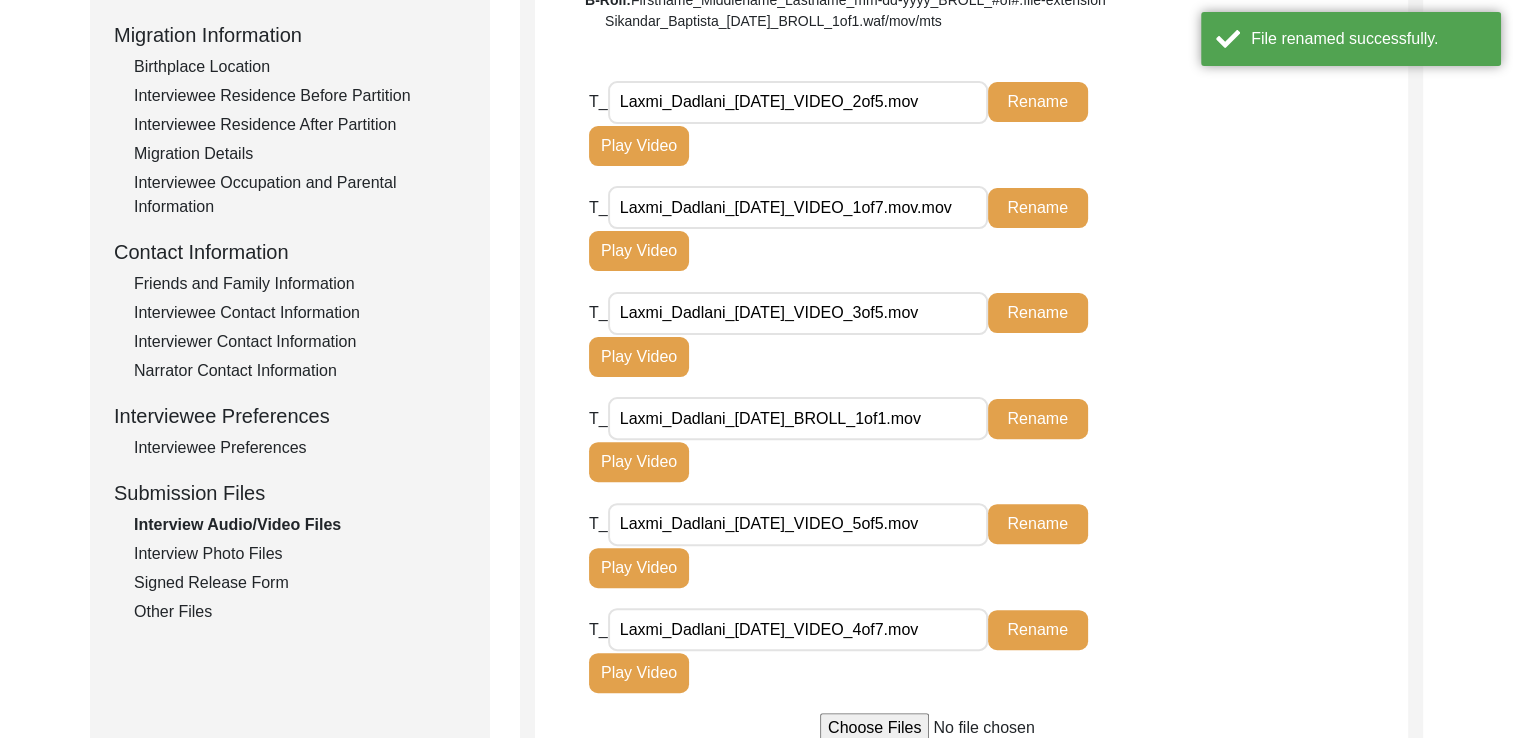 click on "Rename" 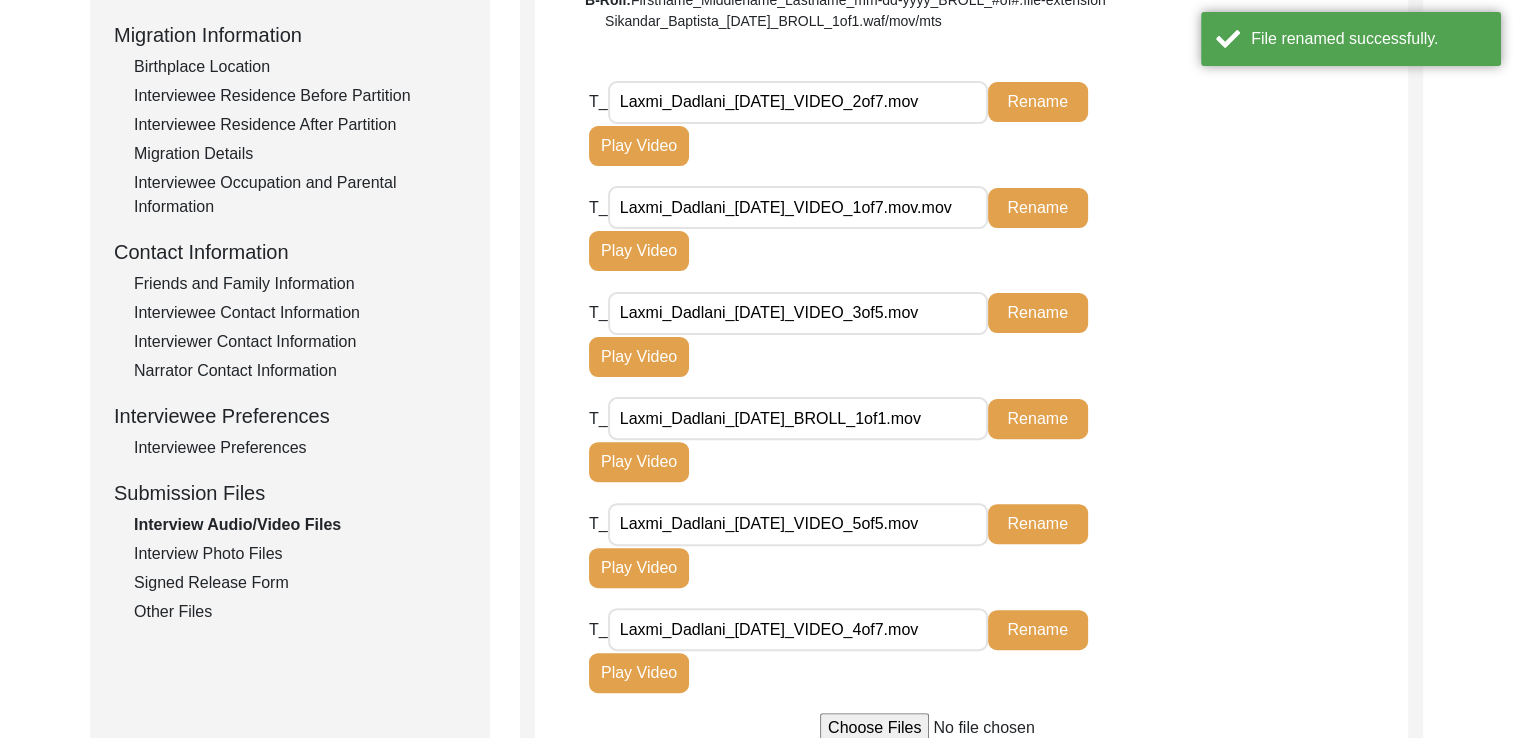 click on "Laxmi_Dadlani_[DATE]_VIDEO_2of7.mov" at bounding box center [798, 102] 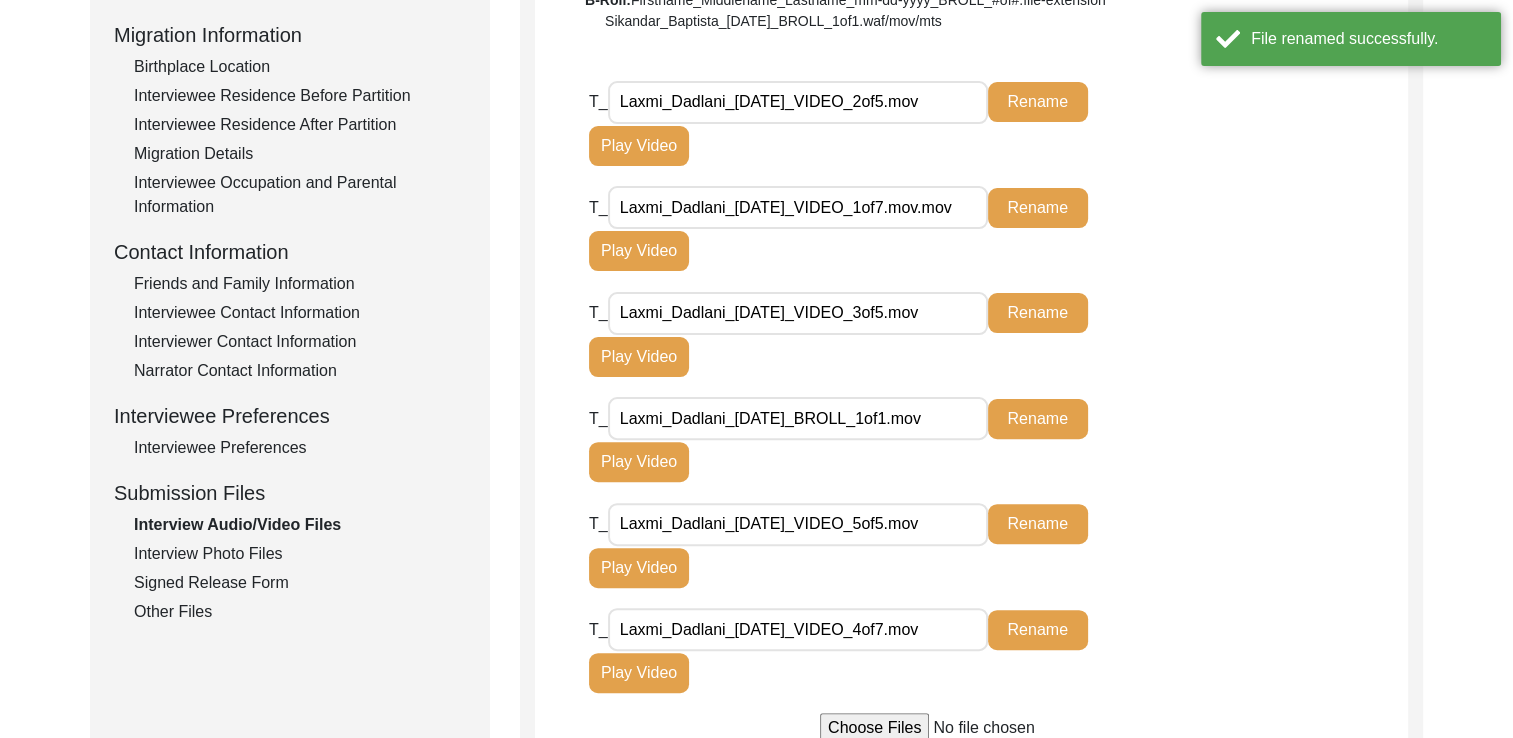 type on "Laxmi_Dadlani_[DATE]_VIDEO_2of5.mov" 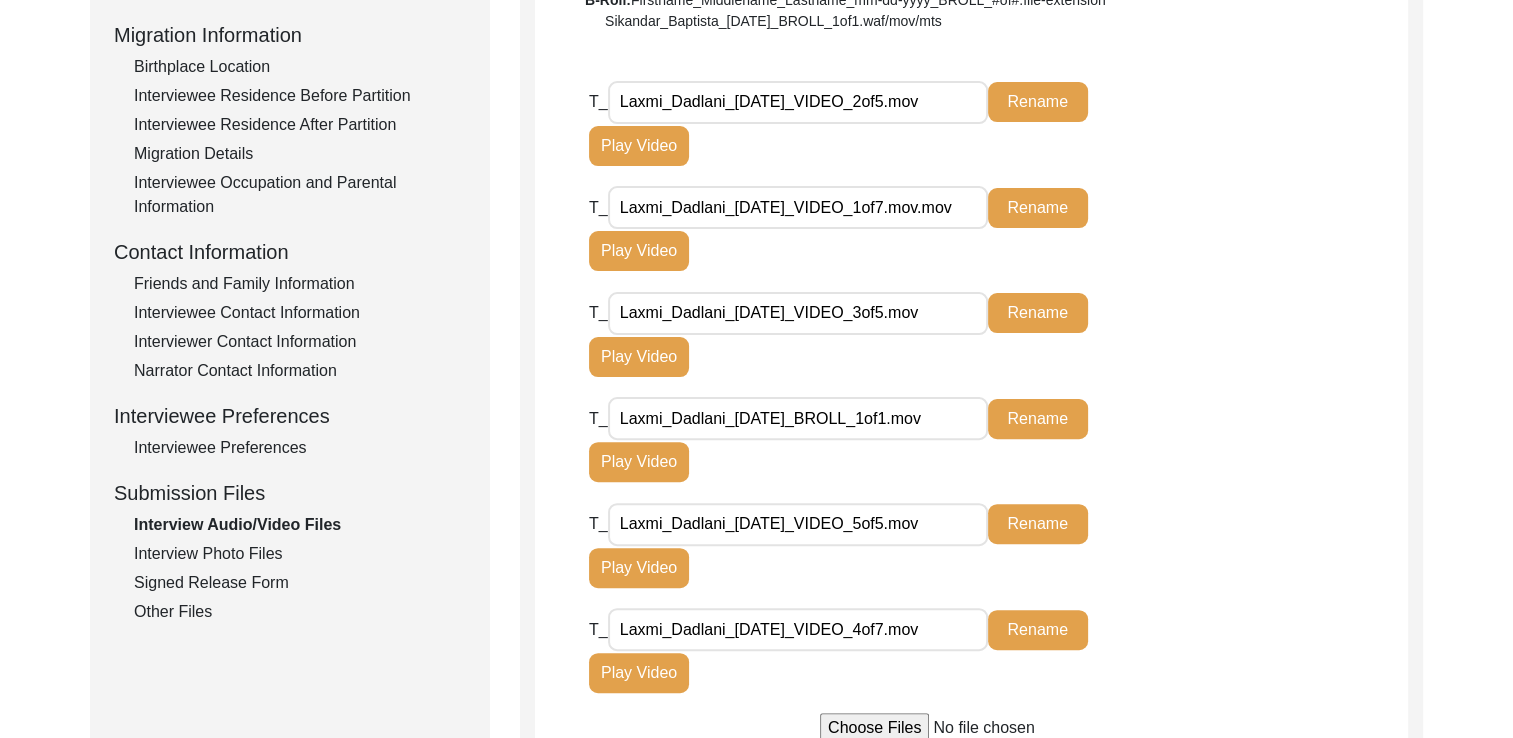 click on "Laxmi_Dadlani_[DATE]_VIDEO_1of7.mov.mov" at bounding box center [798, 207] 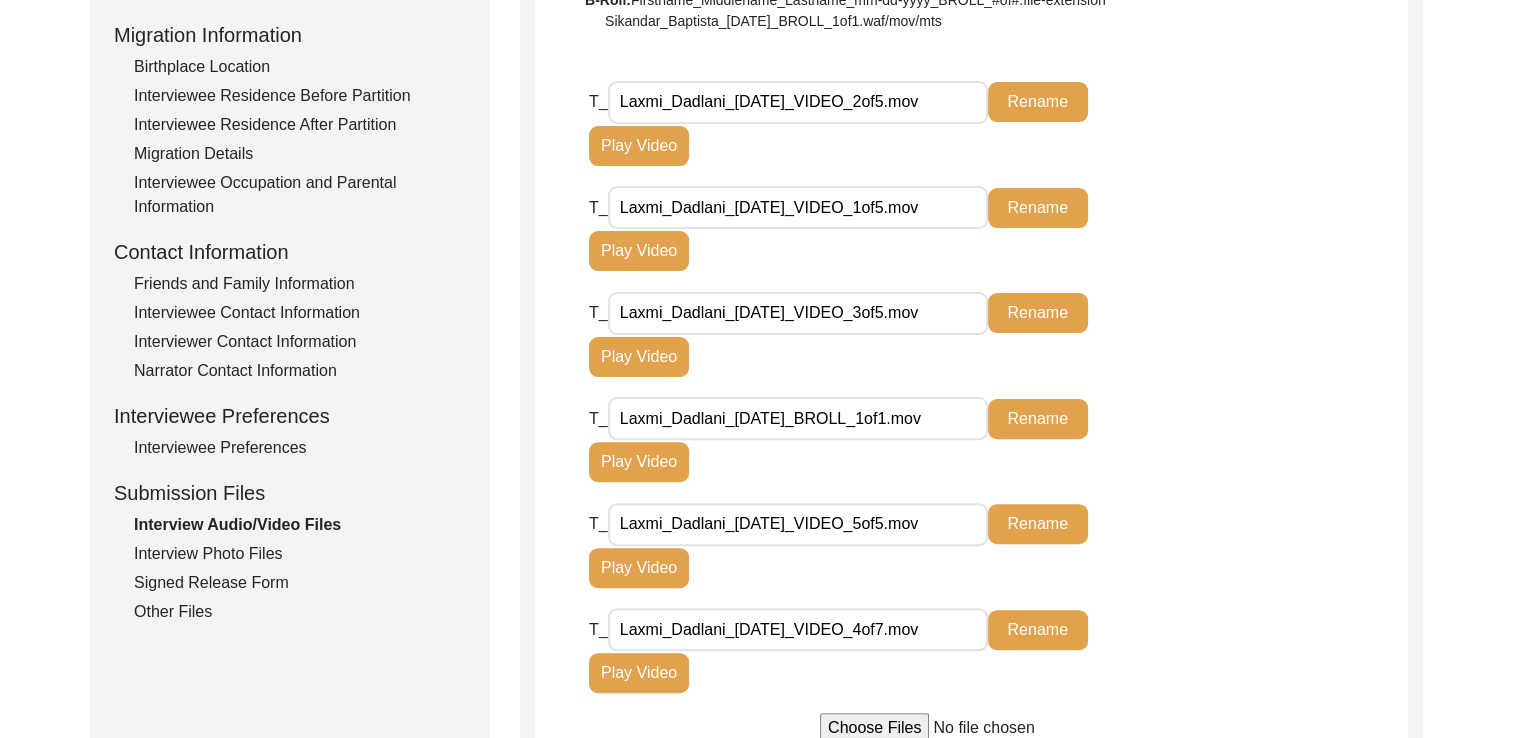 type on "Laxmi_Dadlani_[DATE]_VIDEO_1of5.mov" 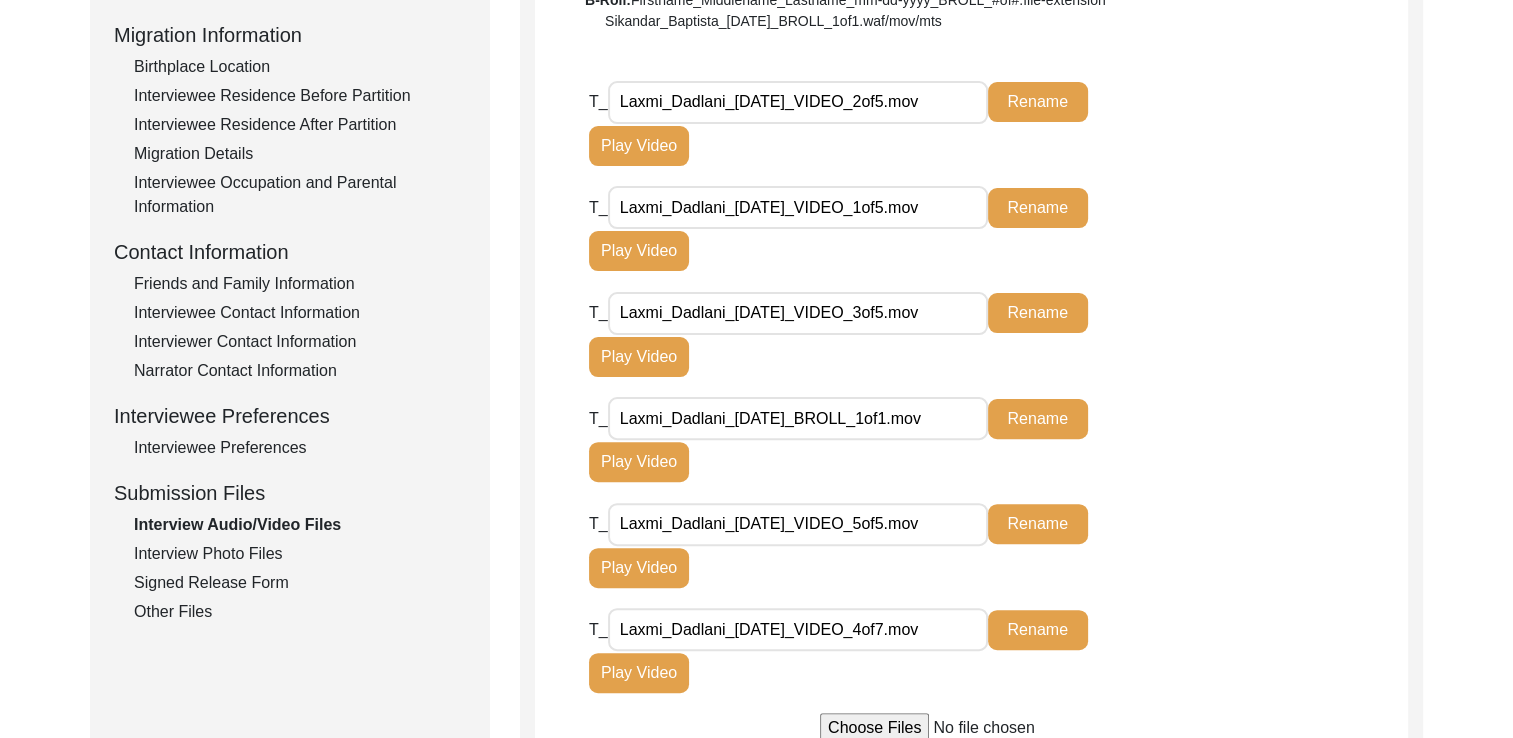 click on "T_ Laxmi_Dadlani_[DATE]_VIDEO_1of5.mov Rename Play Video" 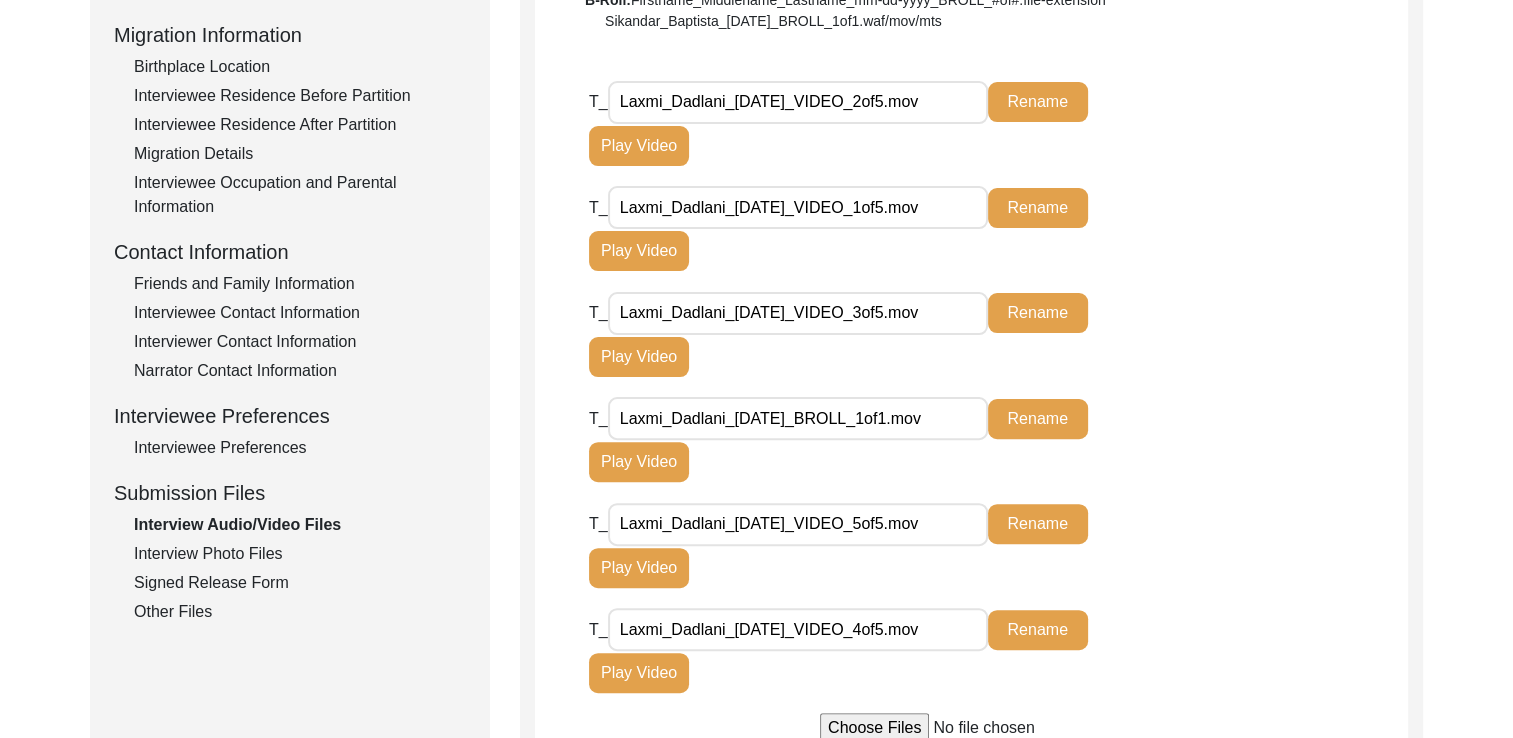 type on "Laxmi_Dadlani_[DATE]_VIDEO_4of5.mov" 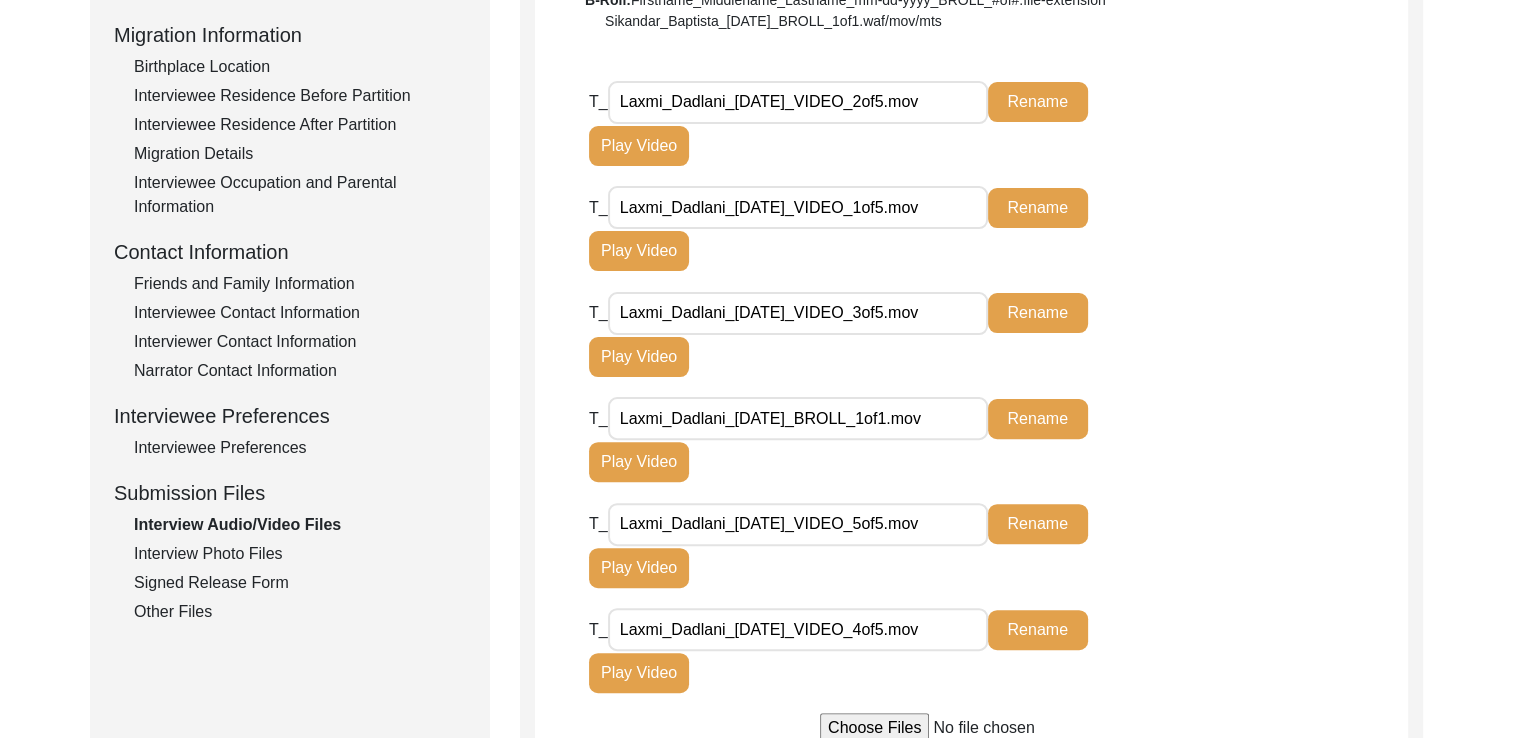 click on "T_ Laxmi_Dadlani_[DATE]_VIDEO_5of5.mov Rename Play Video" 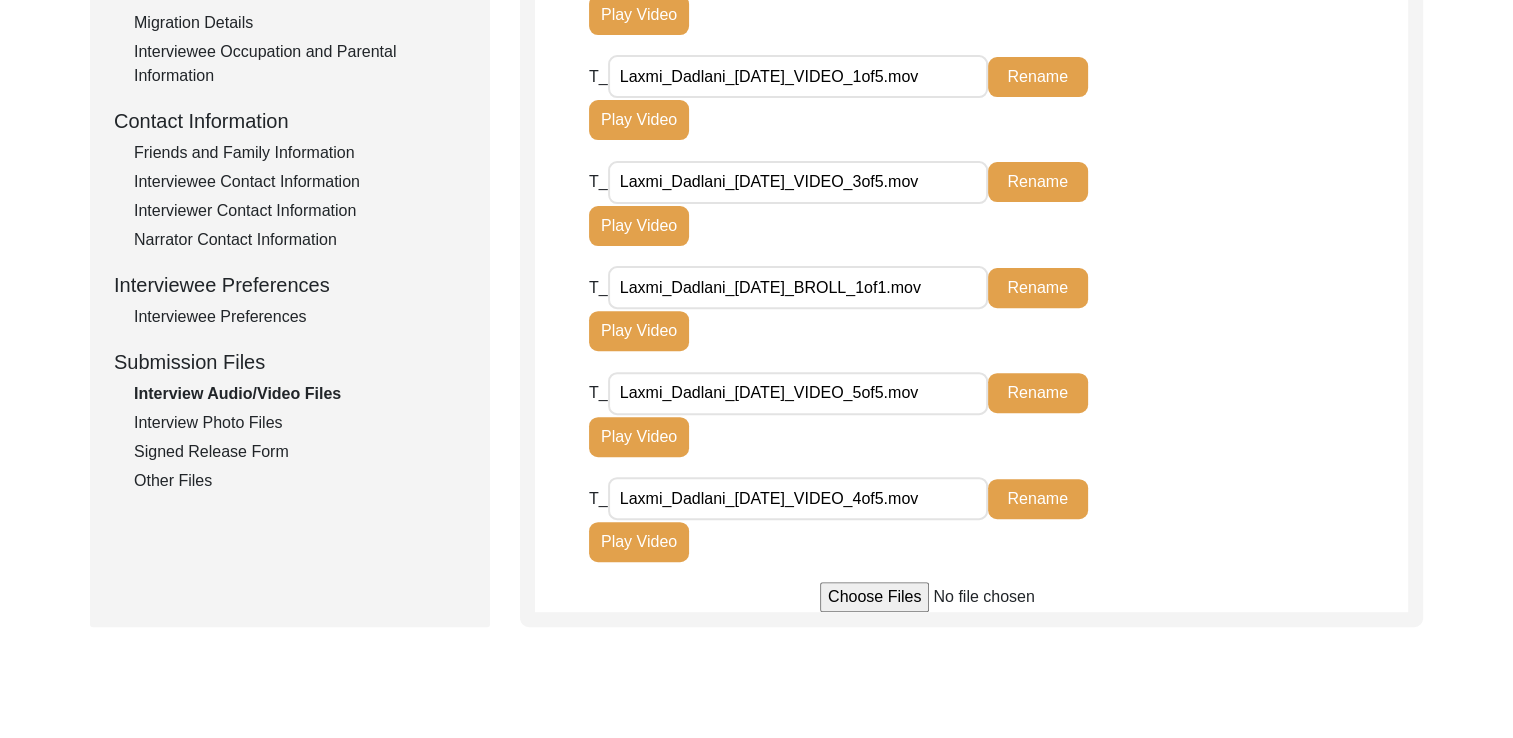 scroll, scrollTop: 652, scrollLeft: 0, axis: vertical 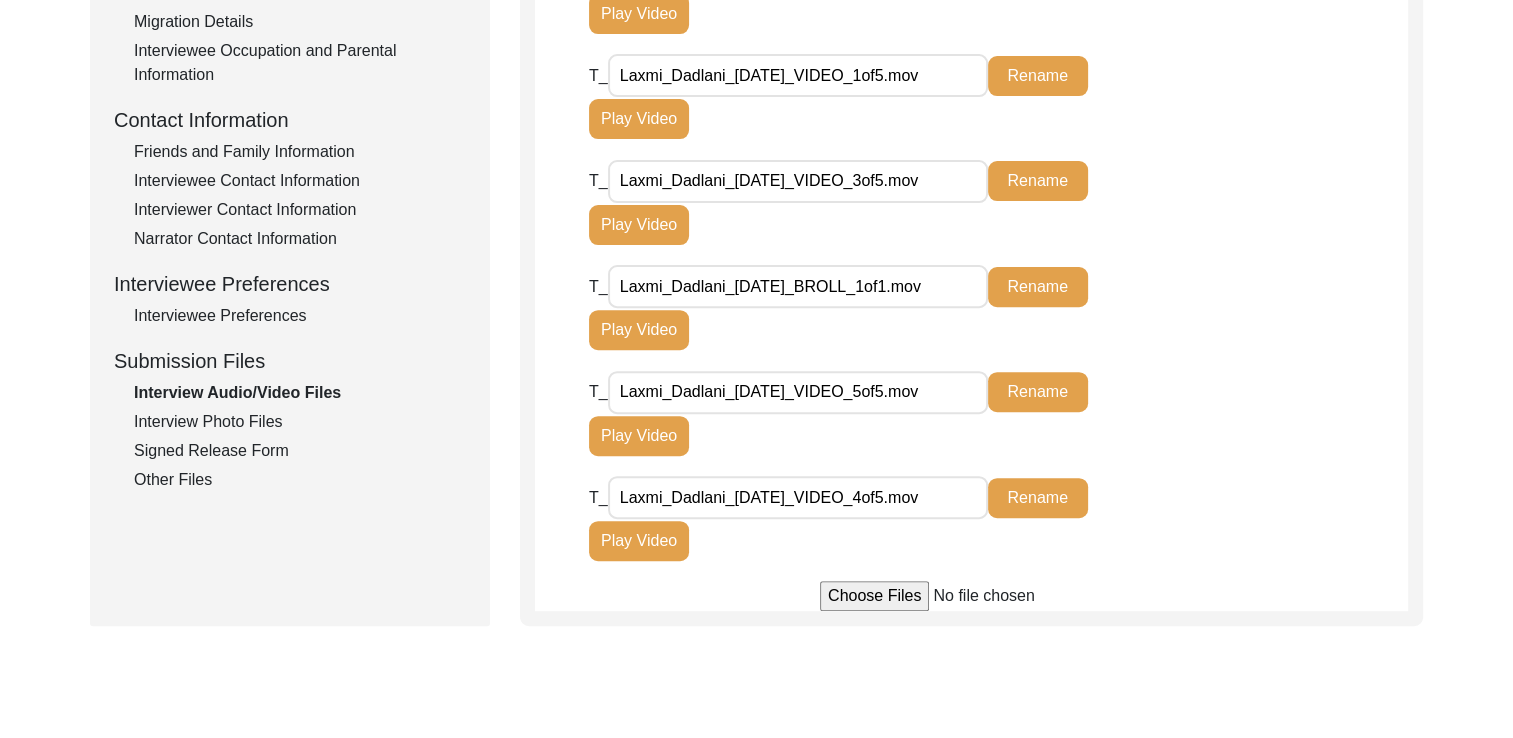click at bounding box center (971, 596) 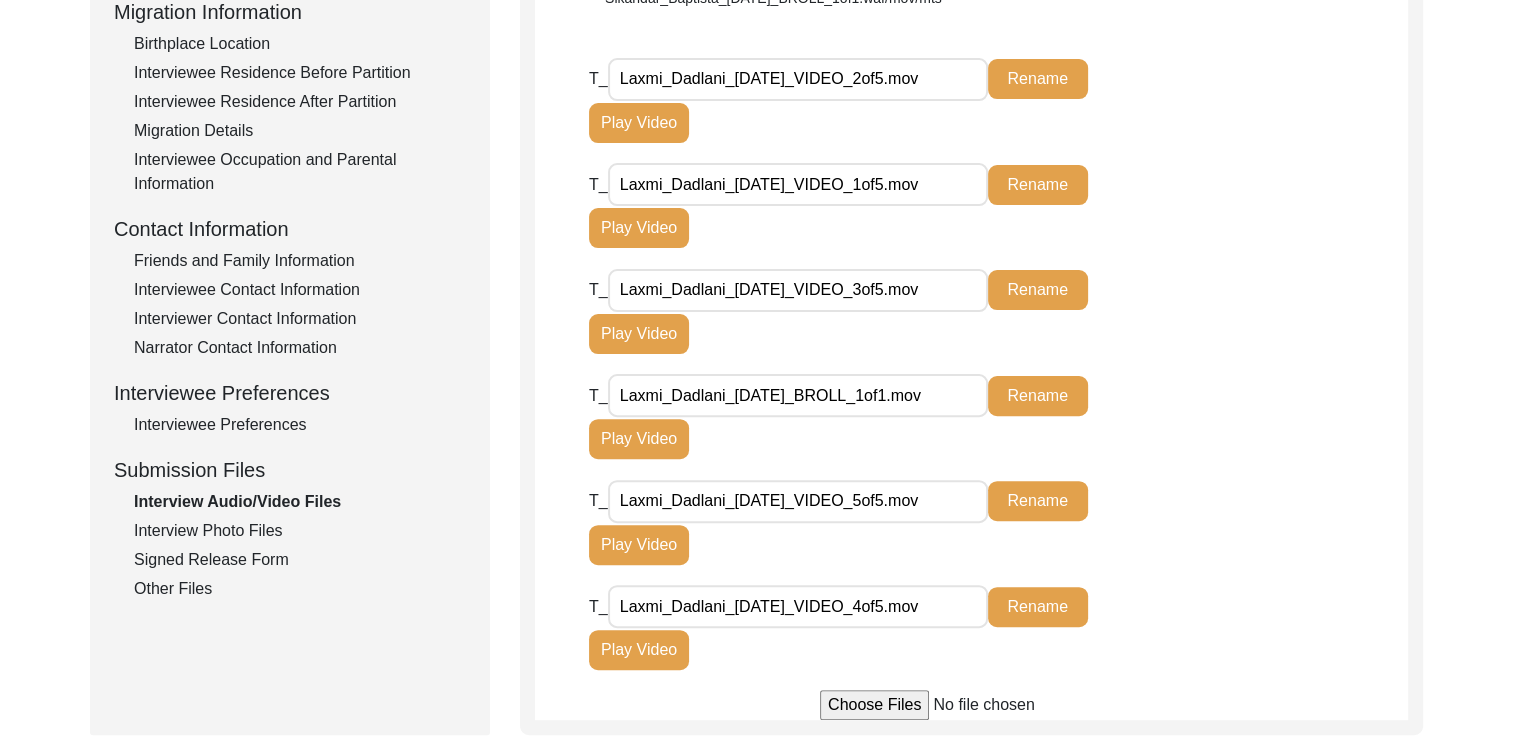 scroll, scrollTop: 544, scrollLeft: 0, axis: vertical 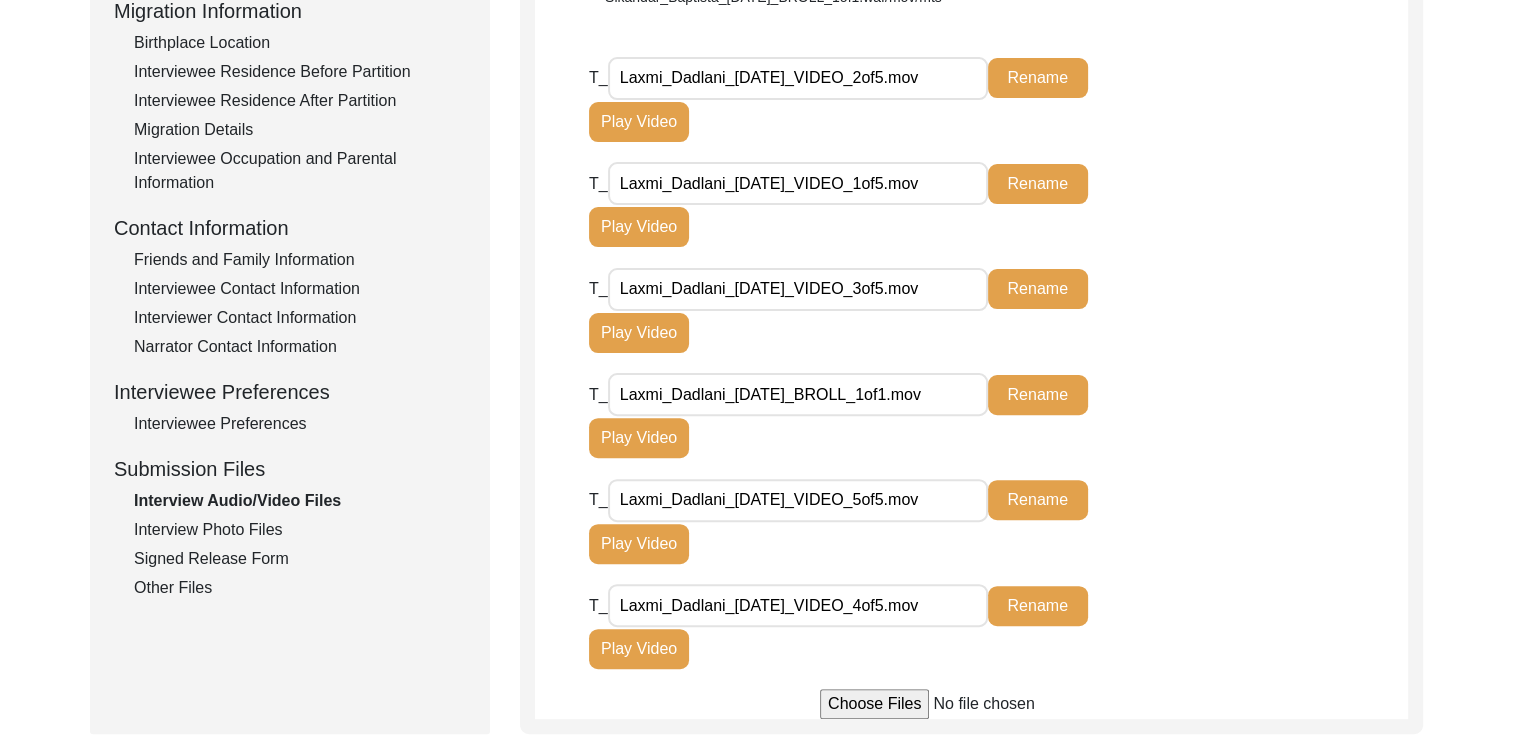 click on "Play Video" 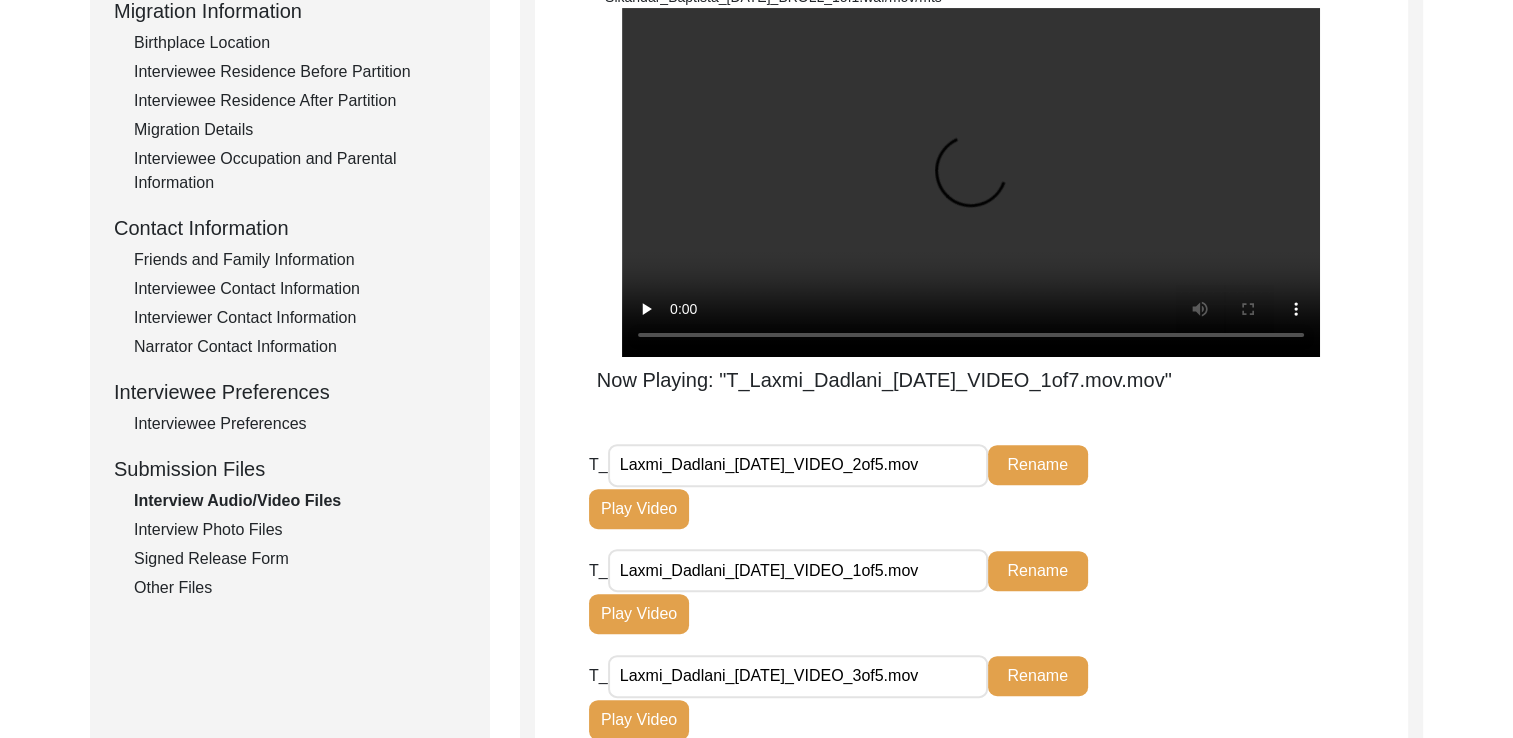 scroll, scrollTop: 618, scrollLeft: 0, axis: vertical 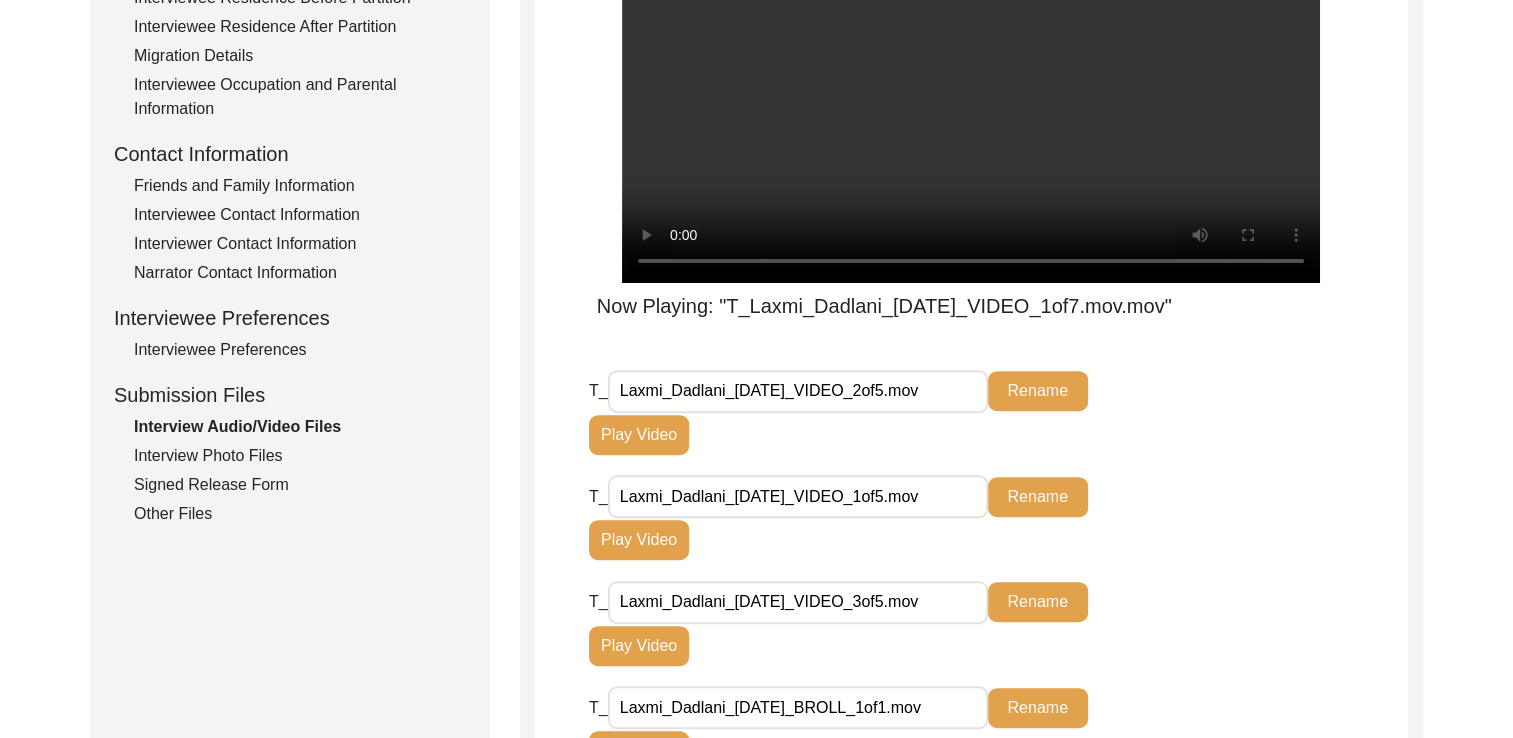 type 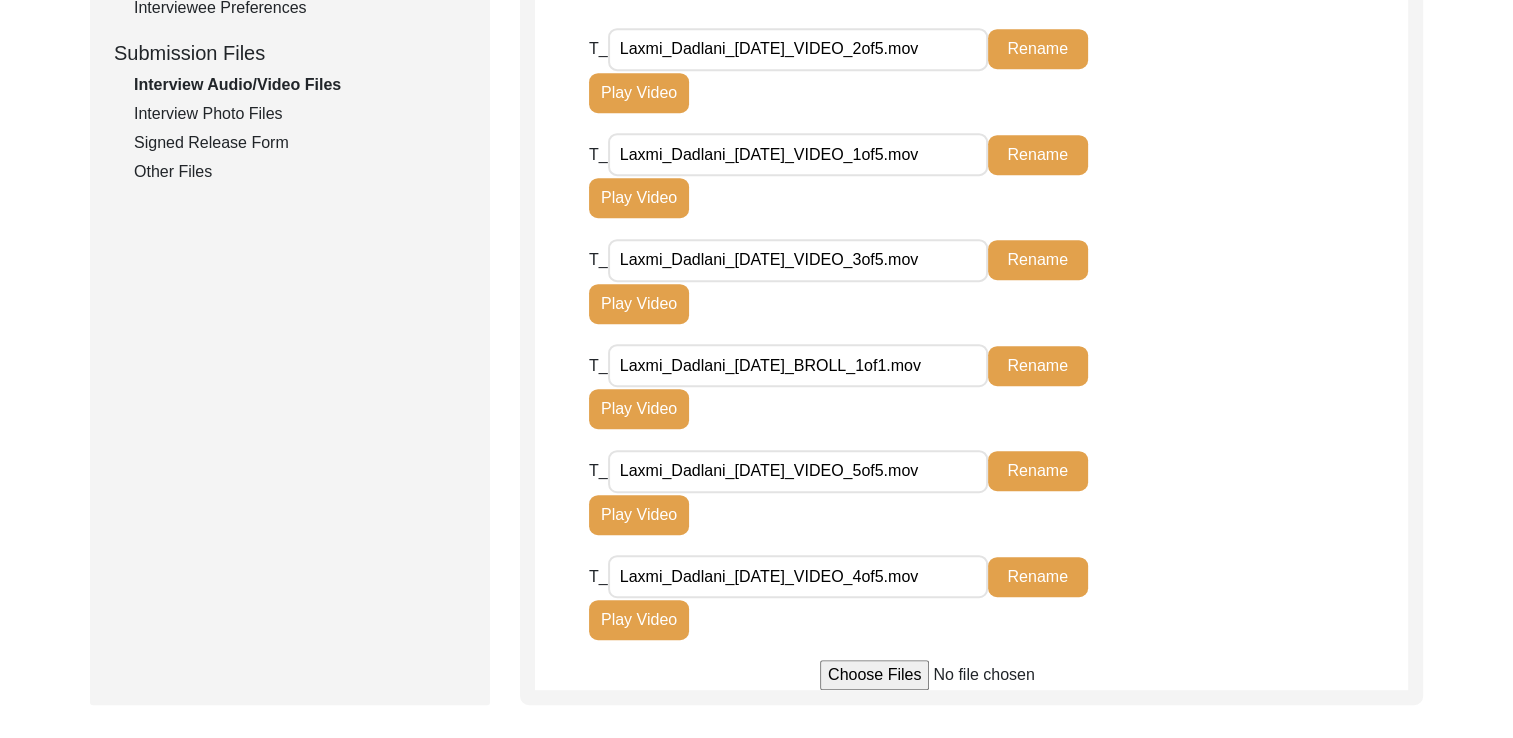 scroll, scrollTop: 890, scrollLeft: 0, axis: vertical 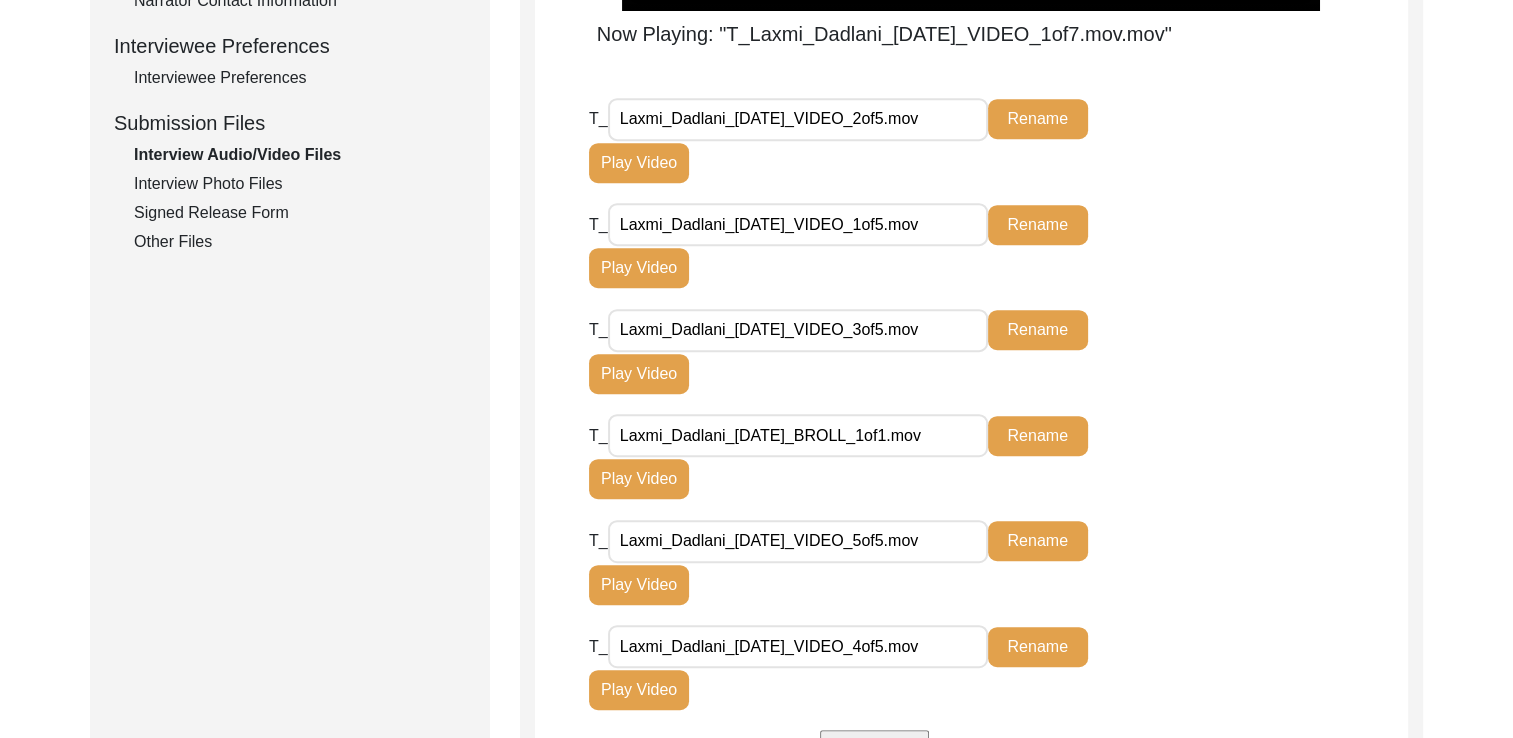 click on "Rename" 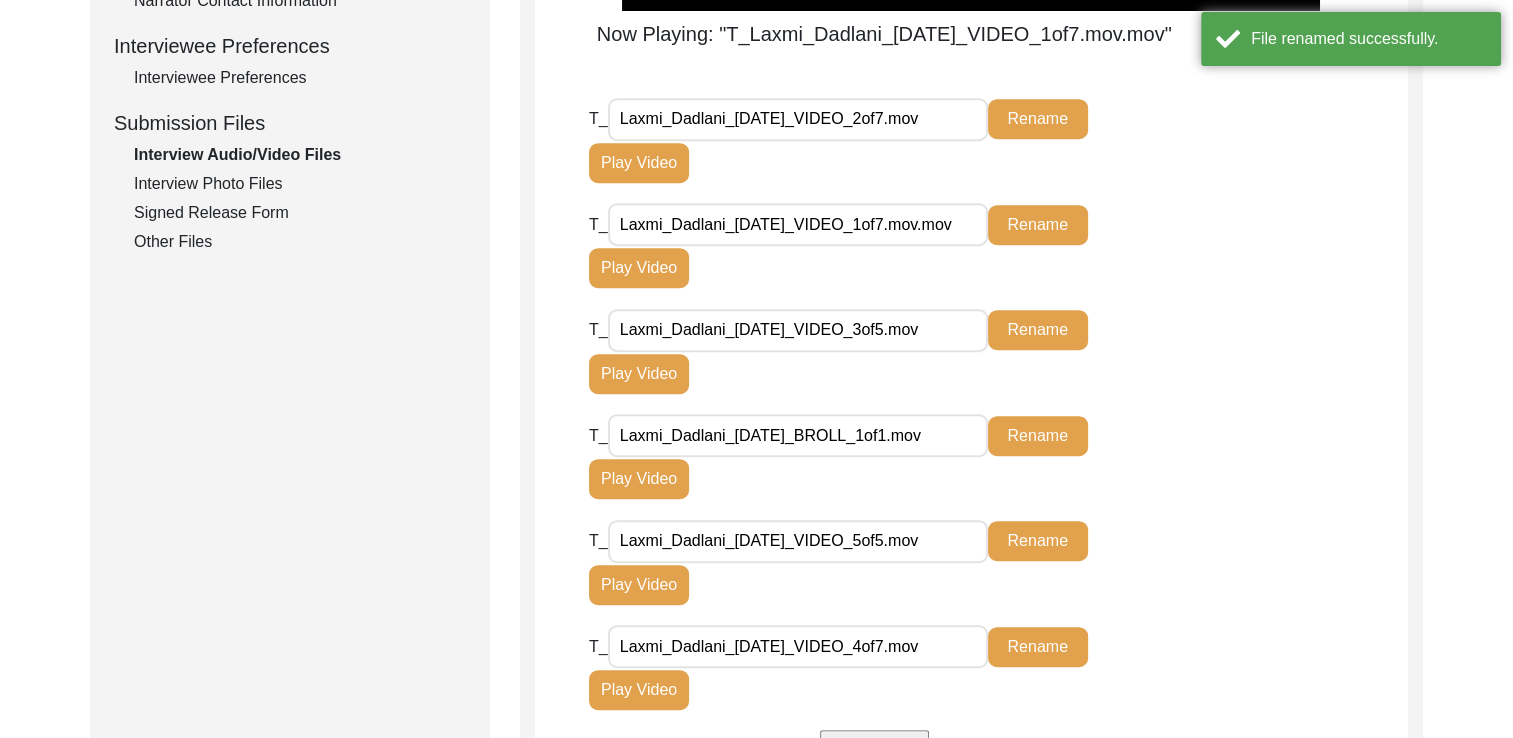 click on "Laxmi_Dadlani_[DATE]_VIDEO_2of7.mov" at bounding box center [798, 119] 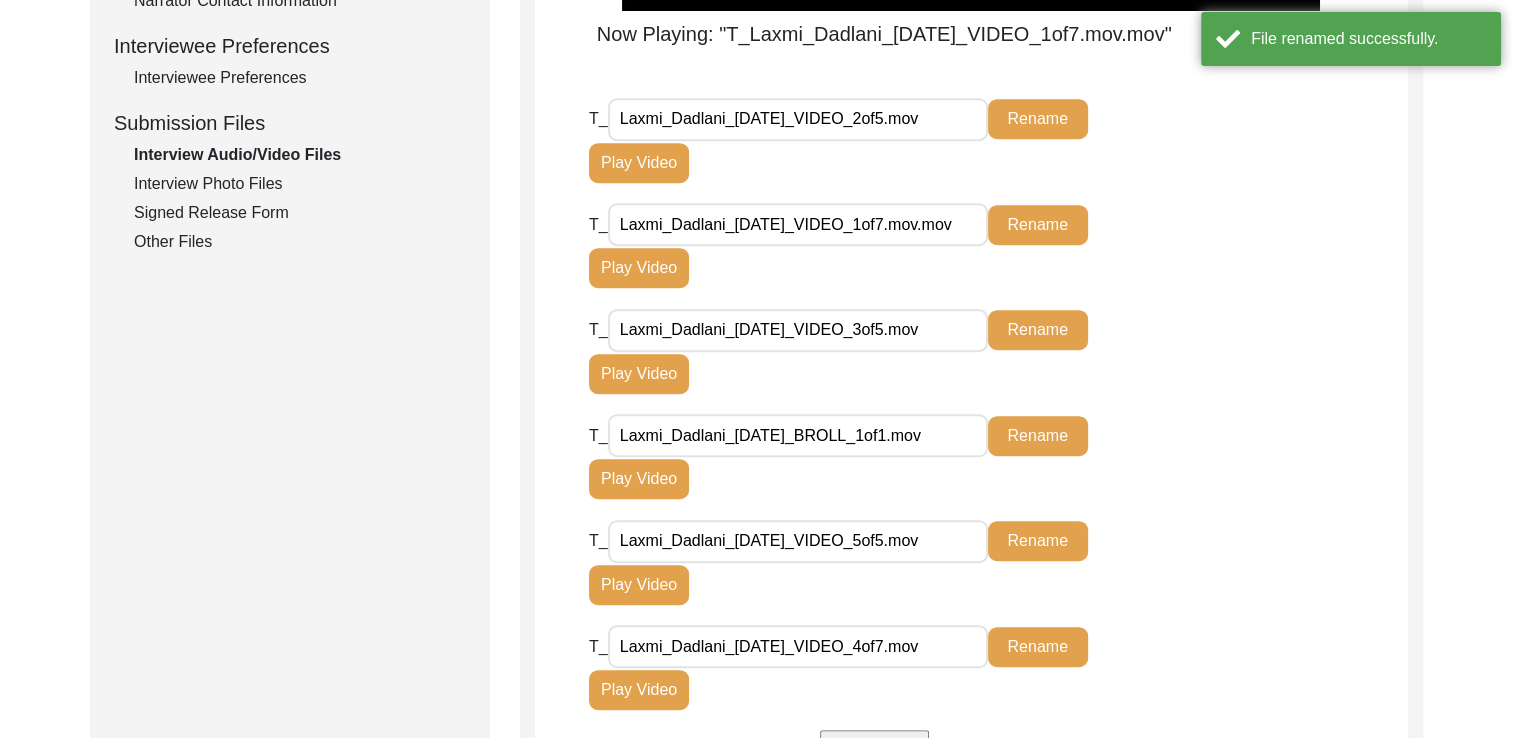 type on "Laxmi_Dadlani_[DATE]_VIDEO_2of5.mov" 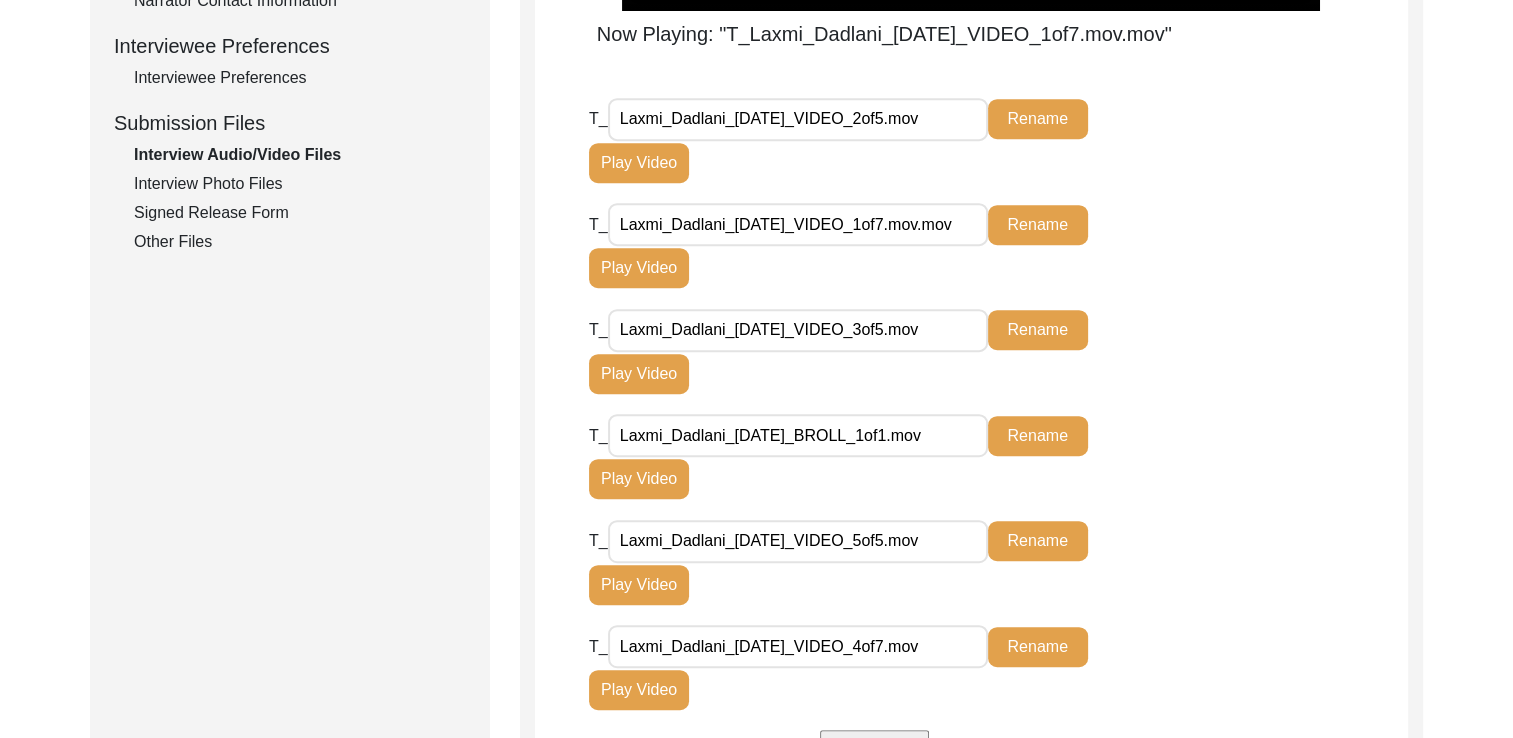 click on "Laxmi_Dadlani_[DATE]_VIDEO_1of7.mov.mov" at bounding box center (798, 224) 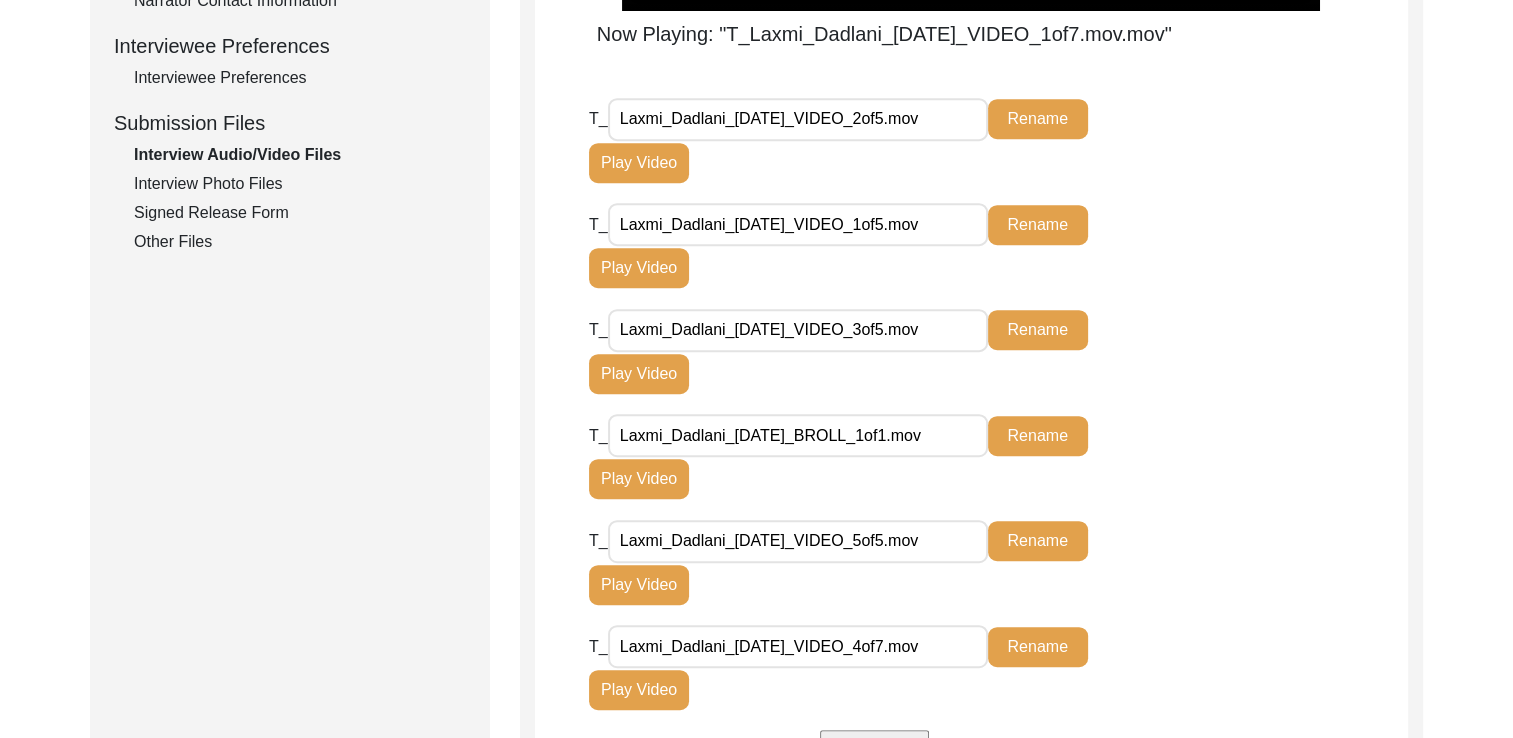 type on "Laxmi_Dadlani_[DATE]_VIDEO_1of5.mov" 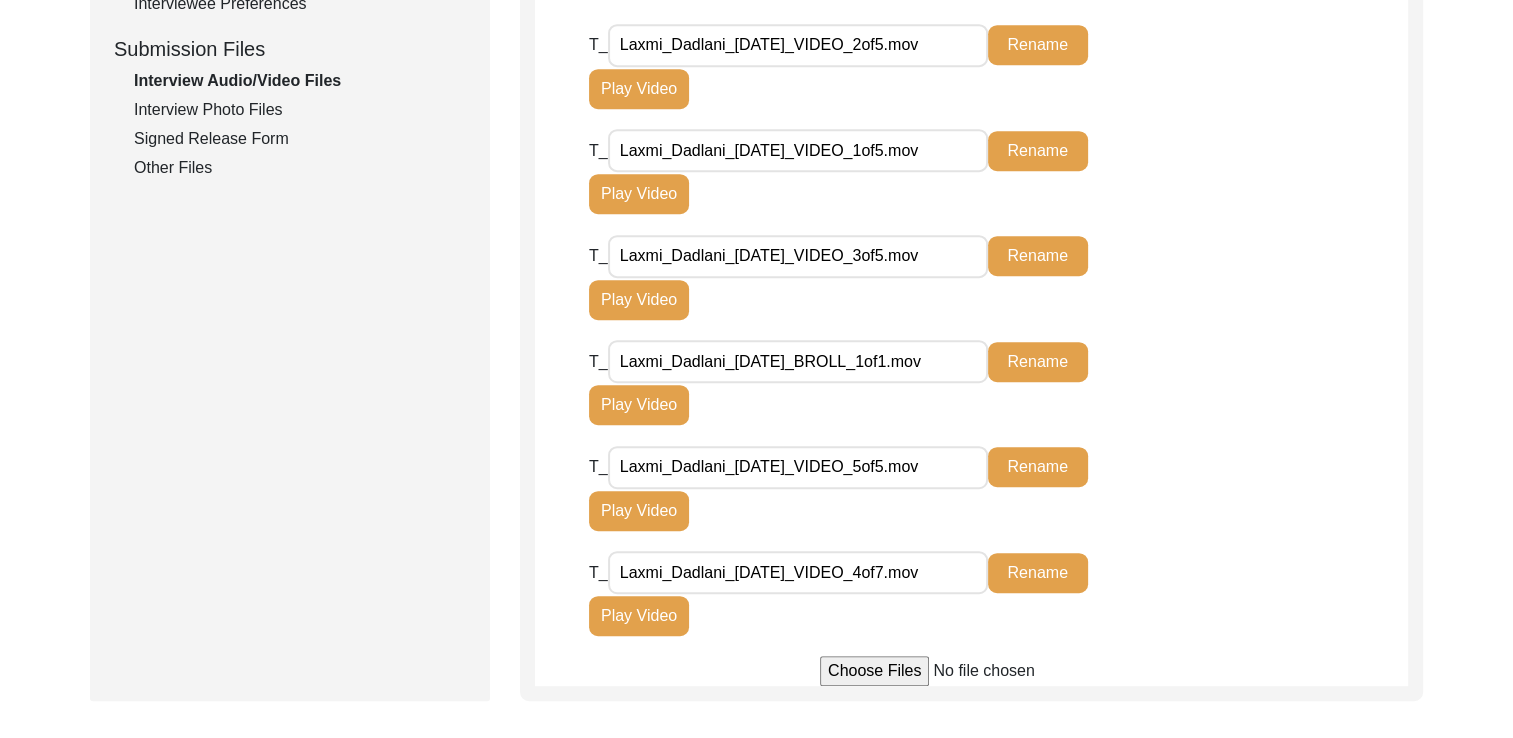 scroll, scrollTop: 968, scrollLeft: 0, axis: vertical 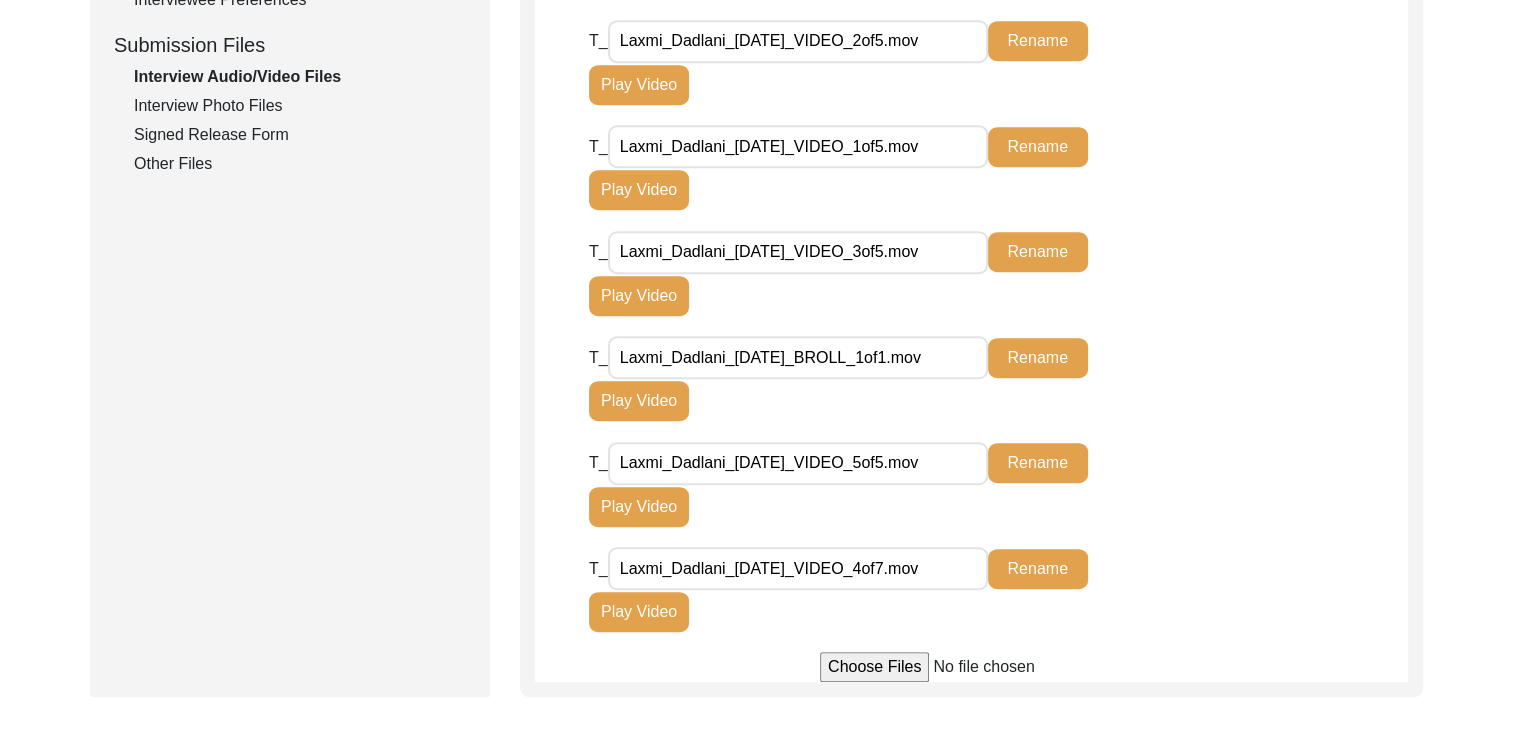 click on "Laxmi_Dadlani_[DATE]_VIDEO_4of7.mov" at bounding box center (798, 568) 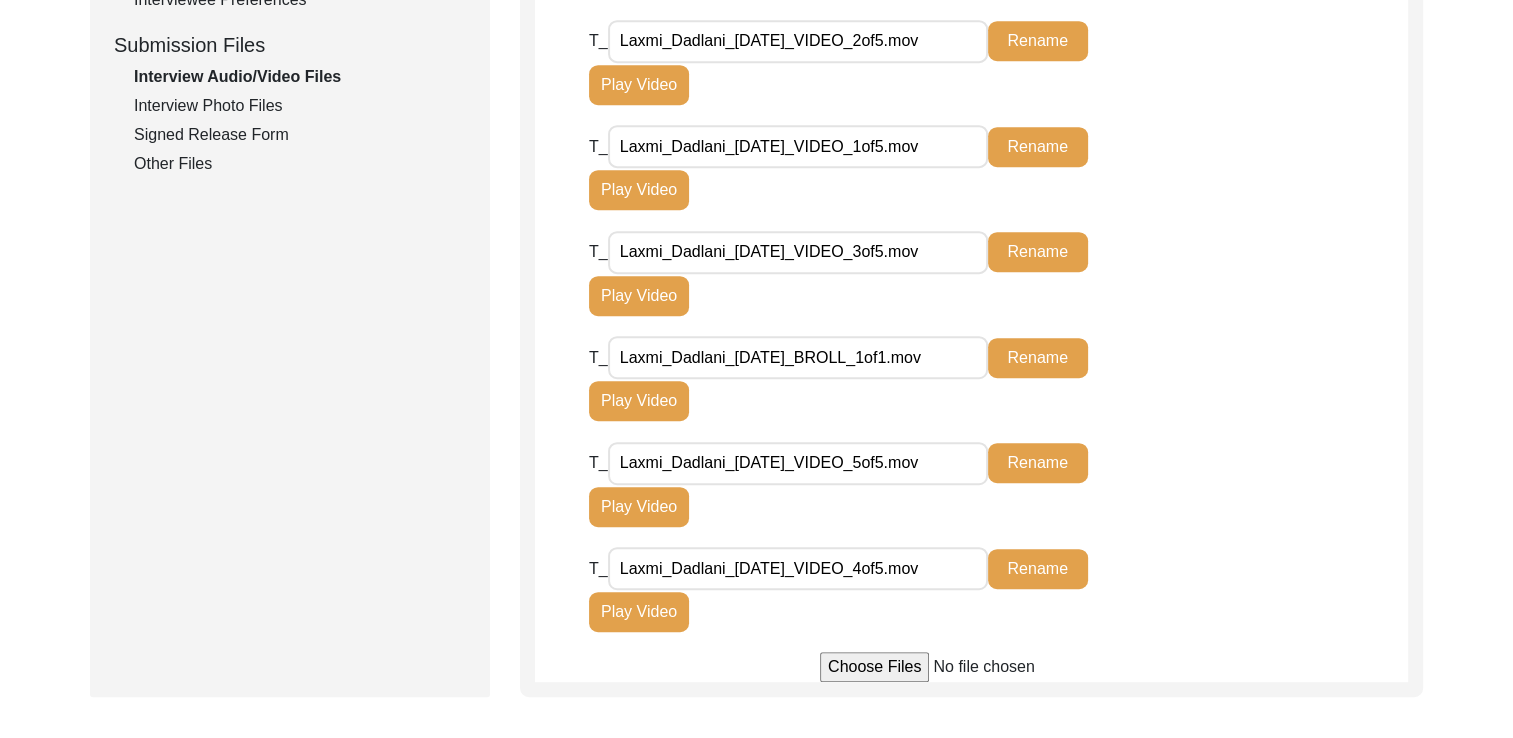 type on "Laxmi_Dadlani_[DATE]_VIDEO_4of5.mov" 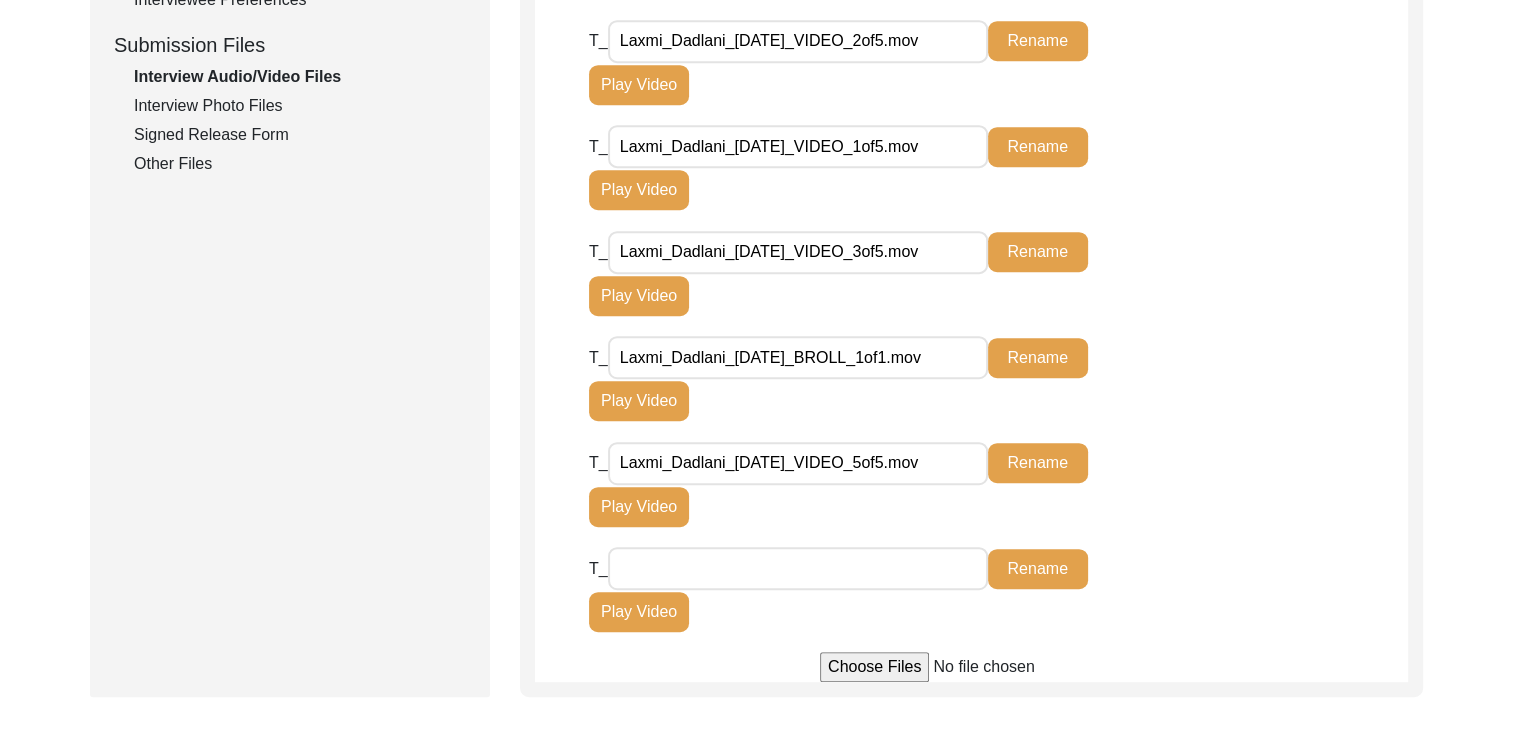 type 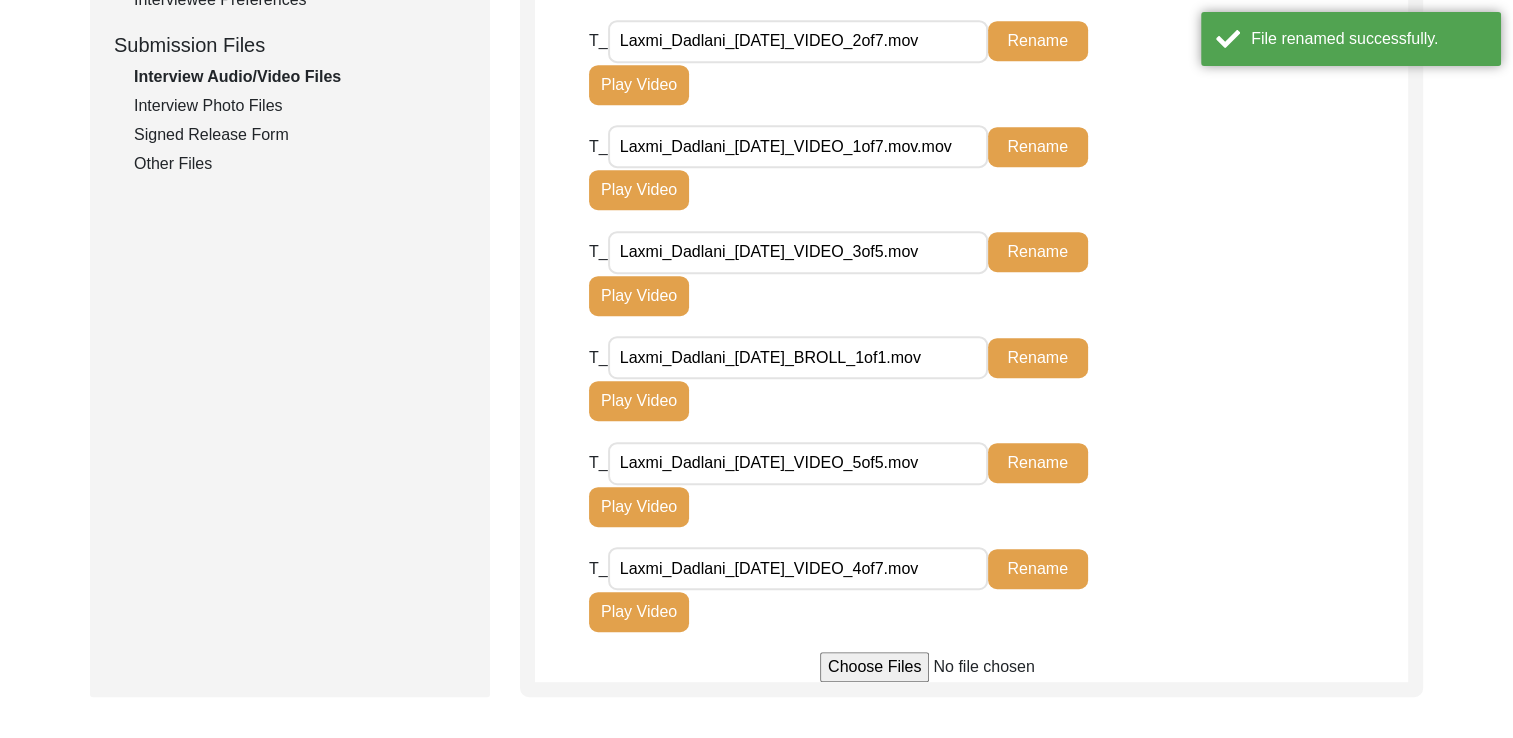 click on "Laxmi_Dadlani_[DATE]_VIDEO_4of7.mov" at bounding box center (798, 568) 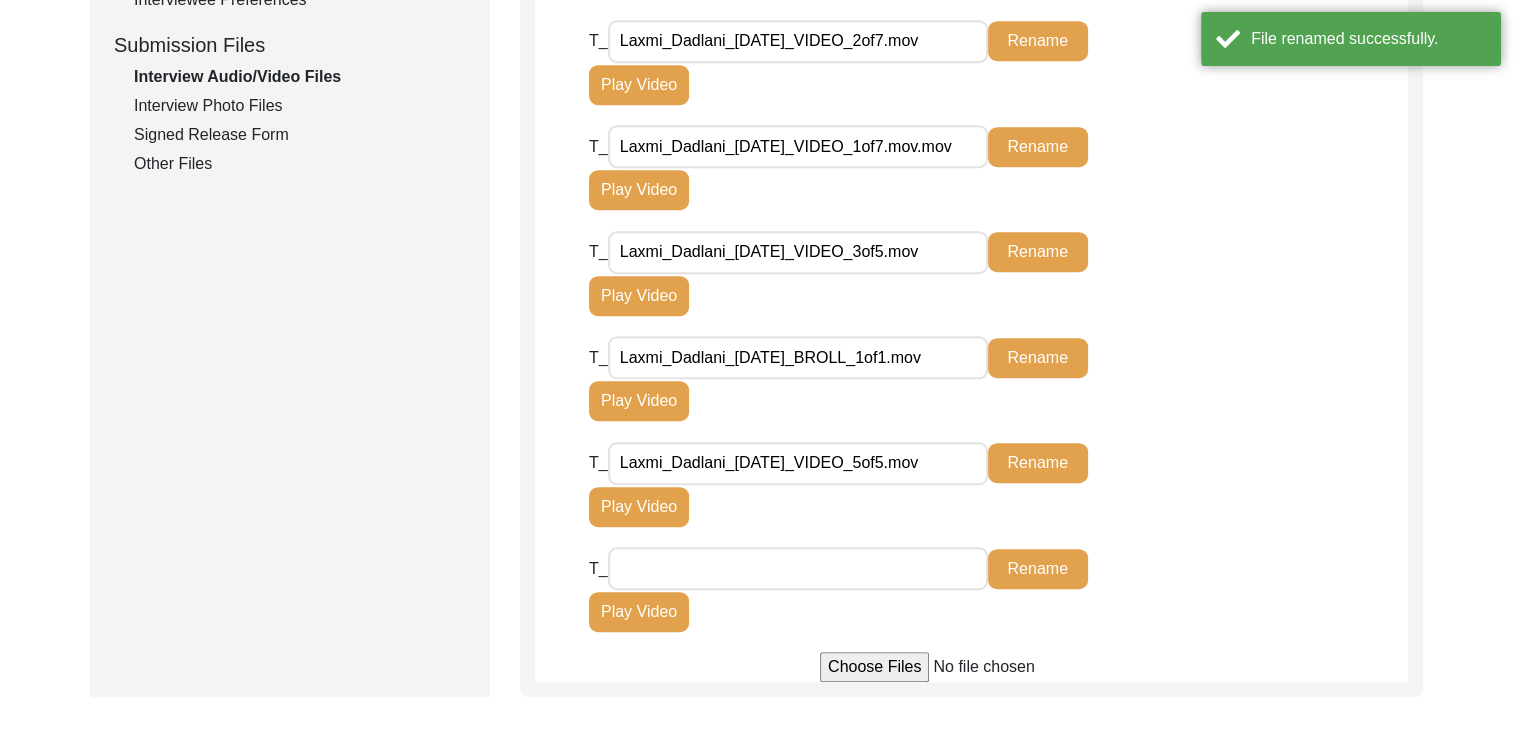 paste on "Laxmi_Dadlani_[DATE]_VIDEO_4of5.mov" 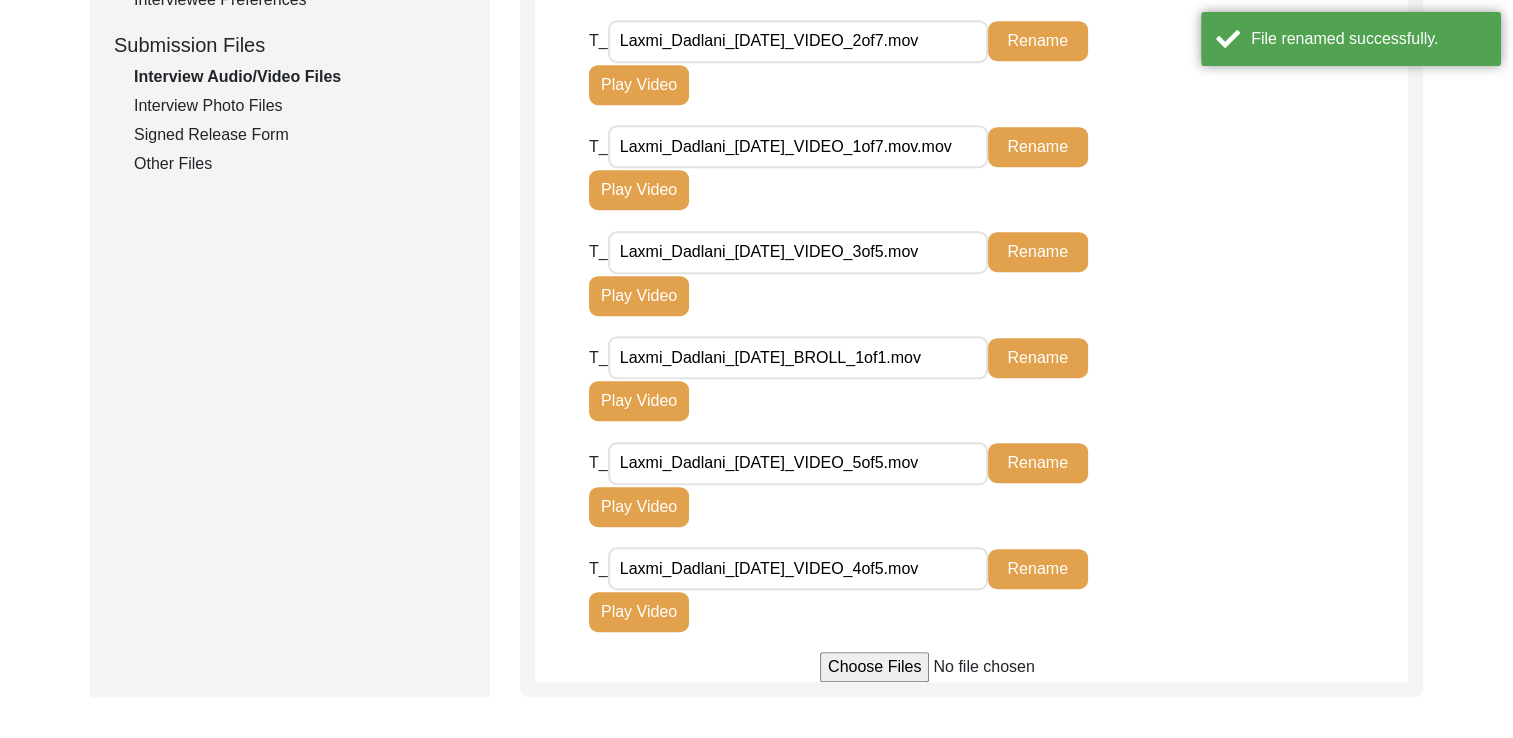 type on "Laxmi_Dadlani_[DATE]_VIDEO_4of5.mov" 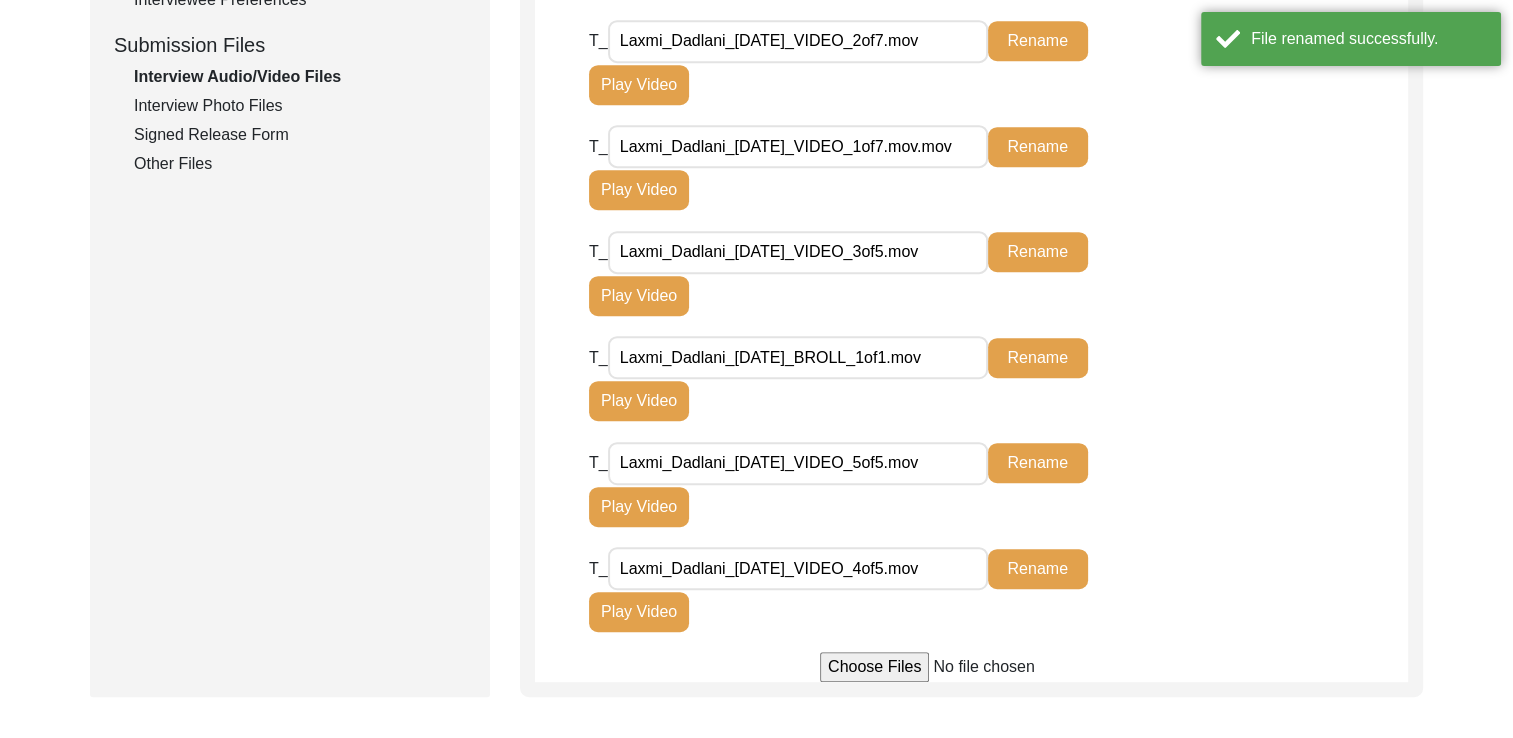 click on "Rename" 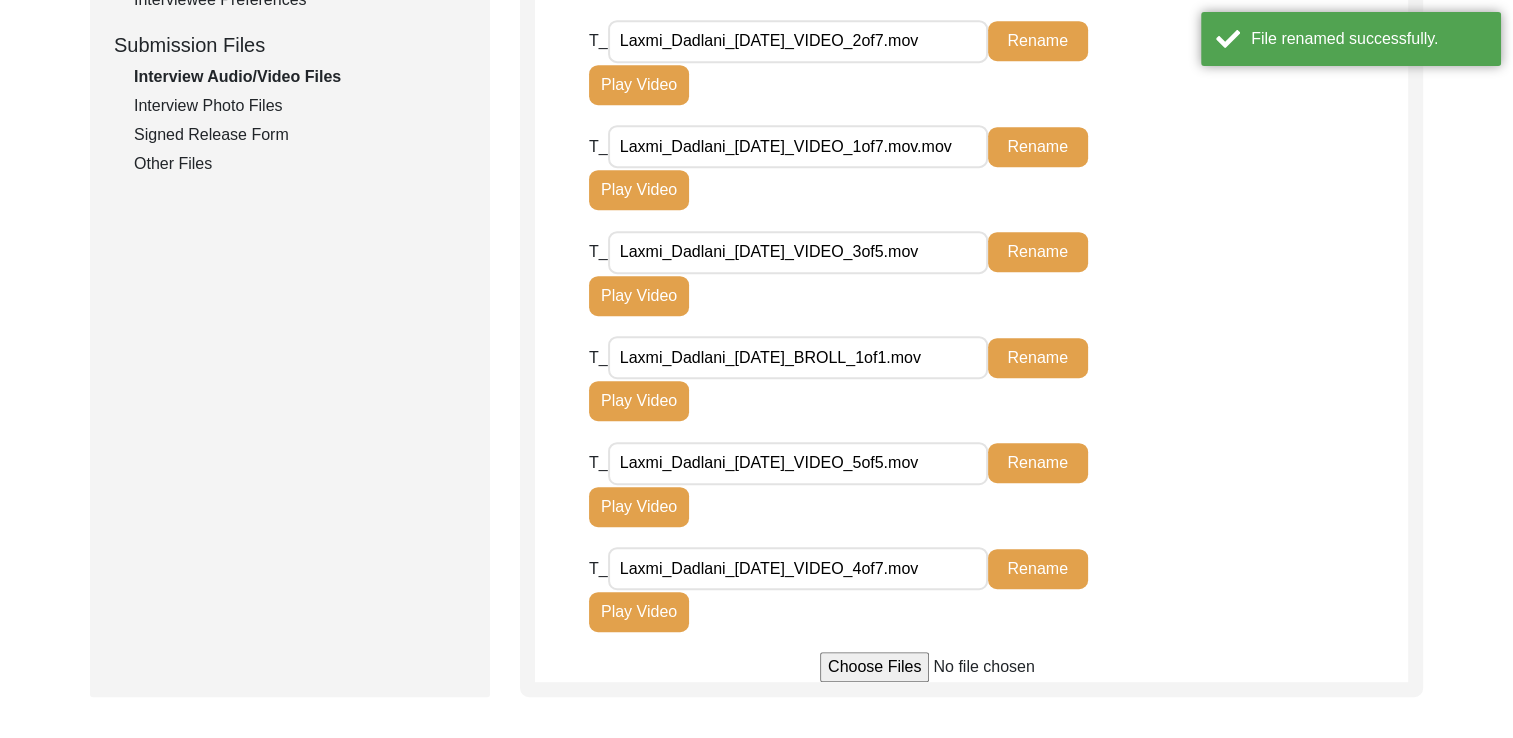 click on "Laxmi_Dadlani_[DATE]_VIDEO_4of7.mov" at bounding box center [798, 568] 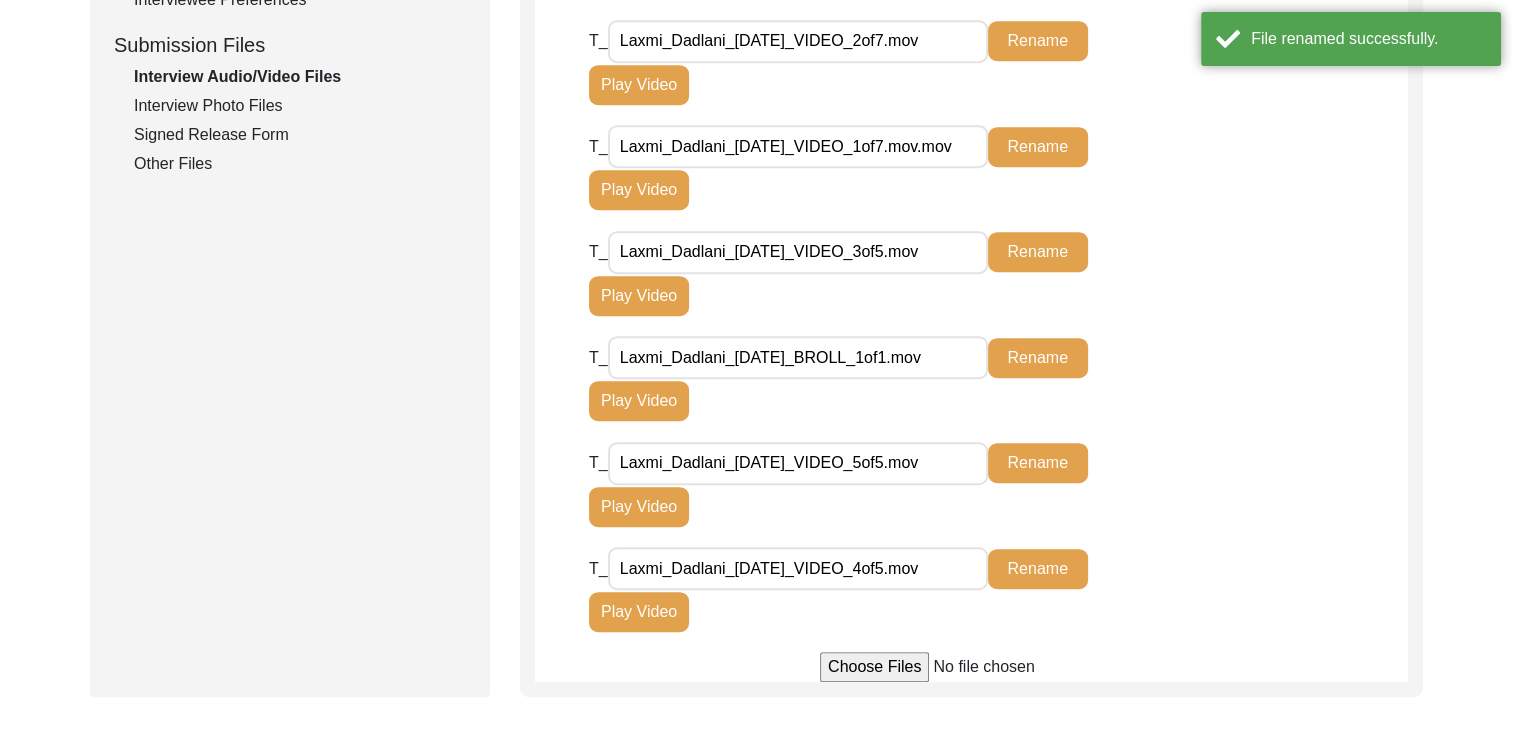 type on "Laxmi_Dadlani_[DATE]_VIDEO_4of5.mov" 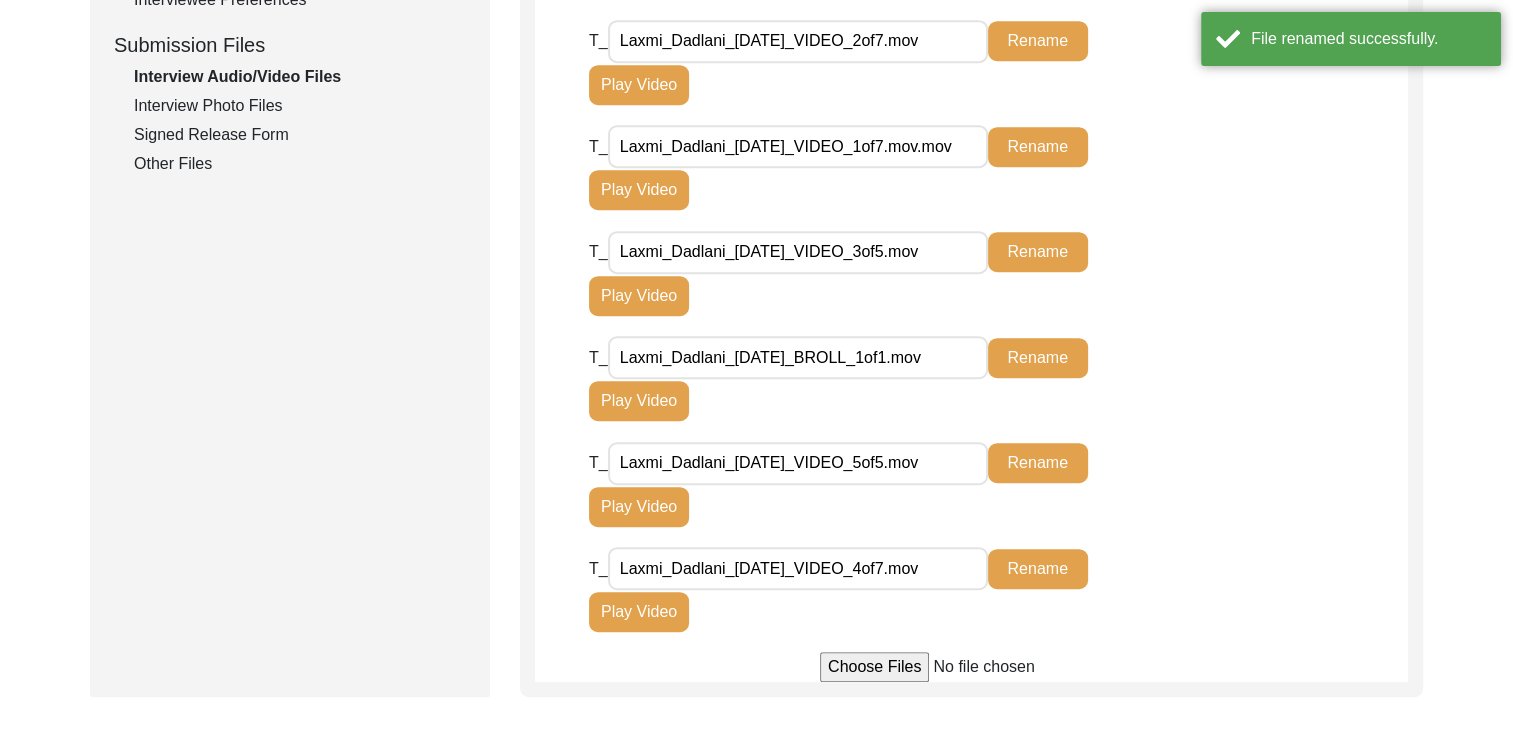 click on "Laxmi_Dadlani_[DATE]_VIDEO_4of7.mov" at bounding box center (798, 568) 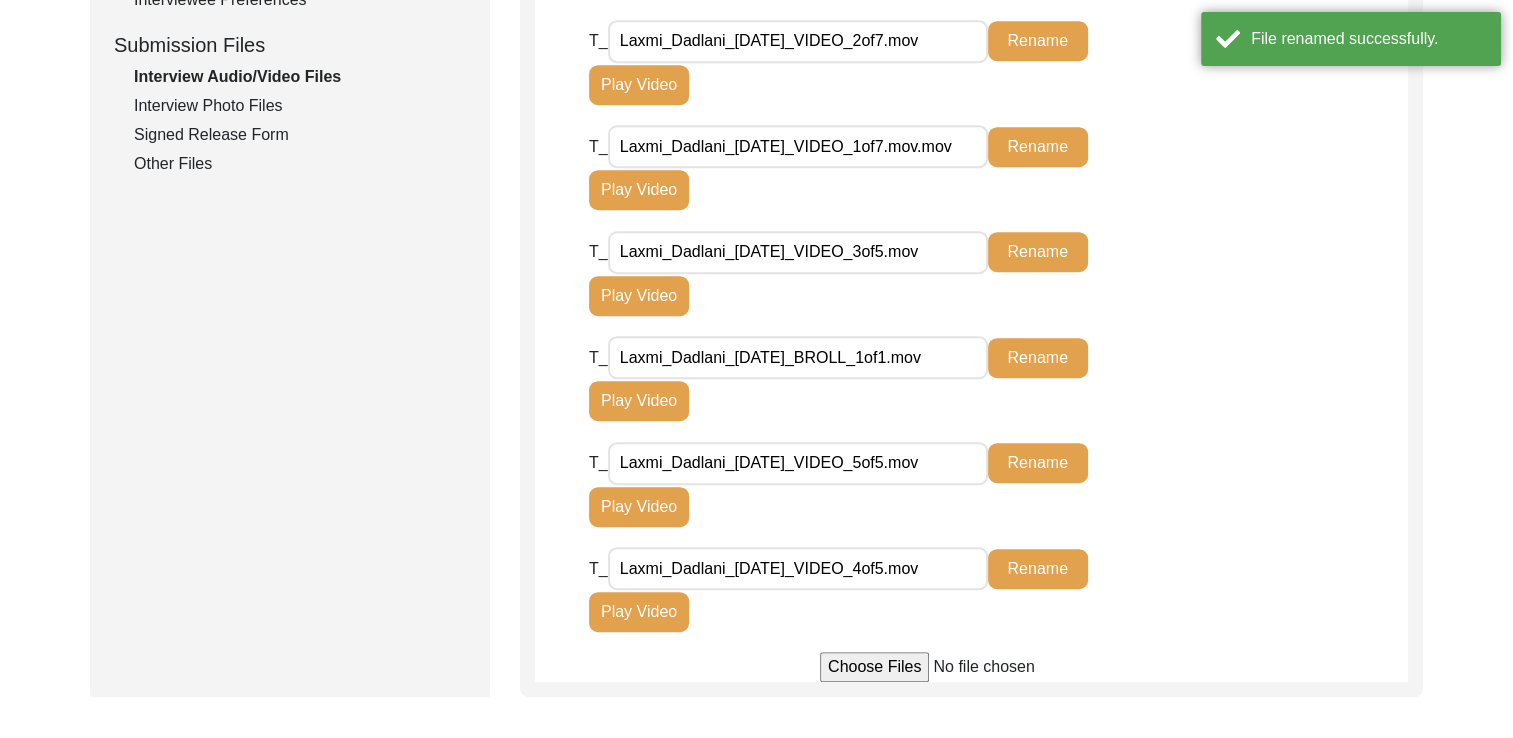 type on "Laxmi_Dadlani_[DATE]_VIDEO_4of5.mov" 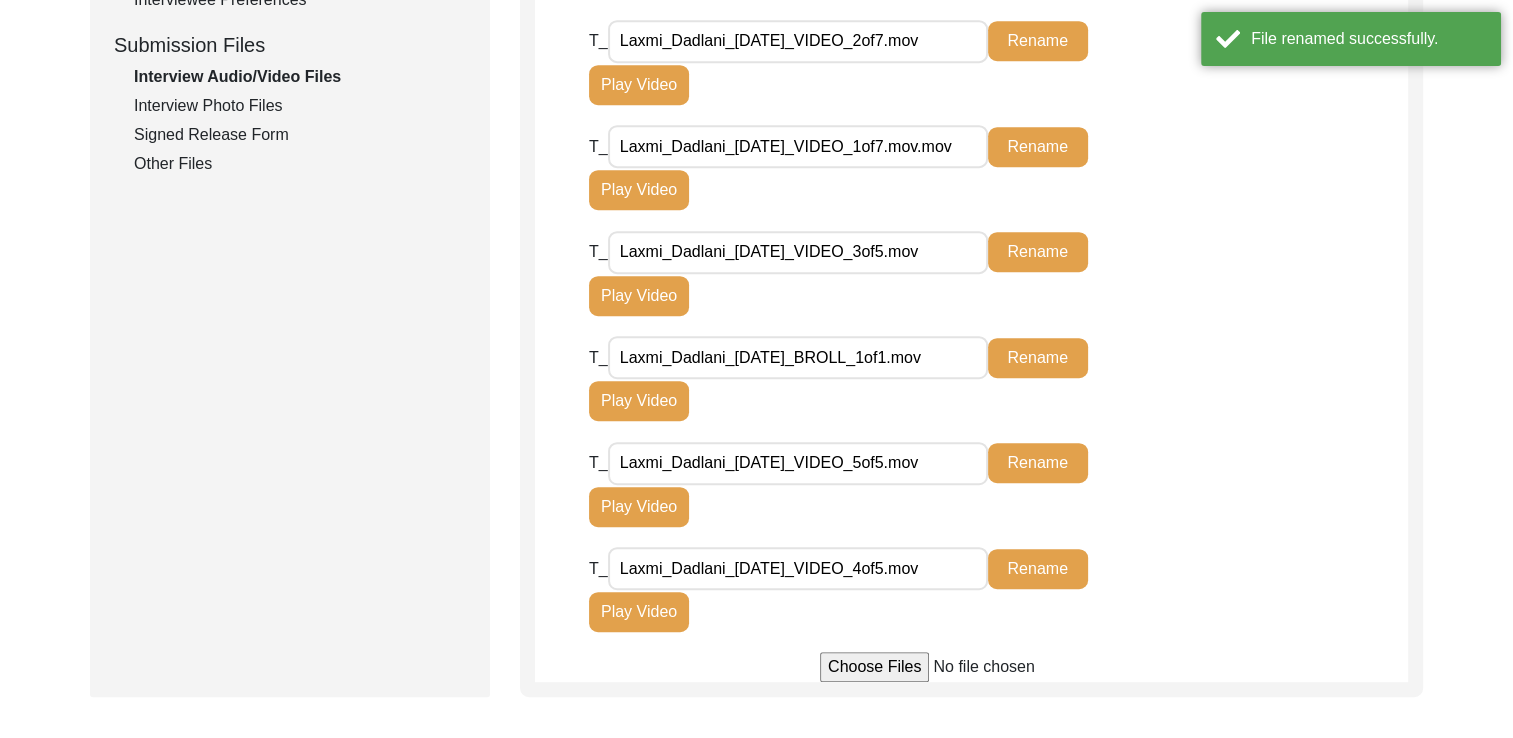 click on "Rename" 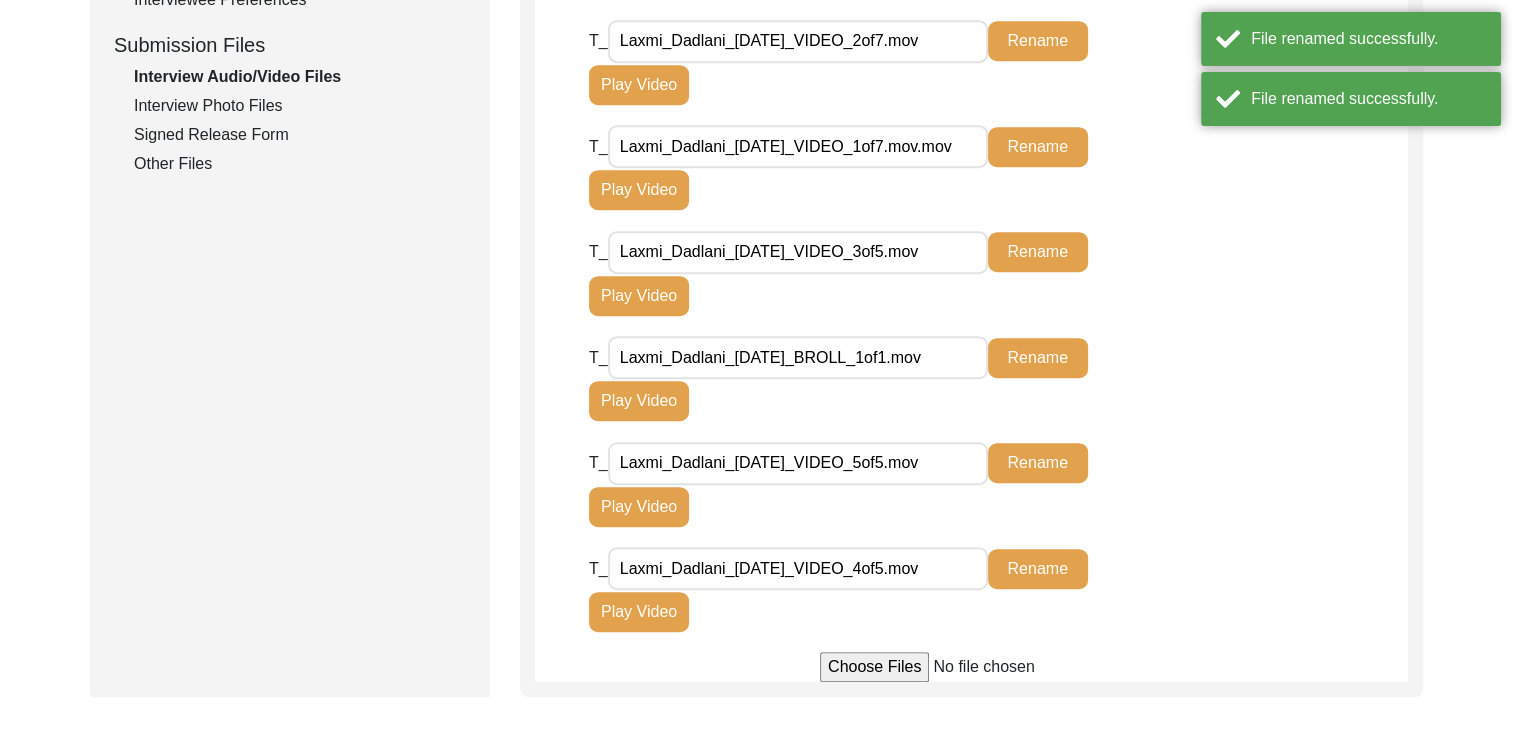 click on "Rename" 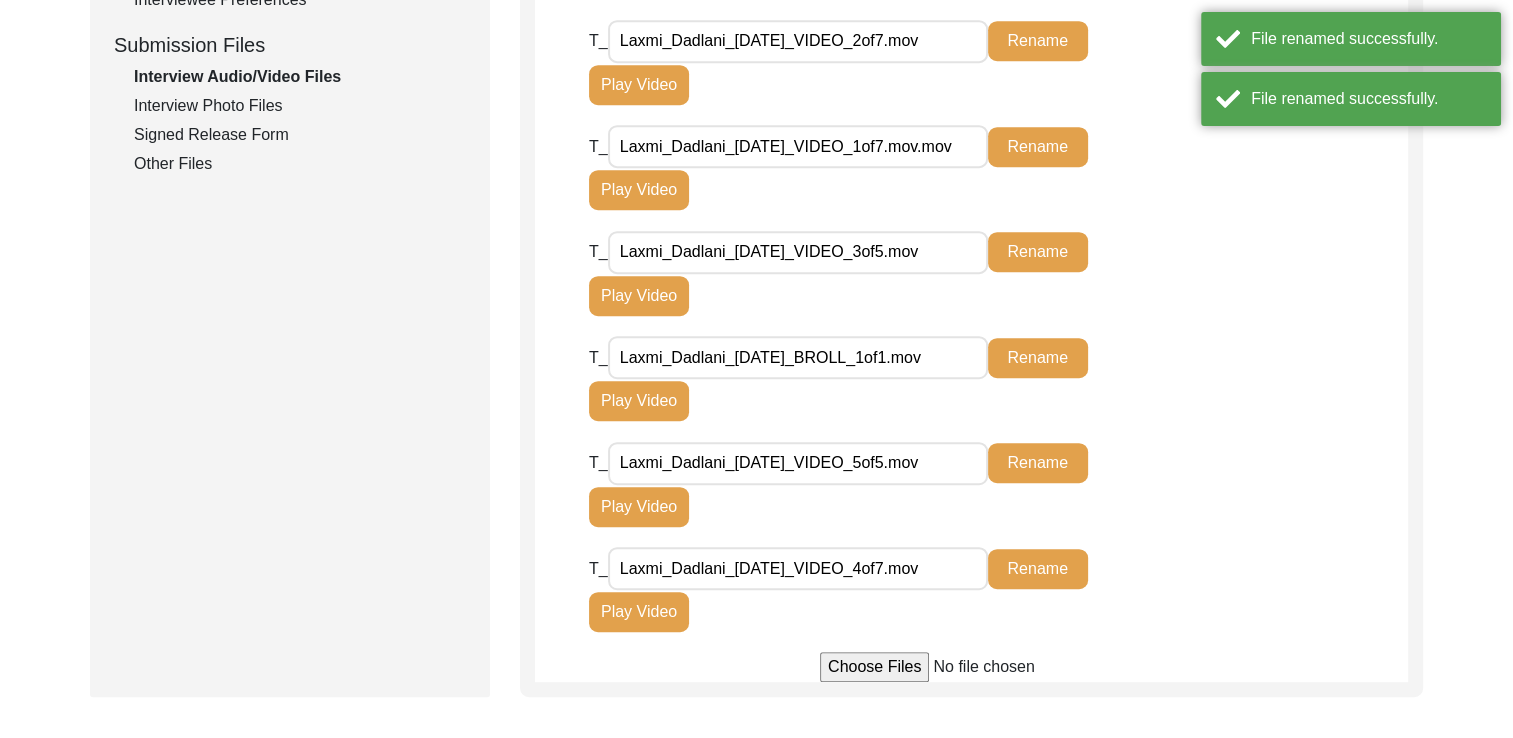 click on "Laxmi_Dadlani_[DATE]_VIDEO_4of7.mov" at bounding box center (798, 568) 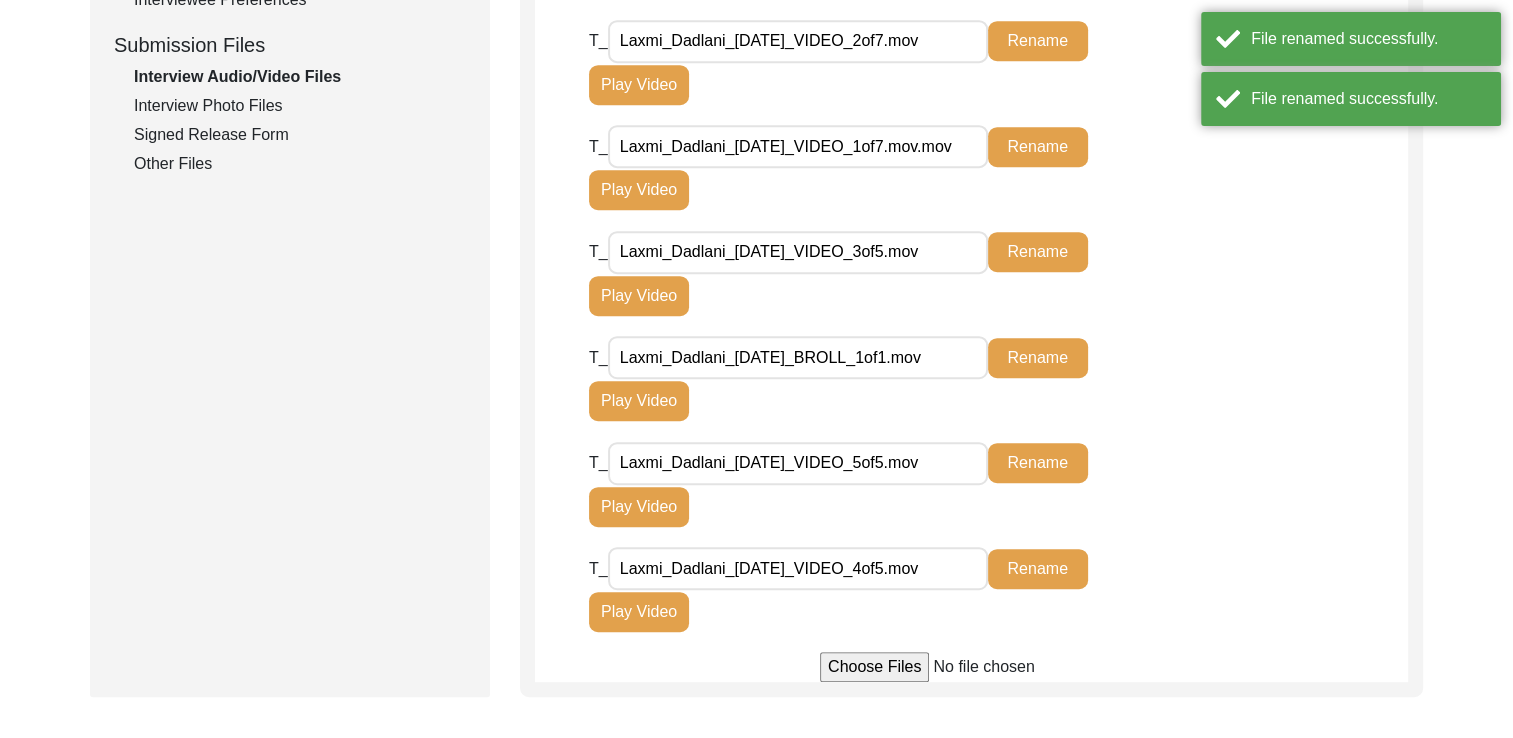 type on "Laxmi_Dadlani_[DATE]_VIDEO_4of5.mov" 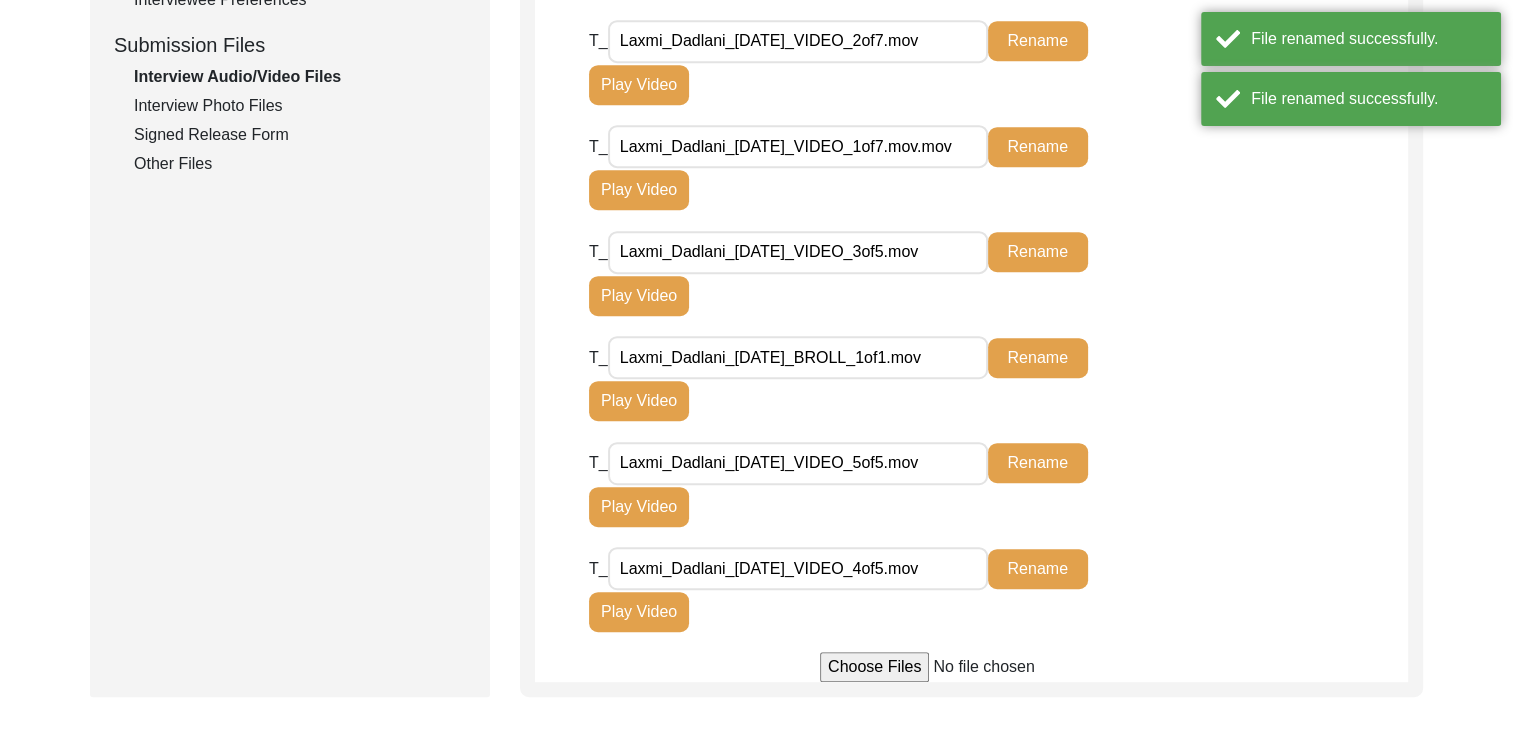 click on "Rename" 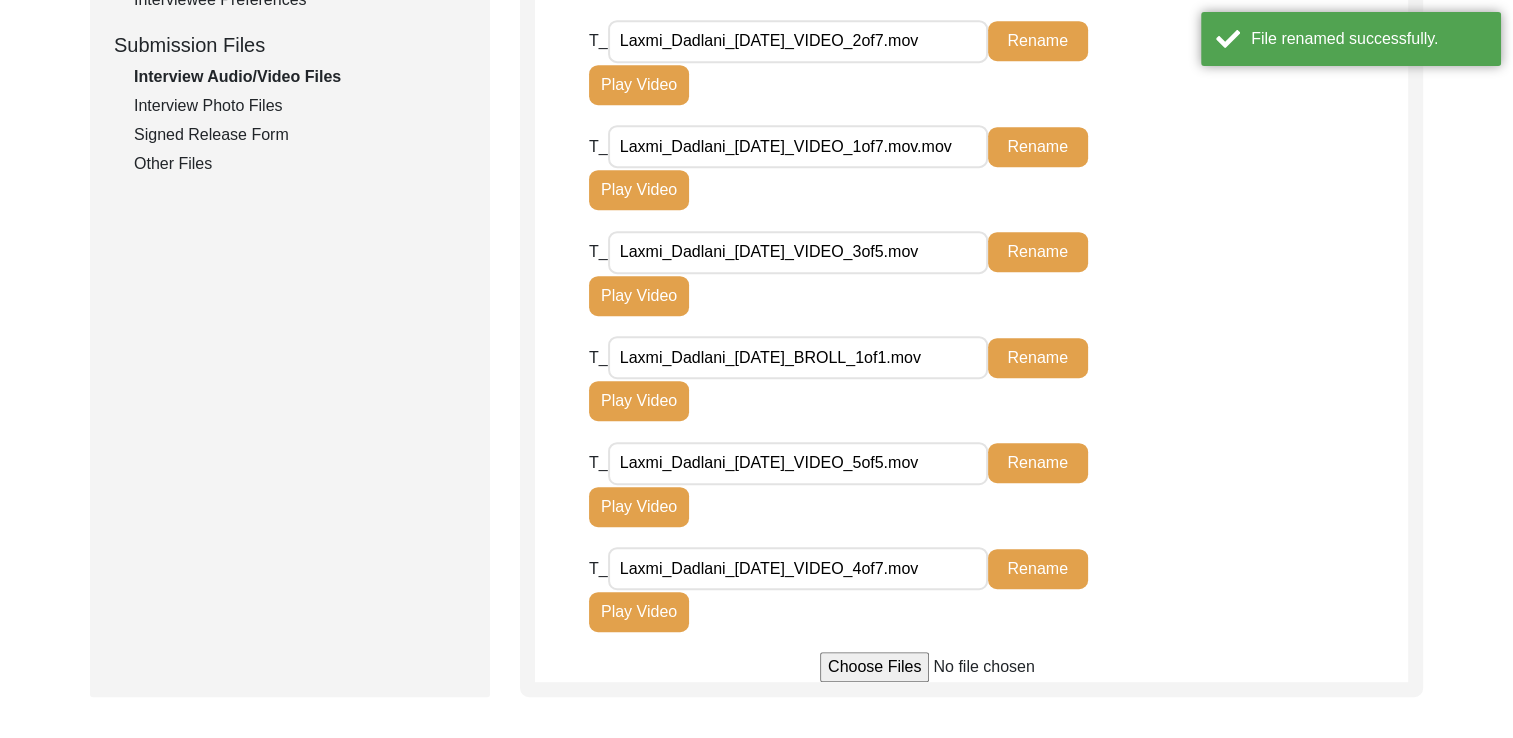 click on "Laxmi_Dadlani_[DATE]_VIDEO_4of7.mov" at bounding box center (798, 568) 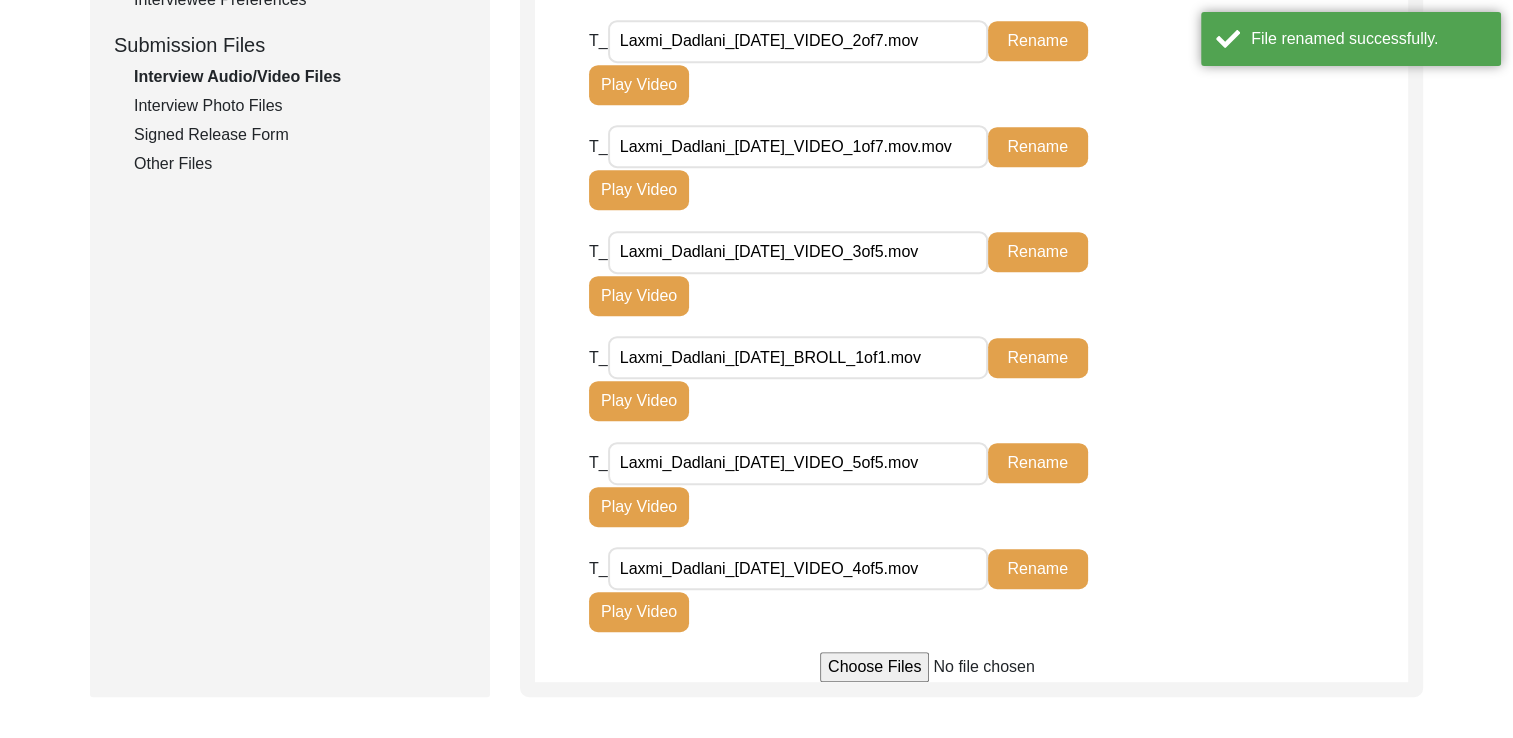 type on "Laxmi_Dadlani_[DATE]_VIDEO_4of5.mov" 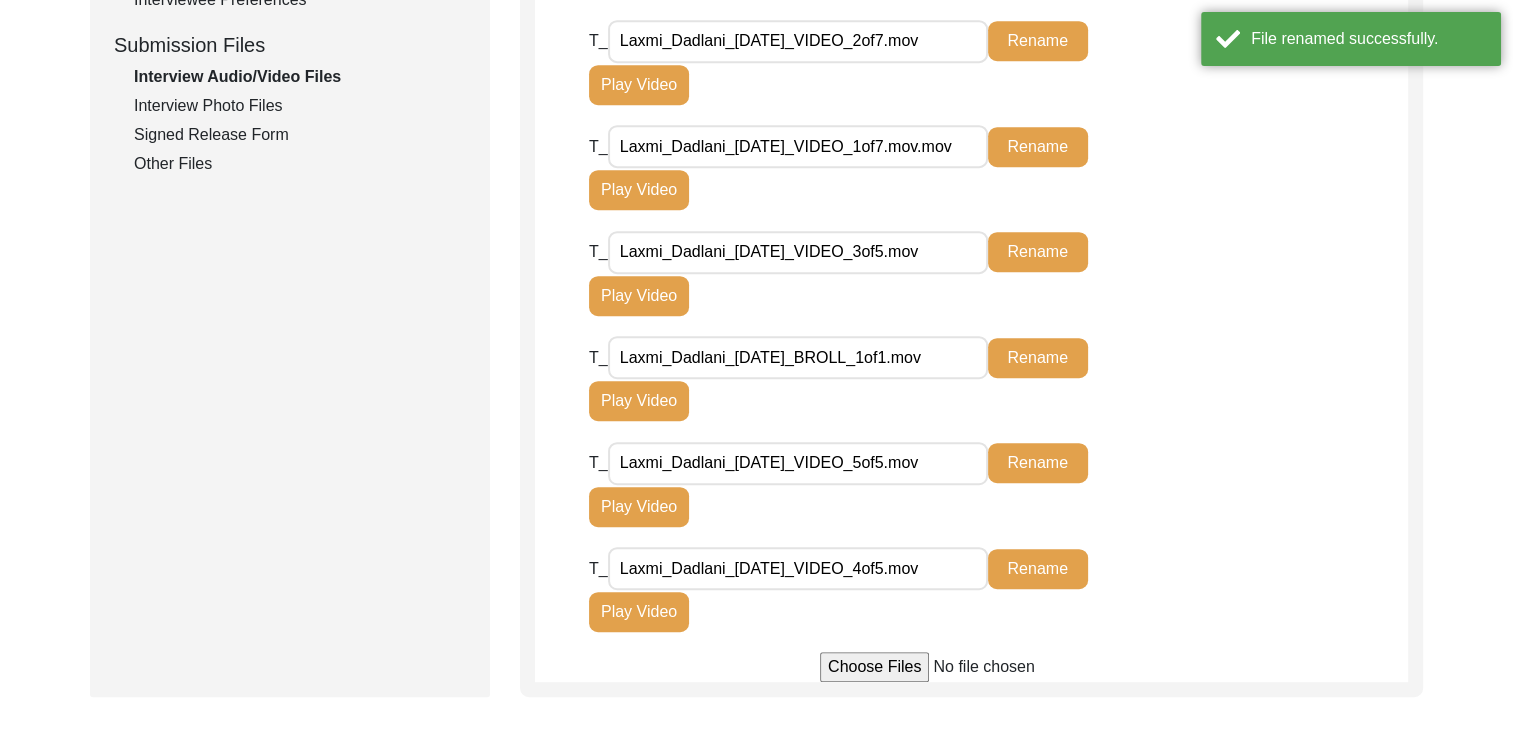 click on "T_ Laxmi_Dadlani_[DATE]_VIDEO_5of5.mov Rename Play Video" 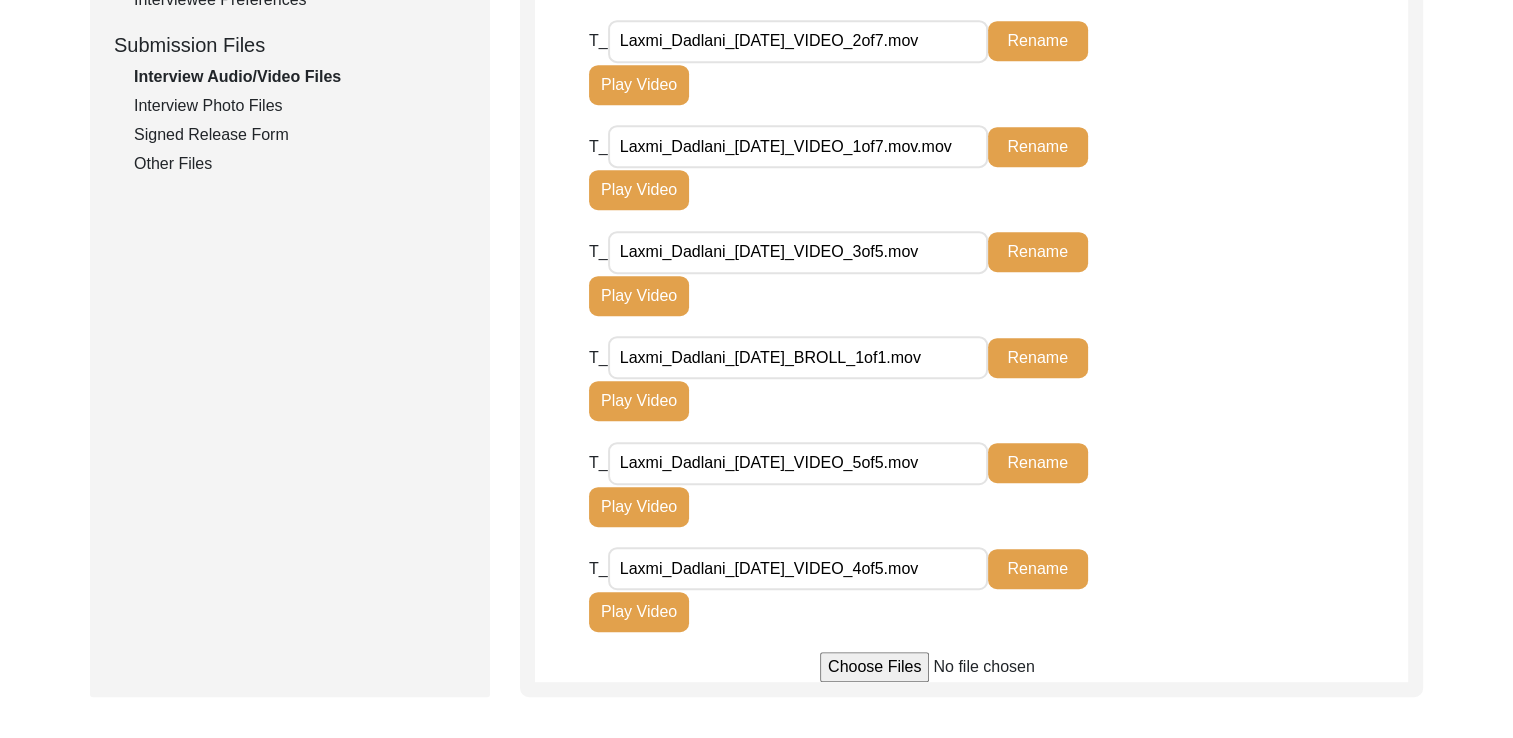 click on "Laxmi_Dadlani_[DATE]_VIDEO_1of7.mov.mov" at bounding box center (798, 146) 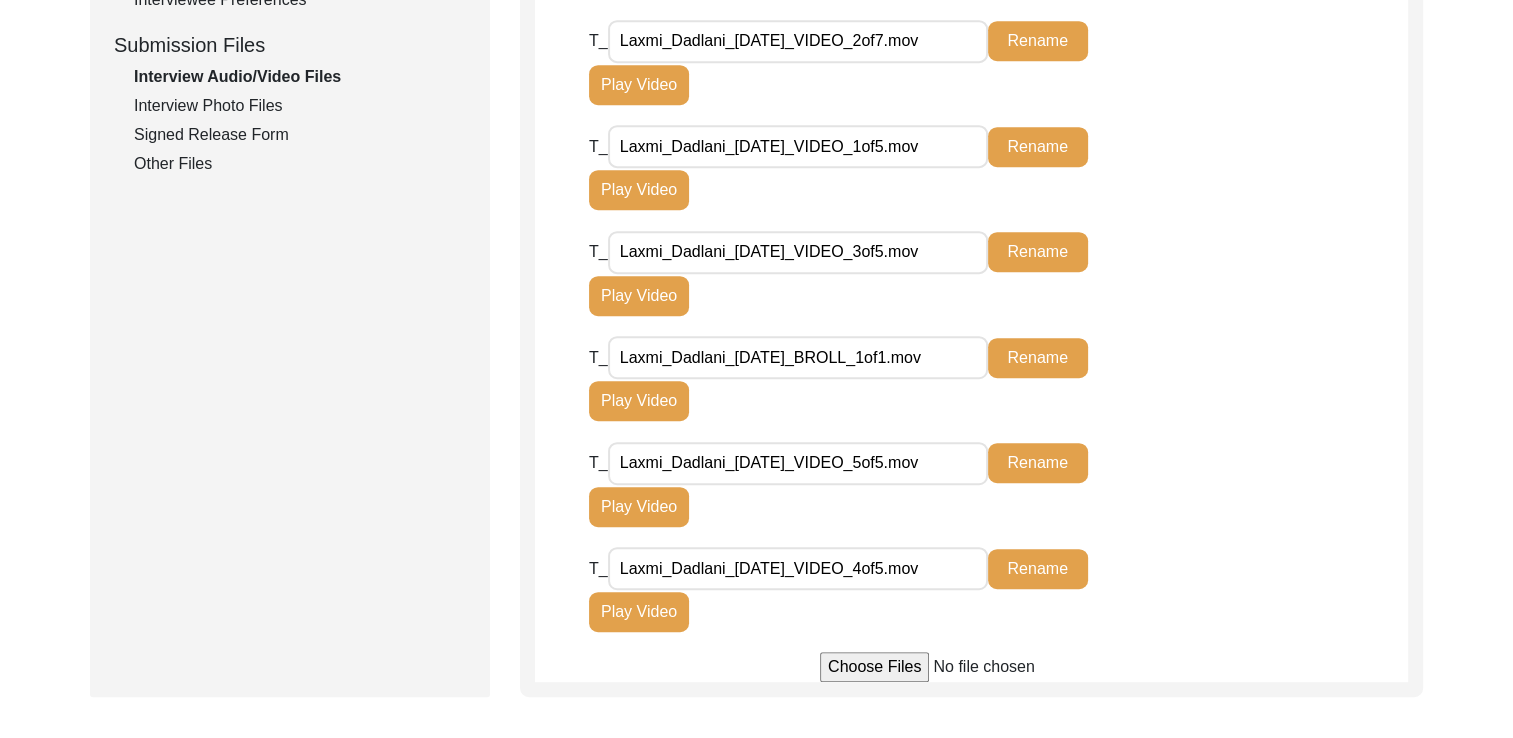 type on "Laxmi_Dadlani_[DATE]_VIDEO_1of5.mov" 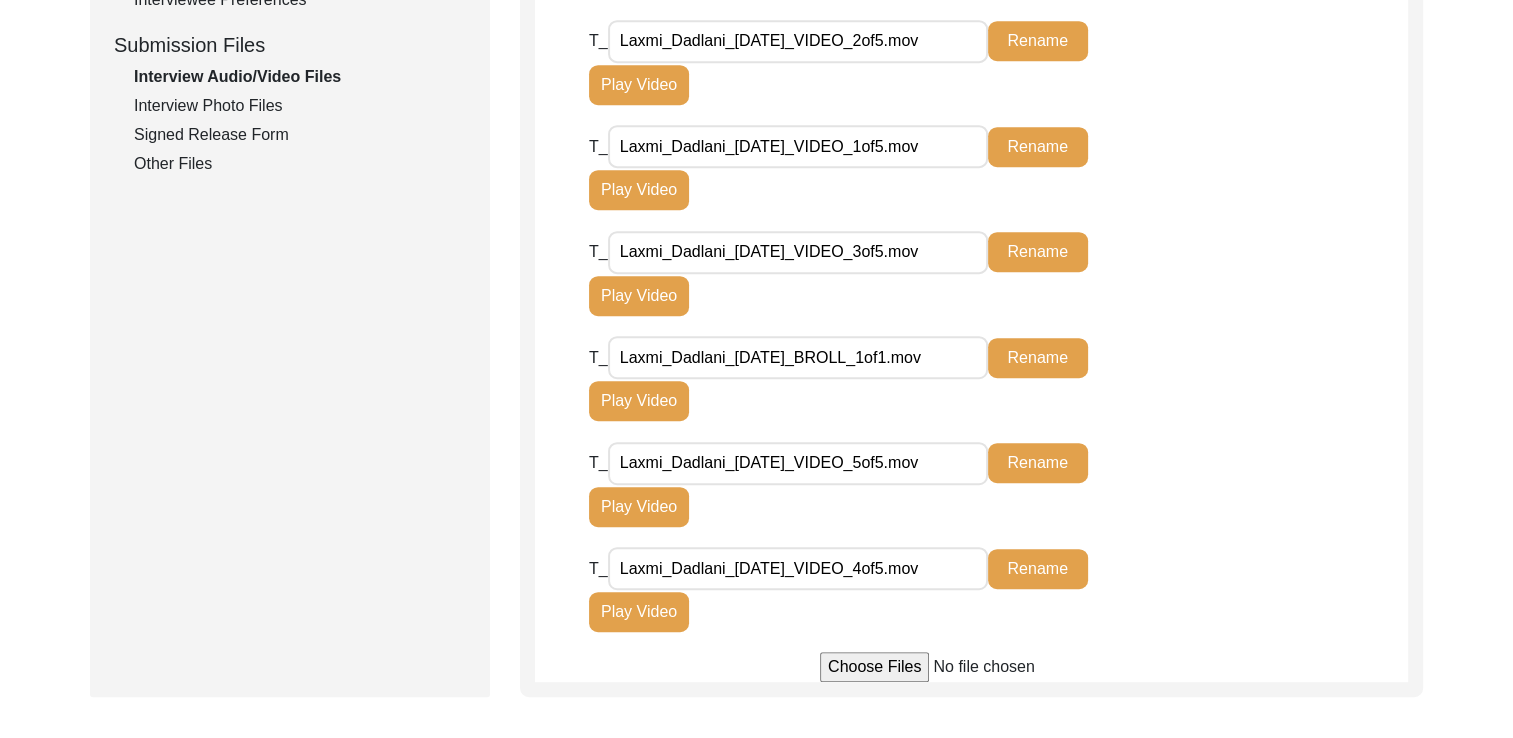 type on "Laxmi_Dadlani_[DATE]_VIDEO_2of5.mov" 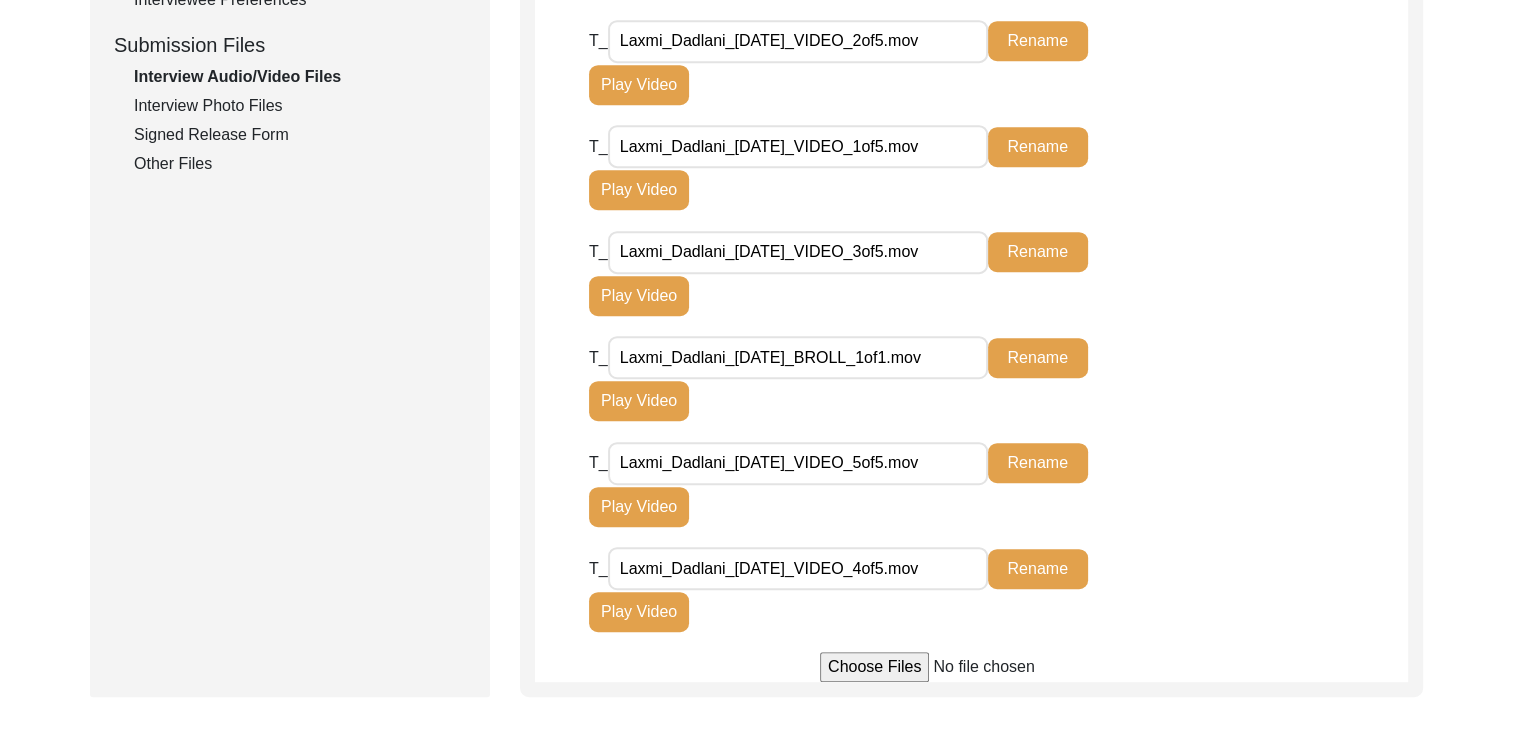 click on "Other Files" 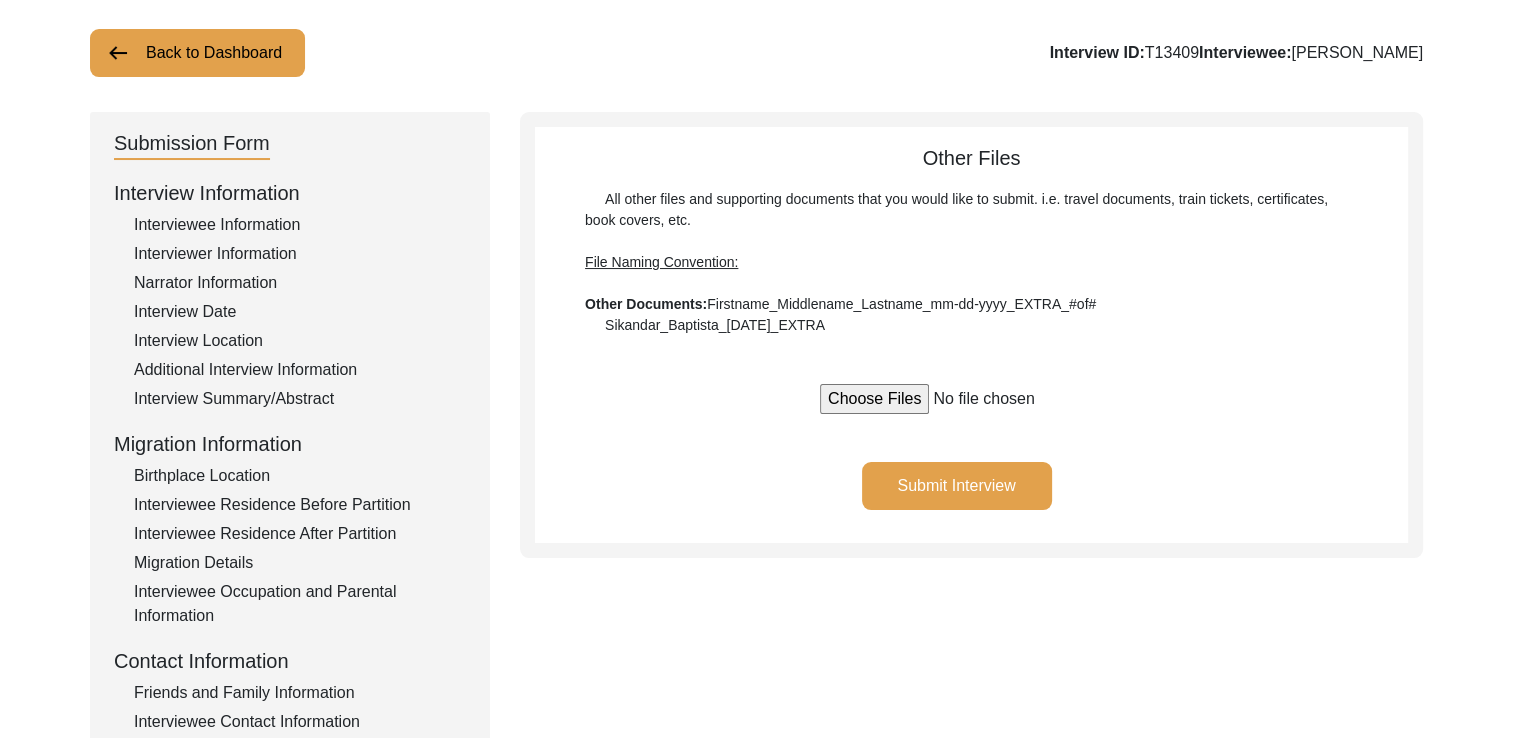 scroll, scrollTop: 0, scrollLeft: 0, axis: both 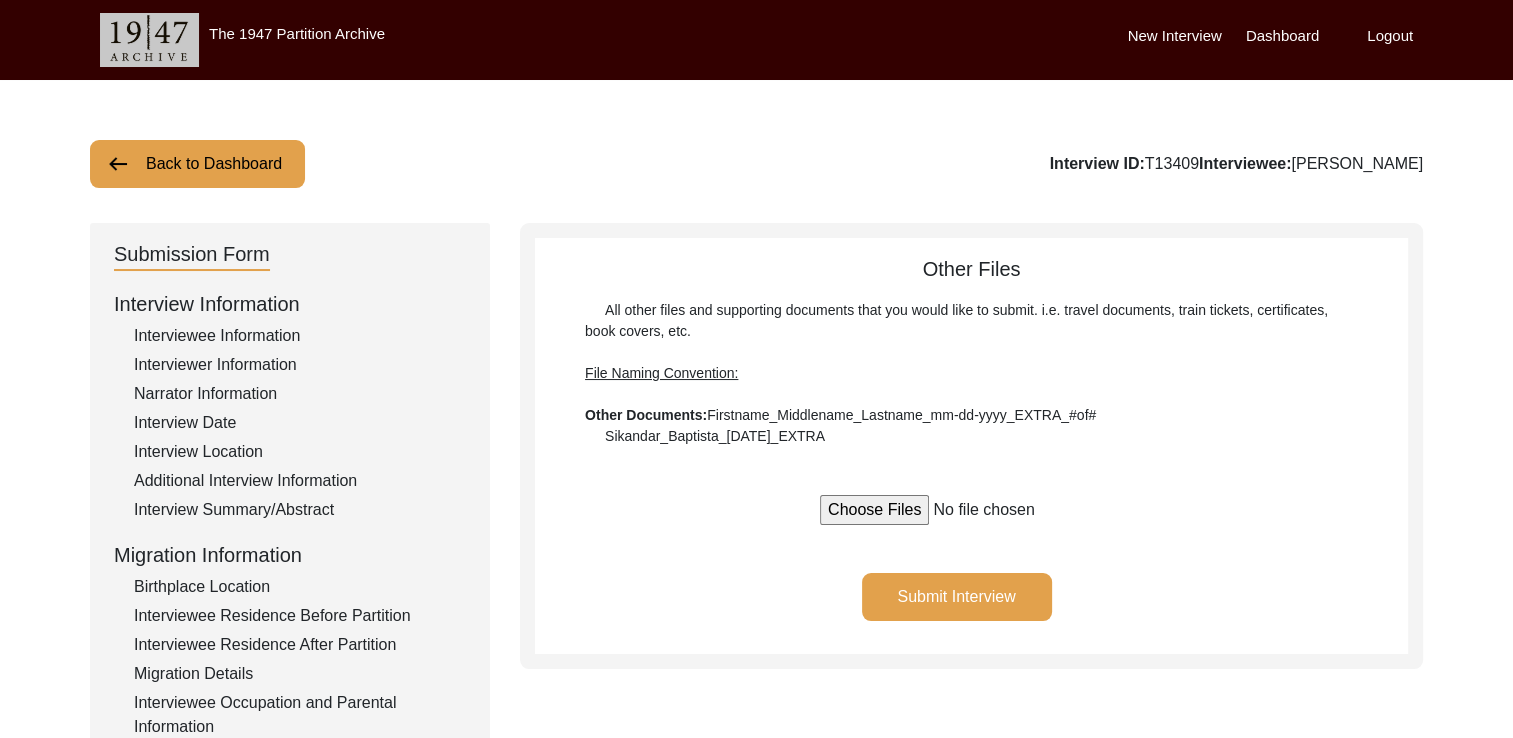 click on "Submit Interview" 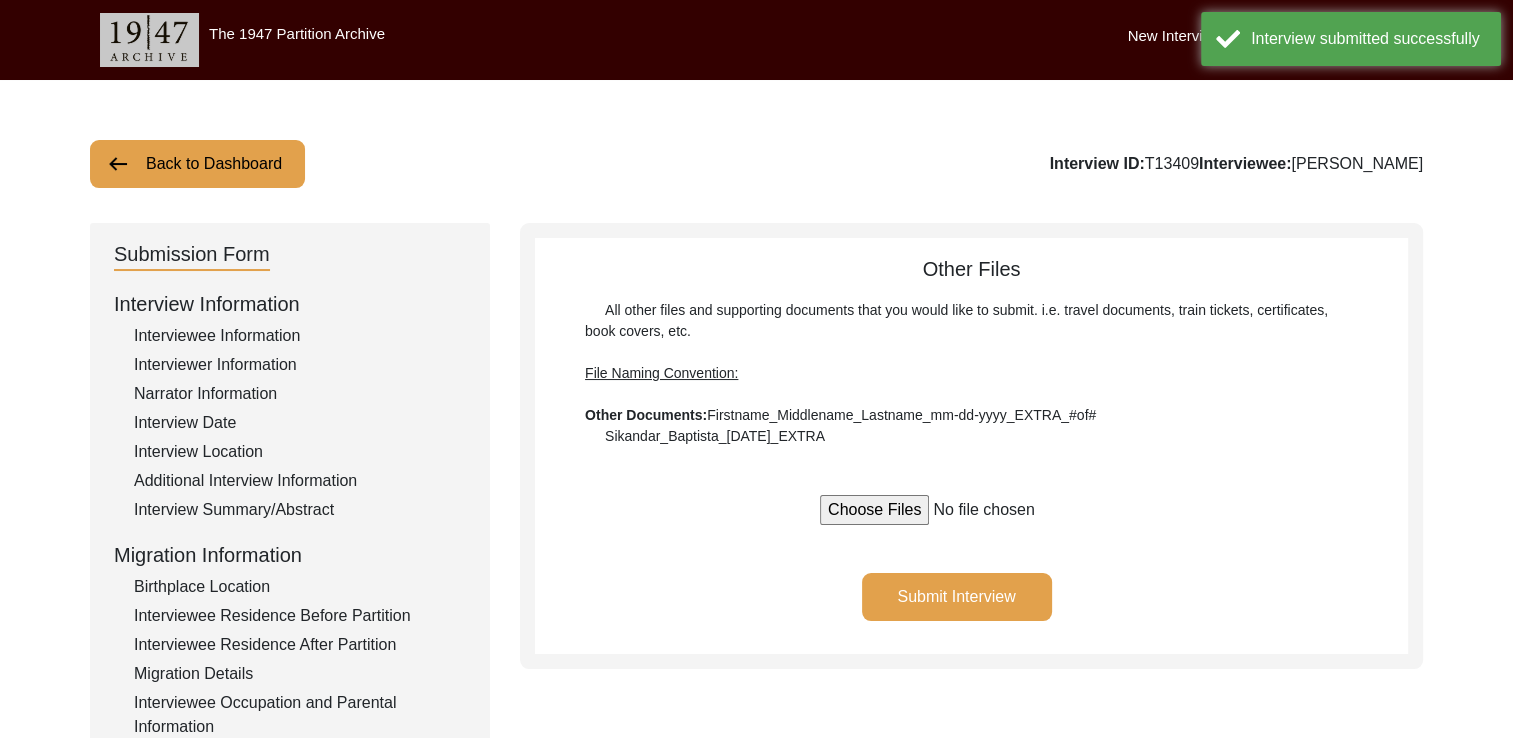 click on "Submit Interview" 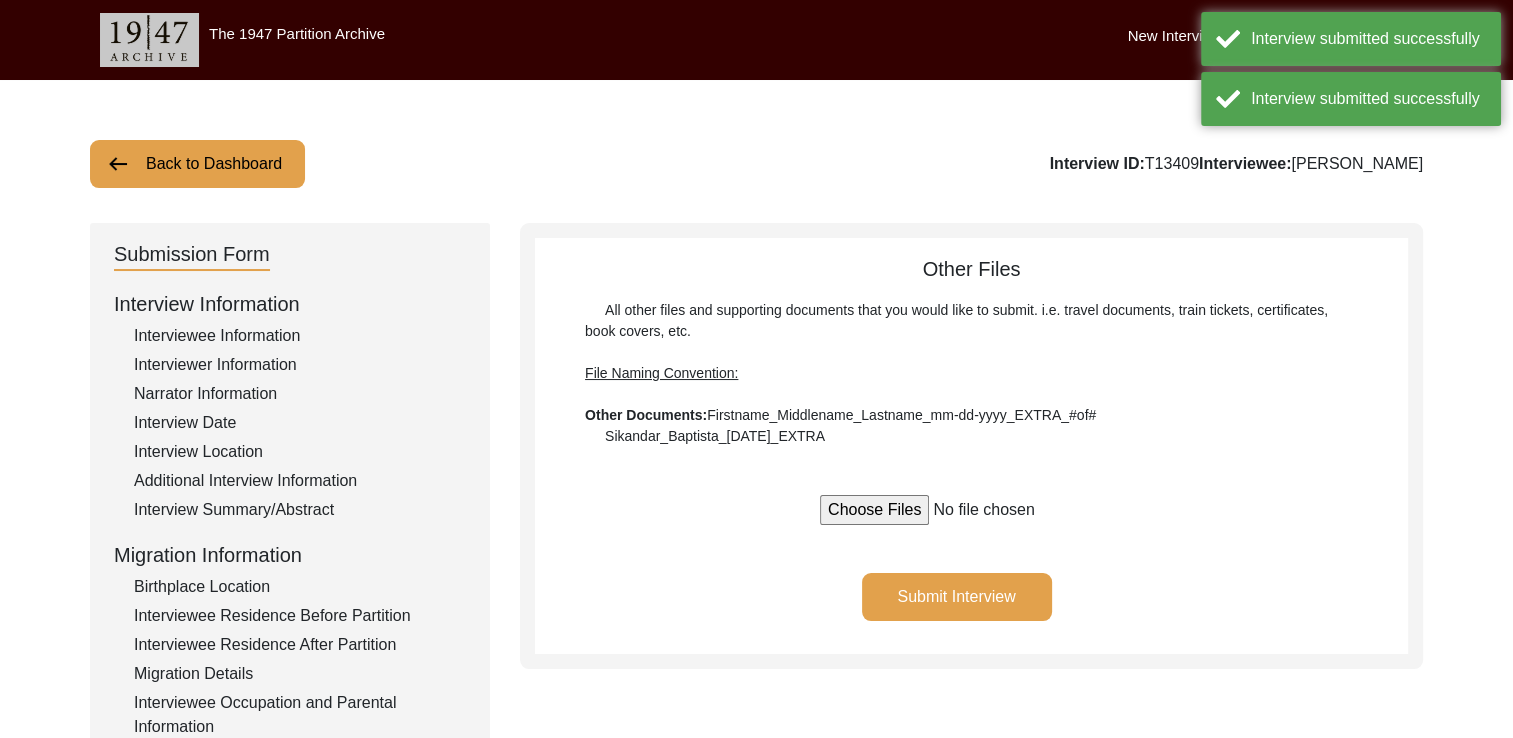 scroll, scrollTop: 68, scrollLeft: 0, axis: vertical 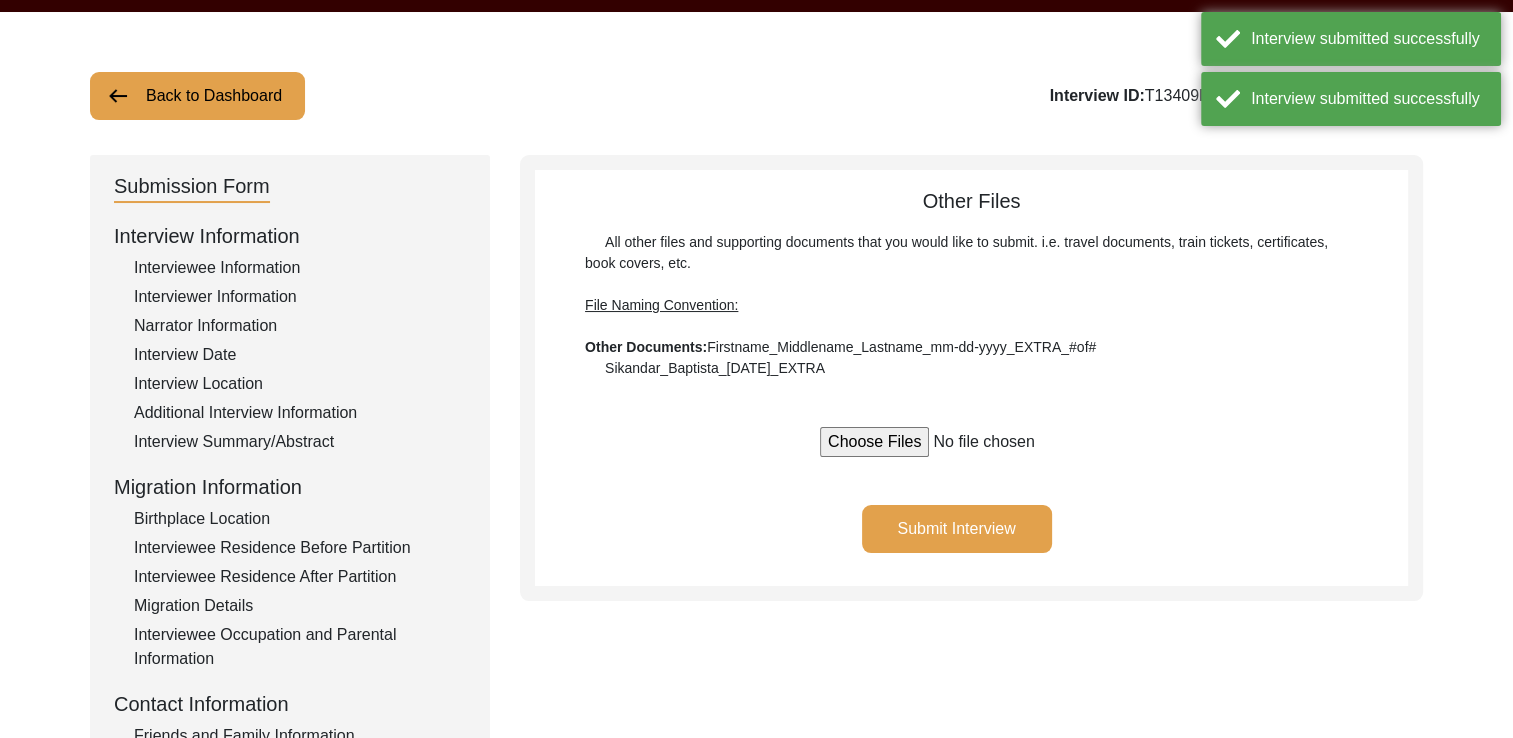 click on "Back to Dashboard" 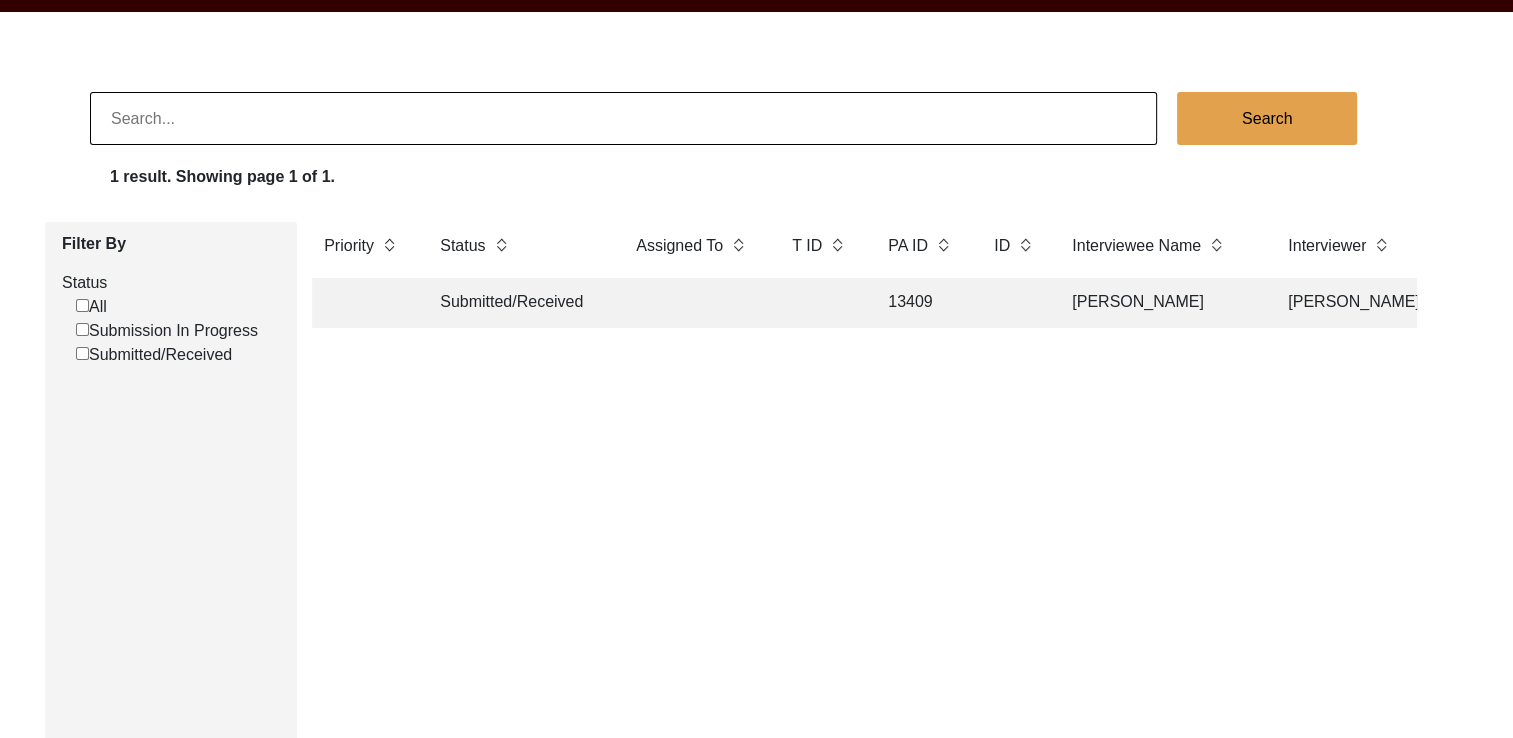click on "Submitted/Received" 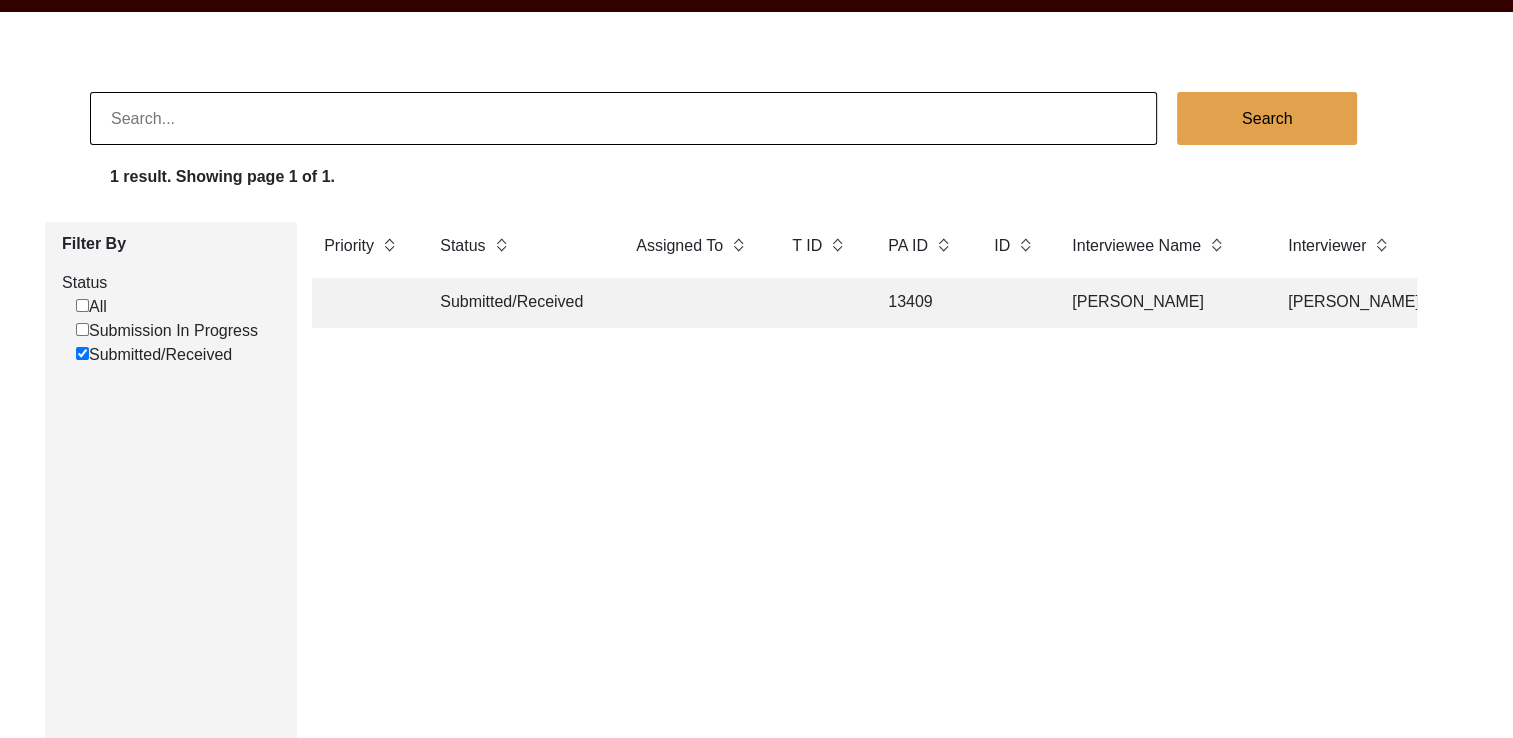 click on "All" 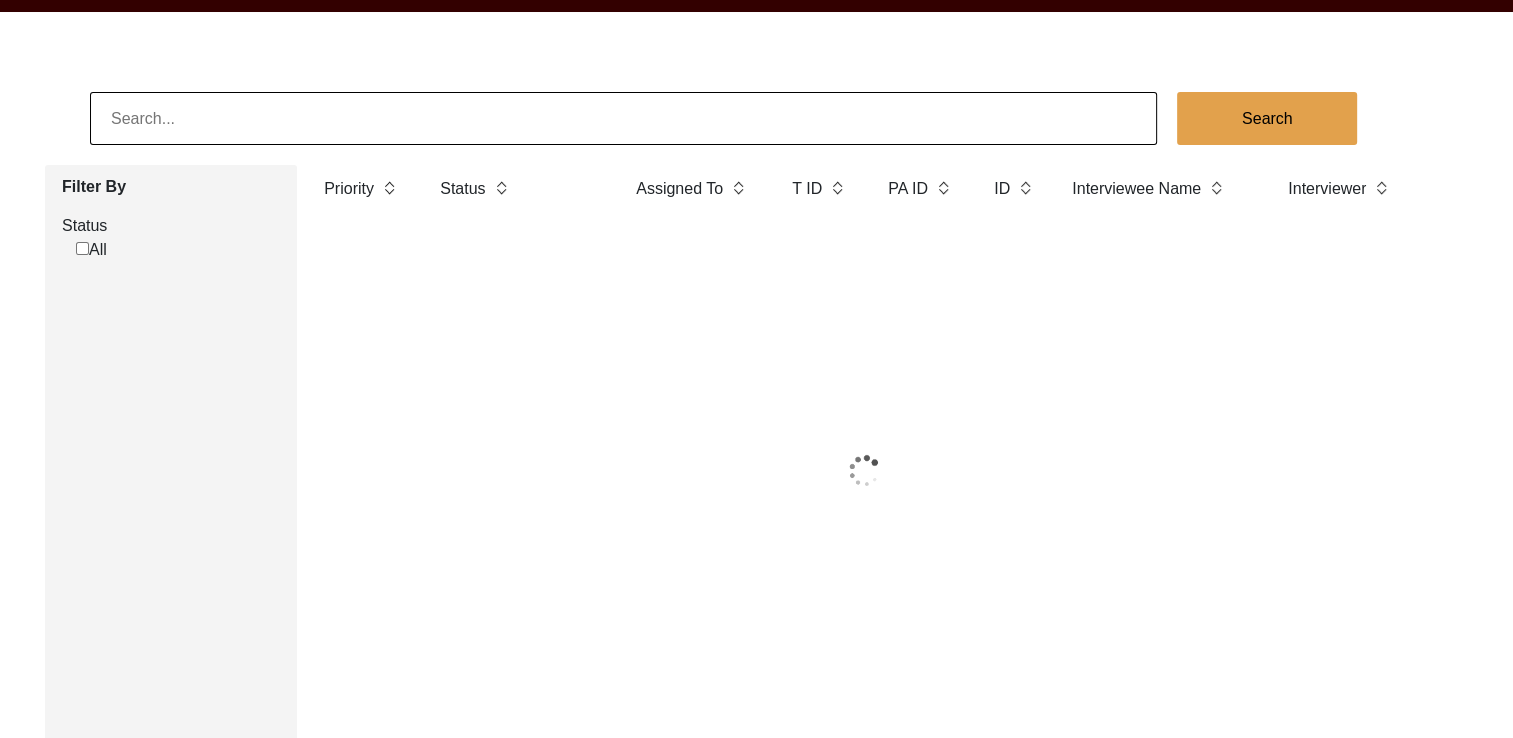 checkbox on "true" 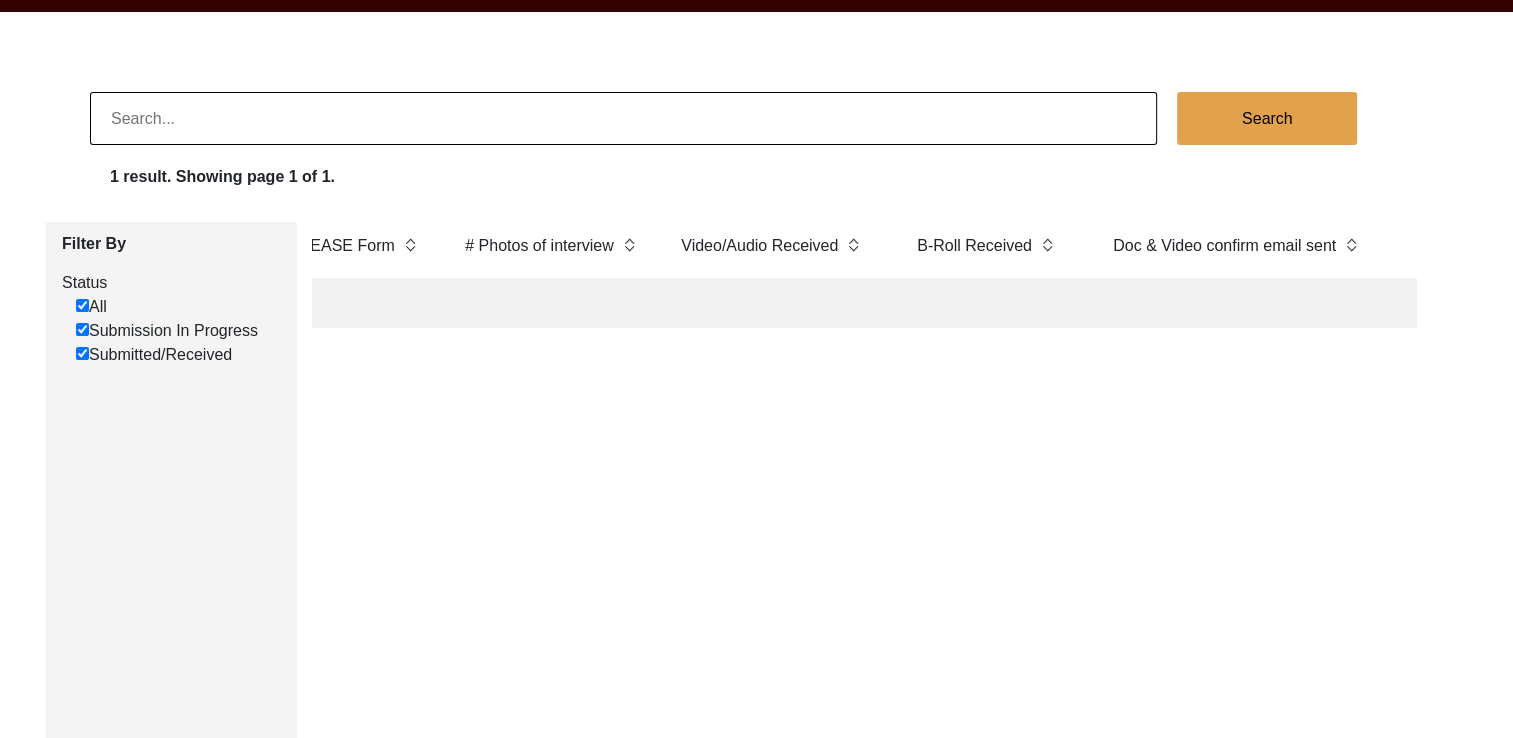 scroll, scrollTop: 0, scrollLeft: 3886, axis: horizontal 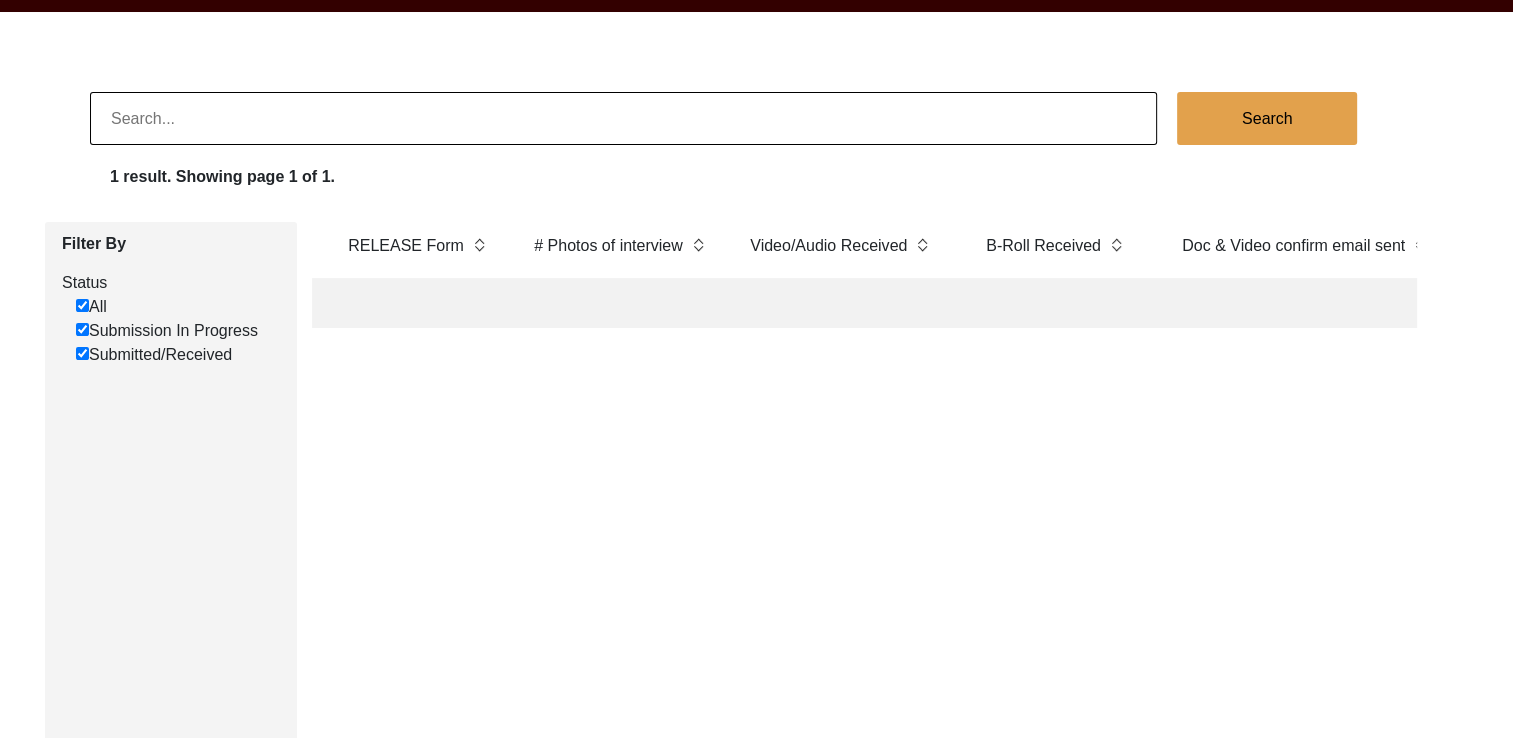 click on "Video/Audio Received" 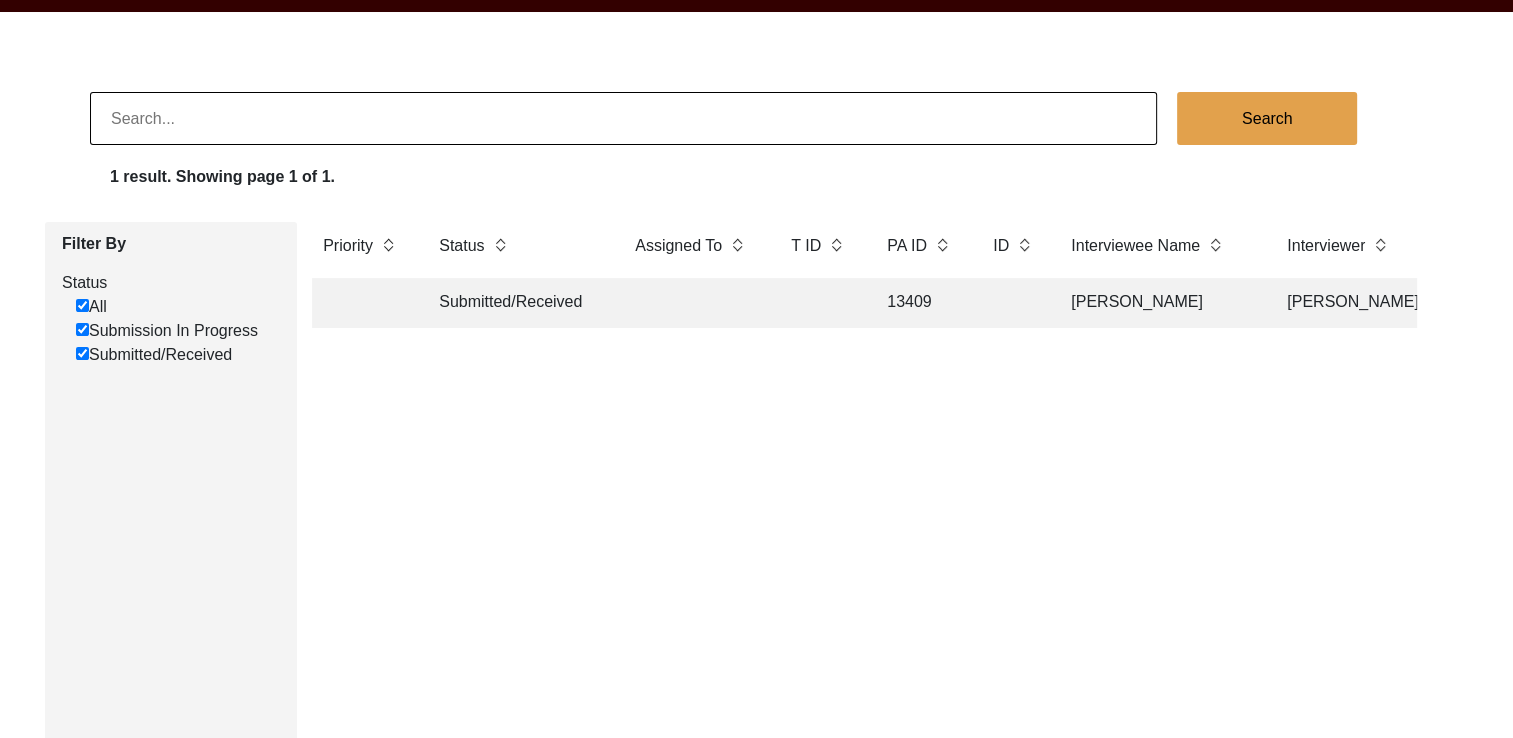 scroll, scrollTop: 0, scrollLeft: 0, axis: both 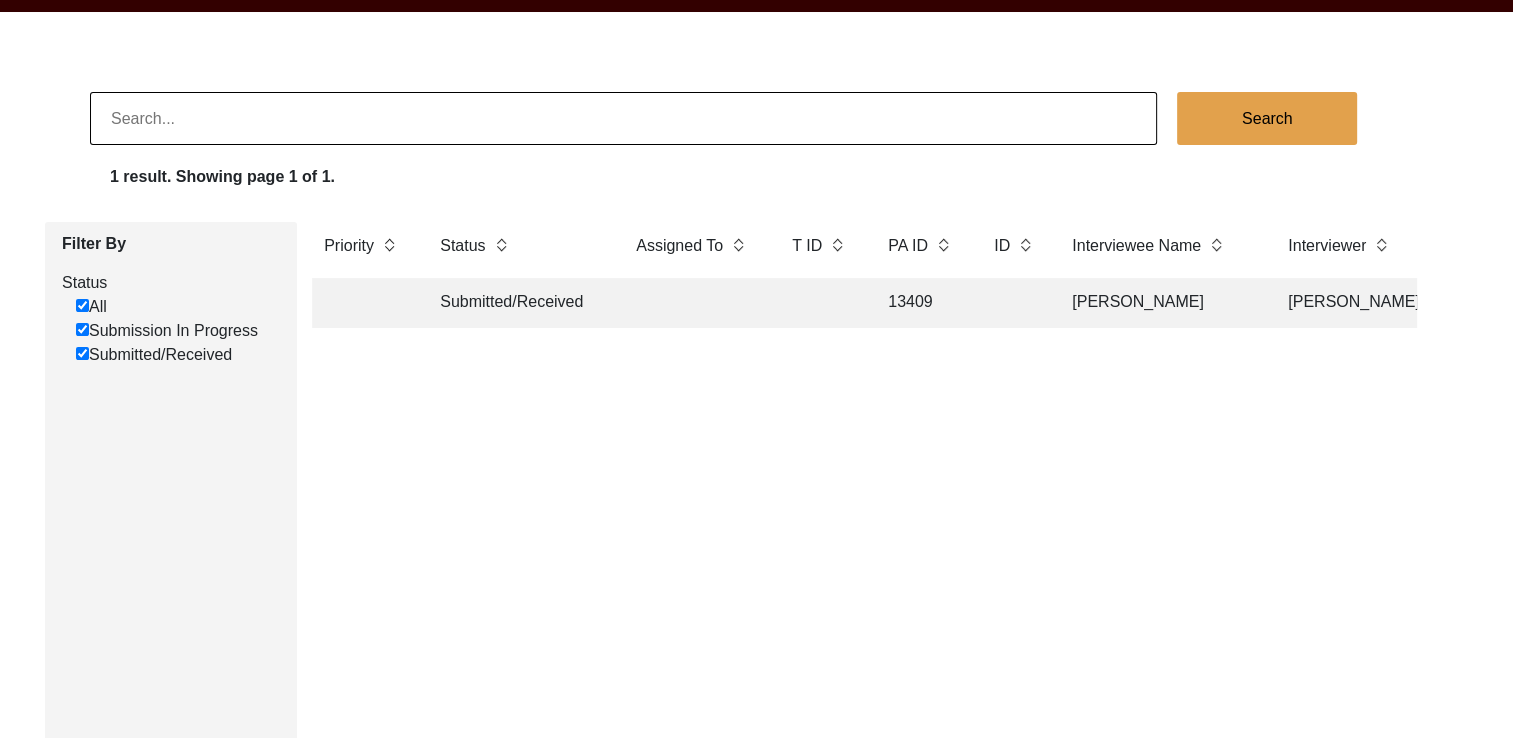 click on "Submitted/Received" 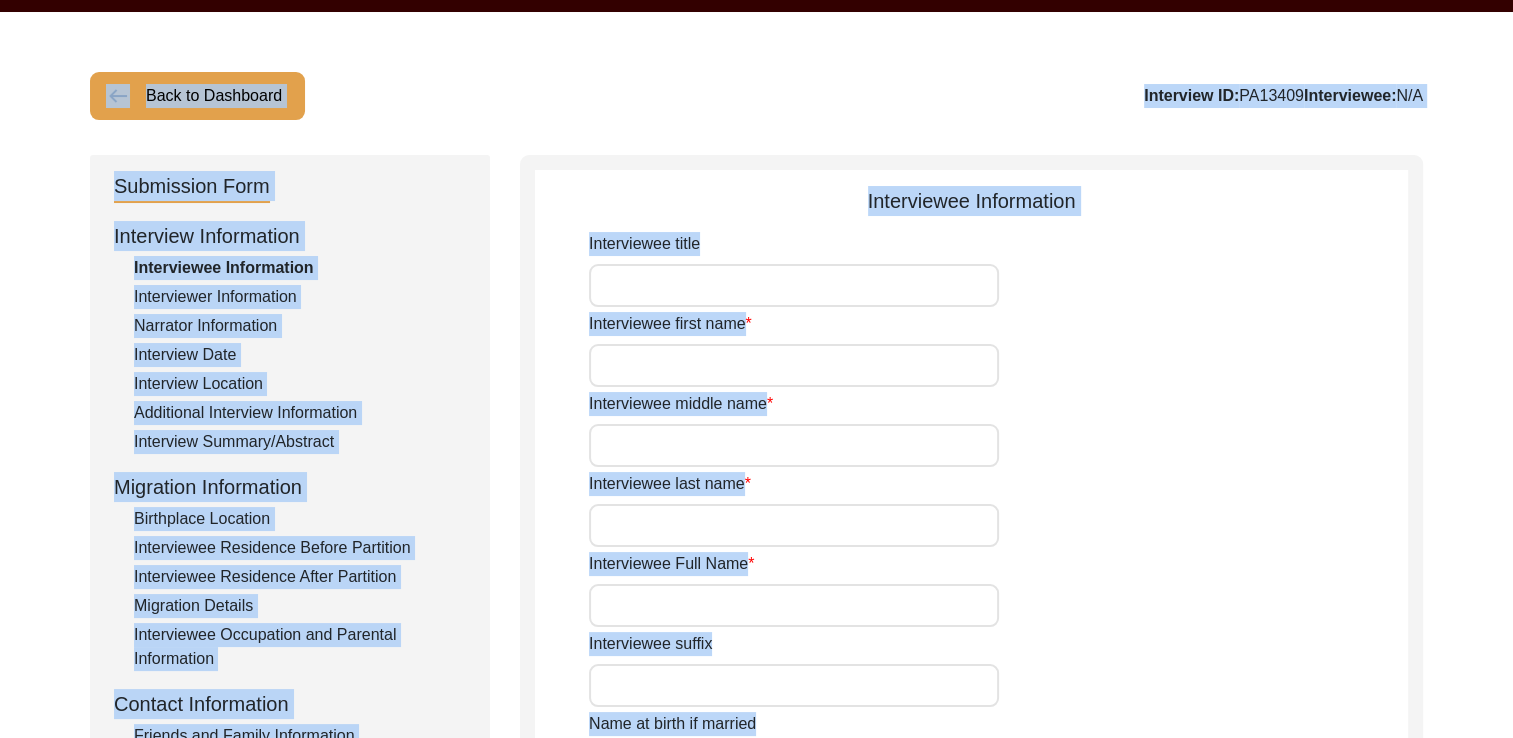 click on "Interviewer Information" 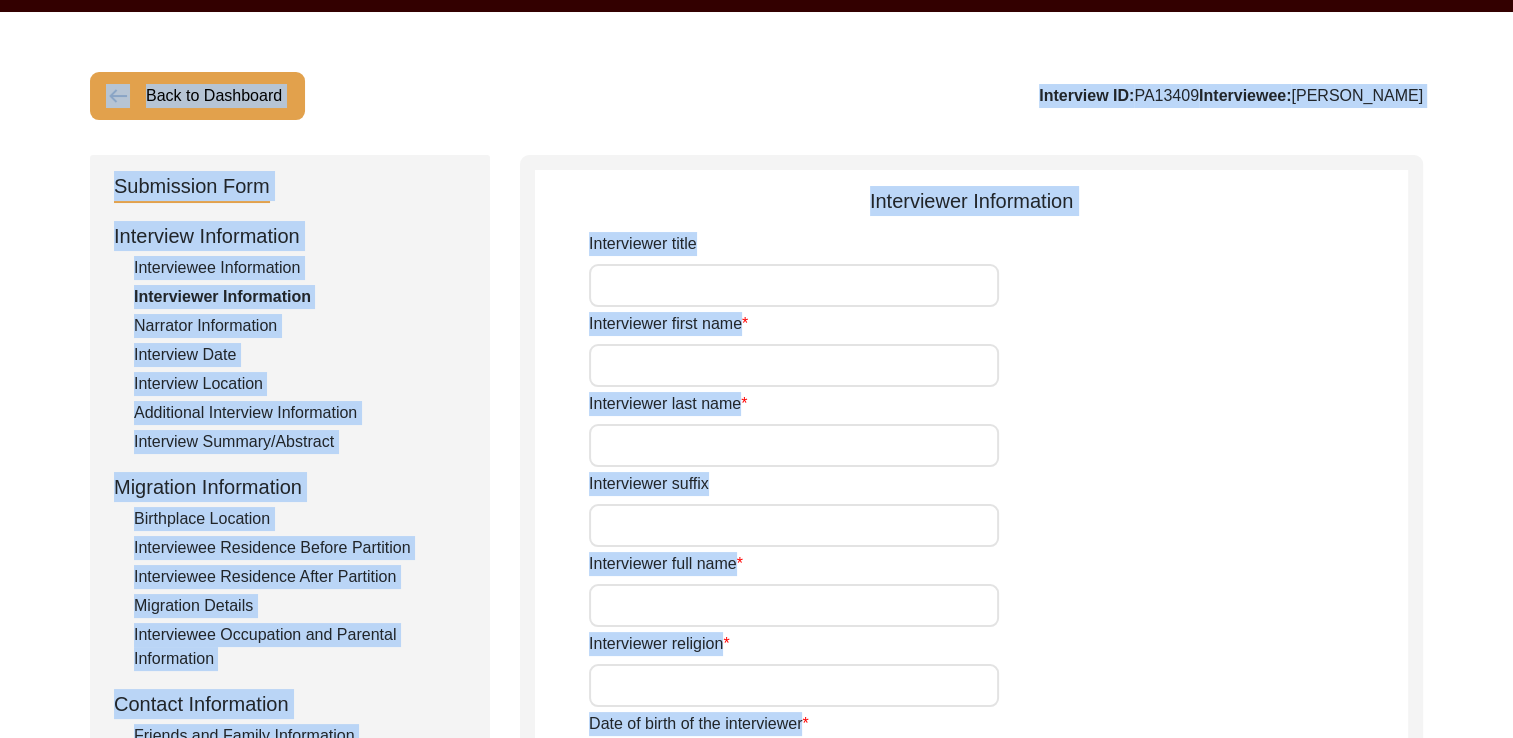type on "[PERSON_NAME]" 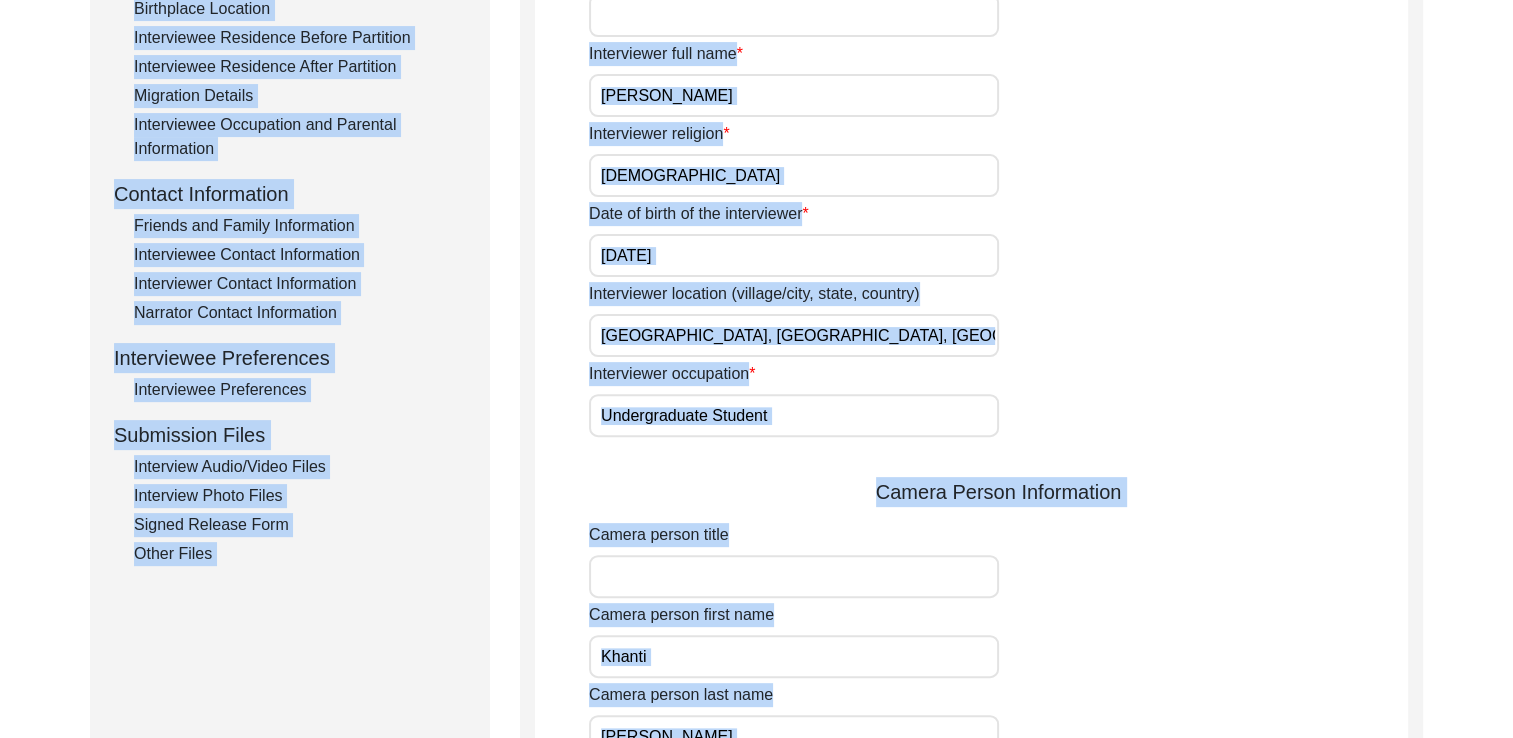 scroll, scrollTop: 581, scrollLeft: 0, axis: vertical 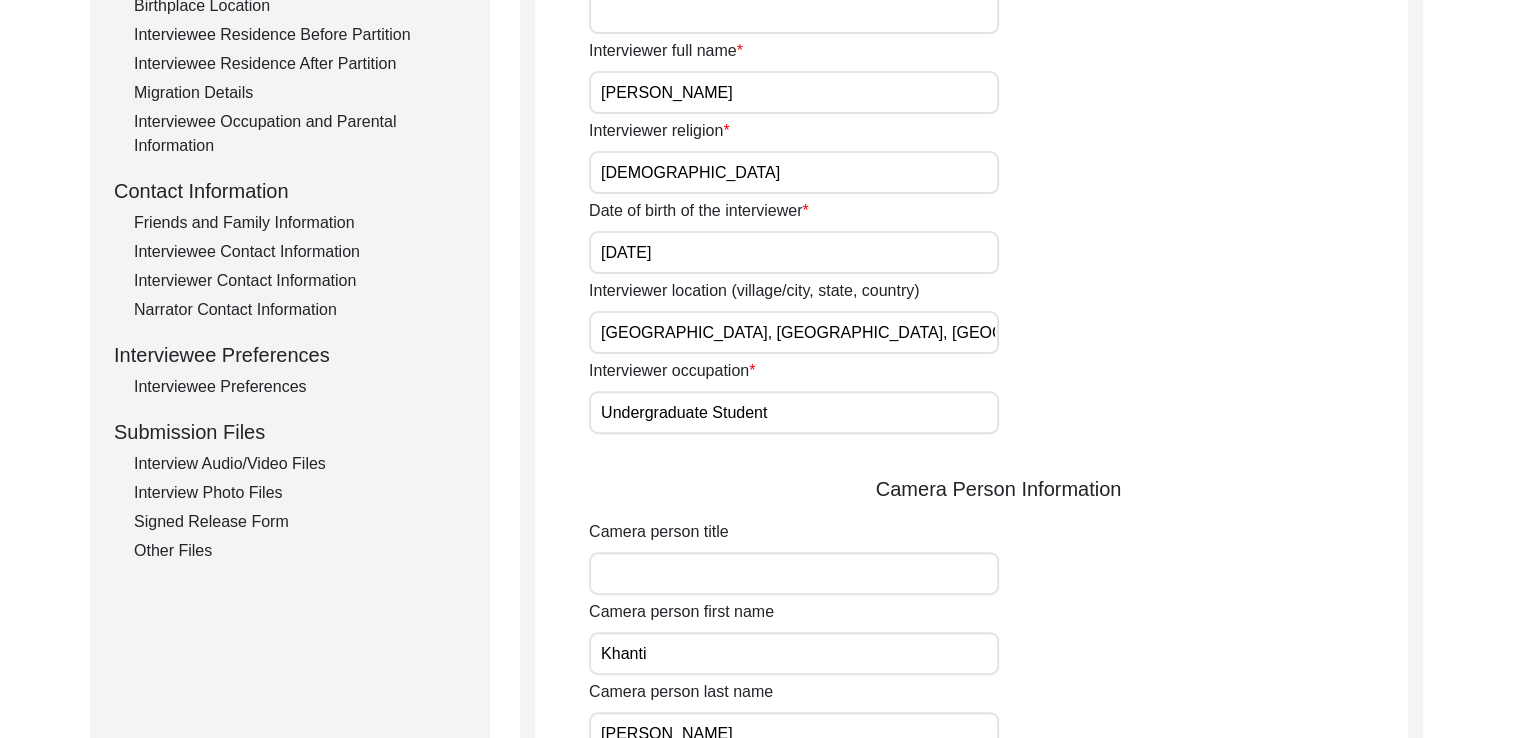 click on "Signed Release Form" 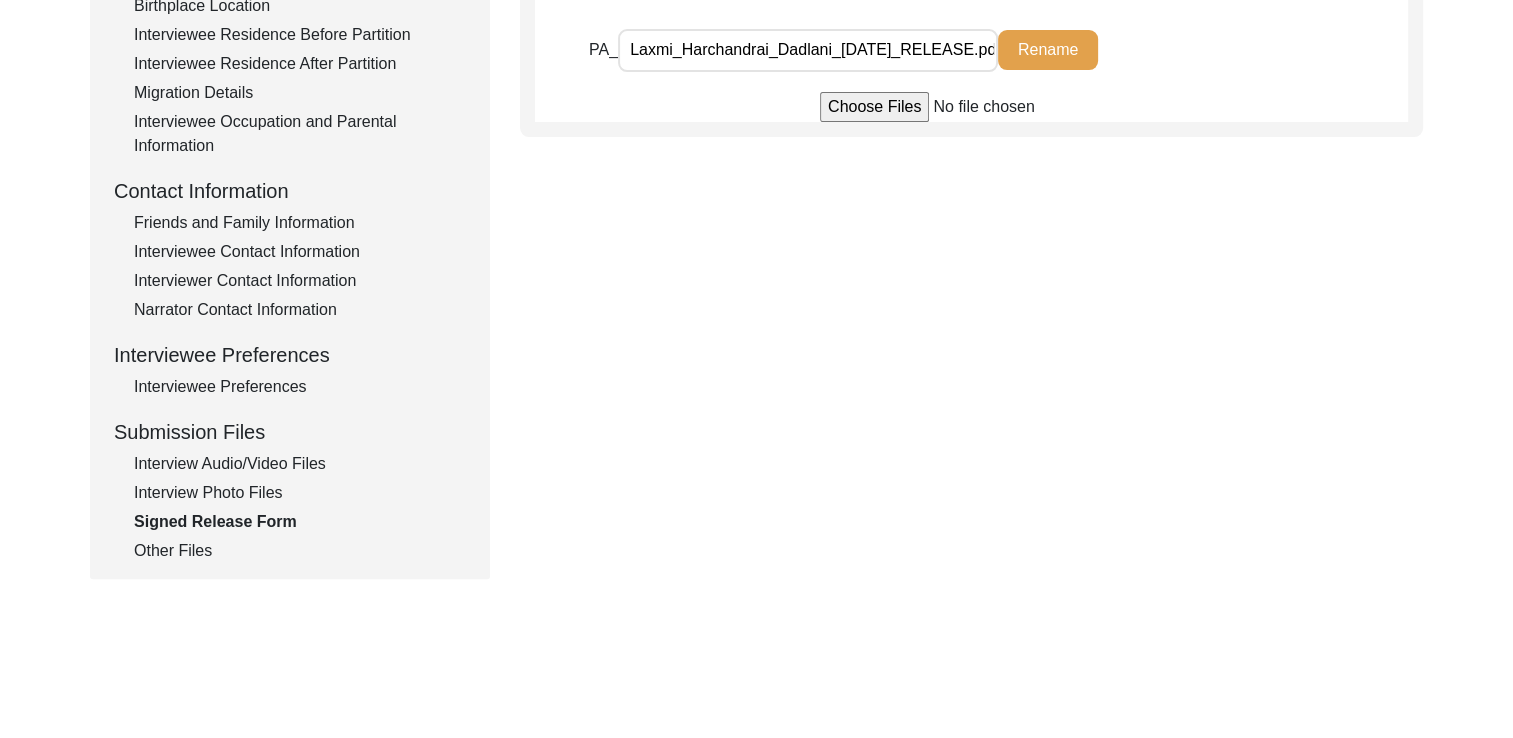 click on "Interview Photo Files" 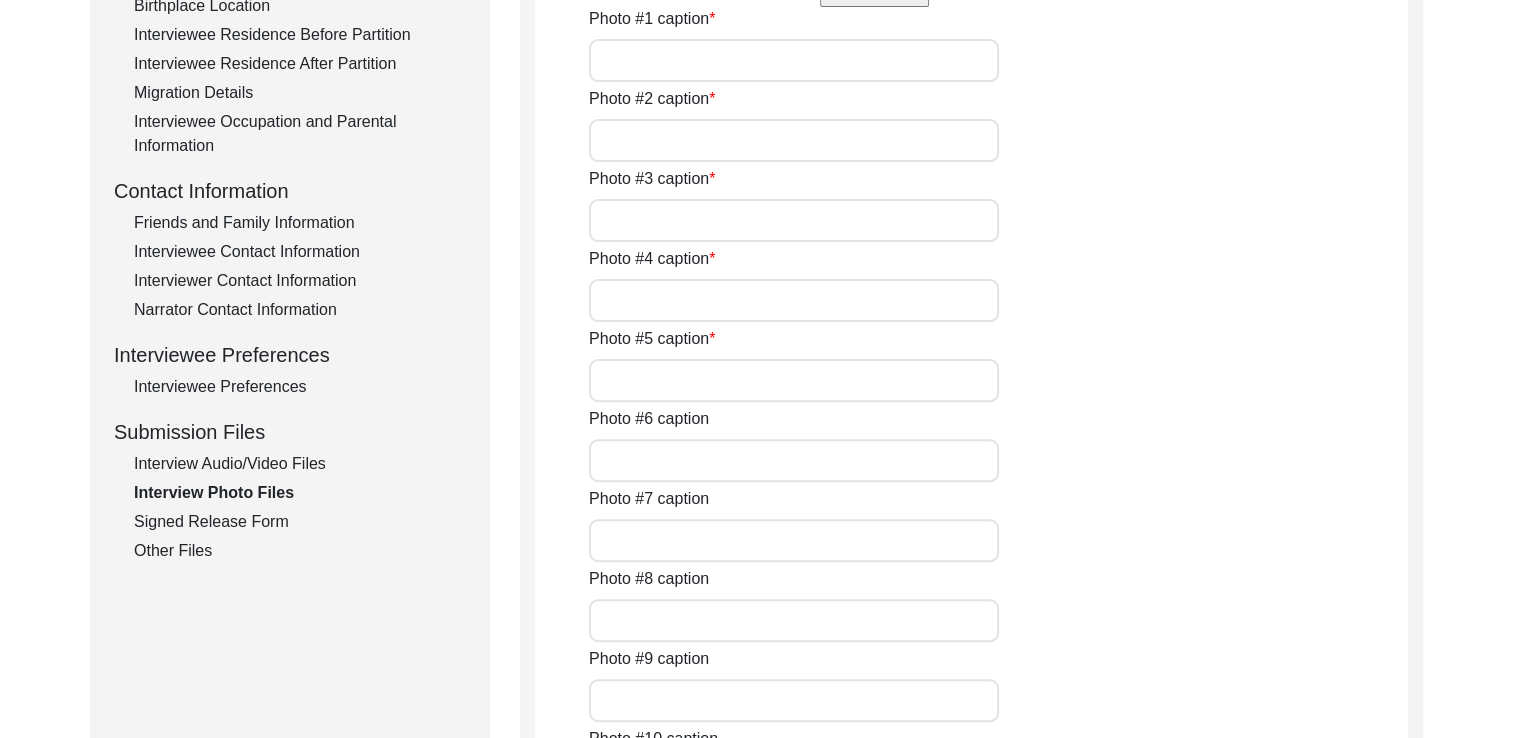 type on "Laxmiji, Seated for the Interview" 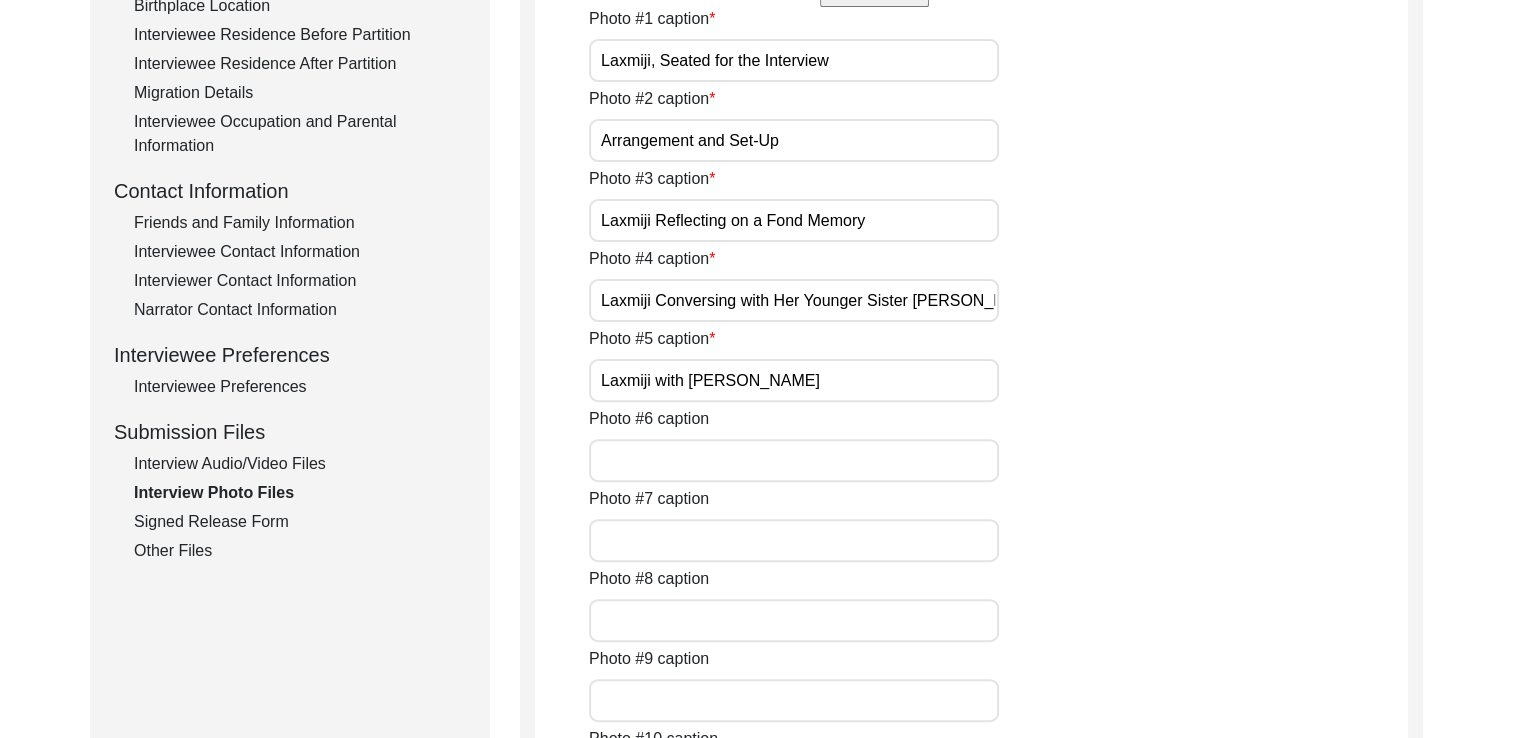 click on "Interview Audio/Video Files" 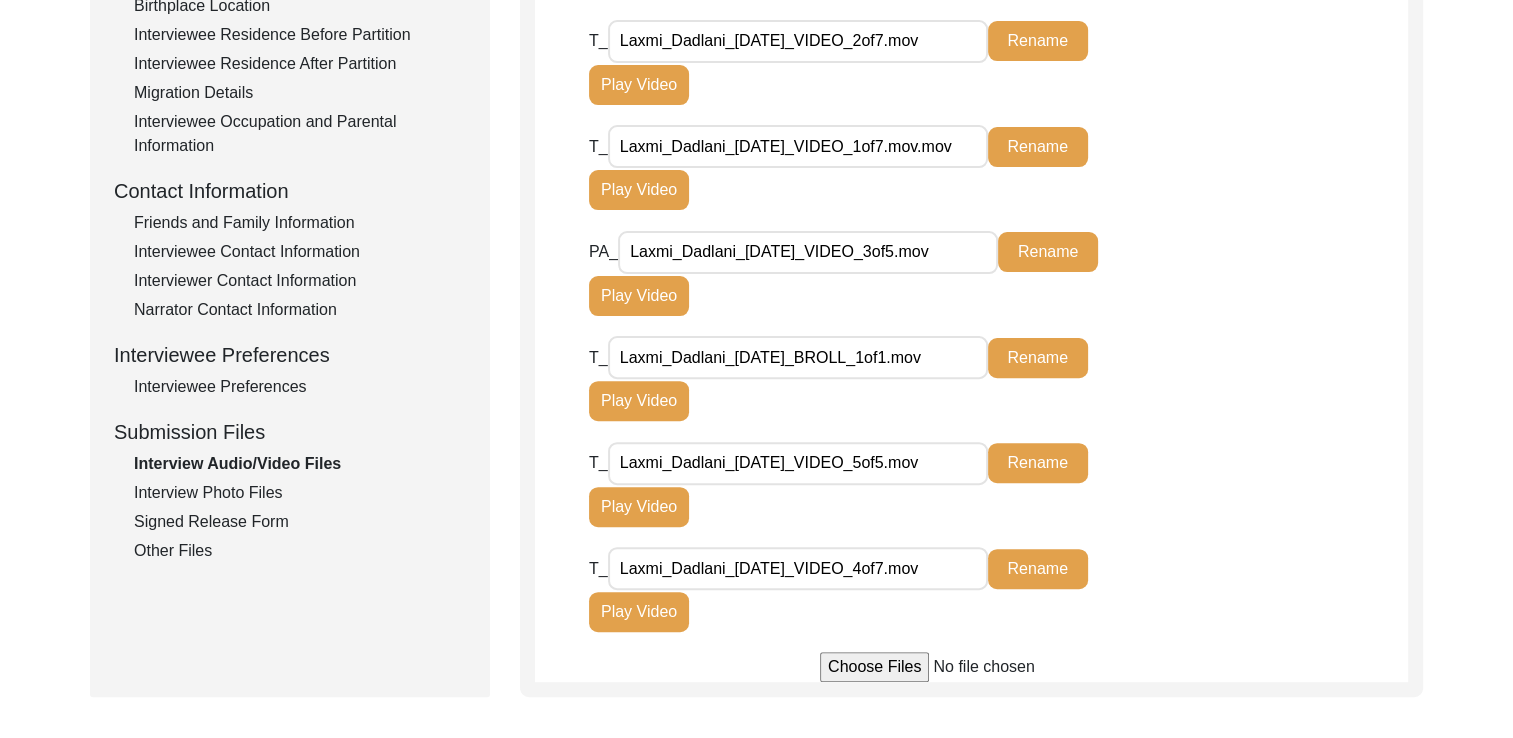 click on "Laxmi_Dadlani_[DATE]_VIDEO_1of7.mov.mov" at bounding box center (798, 146) 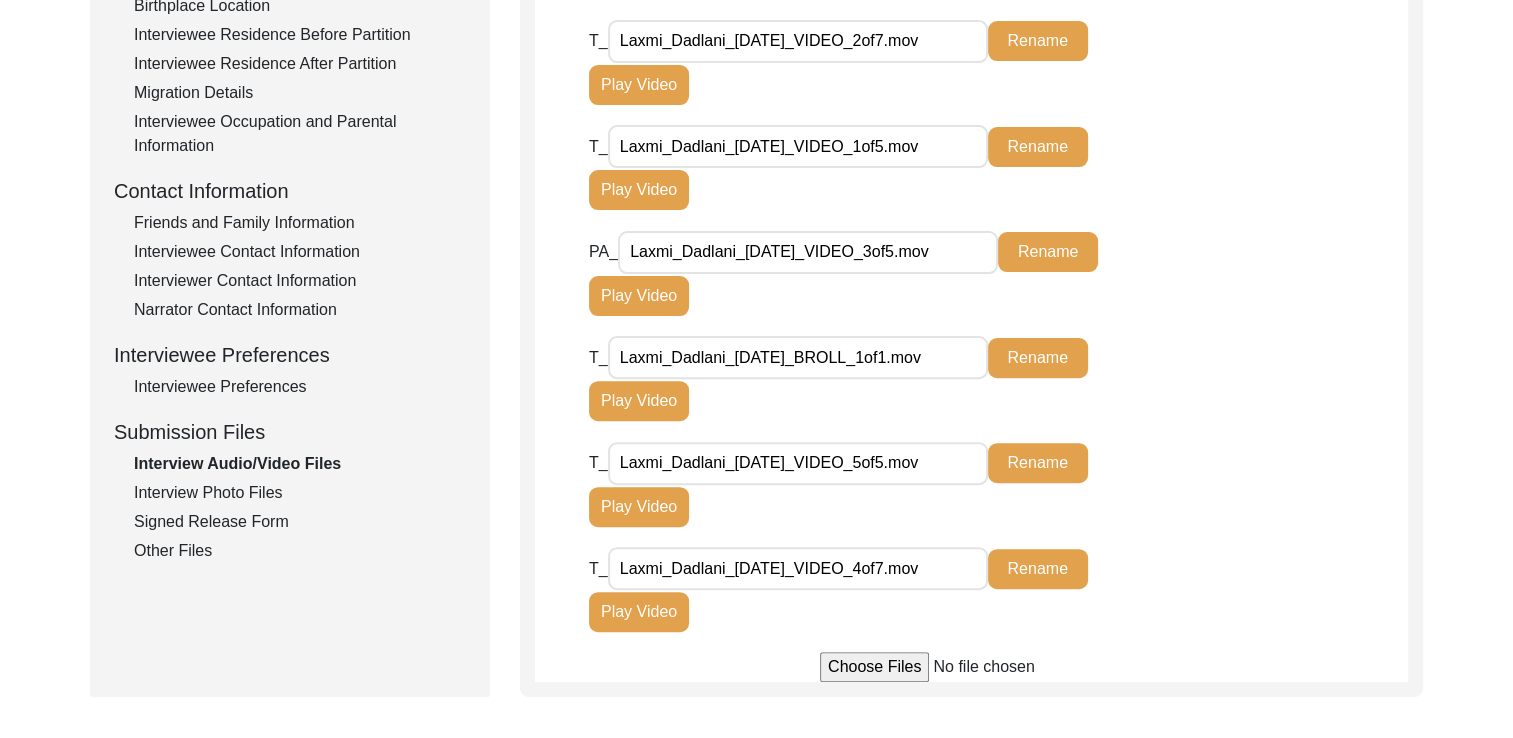 type on "Laxmi_Dadlani_[DATE]_VIDEO_1of5.mov" 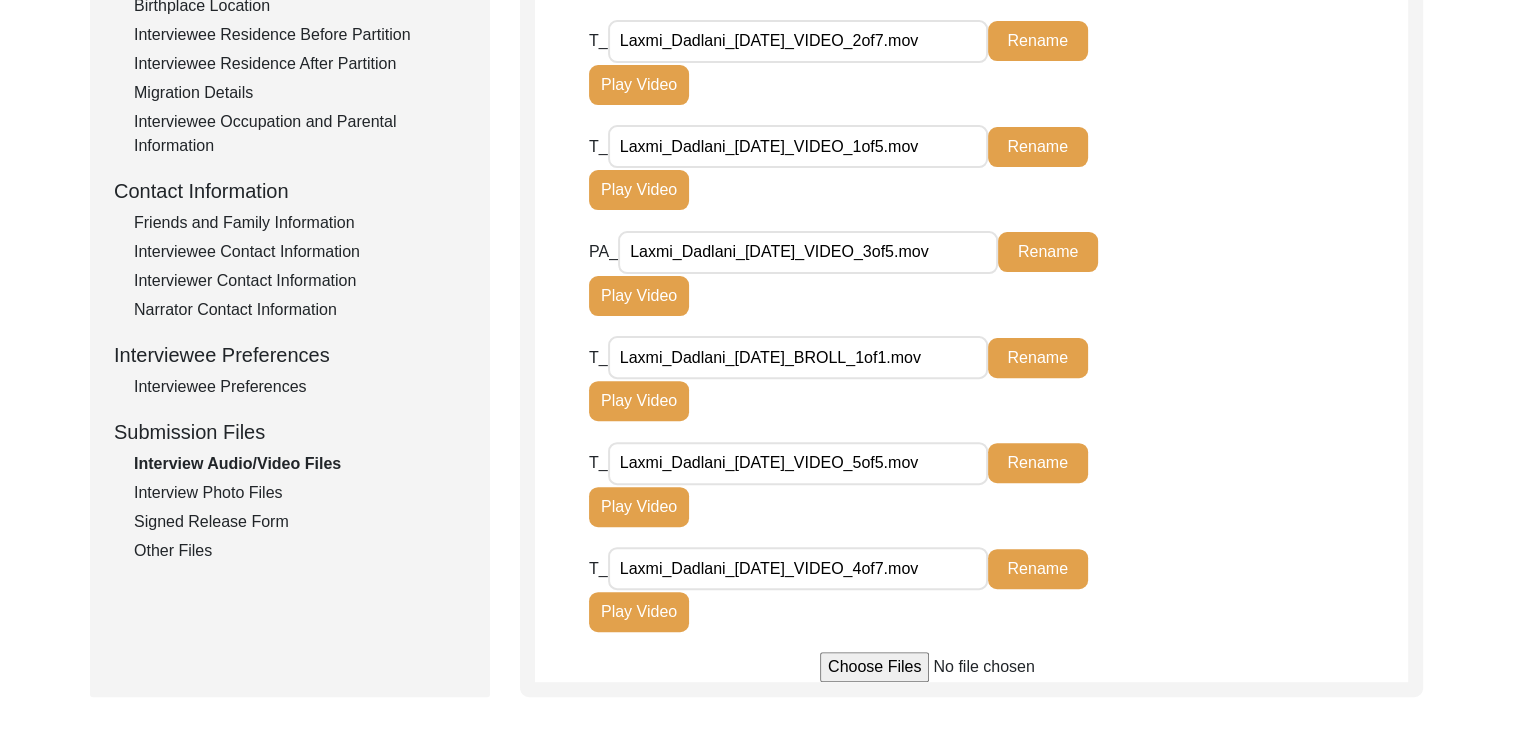 click on "Laxmi_Dadlani_[DATE]_VIDEO_4of7.mov" at bounding box center [798, 568] 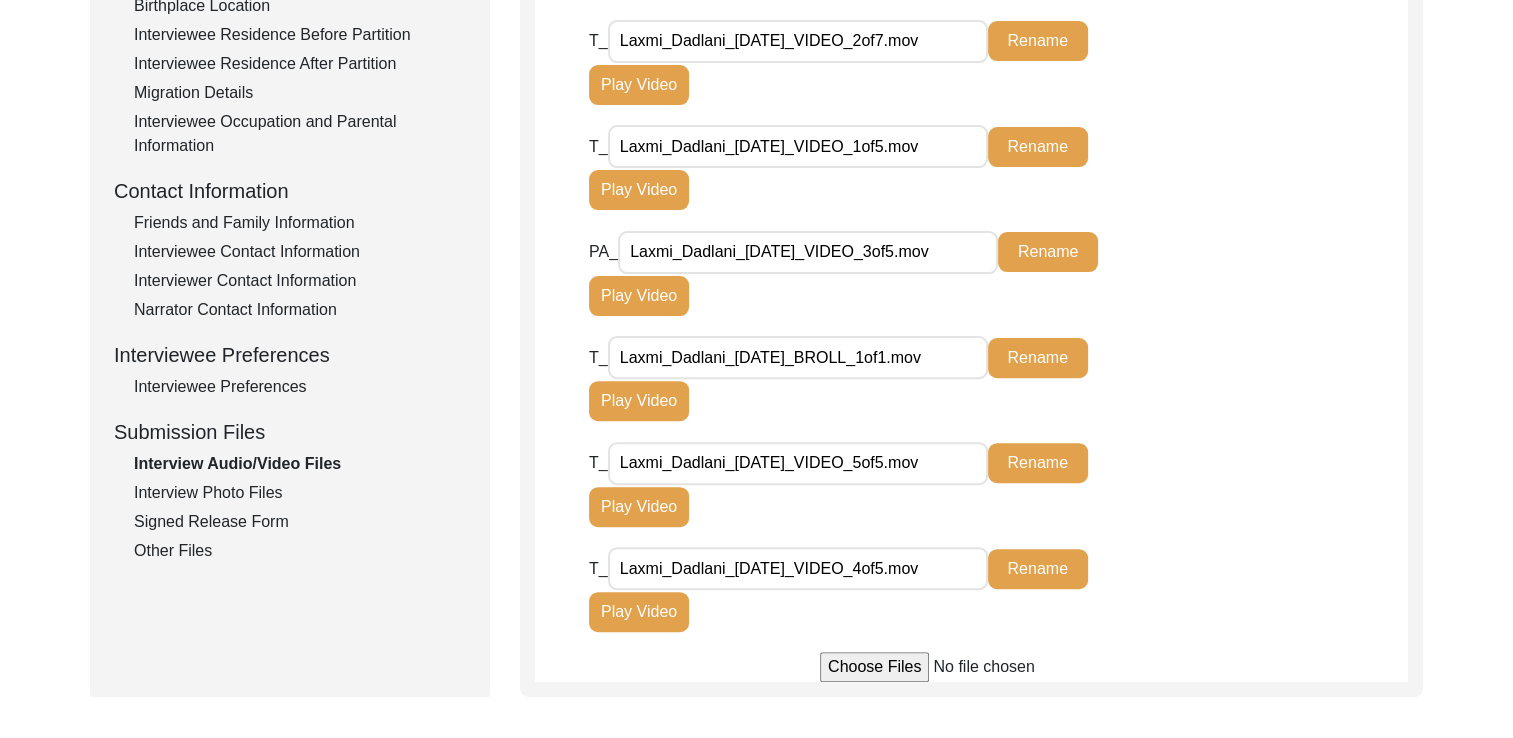 type on "Laxmi_Dadlani_[DATE]_VIDEO_4of5.mov" 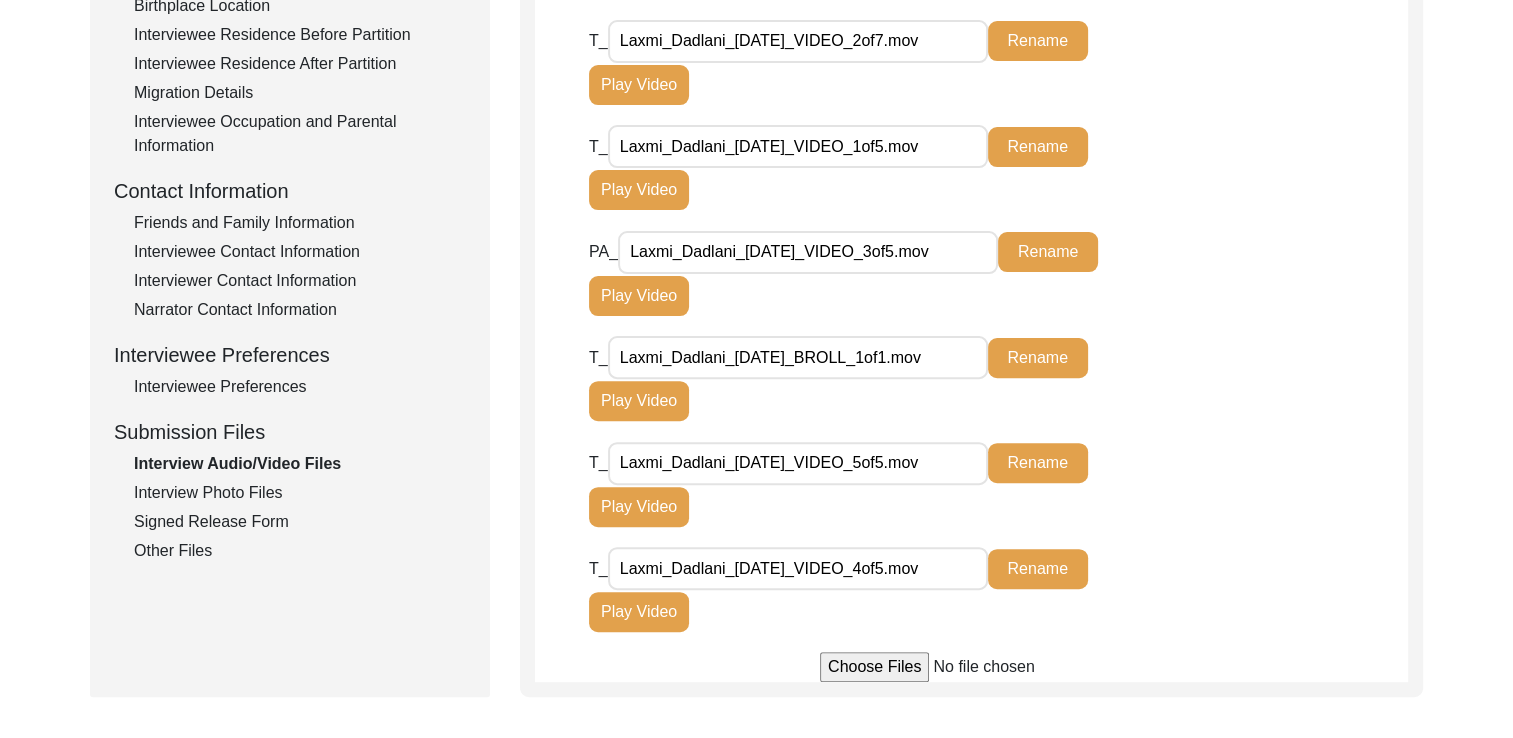 click on "T_ Laxmi_Dadlani_[DATE]_VIDEO_4of5.mov Rename Play Video" 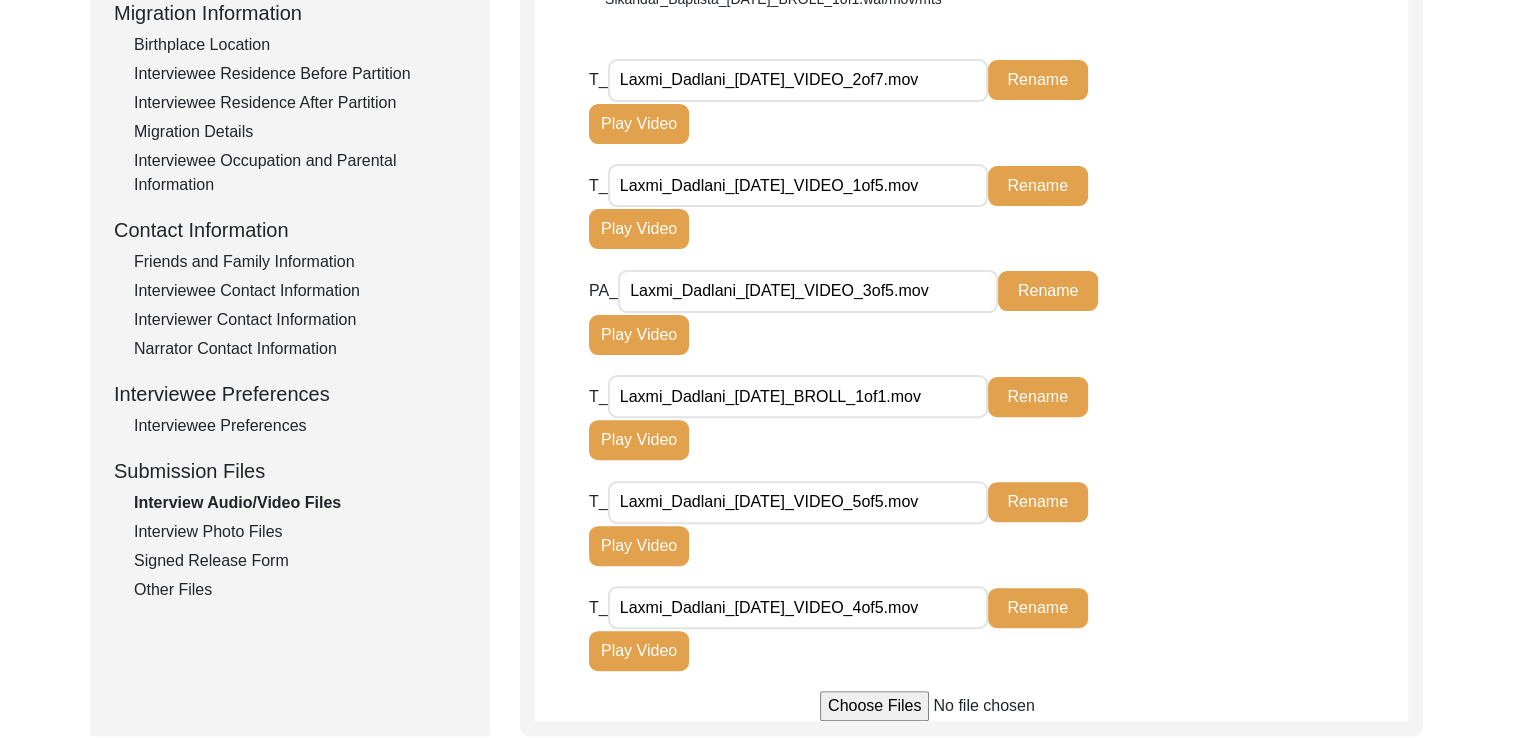 click on "Laxmi_Dadlani_[DATE]_VIDEO_2of7.mov" at bounding box center [798, 80] 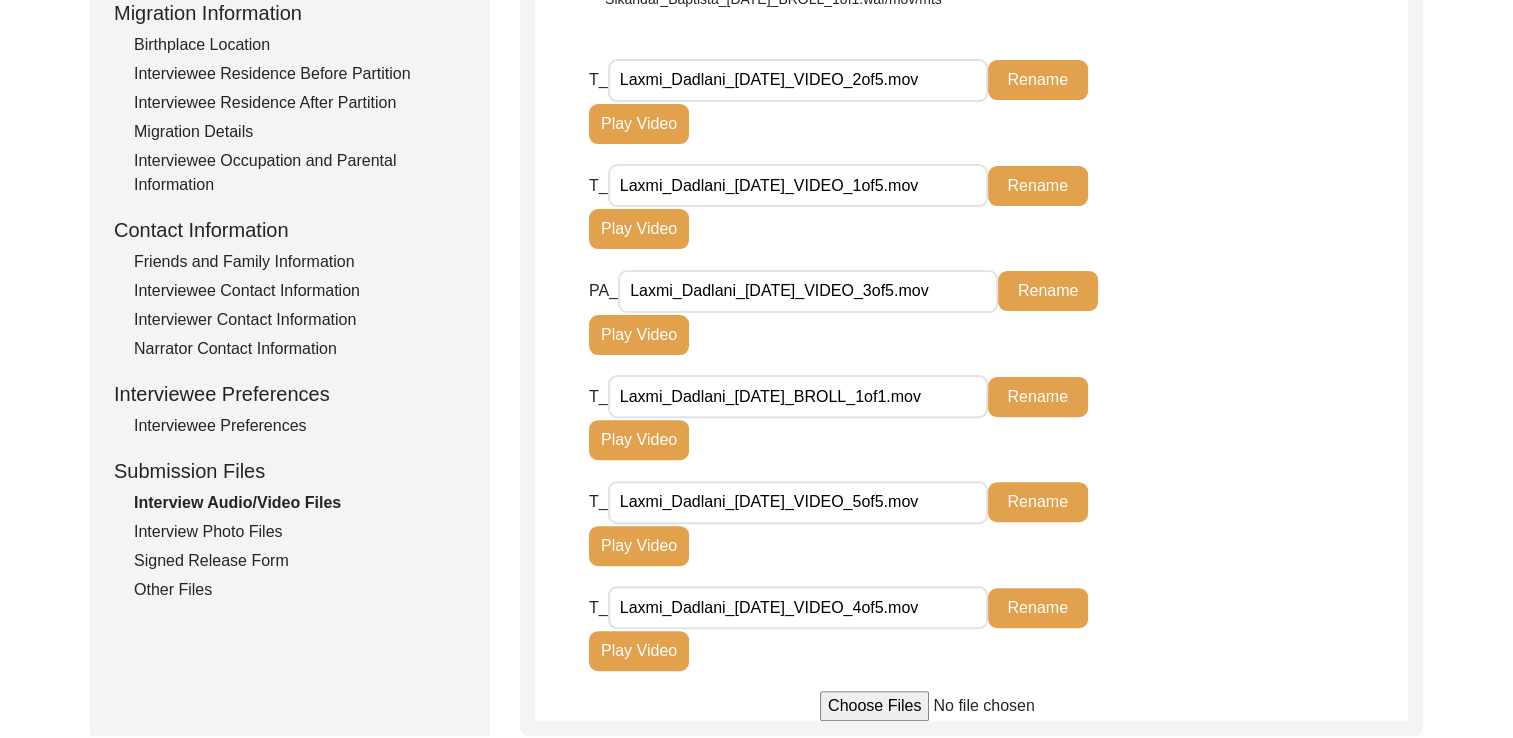 type on "Laxmi_Dadlani_[DATE]_VIDEO_2of5.mov" 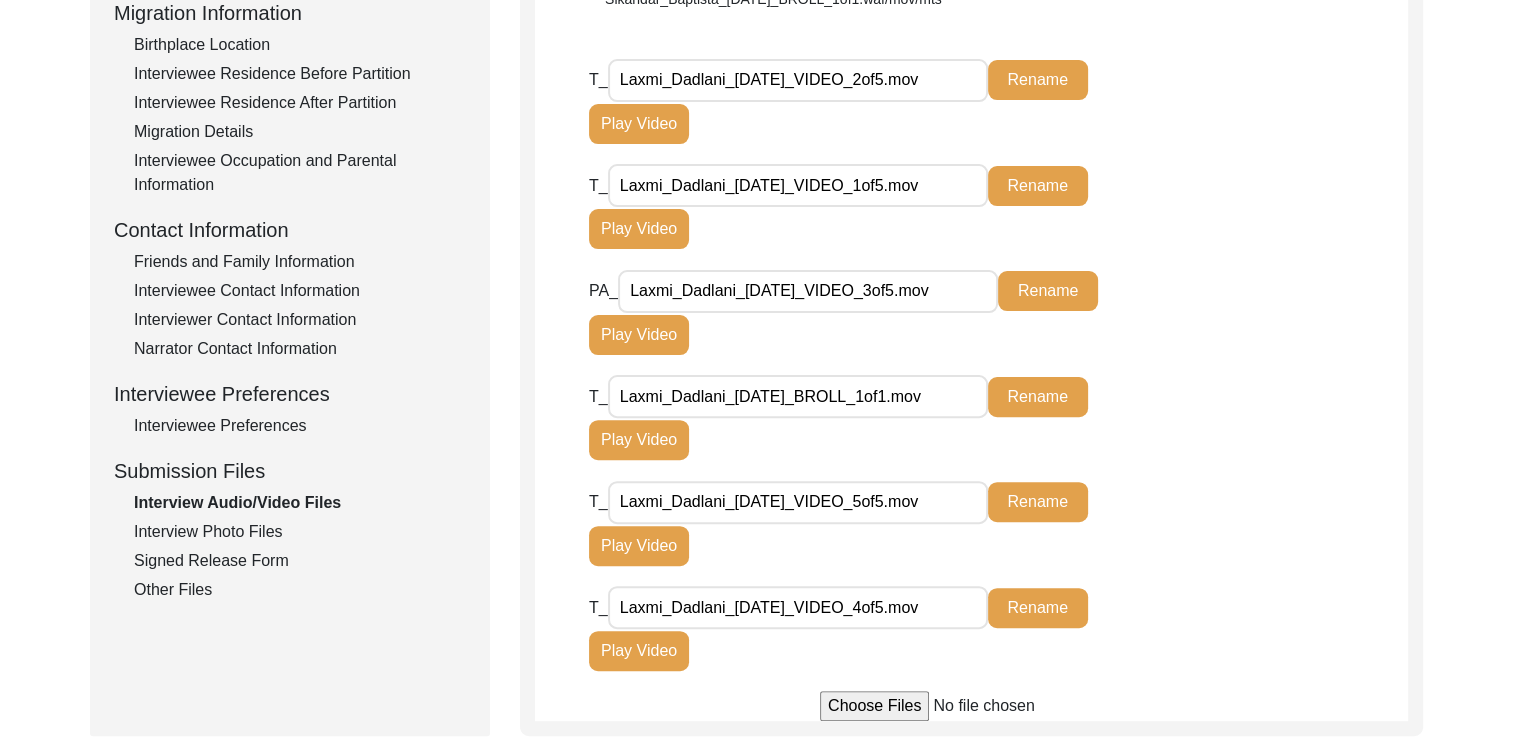 click on "PA_ Laxmi_Dadlani_[DATE]_VIDEO_3of5.mov Rename Play Video" 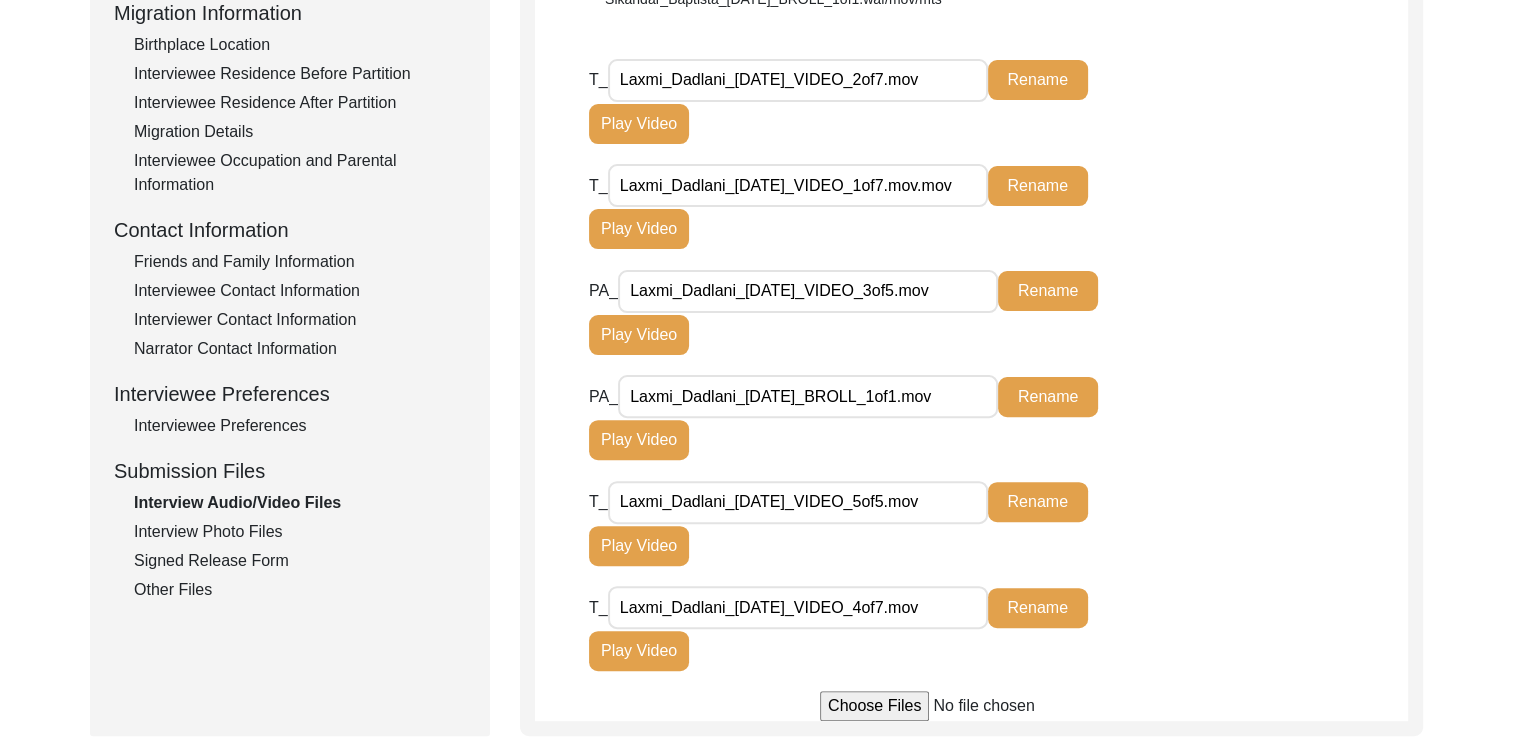 click on "T_ Laxmi_Dadlani_[DATE]_VIDEO_5of5.mov Rename Play Video" 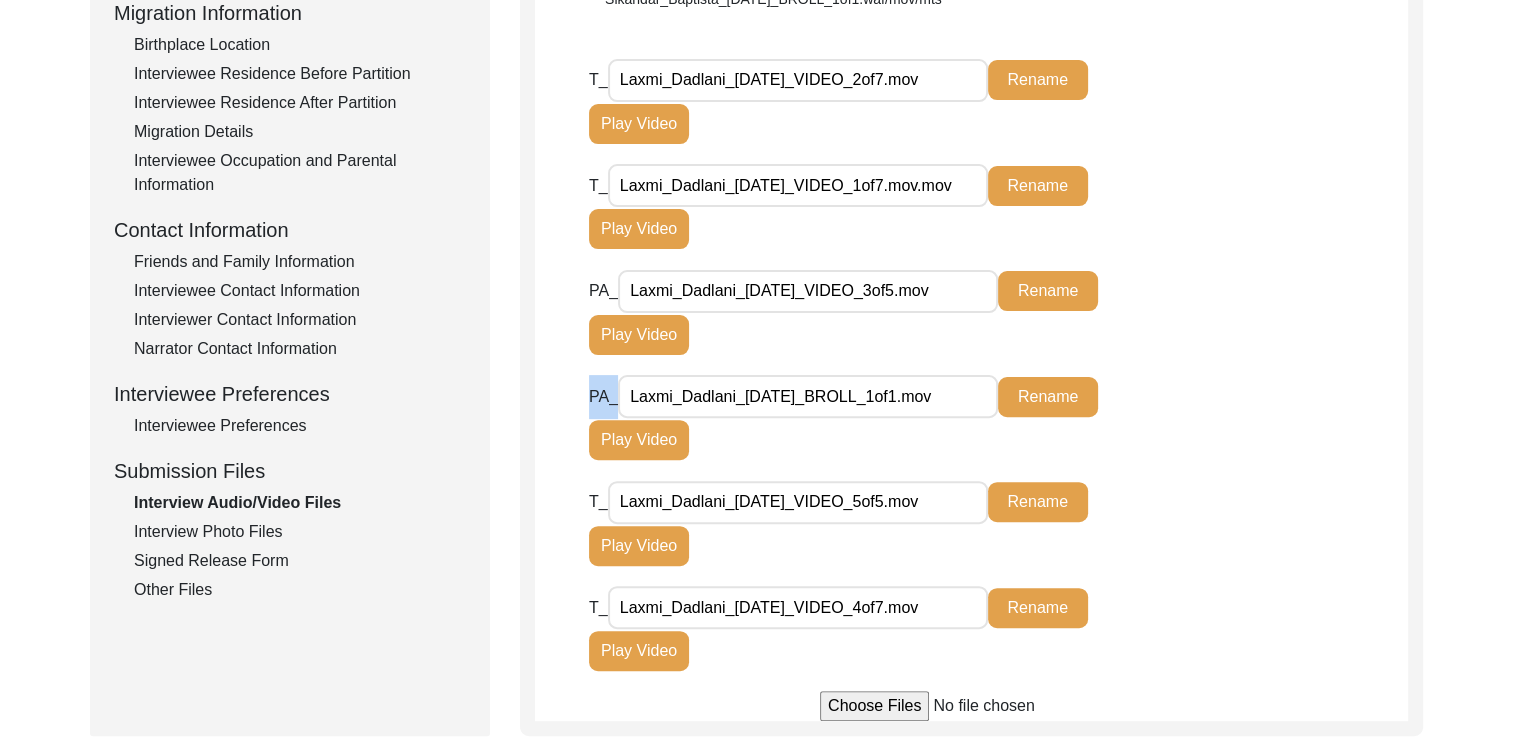 click on "PA_" 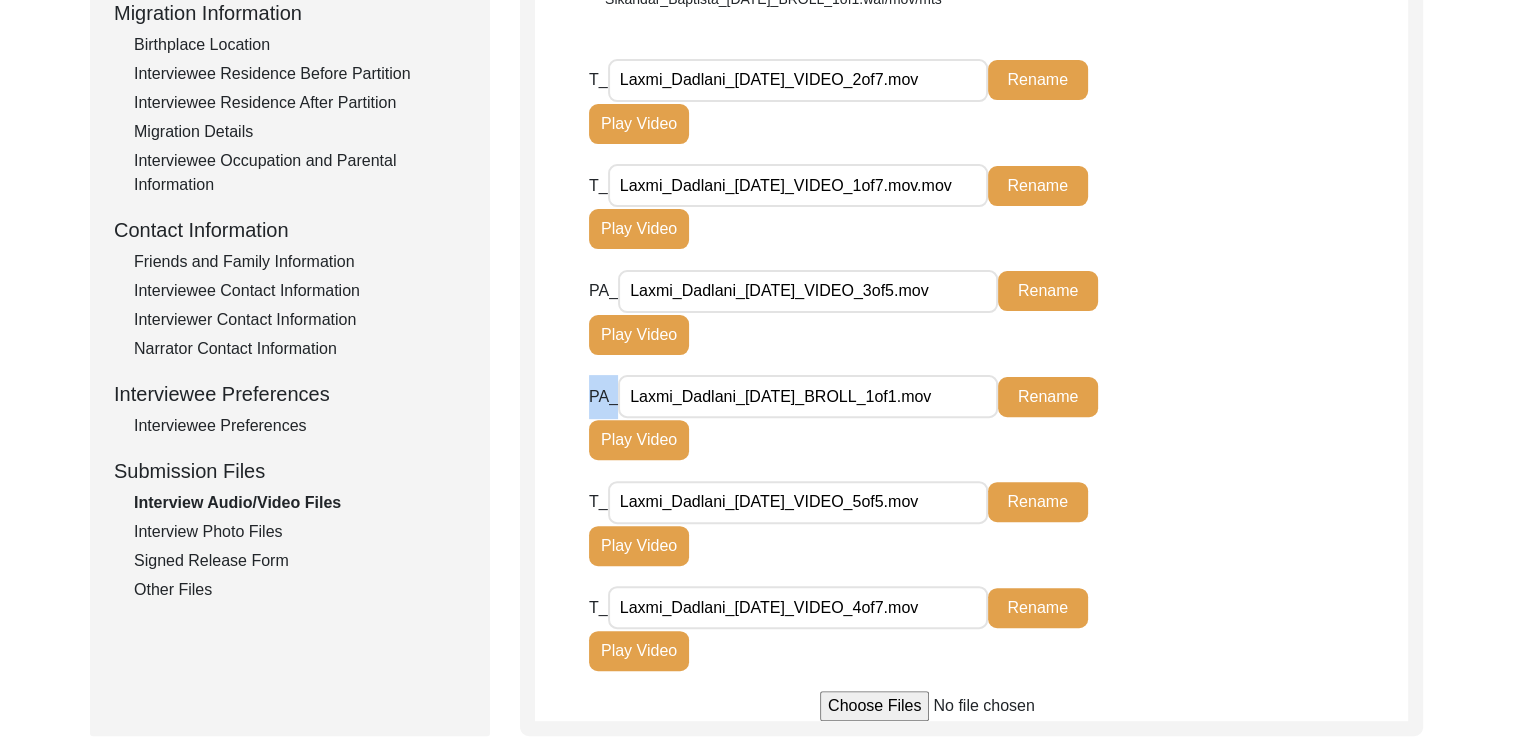 click on "PA_" 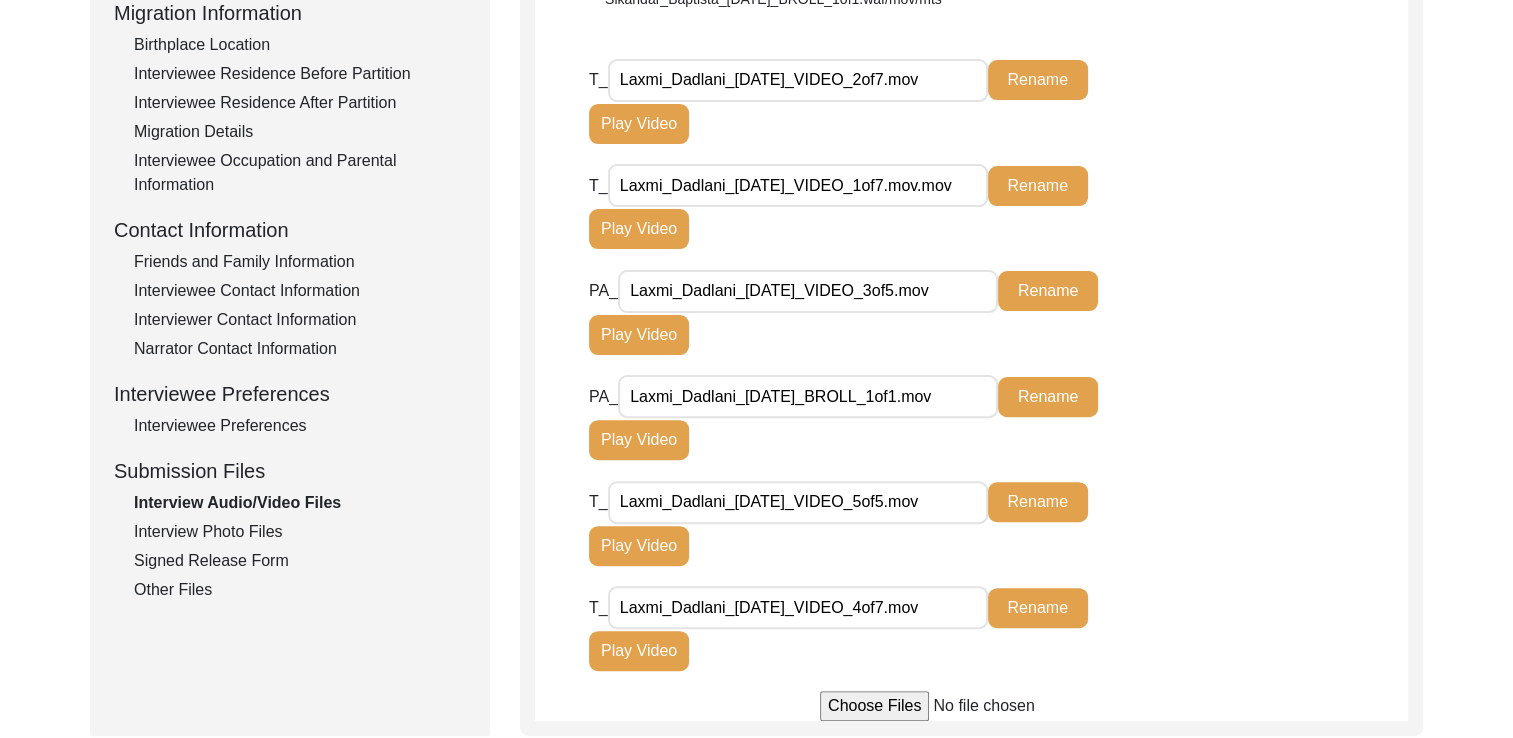 click on "Back to Dashboard  Interview ID:  PA13409  Interviewee:  [PERSON_NAME]   Submission Form   Interview Information   Interviewee Information   Interviewer Information   Narrator Information   Interview Date   Interview Location   Additional Interview Information   Interview Summary/Abstract   Migration Information   Birthplace Location   Interviewee Residence Before Partition   Interviewee Residence After Partition   Migration Details   Interviewee Occupation and Parental Information   Contact Information   Friends and Family Information   Interviewee Contact Information   Interviewer Contact Information   Narrator Contact Information   Interviewee Preferences   Interviewee Preferences   Submission Files   Interview Audio/Video Files   Interview Photo Files   Signed Release Form   Other Files   Interview Audio/Video Files  File Naming Convention: Video files:  Firstname_Middlename_Lastname_mm-dd-yyyy_VIDEO_#of#.file-extension  Sikandar_Baptista_[DATE]_VIDEO_1of2.mp4/mov/mts  Audio files: B-Roll: T_ Rename" 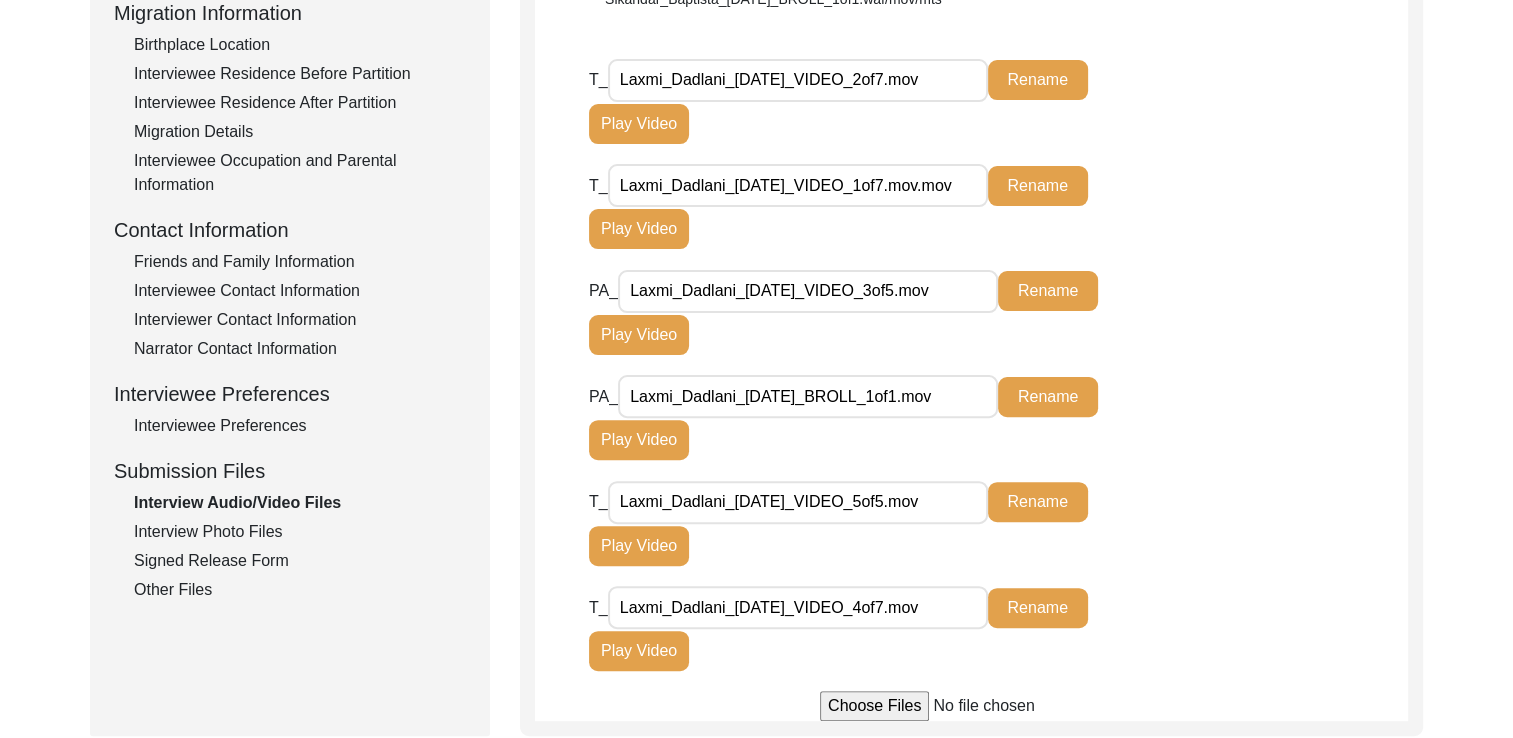 click on "PA_ Laxmi_Dadlani_[DATE]_BROLL_1of1.mov Rename Play Video" 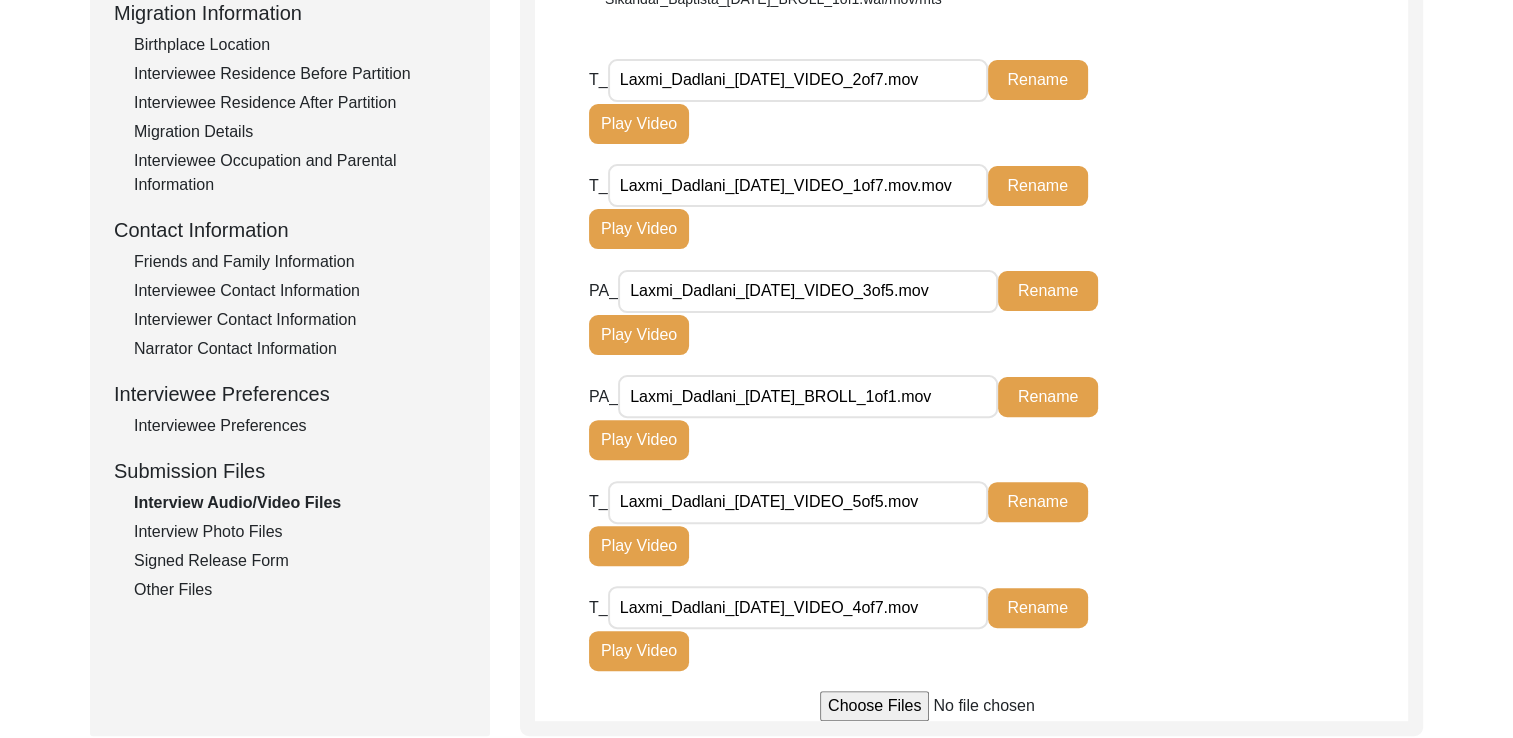 click on "T_" 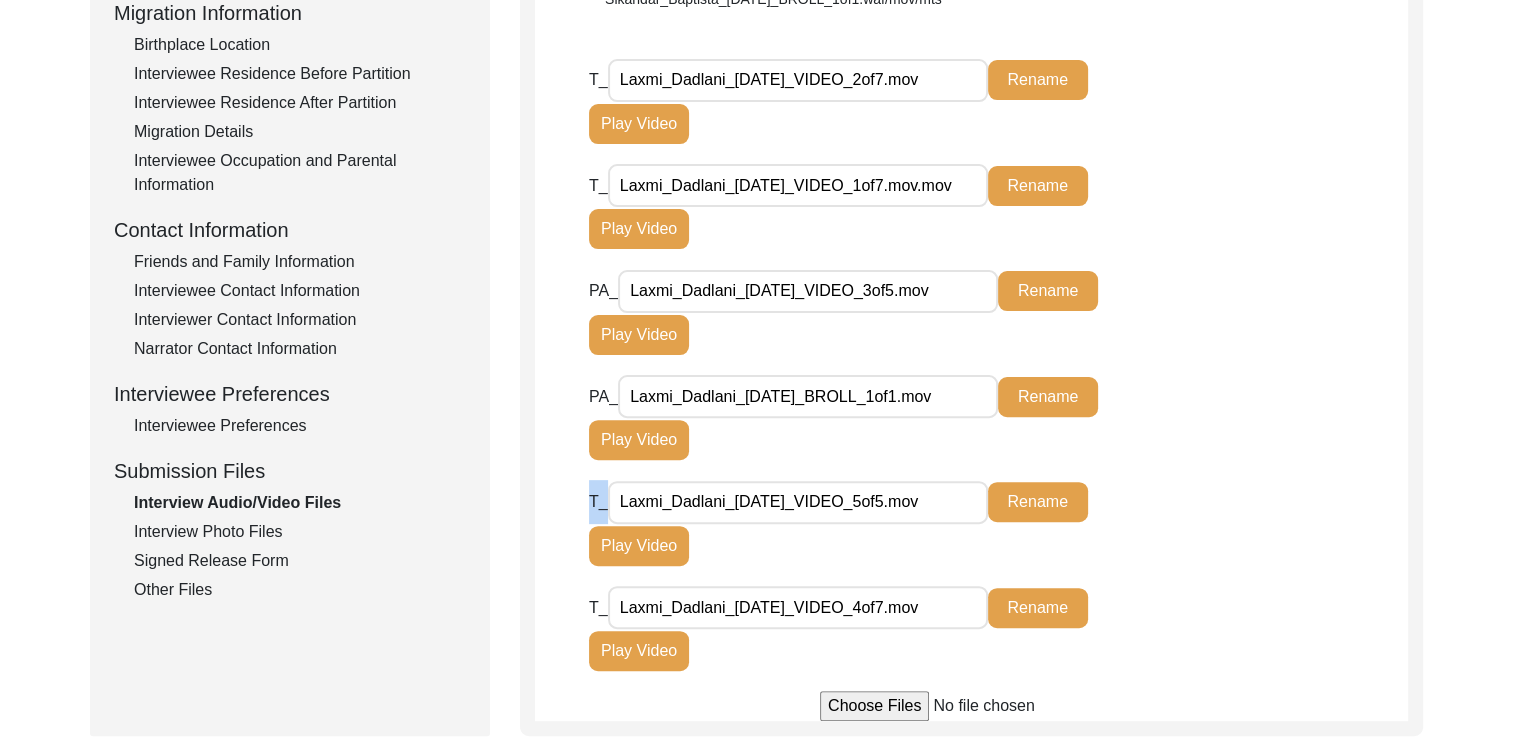 click on "T_" 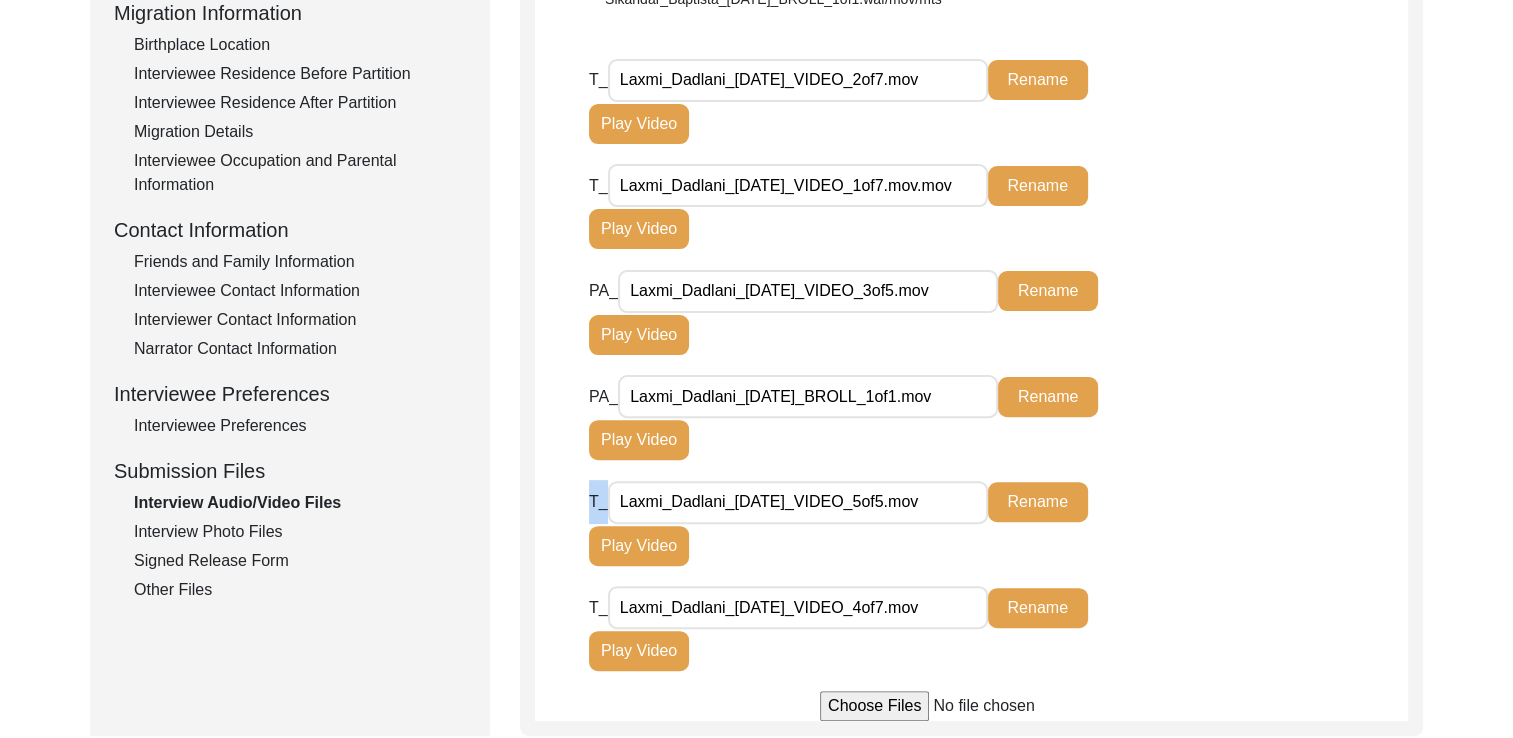 click on "T_" 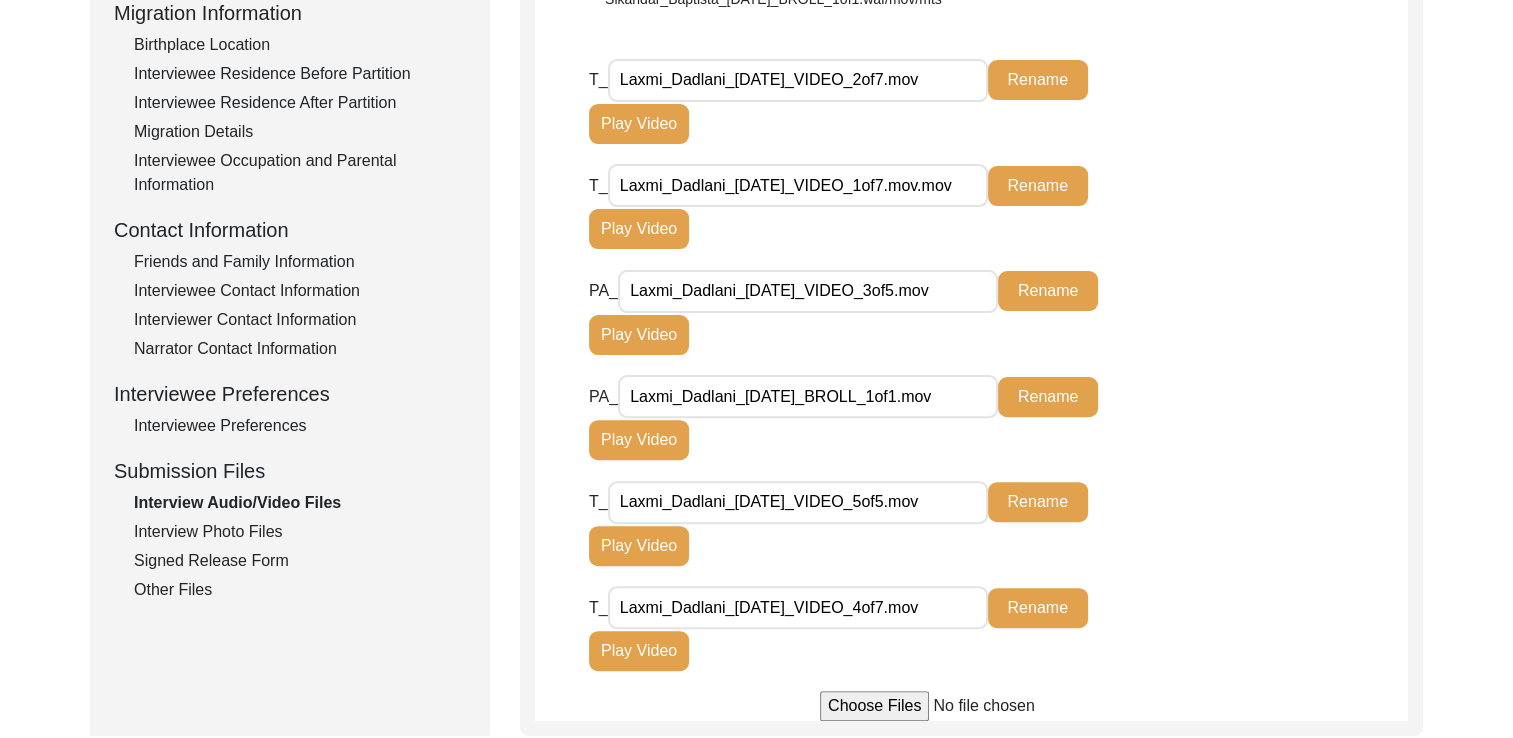 click on "Back to Dashboard  Interview ID:  PA13409  Interviewee:  [PERSON_NAME]   Submission Form   Interview Information   Interviewee Information   Interviewer Information   Narrator Information   Interview Date   Interview Location   Additional Interview Information   Interview Summary/Abstract   Migration Information   Birthplace Location   Interviewee Residence Before Partition   Interviewee Residence After Partition   Migration Details   Interviewee Occupation and Parental Information   Contact Information   Friends and Family Information   Interviewee Contact Information   Interviewer Contact Information   Narrator Contact Information   Interviewee Preferences   Interviewee Preferences   Submission Files   Interview Audio/Video Files   Interview Photo Files   Signed Release Form   Other Files   Interview Audio/Video Files  File Naming Convention: Video files:  Firstname_Middlename_Lastname_mm-dd-yyyy_VIDEO_#of#.file-extension  Sikandar_Baptista_[DATE]_VIDEO_1of2.mp4/mov/mts  Audio files: B-Roll: T_ Rename" 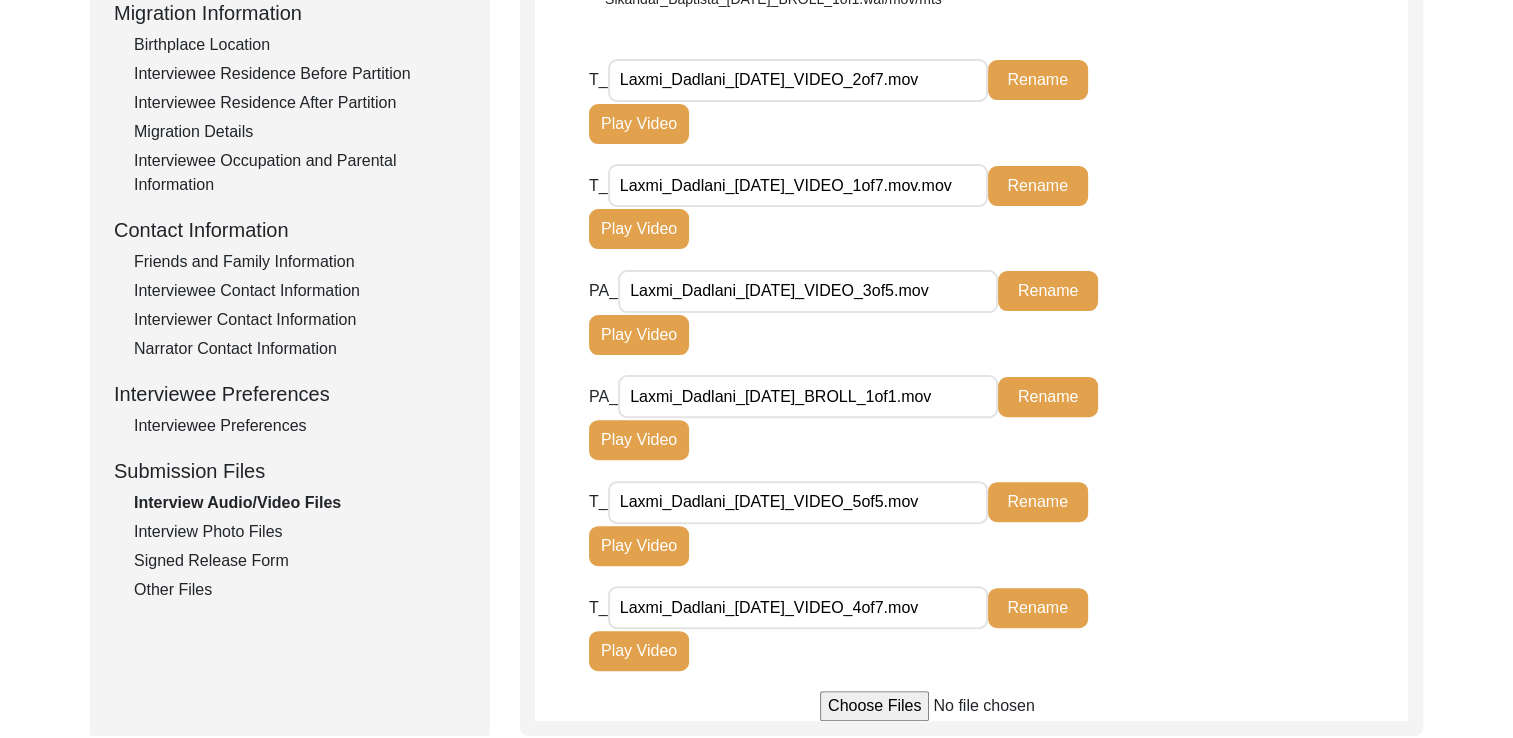 click on "Laxmi_Dadlani_[DATE]_VIDEO_1of7.mov.mov" at bounding box center (798, 185) 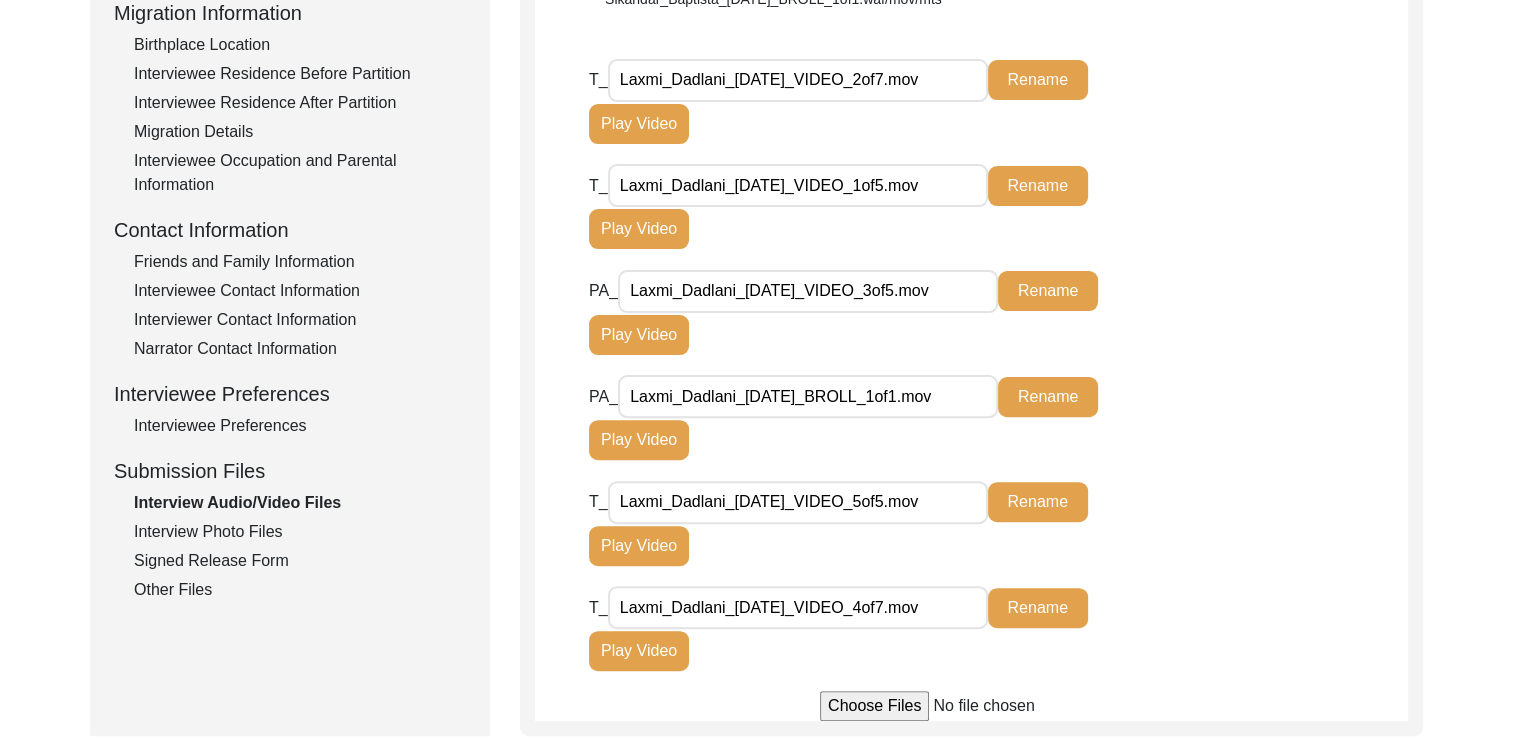 type on "Laxmi_Dadlani_[DATE]_VIDEO_1of5.mov" 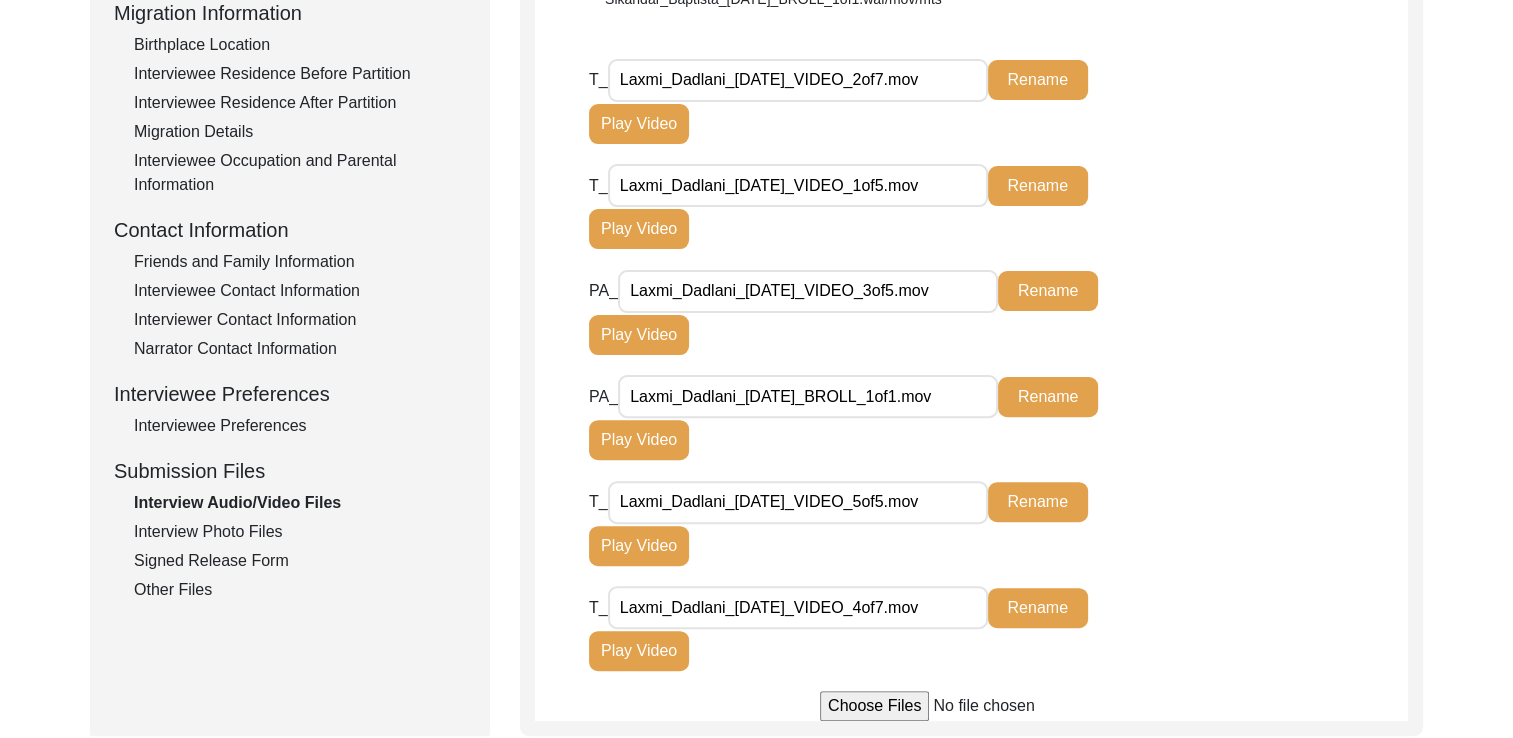 click on "PA_ Laxmi_Dadlani_[DATE]_VIDEO_3of5.mov Rename Play Video" 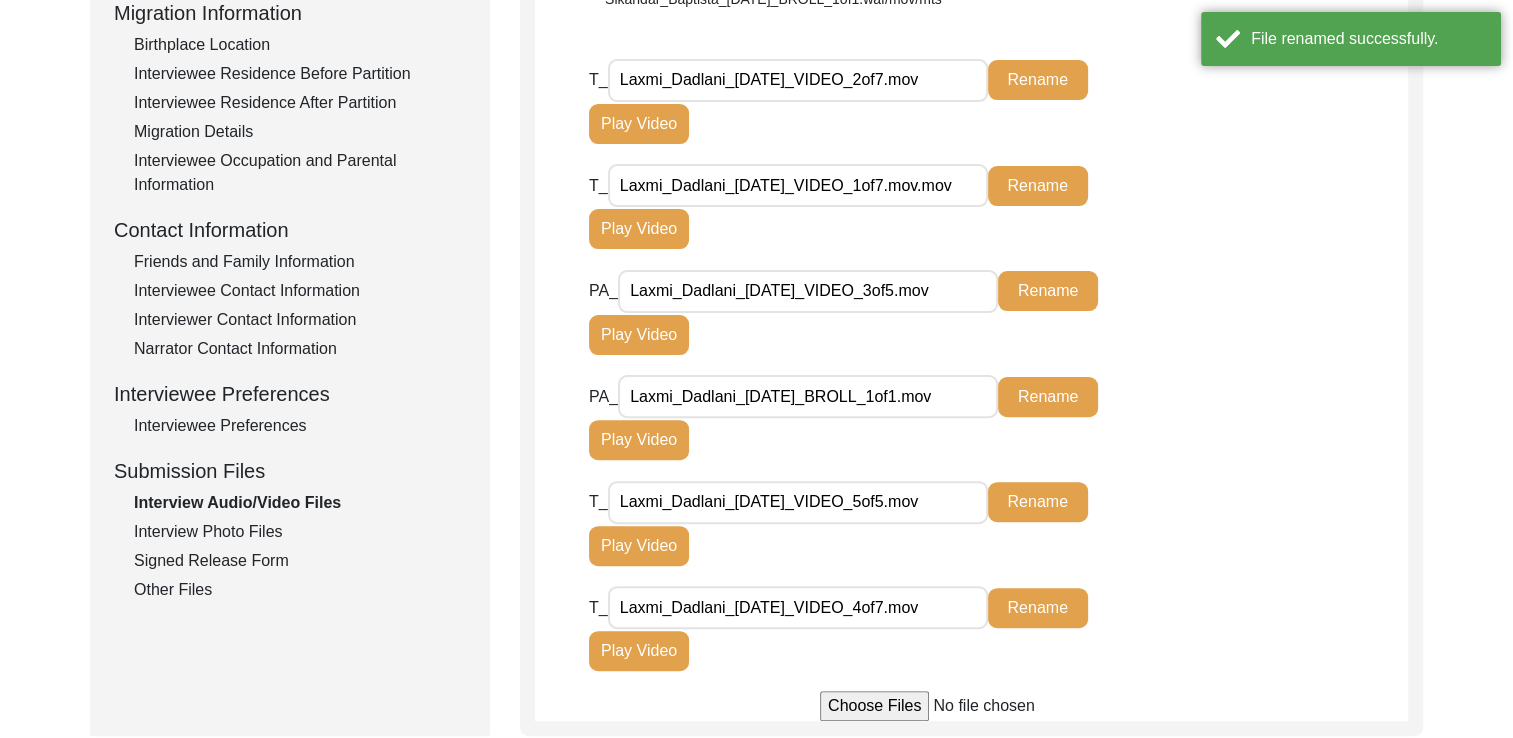 drag, startPoint x: 955, startPoint y: 183, endPoint x: 1033, endPoint y: 202, distance: 80.280754 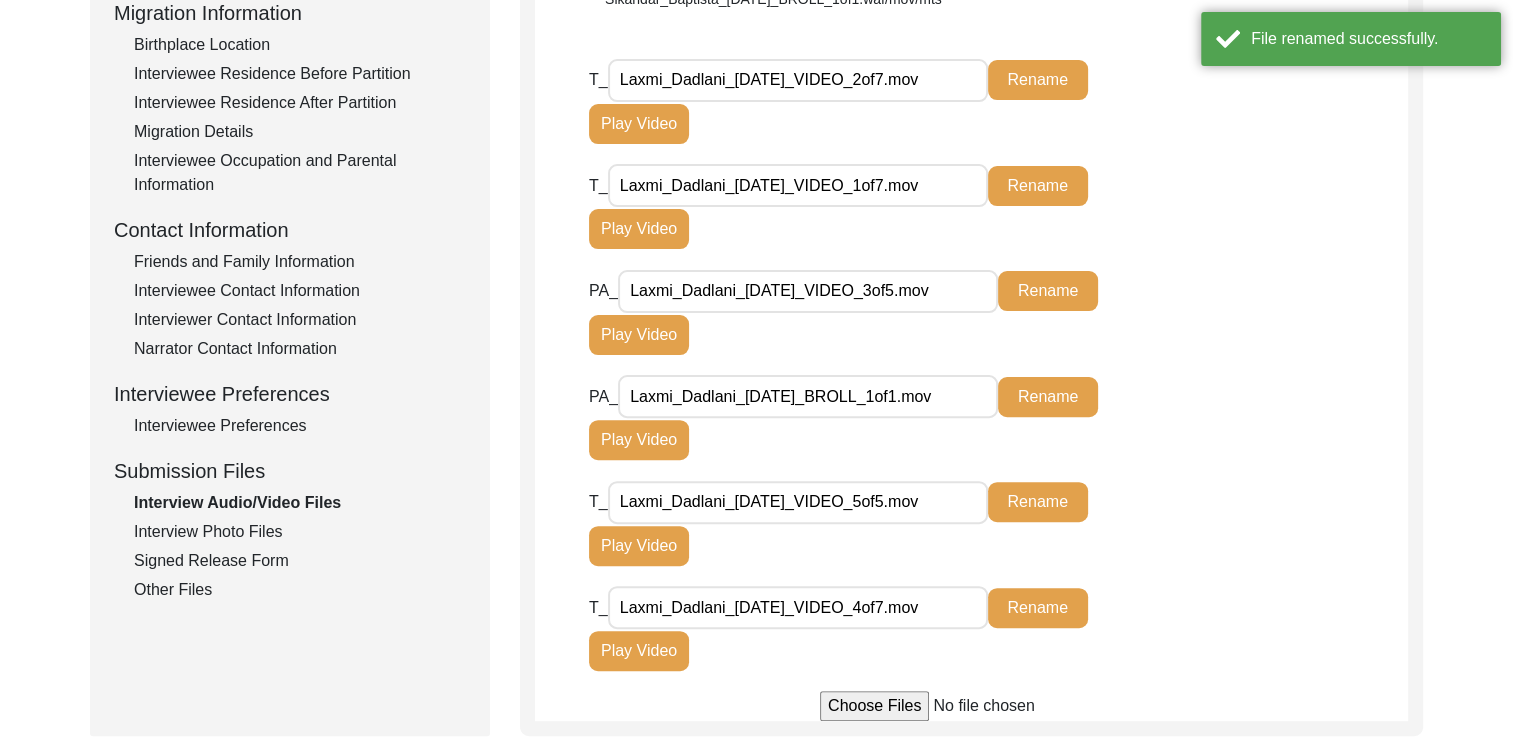 type on "Laxmi_Dadlani_[DATE]_VIDEO_1of7.mov" 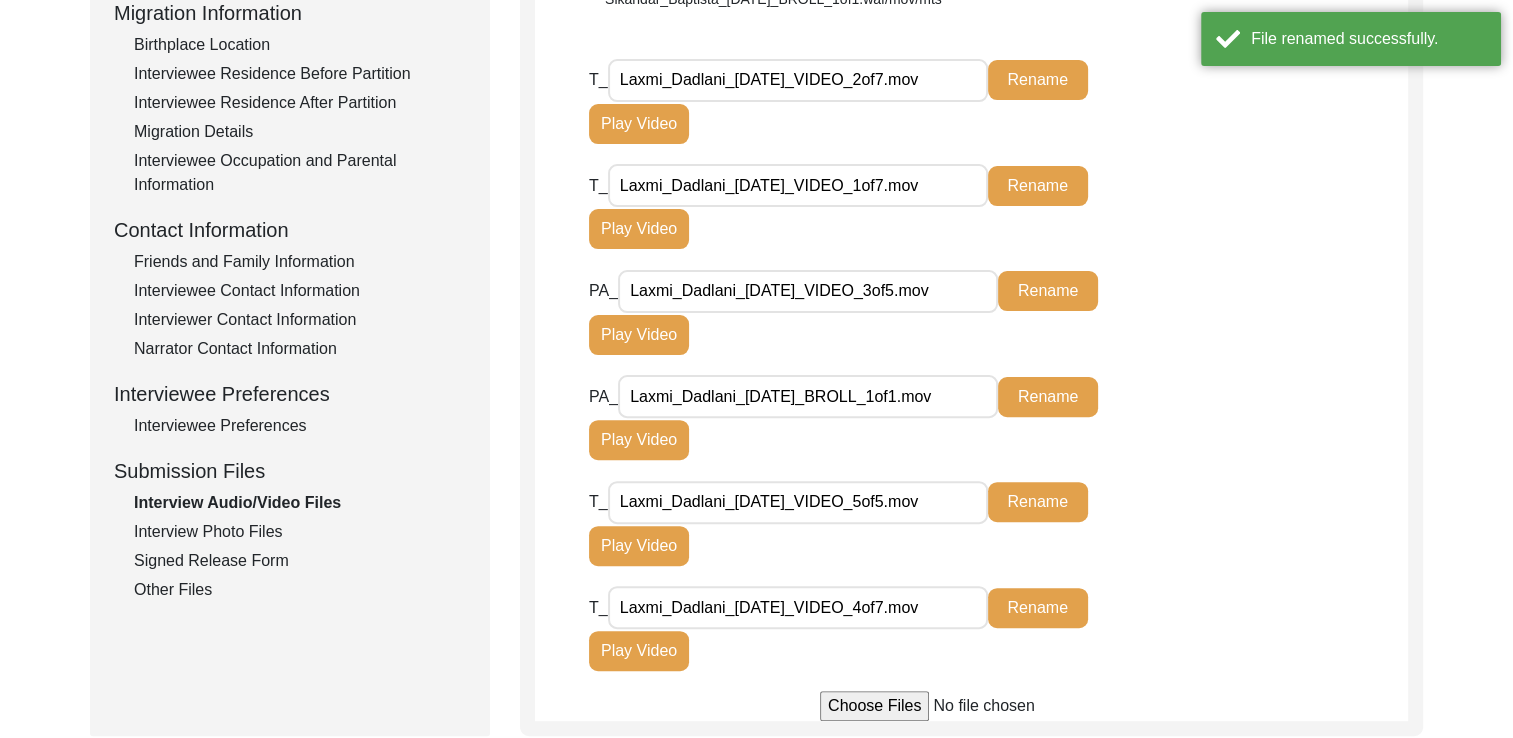 click on "Rename" 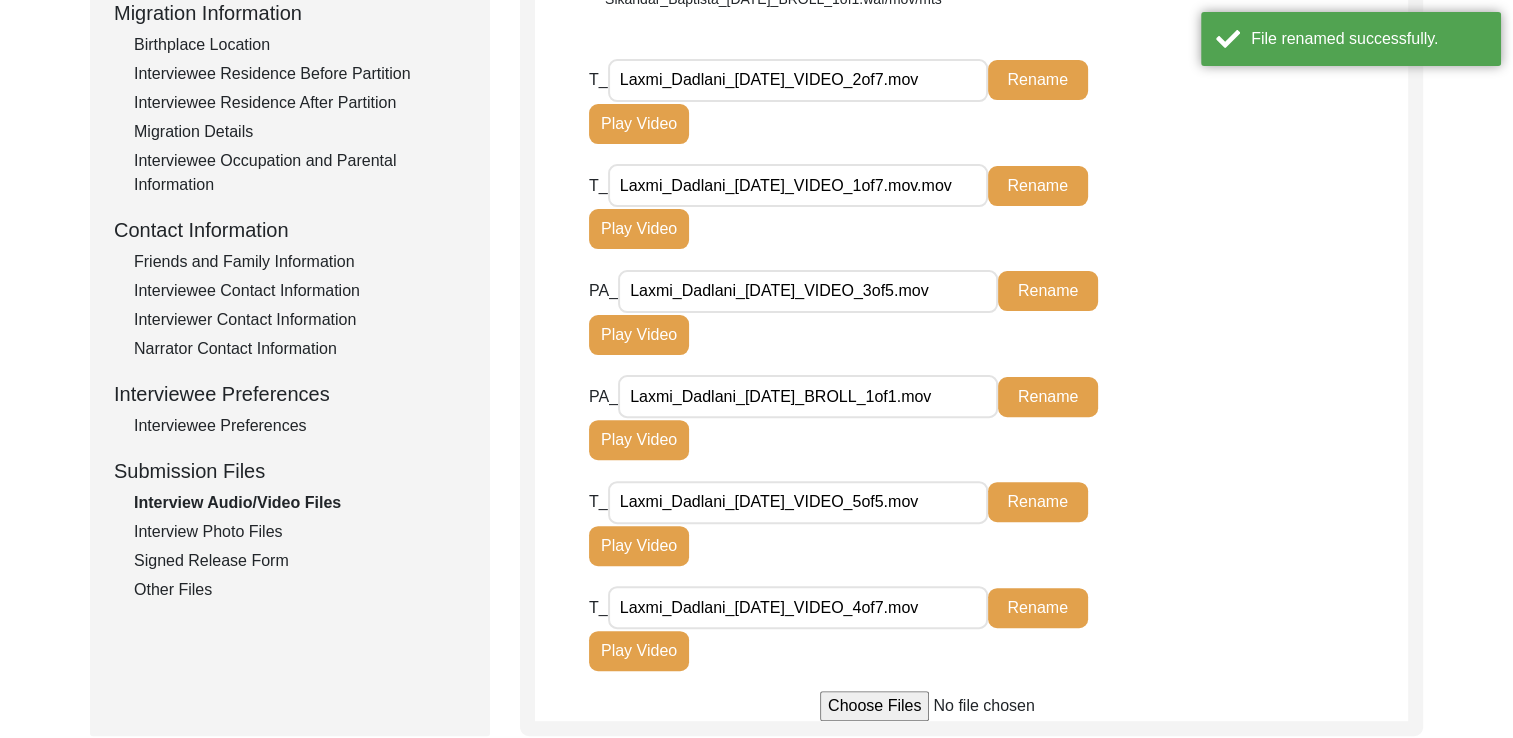 click on "Laxmi_Dadlani_[DATE]_VIDEO_1of7.mov.mov" at bounding box center (798, 185) 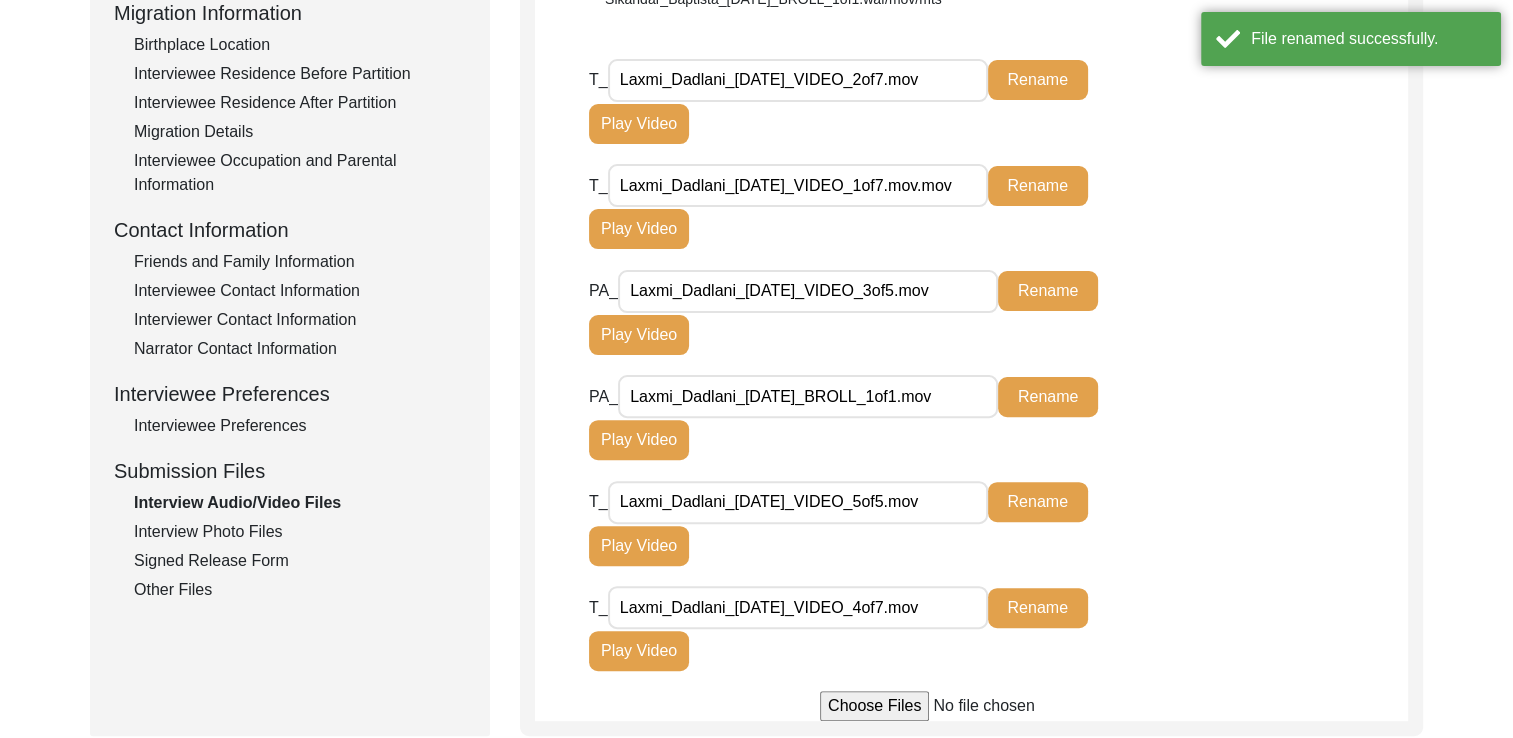 click on "Laxmi_Dadlani_[DATE]_VIDEO_1of7.mov.mov" at bounding box center [798, 185] 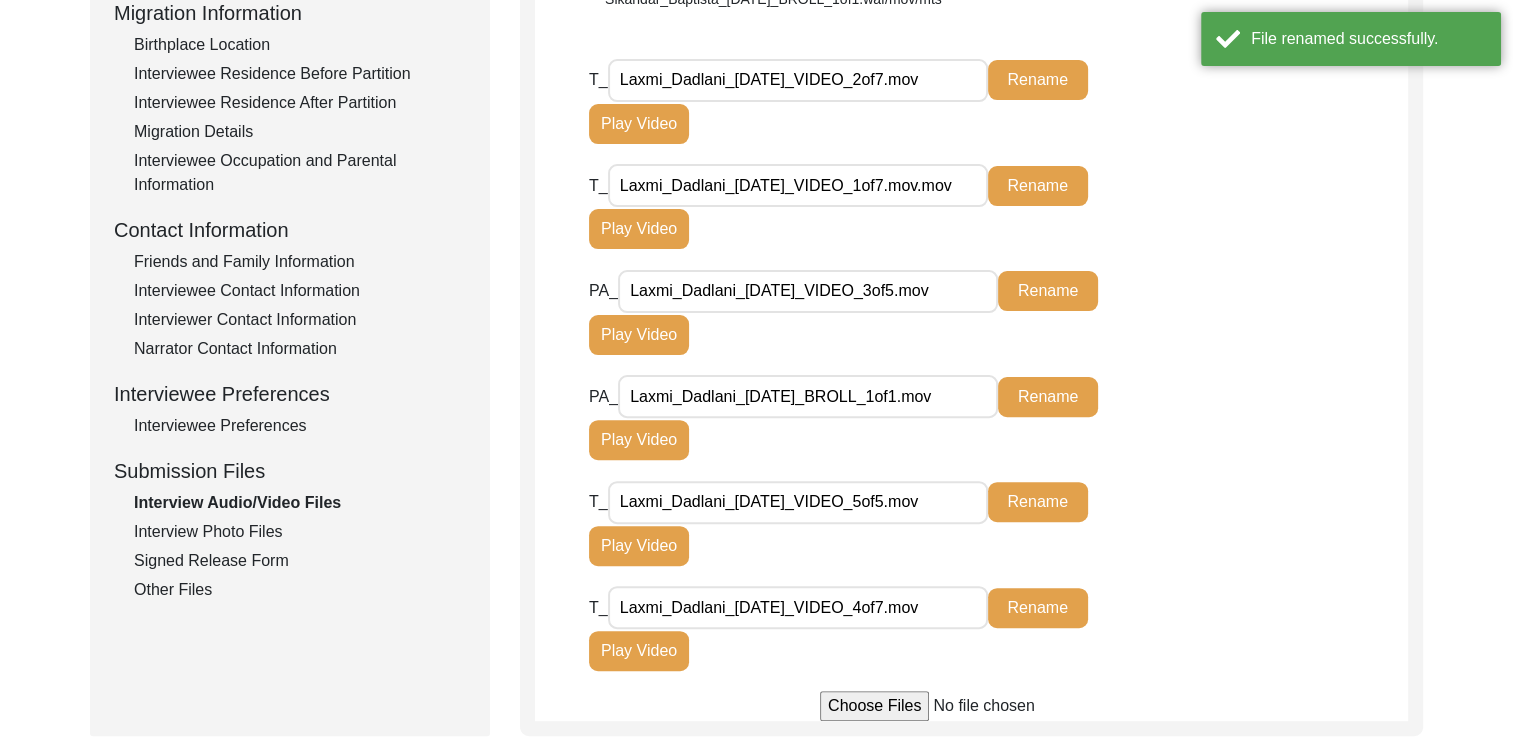 click on "T_ Laxmi_Dadlani_[DATE]_VIDEO_1of7.mov.mov Rename Play Video" 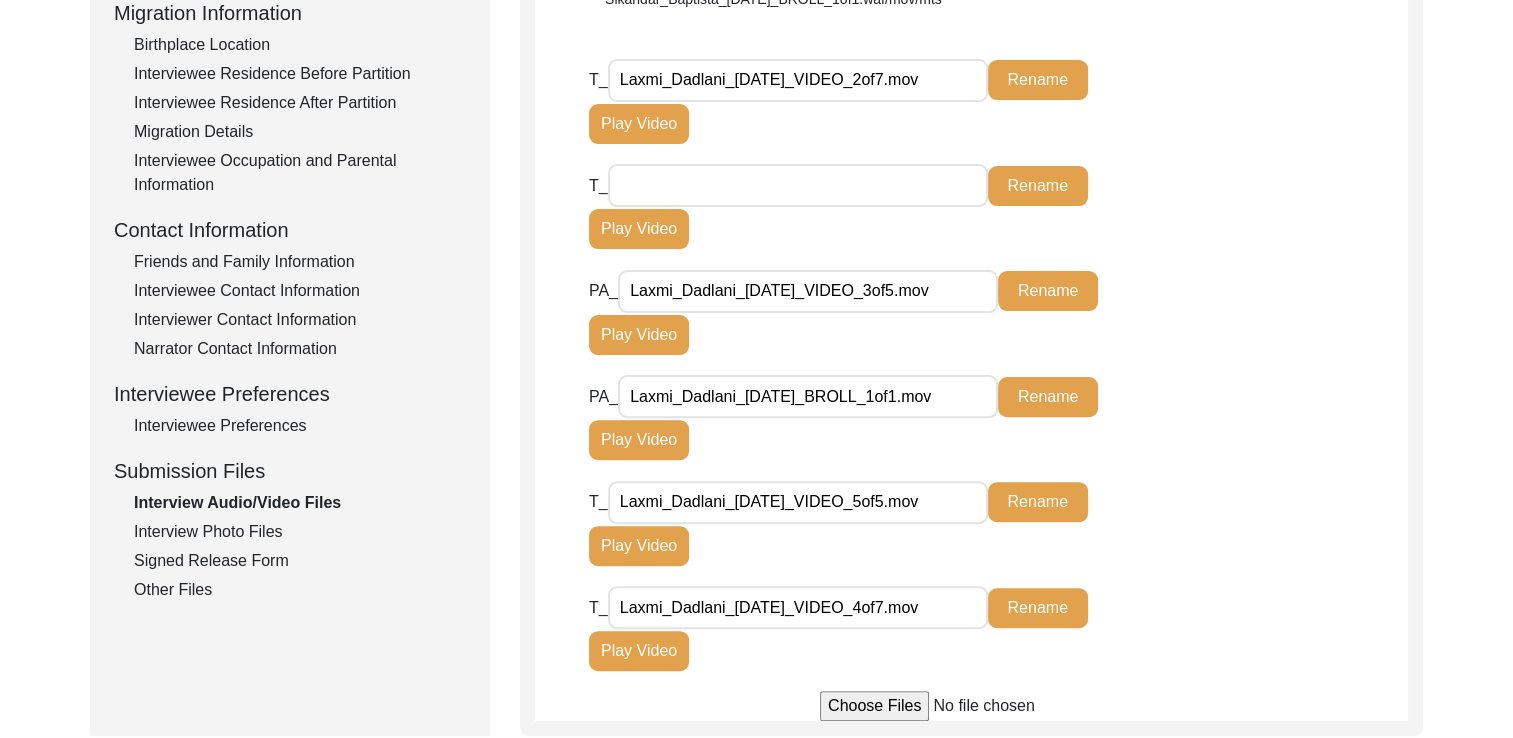 click on "PA_ Laxmi_Dadlani_[DATE]_VIDEO_3of5.mov Rename Play Video" 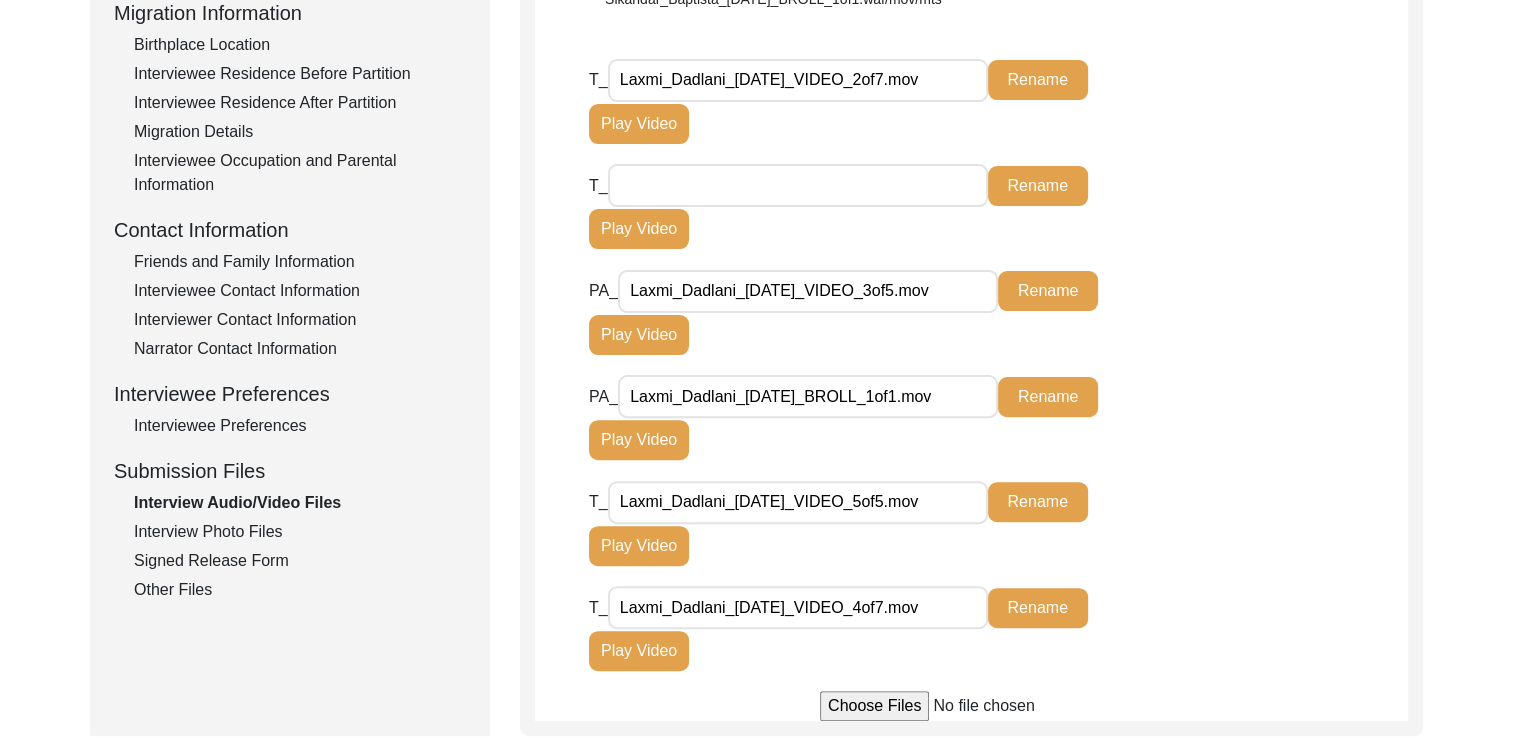 click at bounding box center (798, 185) 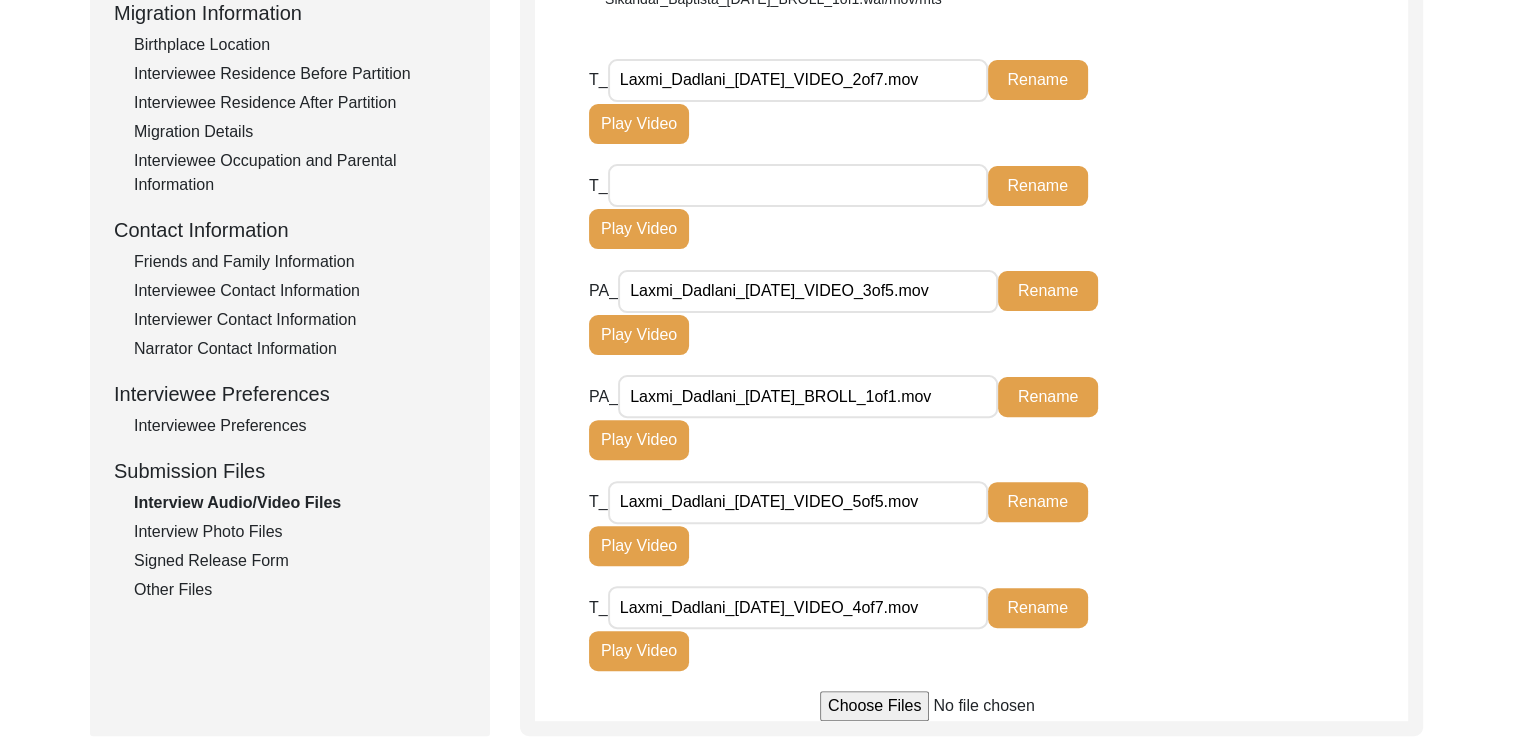 click on "PA_ Laxmi_Dadlani_[DATE]_BROLL_1of1.mov Rename Play Video" 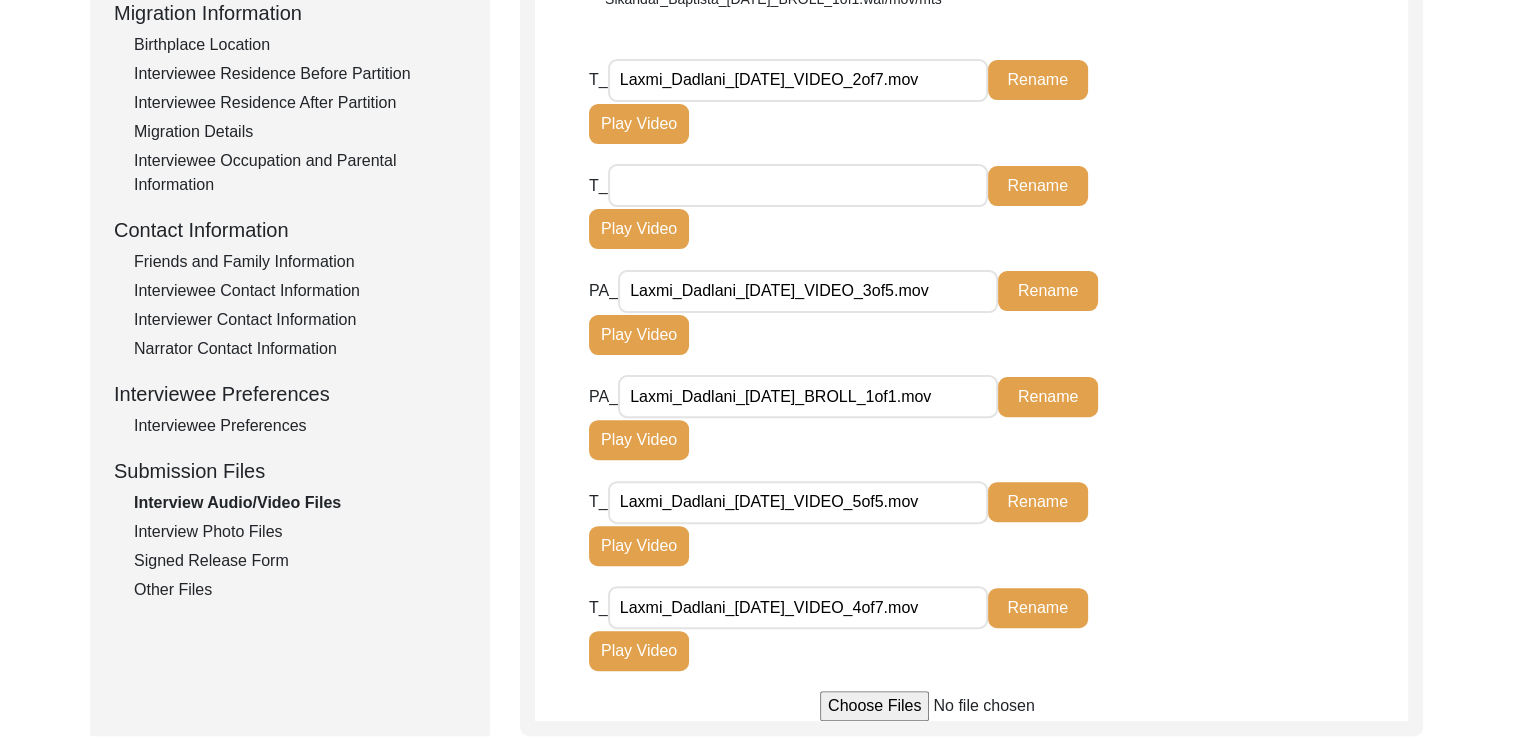 click at bounding box center (798, 185) 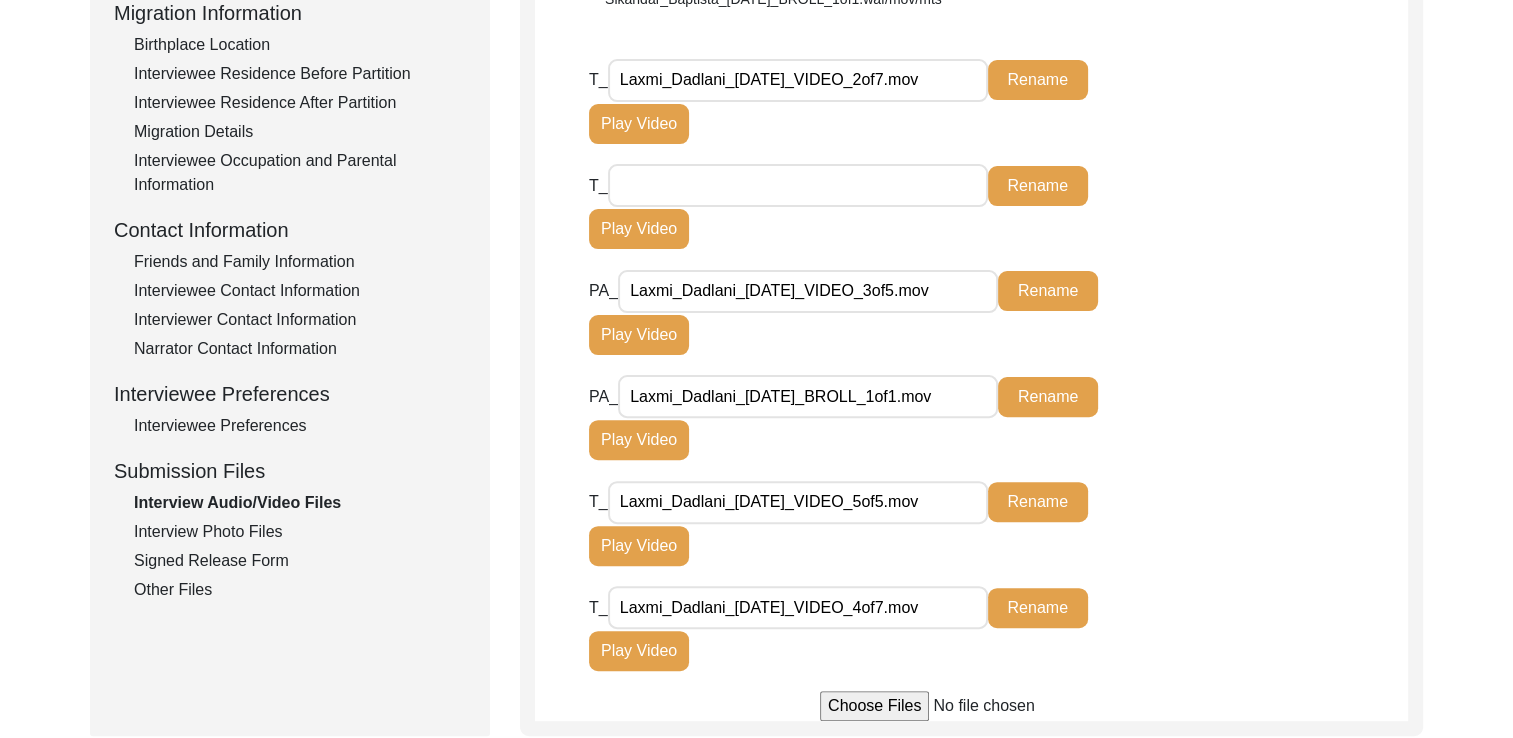 type on "Laxmi_Dadlani_[DATE]_VIDEO_1of5.mov" 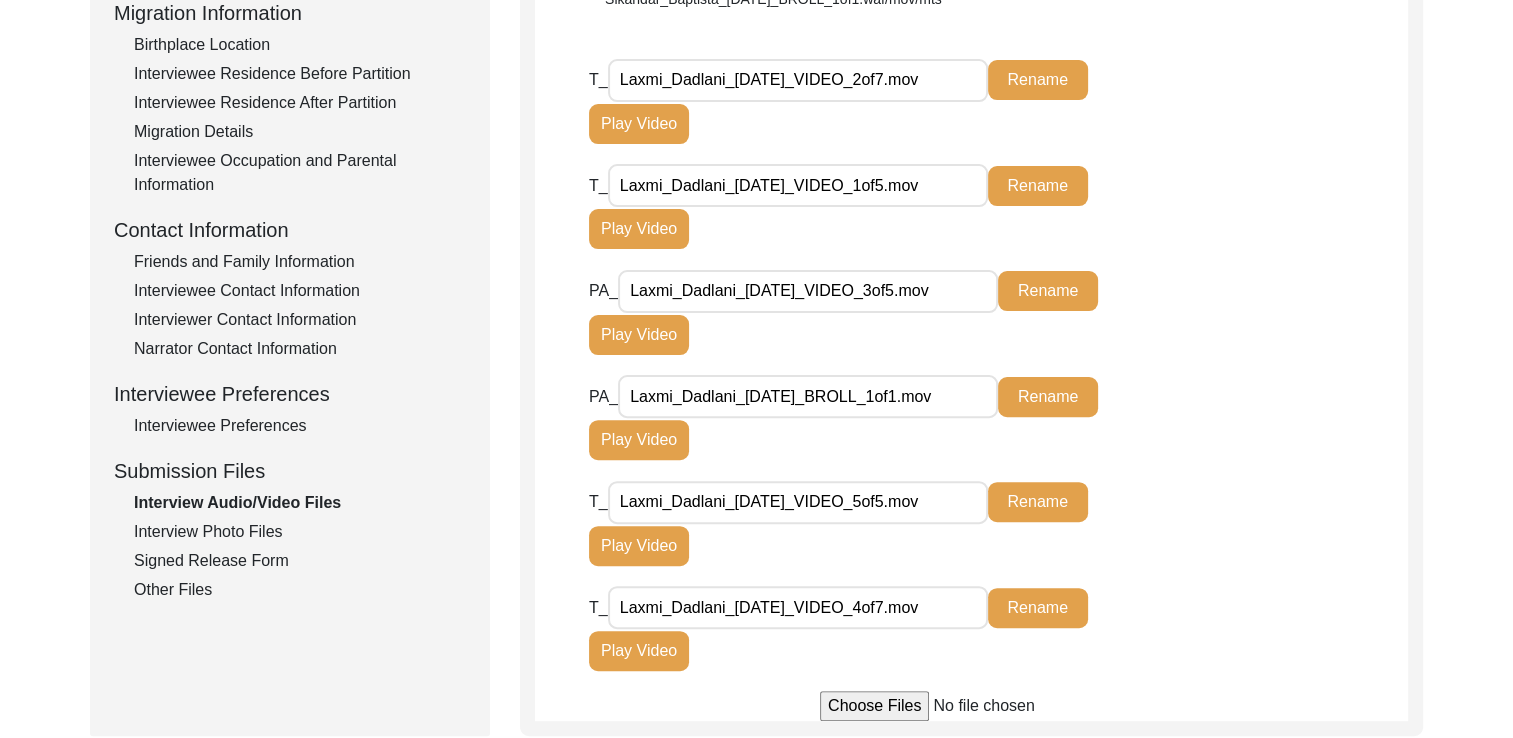 click on "Rename" 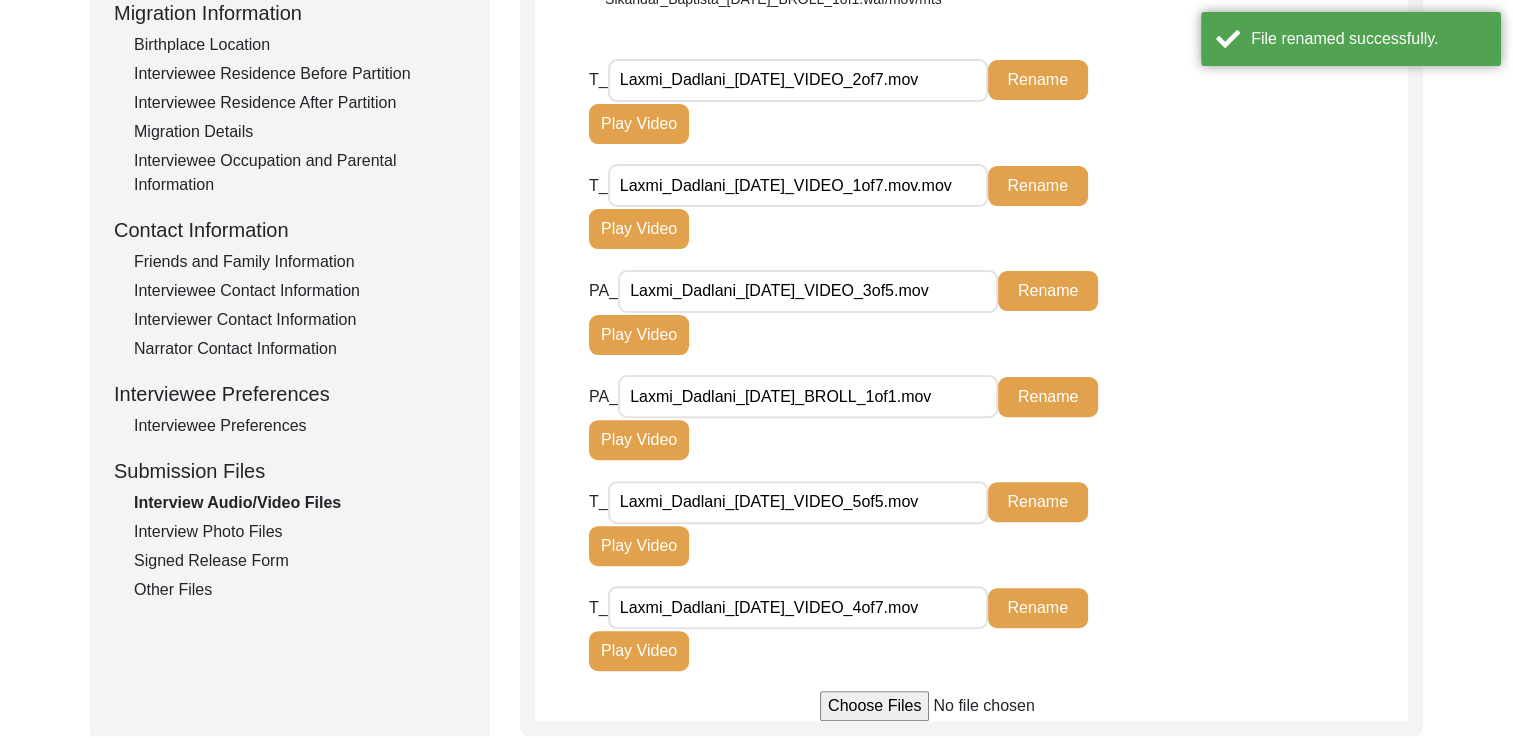 drag, startPoint x: 955, startPoint y: 184, endPoint x: 1053, endPoint y: 186, distance: 98.02041 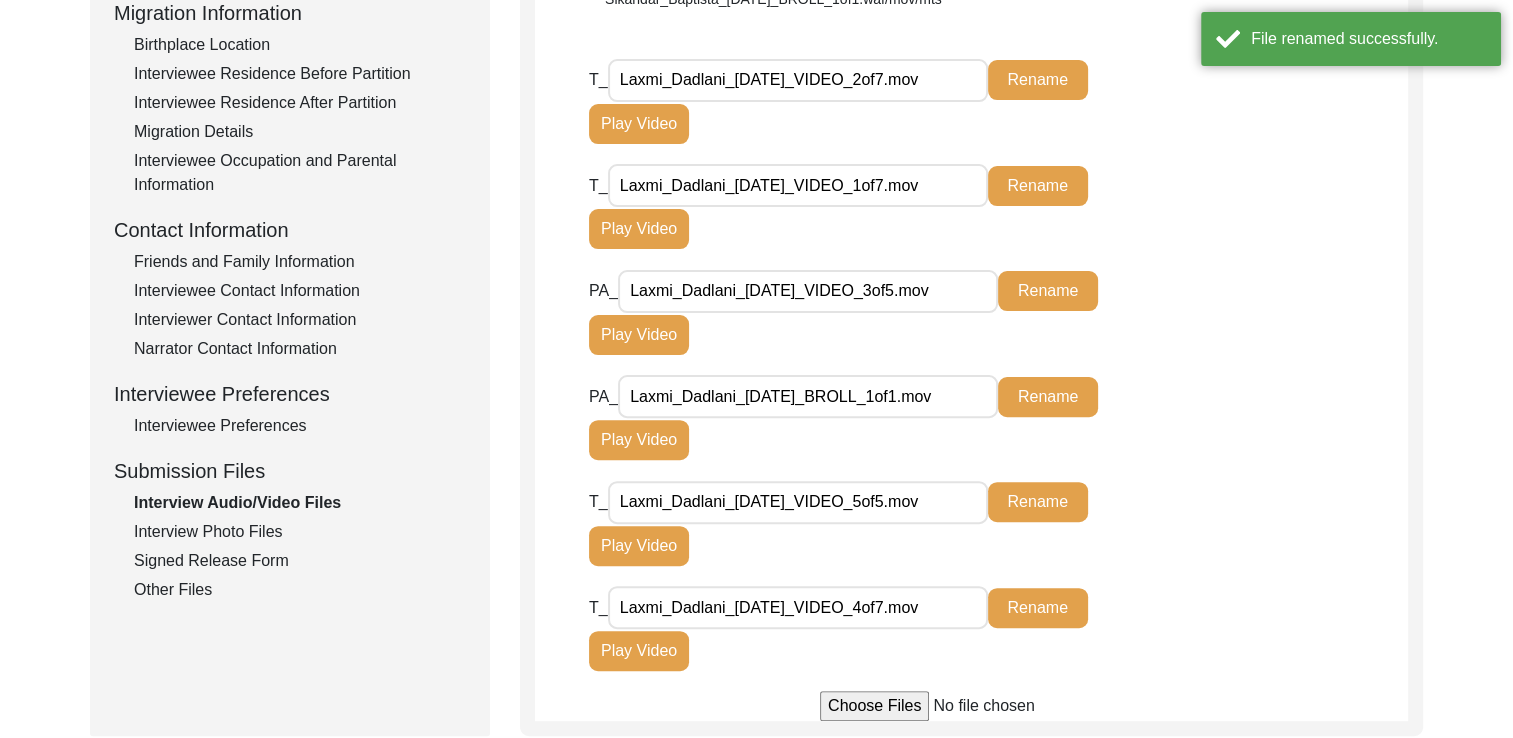 type on "Laxmi_Dadlani_[DATE]_VIDEO_1of7.mov" 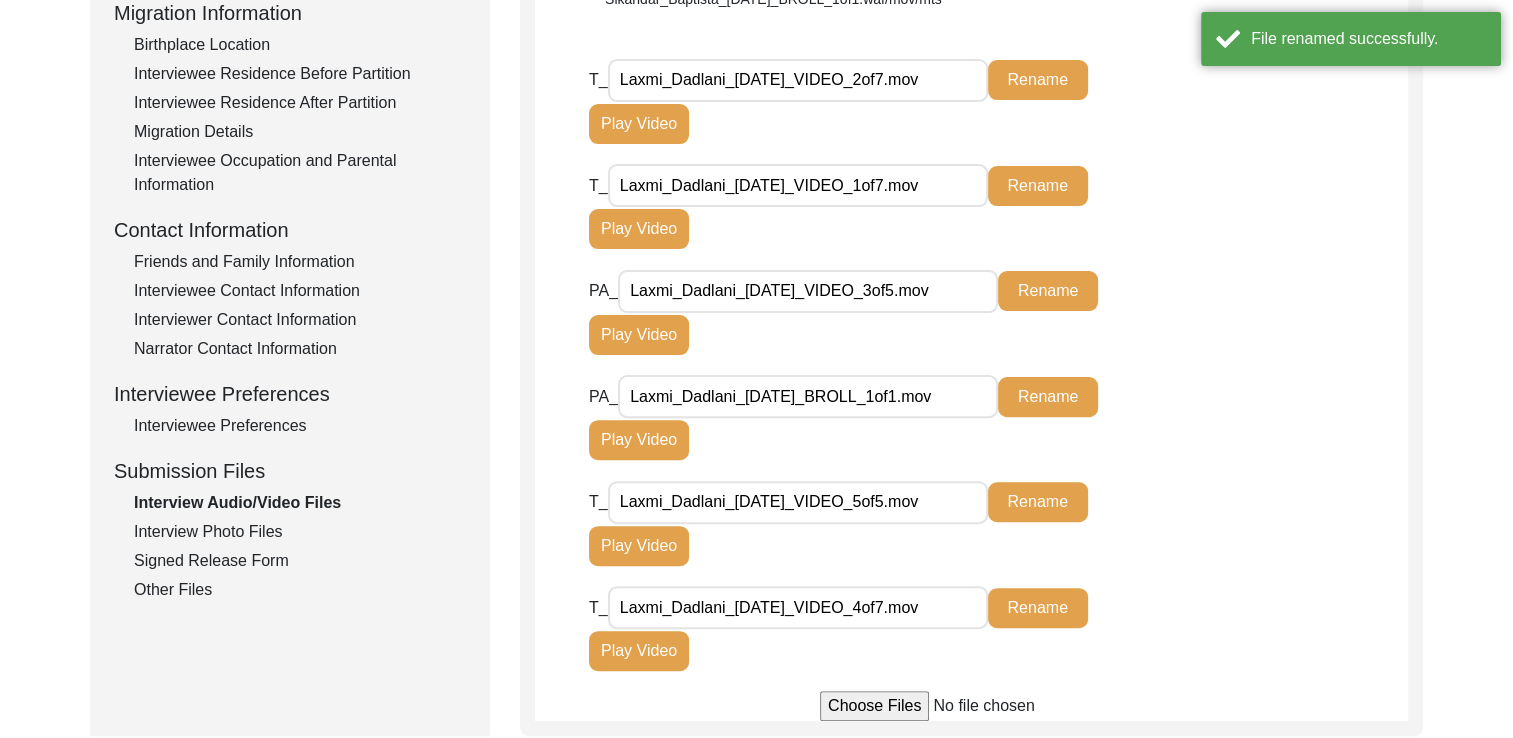click on "Rename" 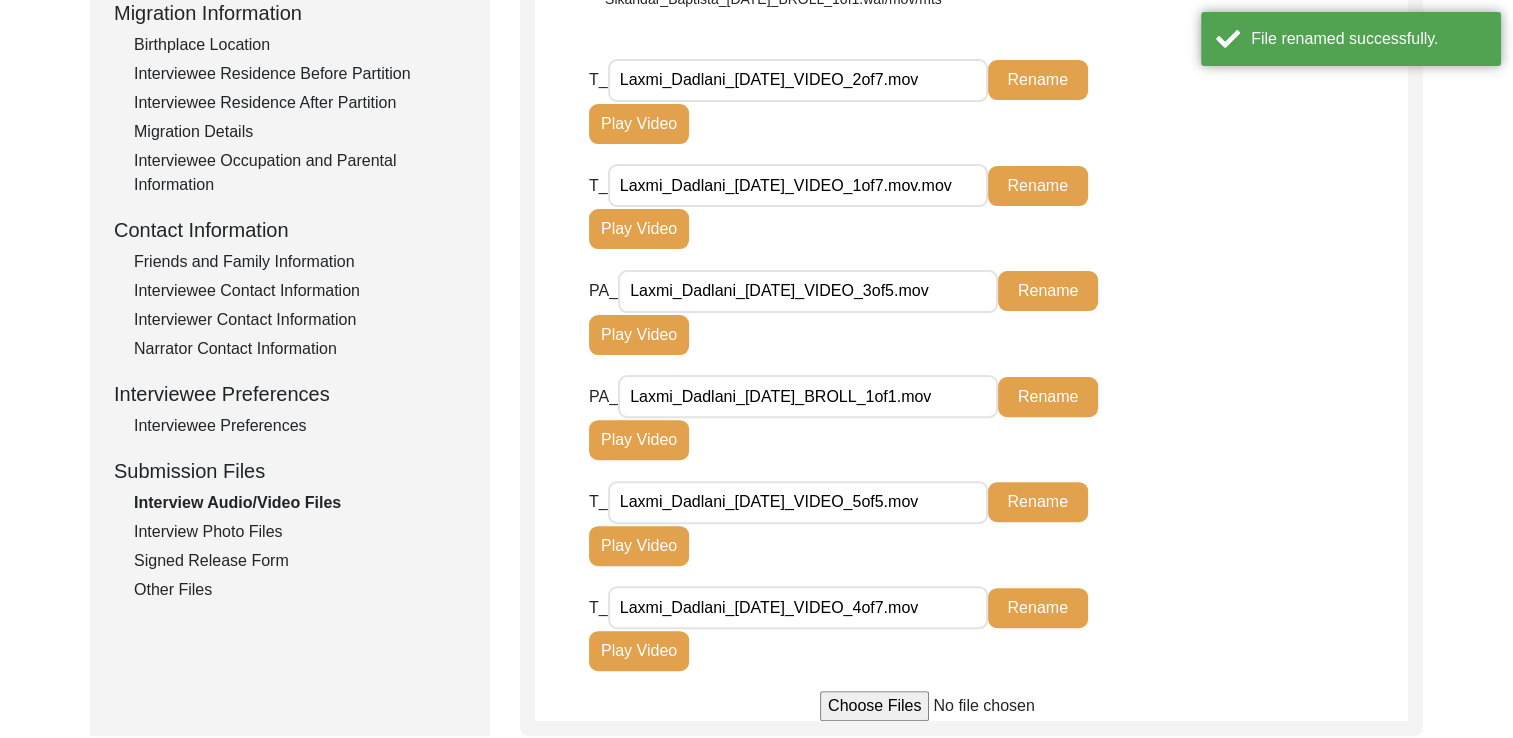 drag, startPoint x: 952, startPoint y: 176, endPoint x: 1047, endPoint y: 210, distance: 100.90094 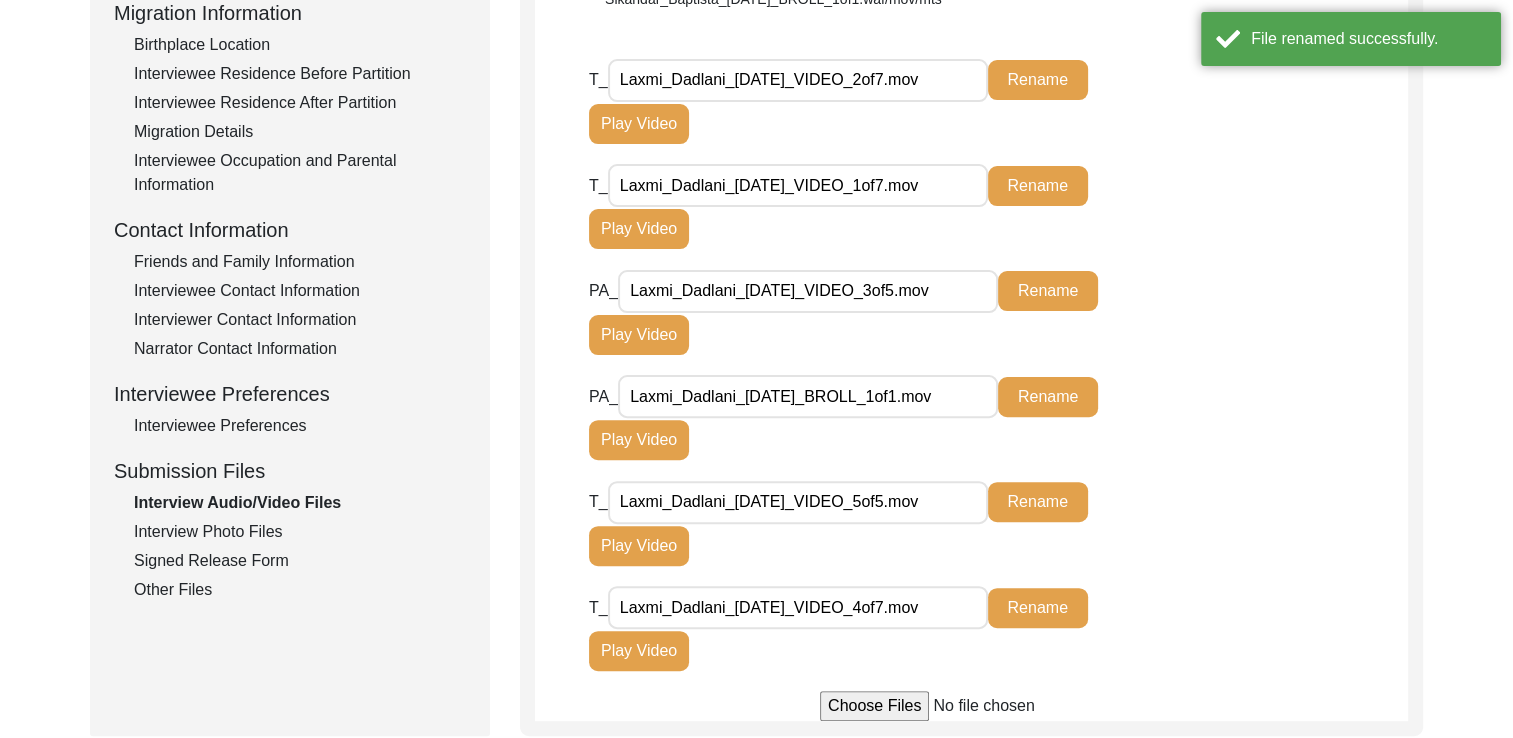 type on "Laxmi_Dadlani_[DATE]_VIDEO_1of7.mov" 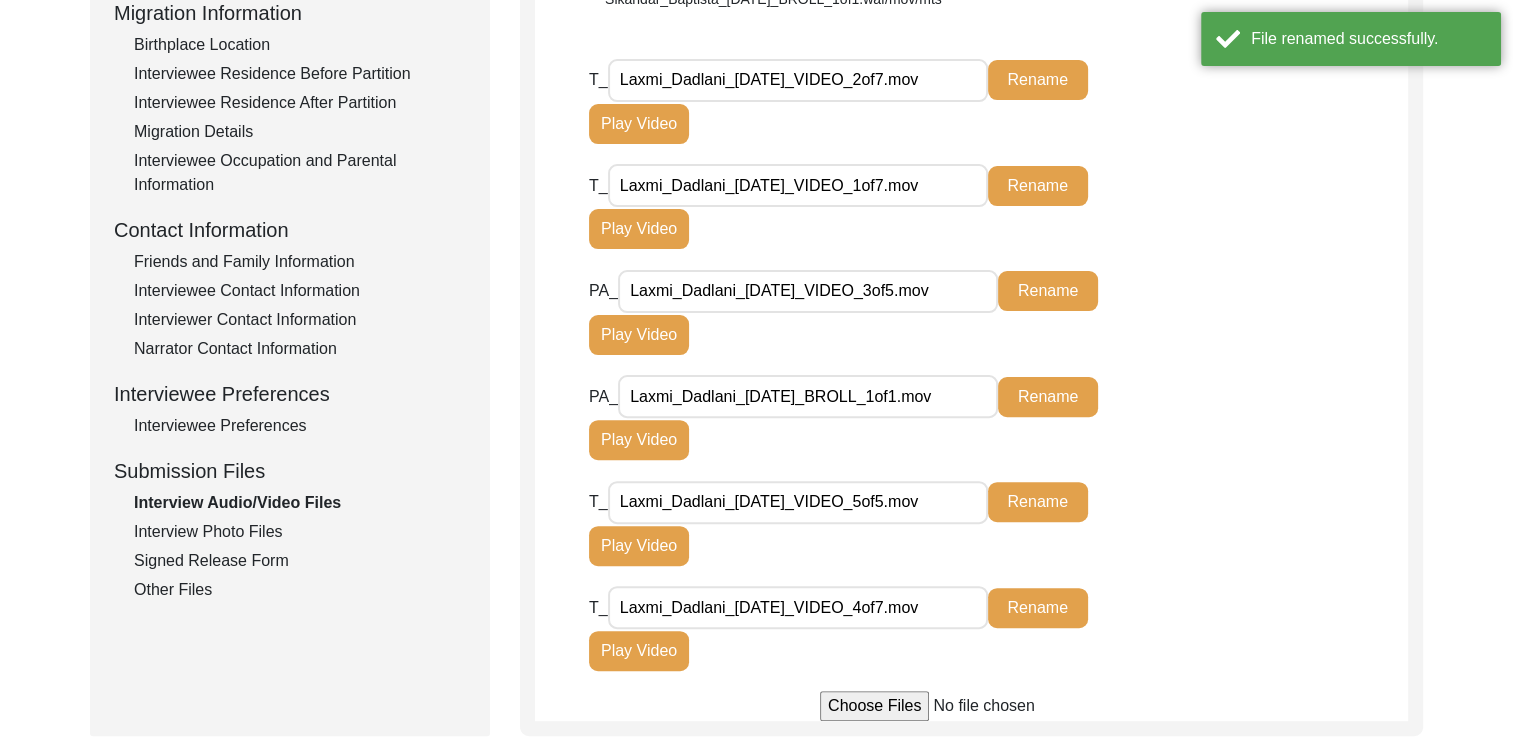 click on "Rename" 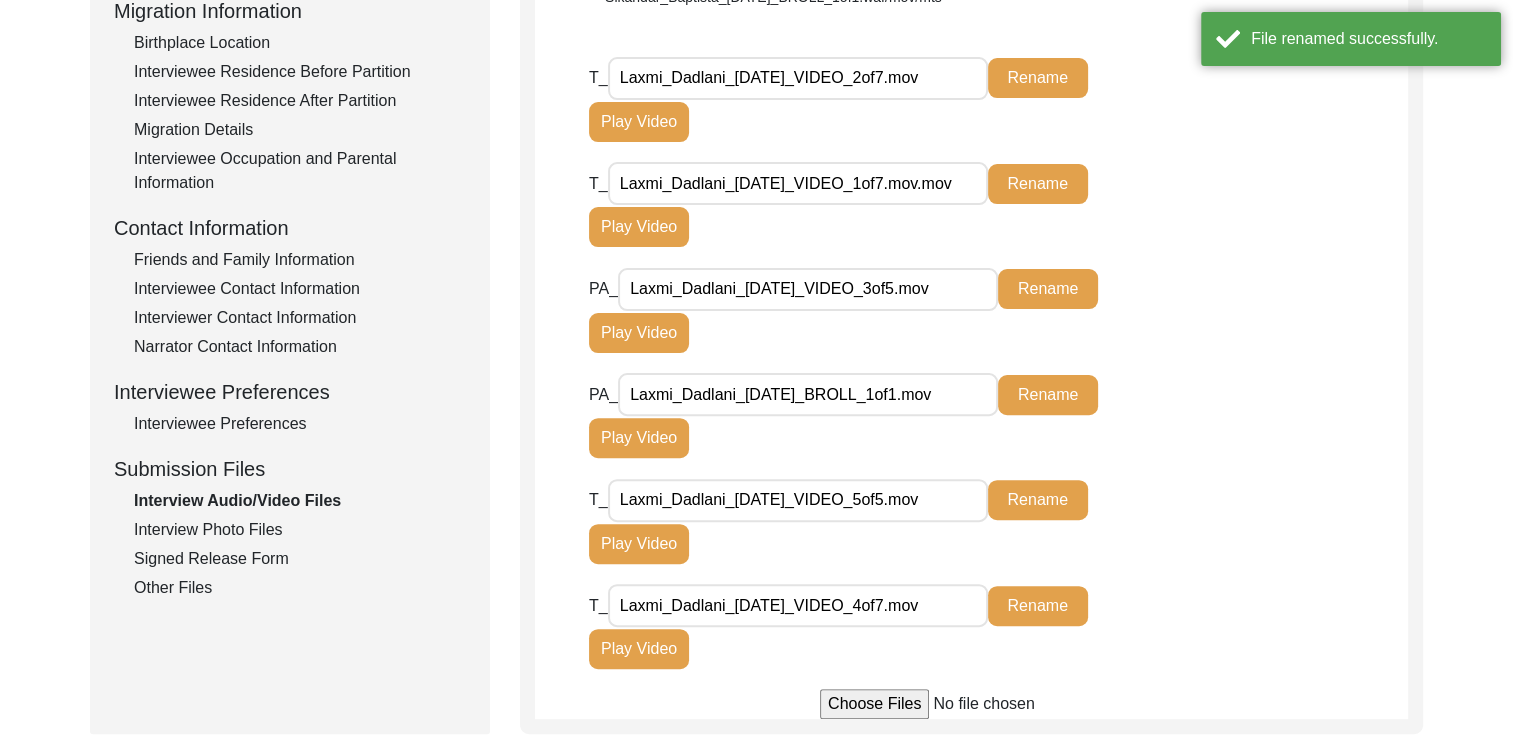 scroll, scrollTop: 542, scrollLeft: 0, axis: vertical 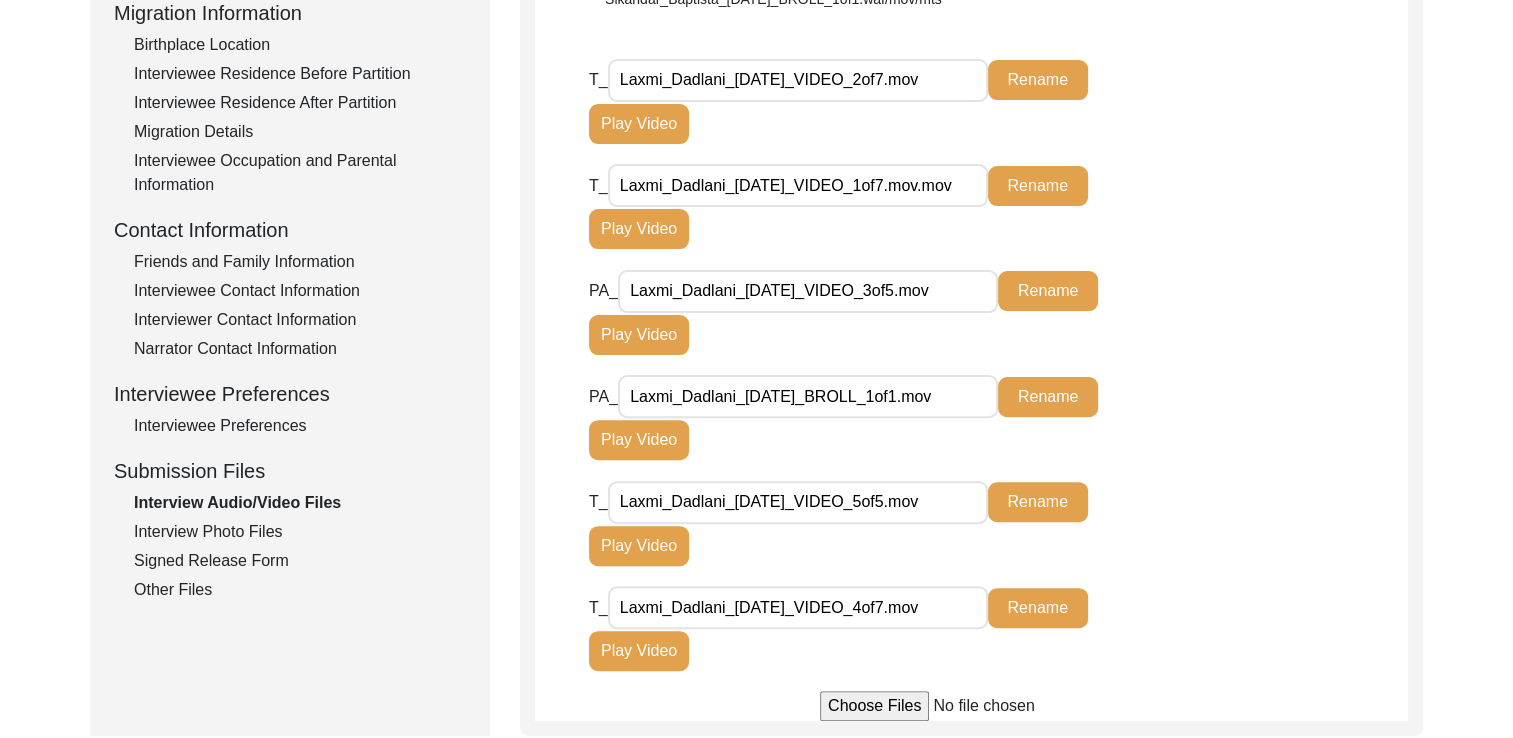 click on "Laxmi_Dadlani_[DATE]_VIDEO_2of7.mov" at bounding box center (798, 80) 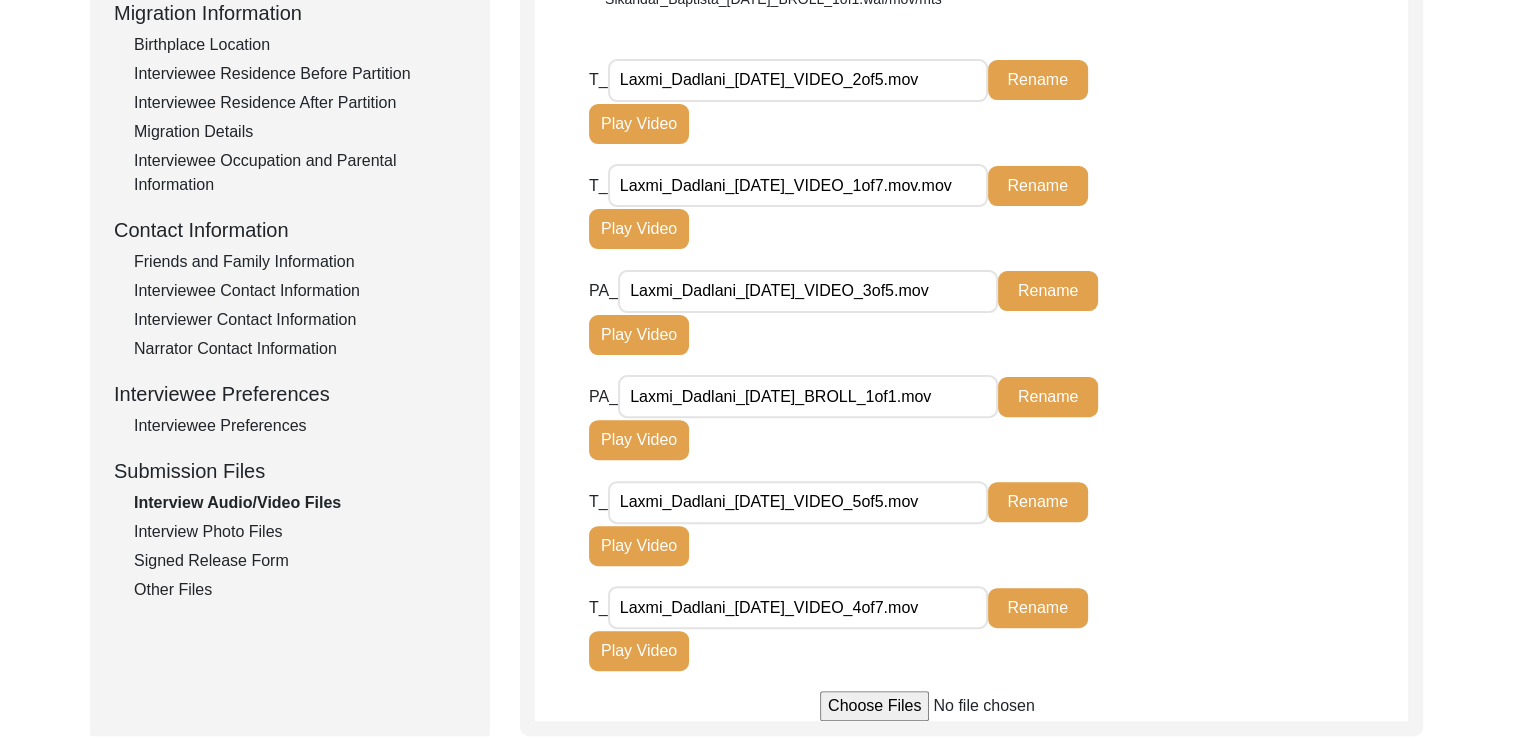 type on "Laxmi_Dadlani_[DATE]_VIDEO_2of5.mov" 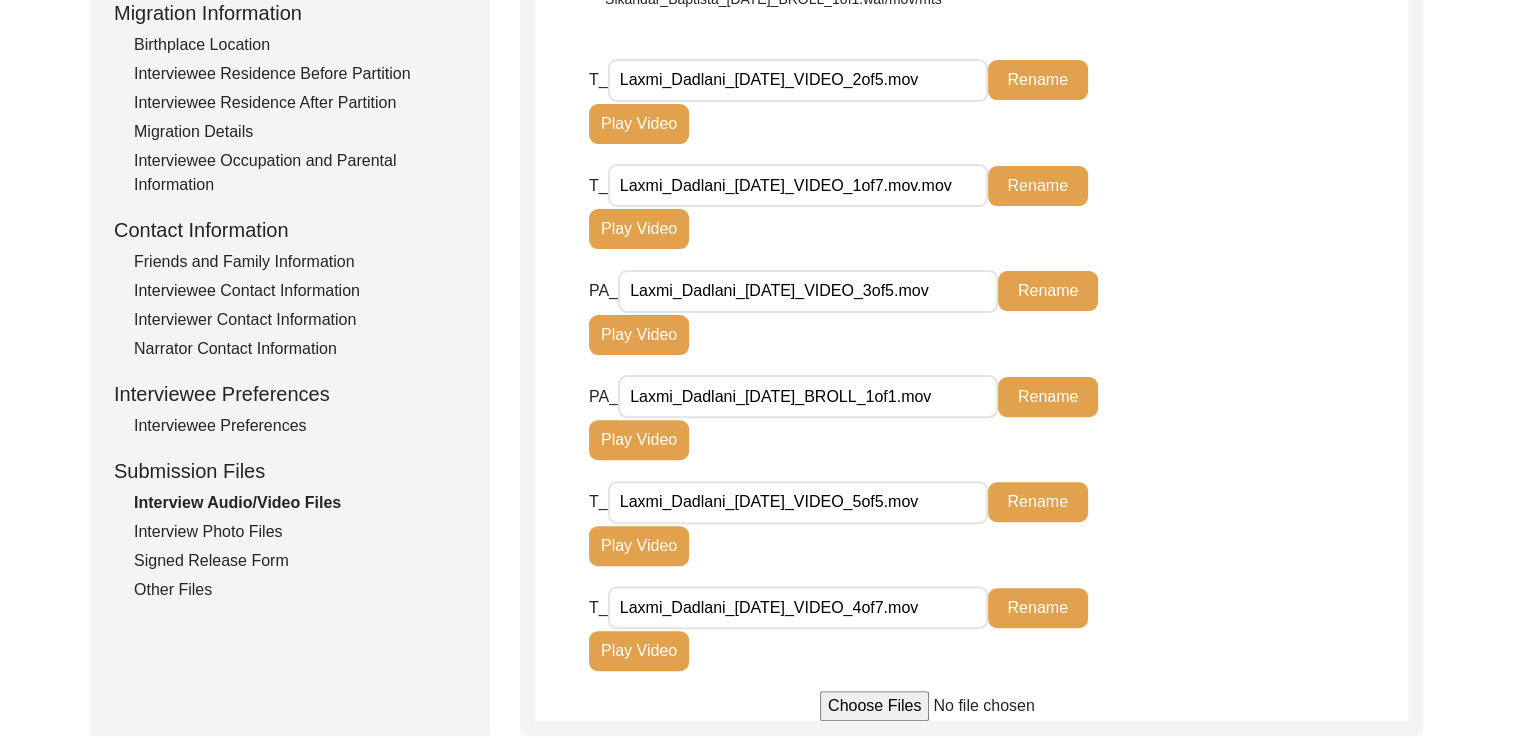 click on "PA_ Laxmi_Dadlani_[DATE]_BROLL_1of1.mov Rename Play Video" 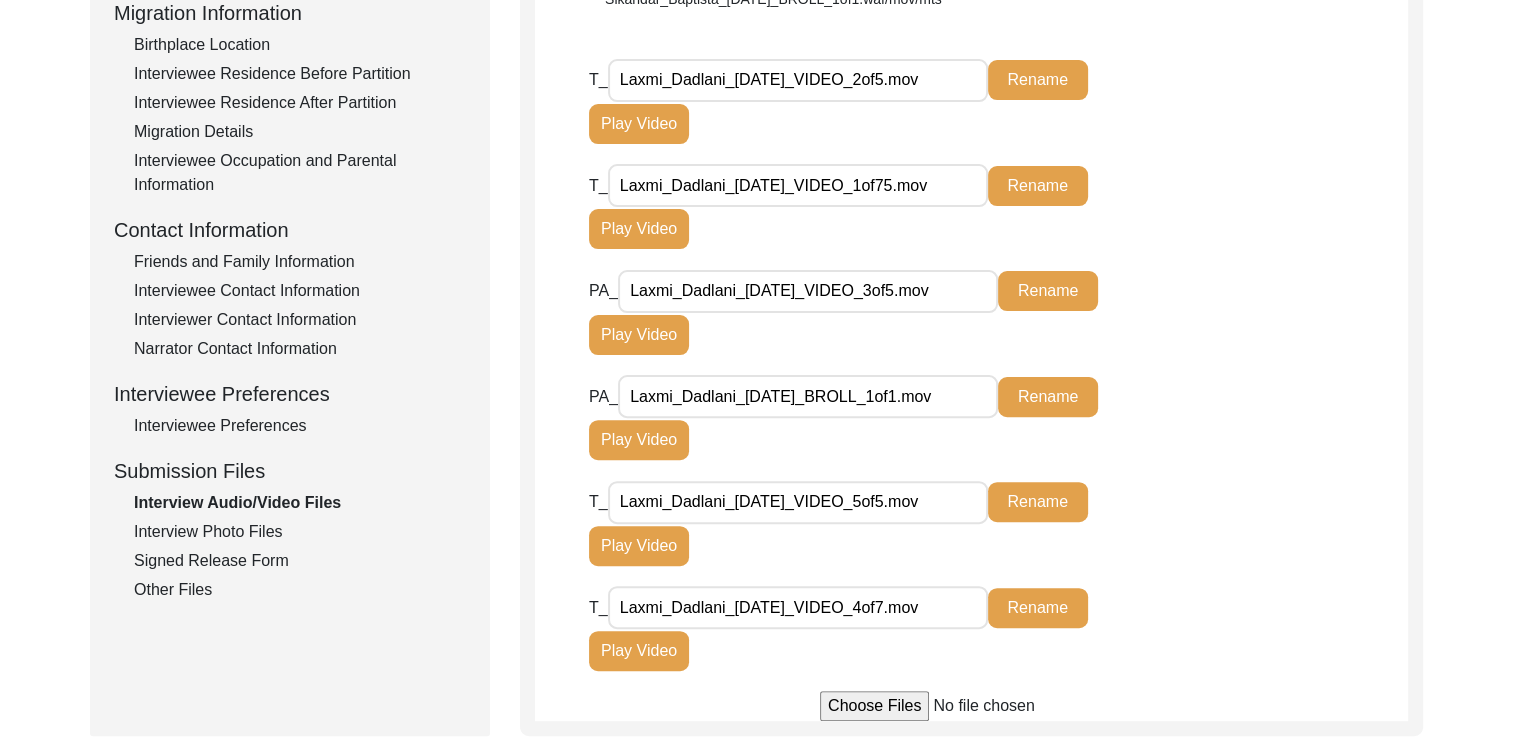 click on "Laxmi_Dadlani_[DATE]_VIDEO_1of75.mov" at bounding box center (798, 185) 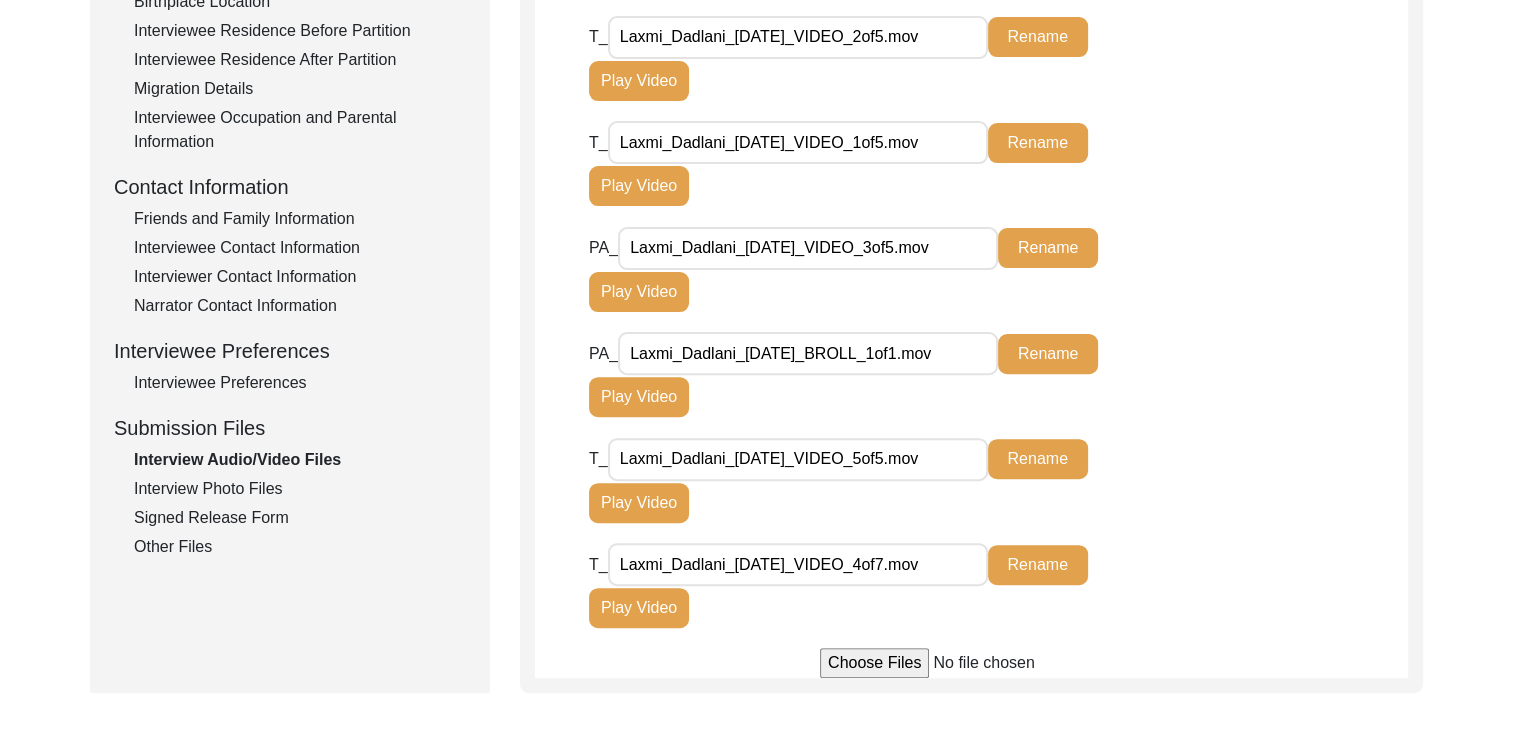 scroll, scrollTop: 586, scrollLeft: 0, axis: vertical 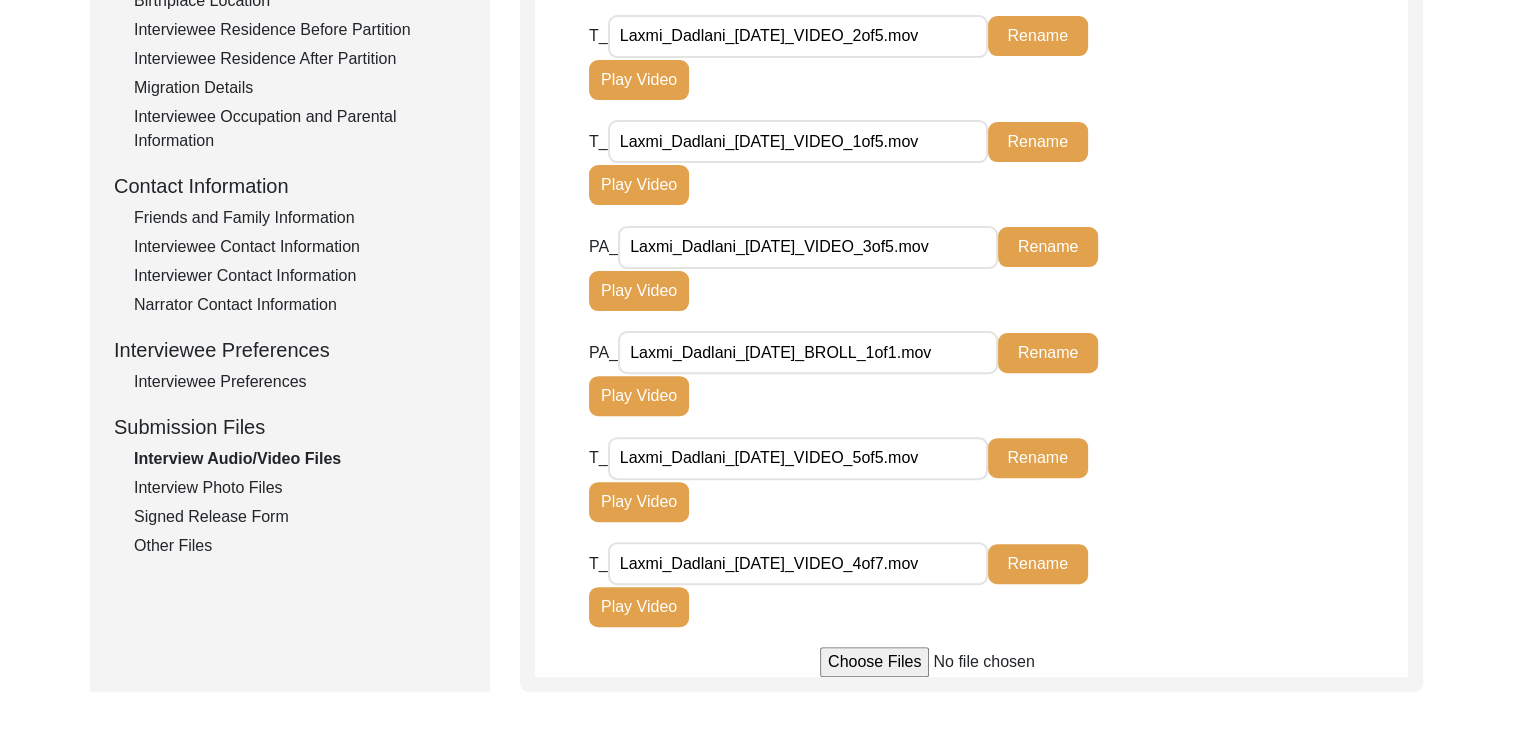 type on "Laxmi_Dadlani_[DATE]_VIDEO_1of5.mov" 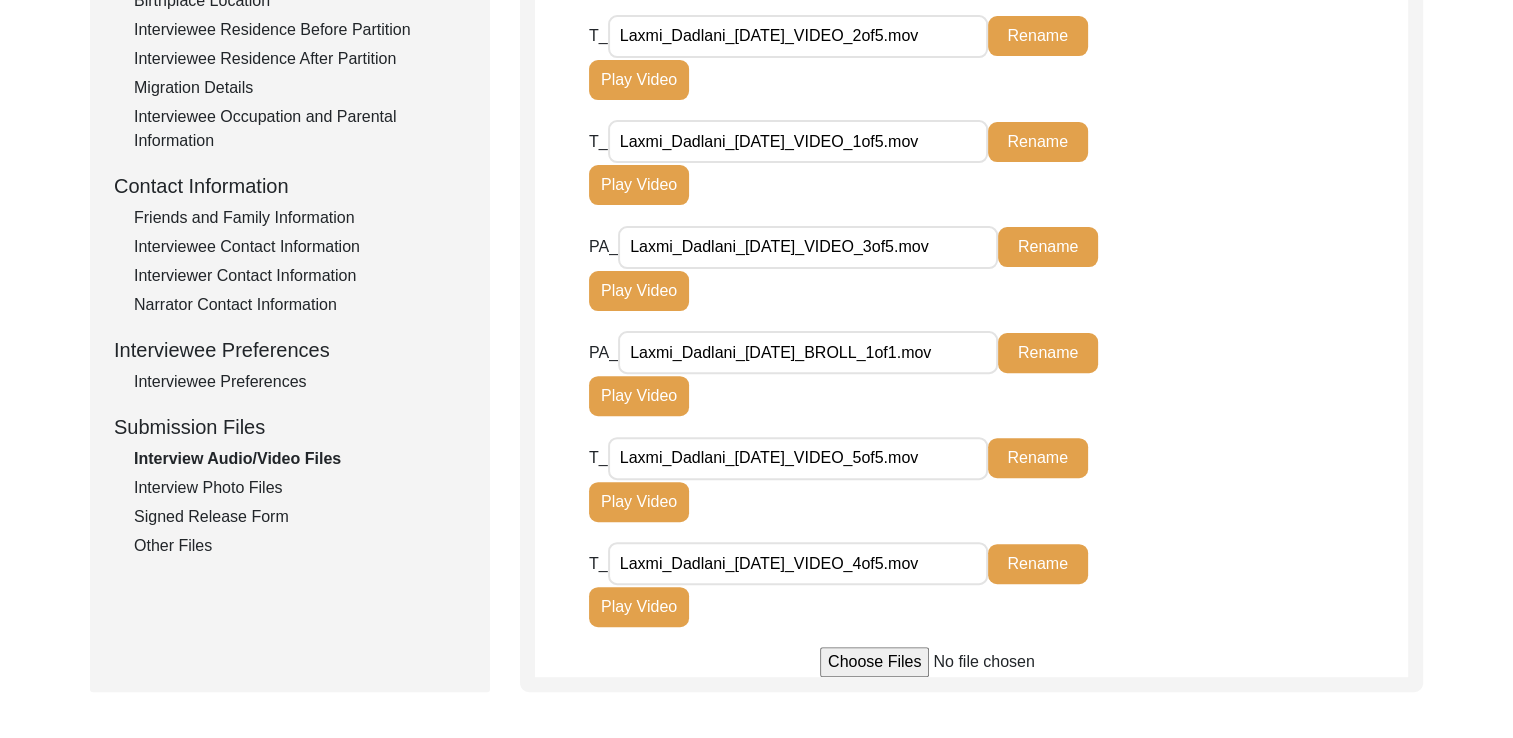 type on "Laxmi_Dadlani_[DATE]_VIDEO_4of5.mov" 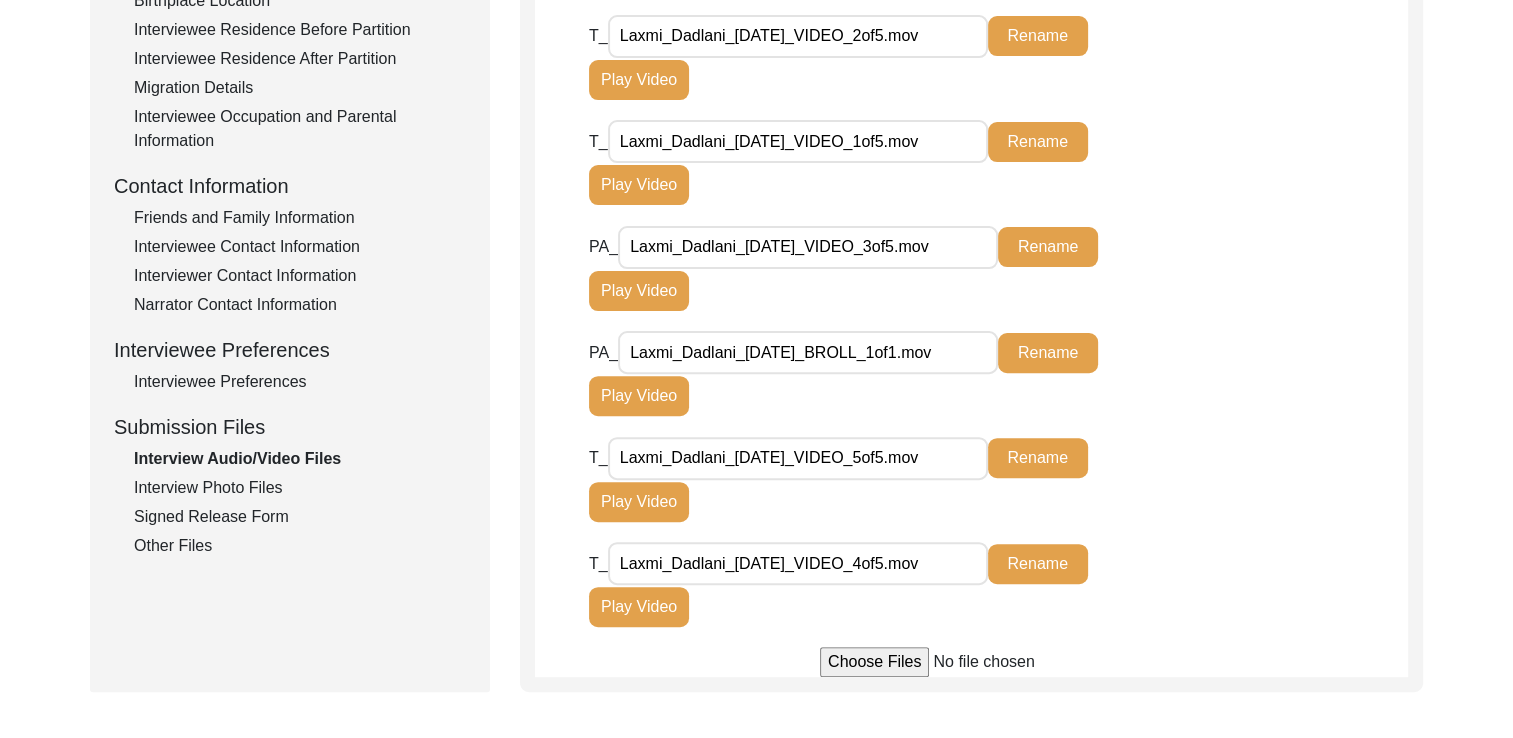 click on "T_ Laxmi_Dadlani_[DATE]_VIDEO_5of5.mov Rename Play Video" 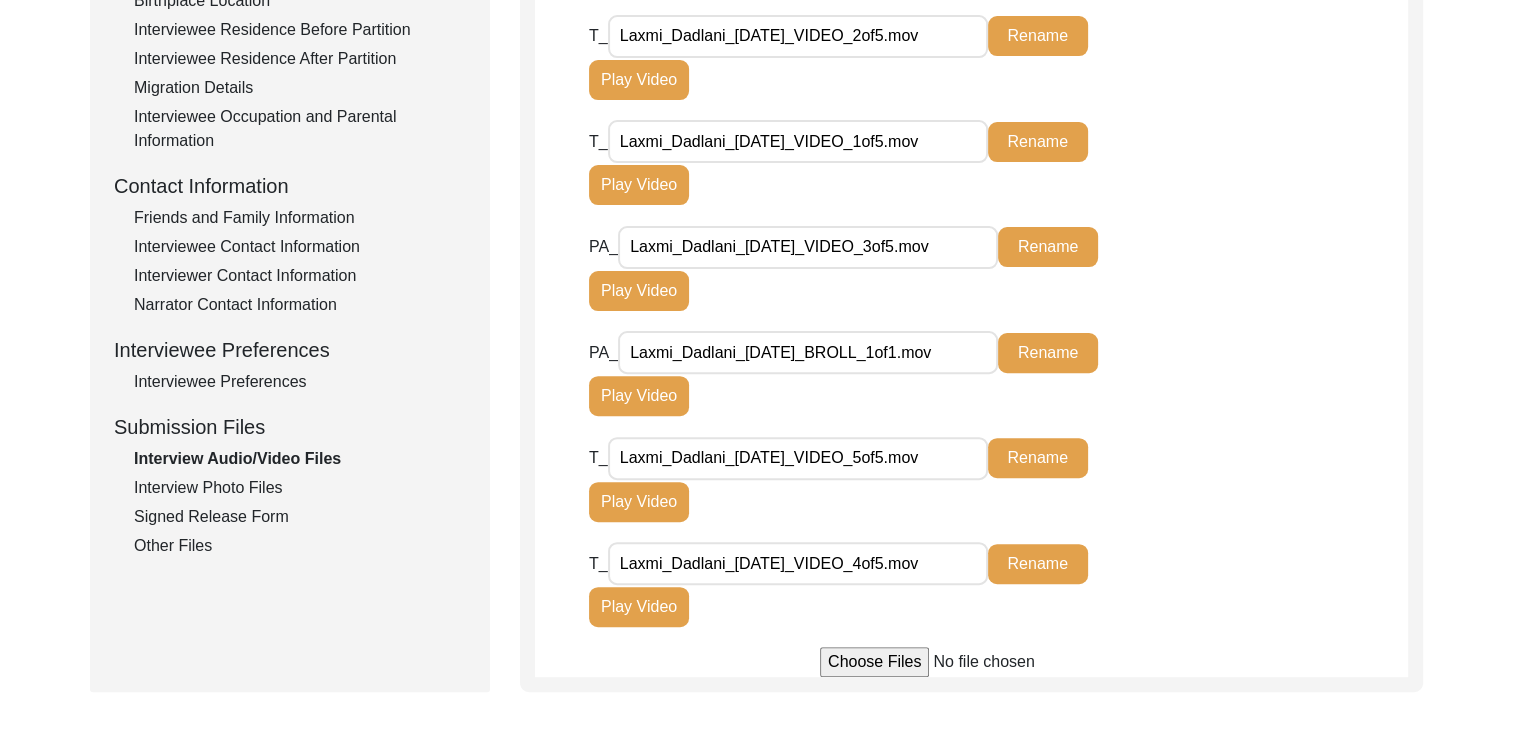 click on "T_ Laxmi_Dadlani_[DATE]_VIDEO_5of5.mov Rename Play Video" 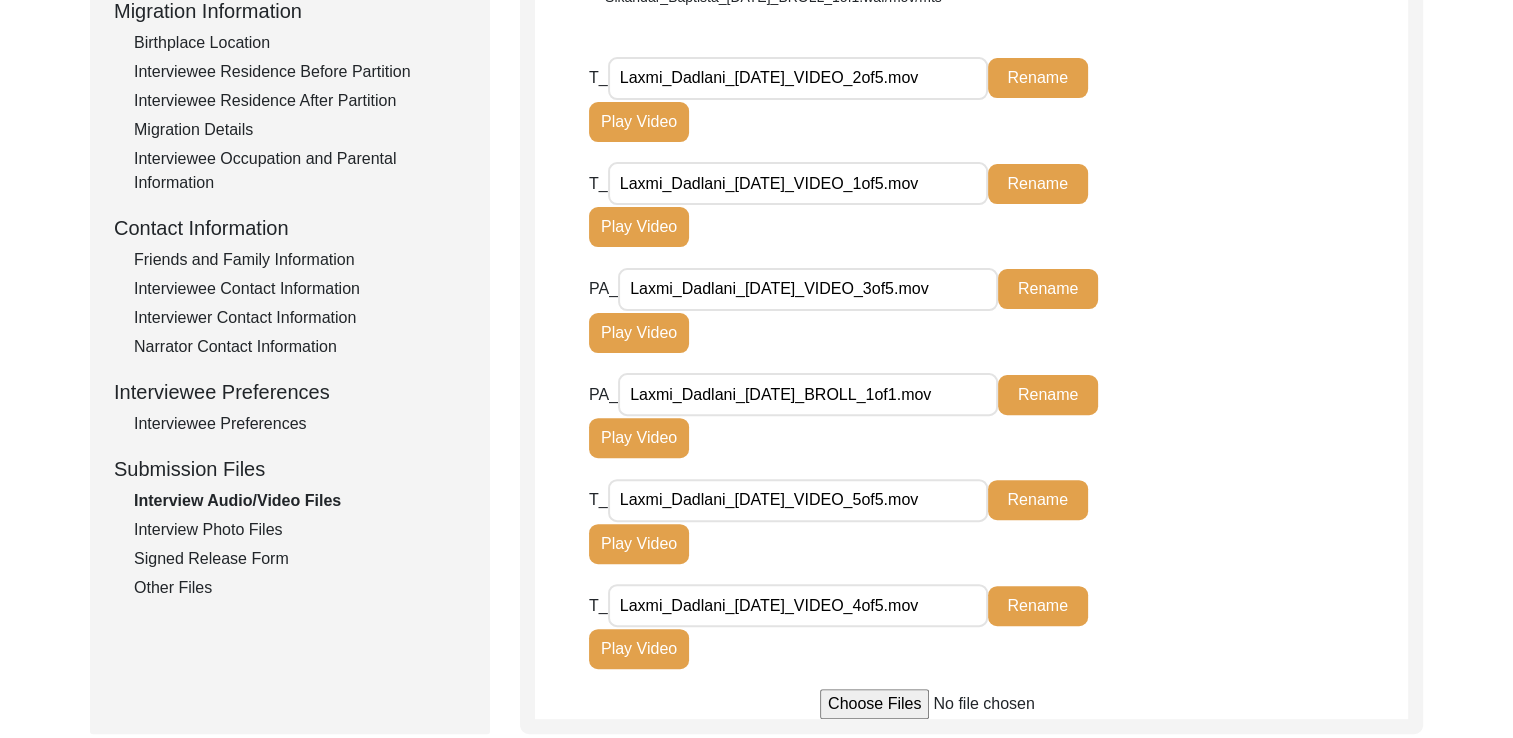 scroll, scrollTop: 0, scrollLeft: 0, axis: both 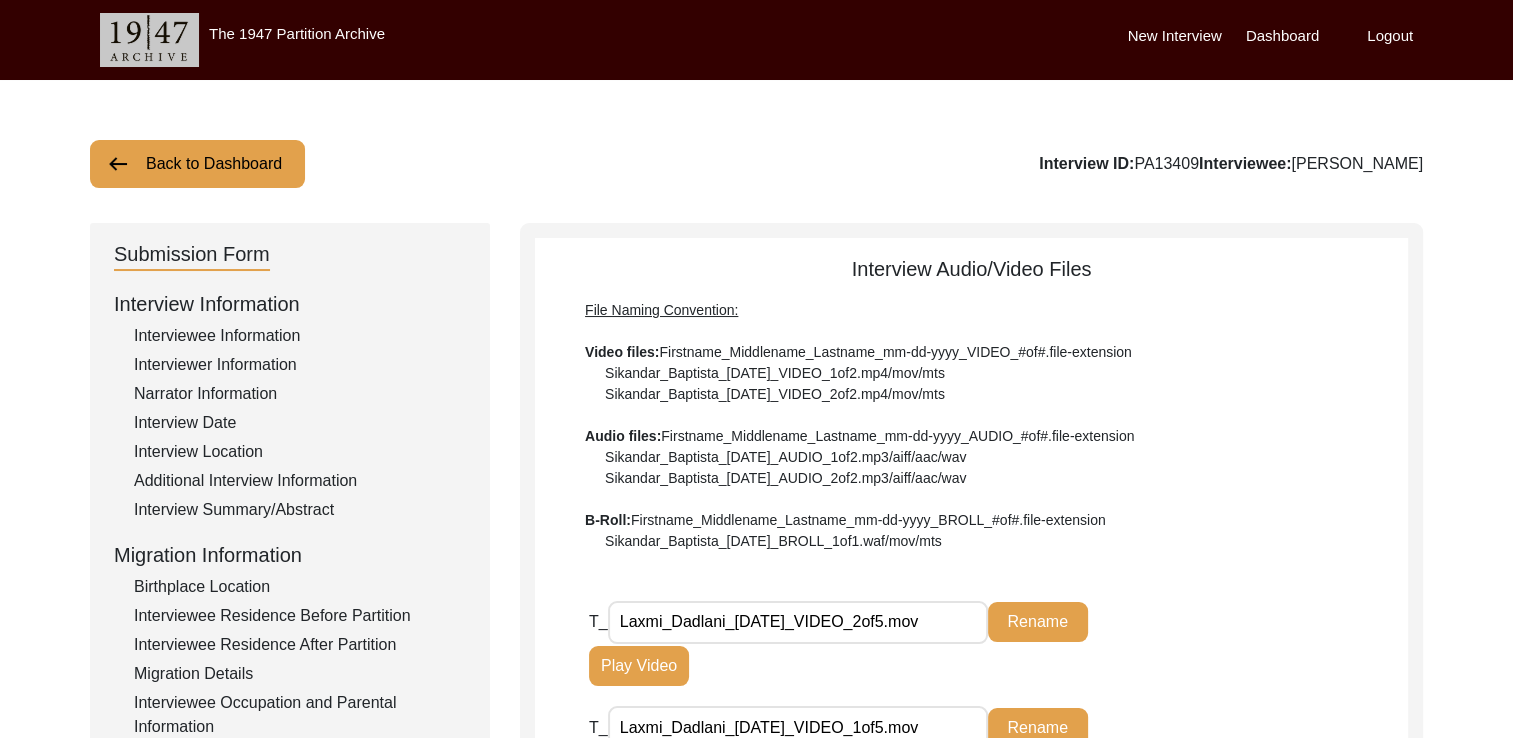 click on "Back to Dashboard" 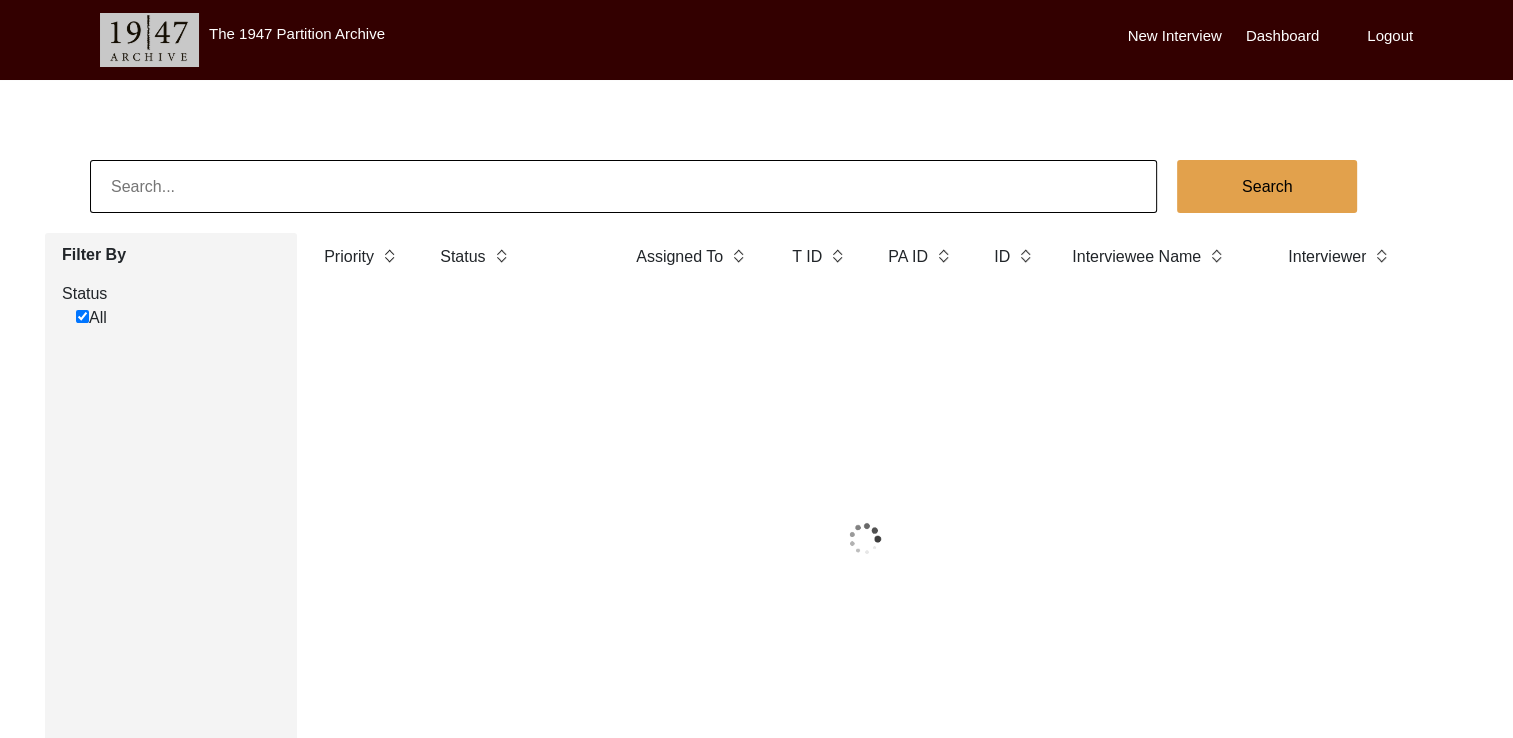 checkbox on "true" 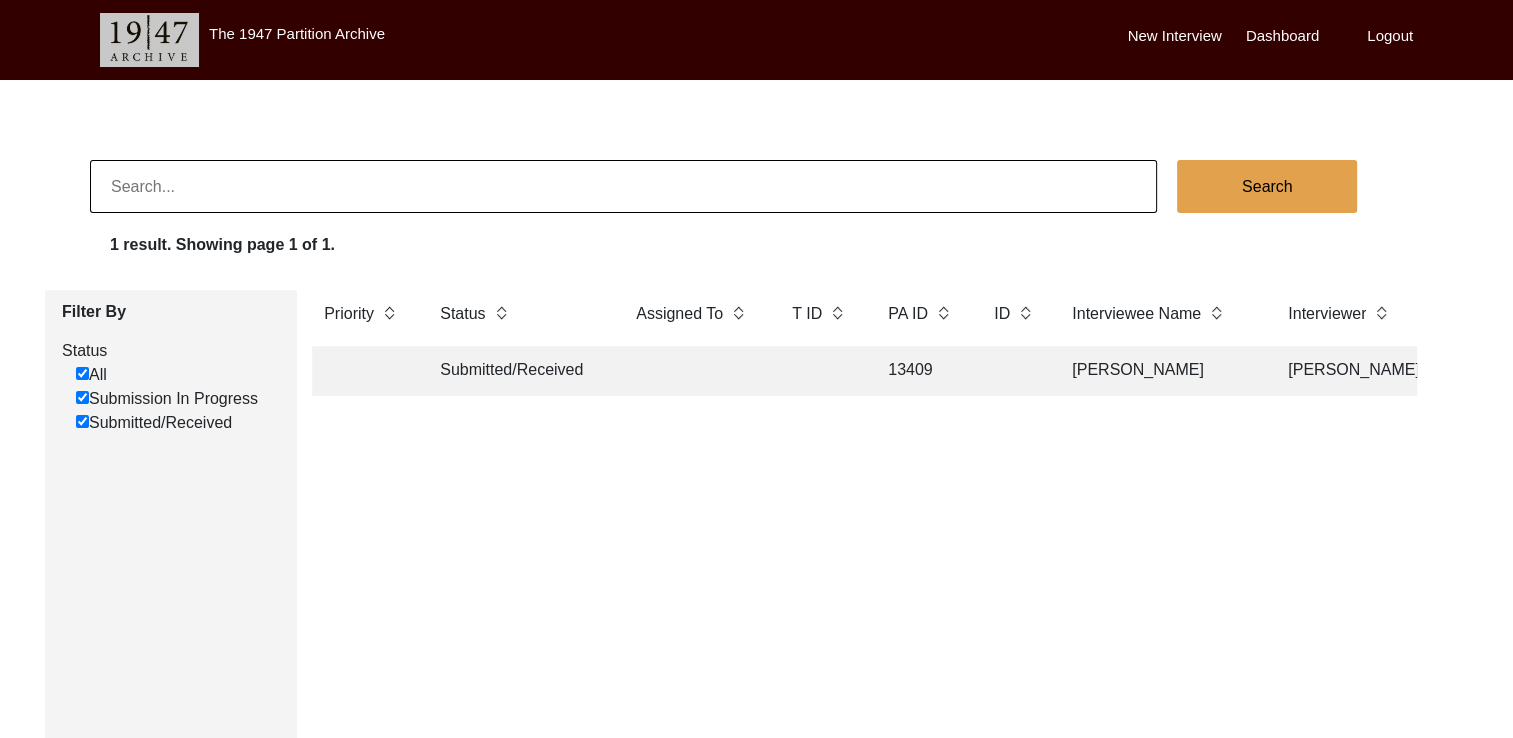 click on "1 result. Showing page 1 of 1." 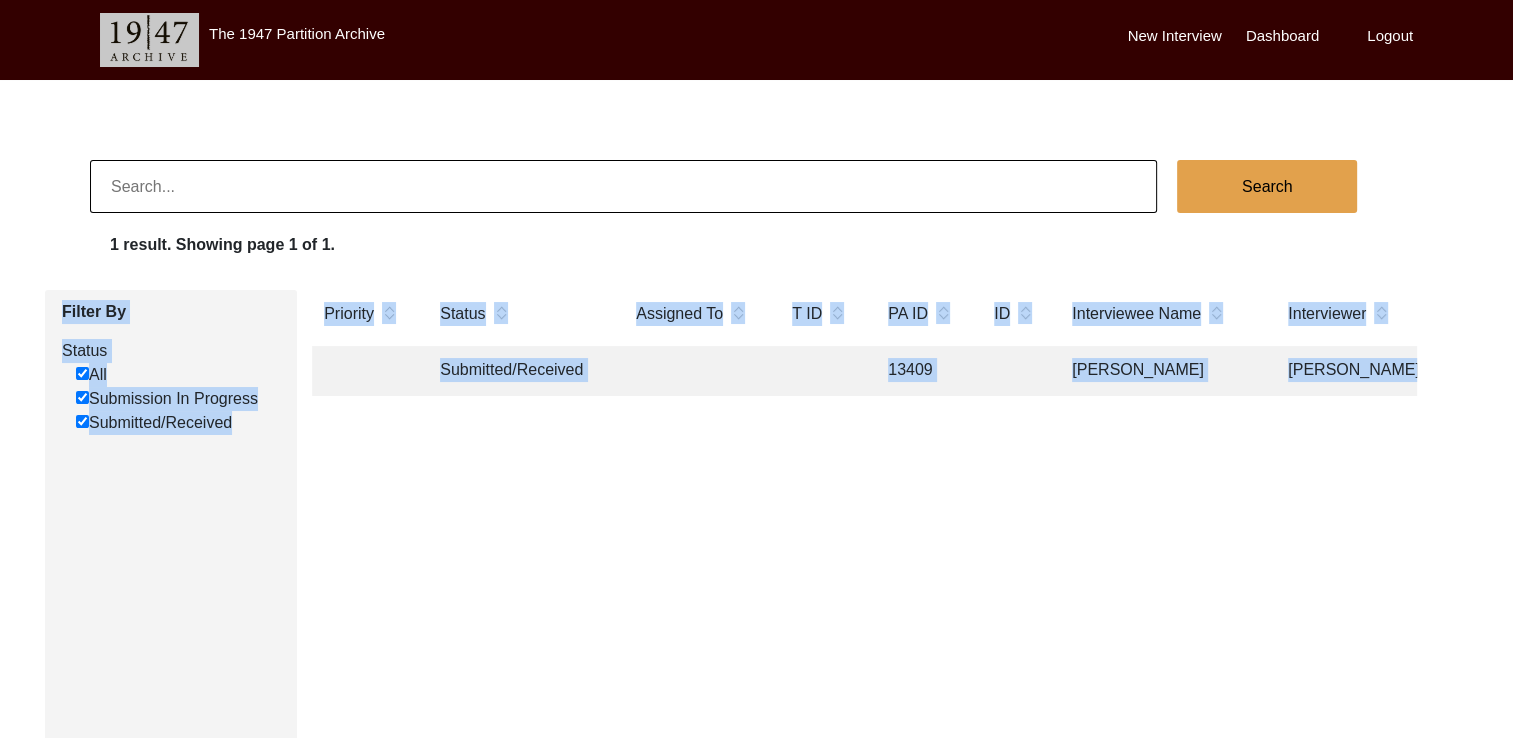 drag, startPoint x: 264, startPoint y: 260, endPoint x: 760, endPoint y: 428, distance: 523.6793 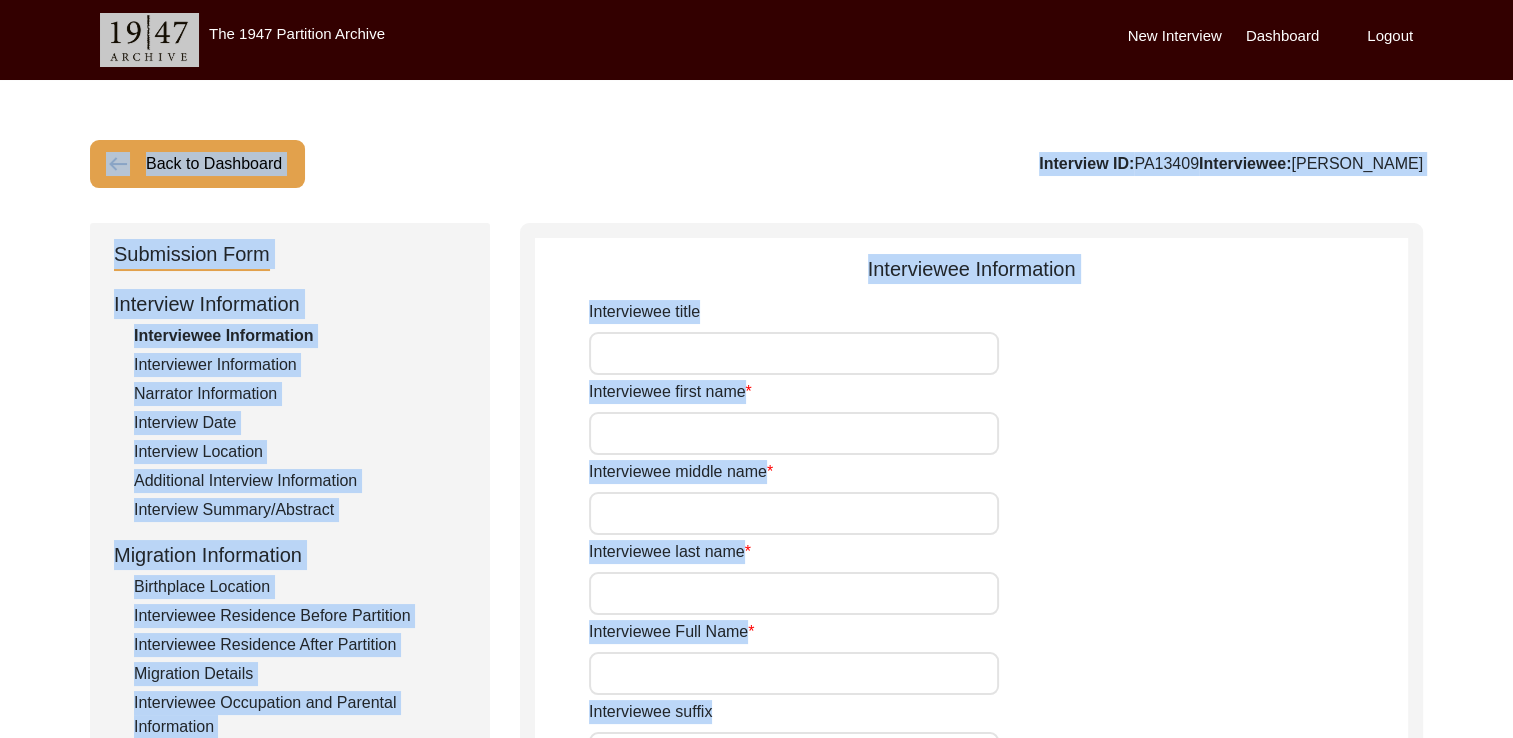type on "[PERSON_NAME]" 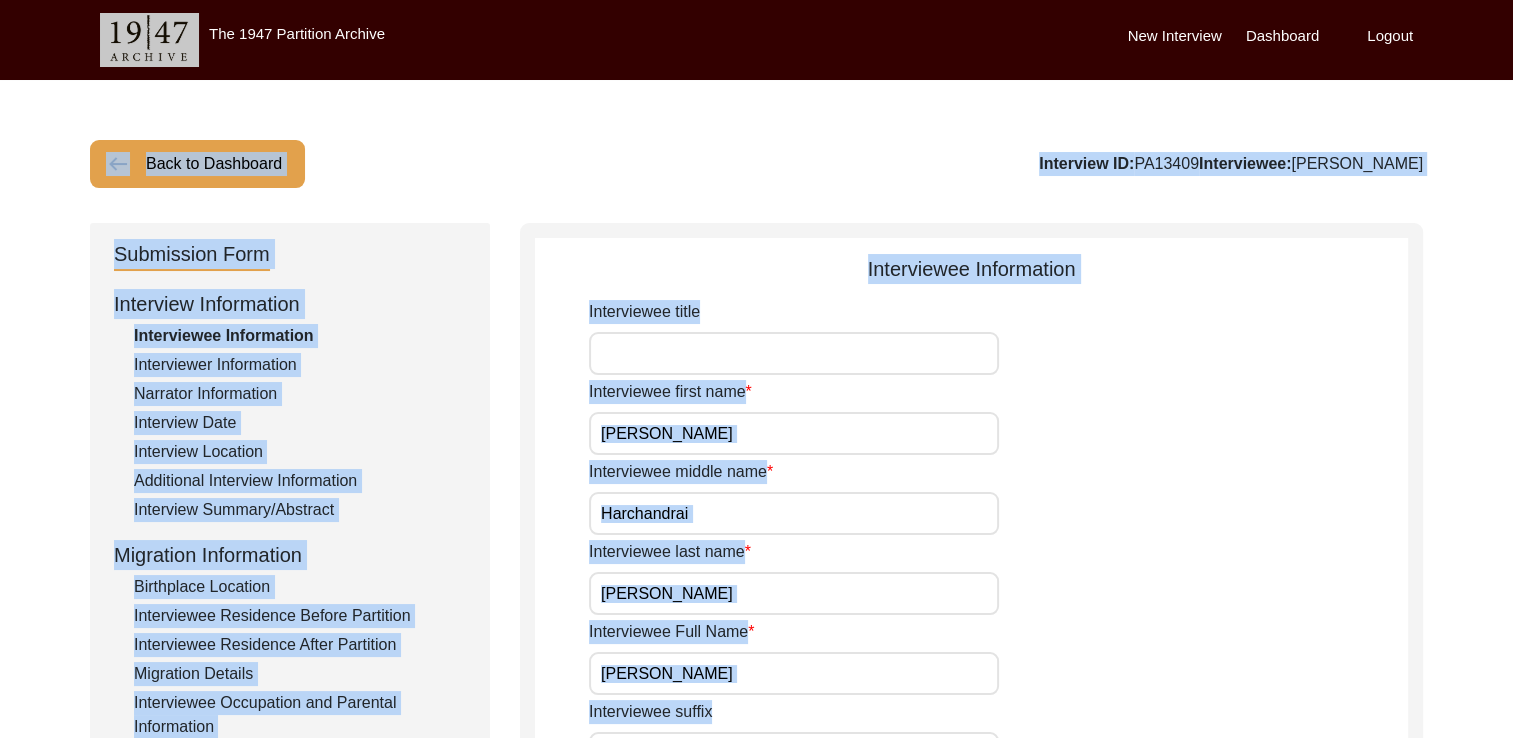 click on "Interviewee Information" 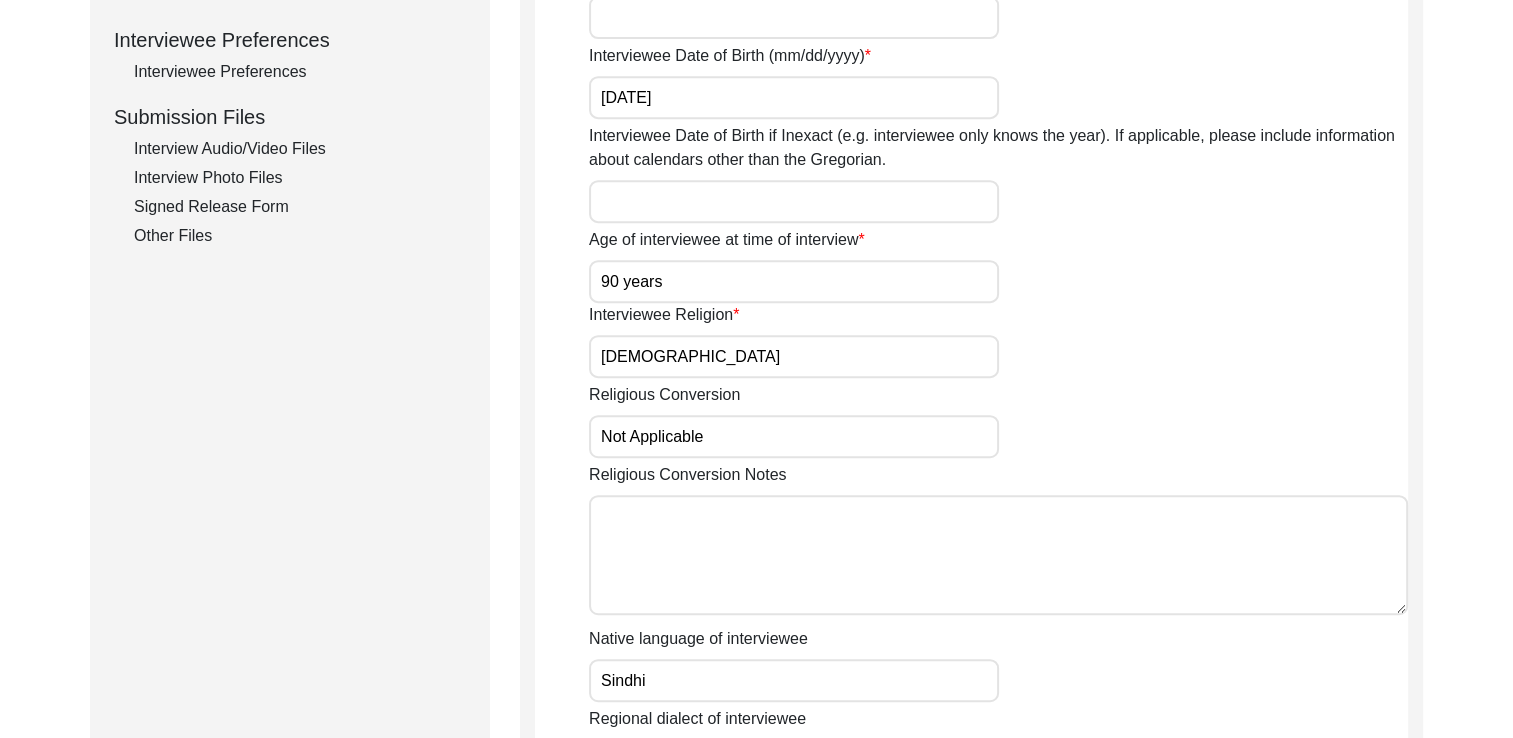 scroll, scrollTop: 895, scrollLeft: 0, axis: vertical 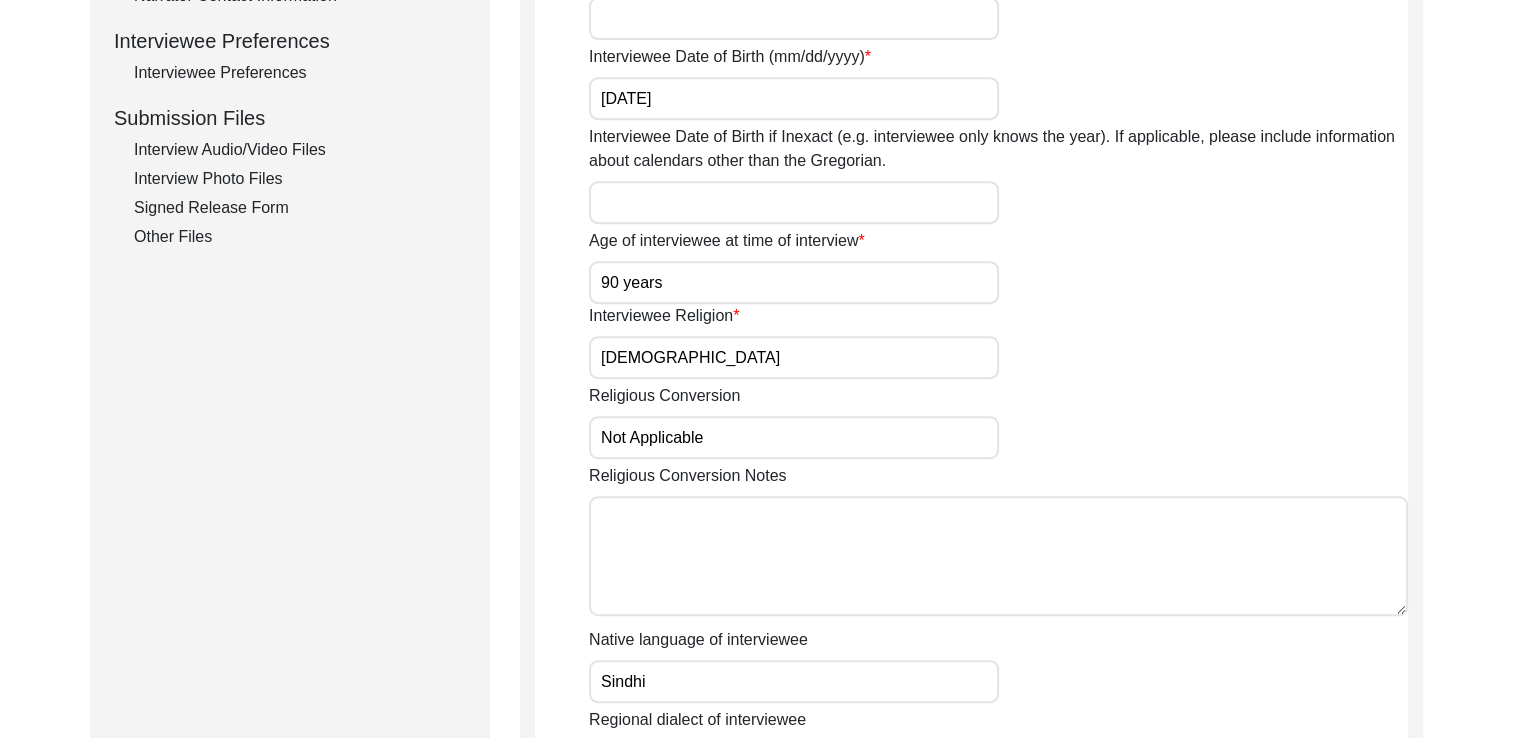 click on "Interview Audio/Video Files" 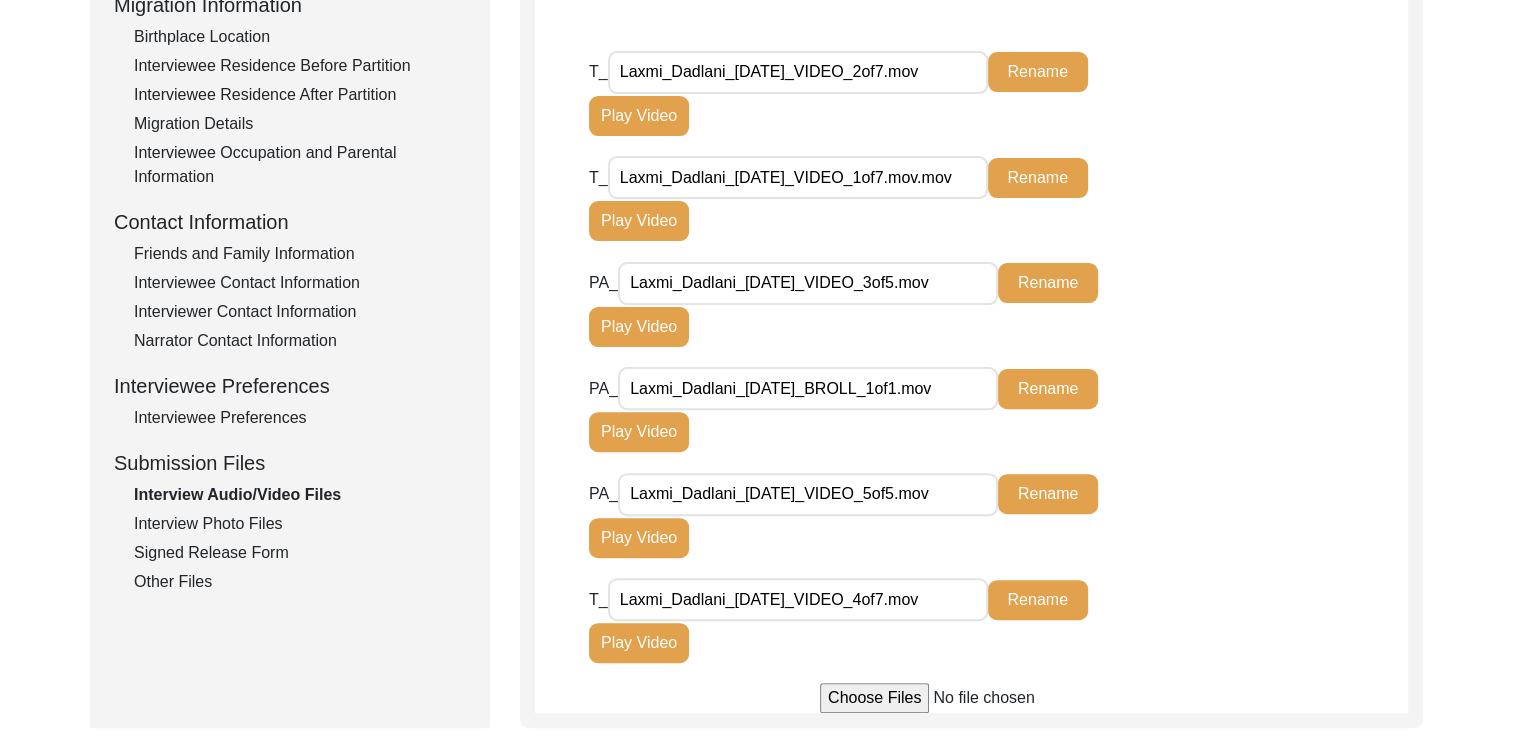scroll, scrollTop: 549, scrollLeft: 0, axis: vertical 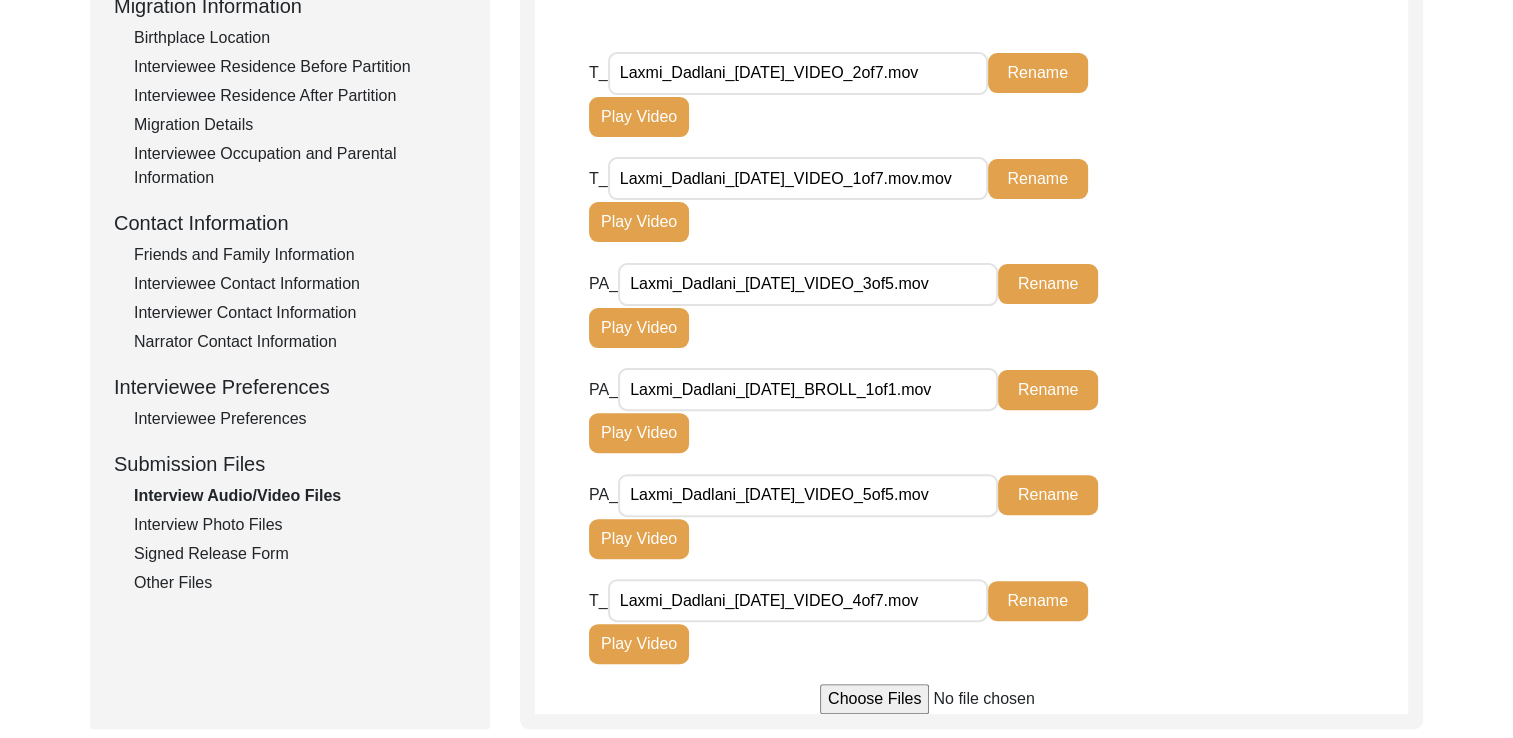click on "T_ Laxmi_Dadlani_[DATE]_VIDEO_4of7.mov Rename Play Video" 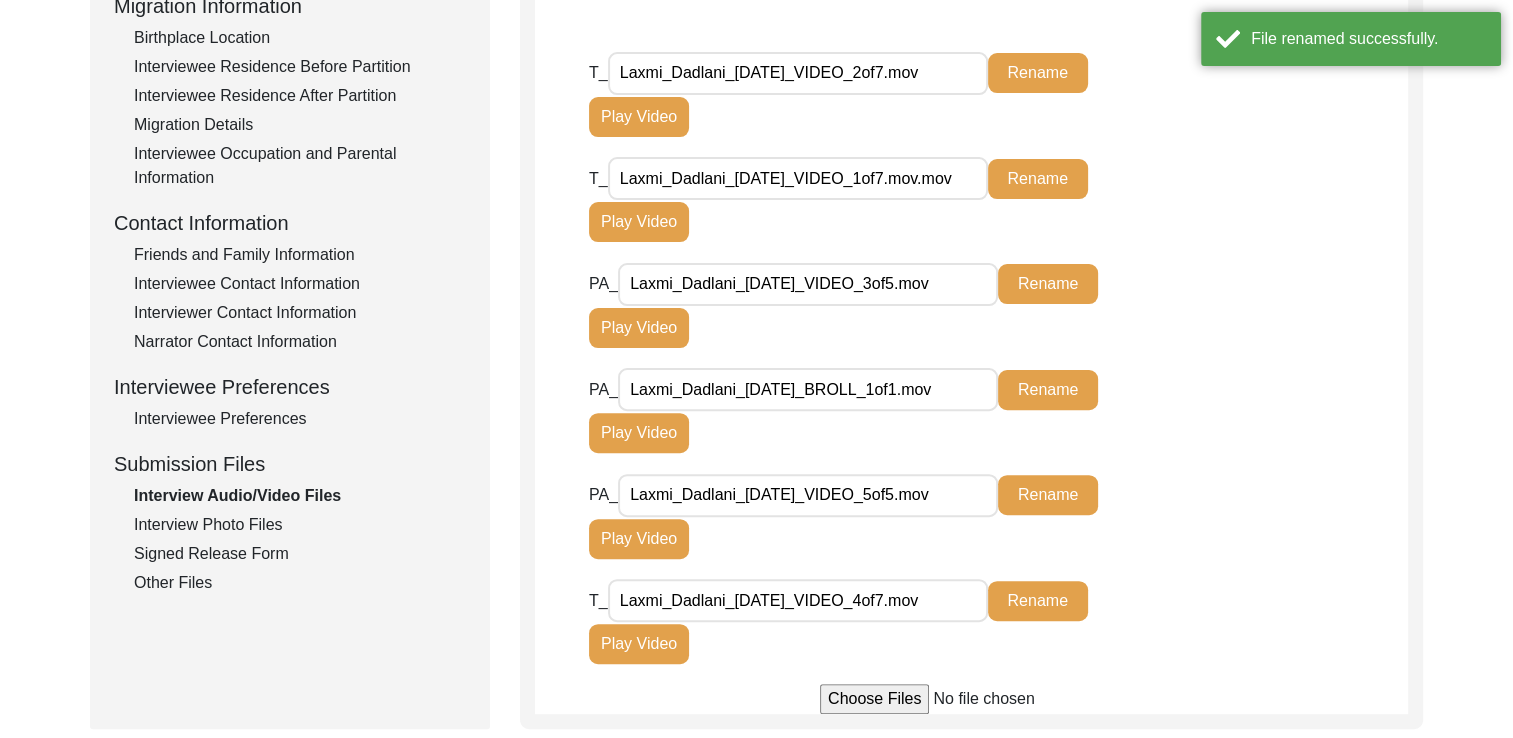 click on "Laxmi_Dadlani_[DATE]_VIDEO_4of7.mov" at bounding box center (798, 600) 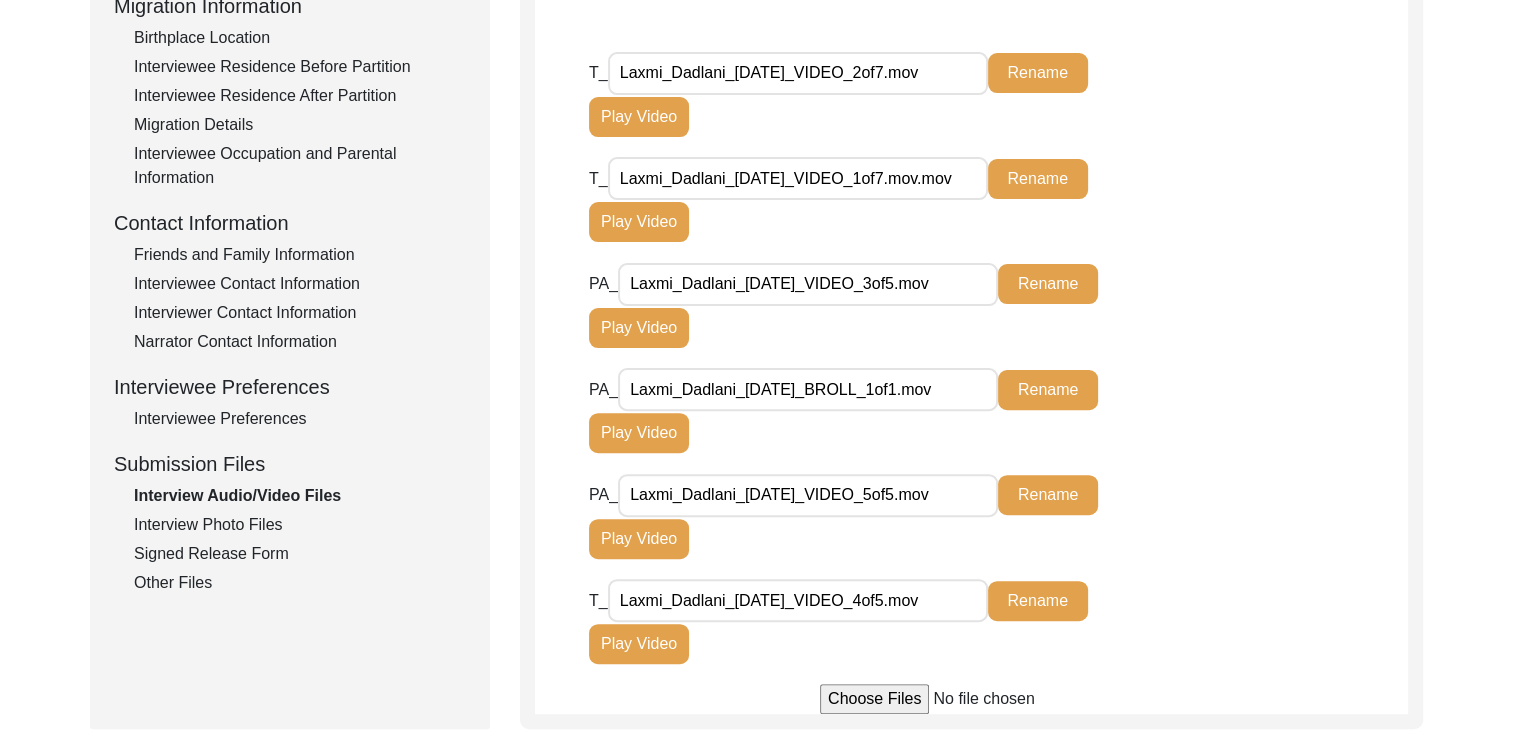 type on "Laxmi_Dadlani_[DATE]_VIDEO_4of5.mov" 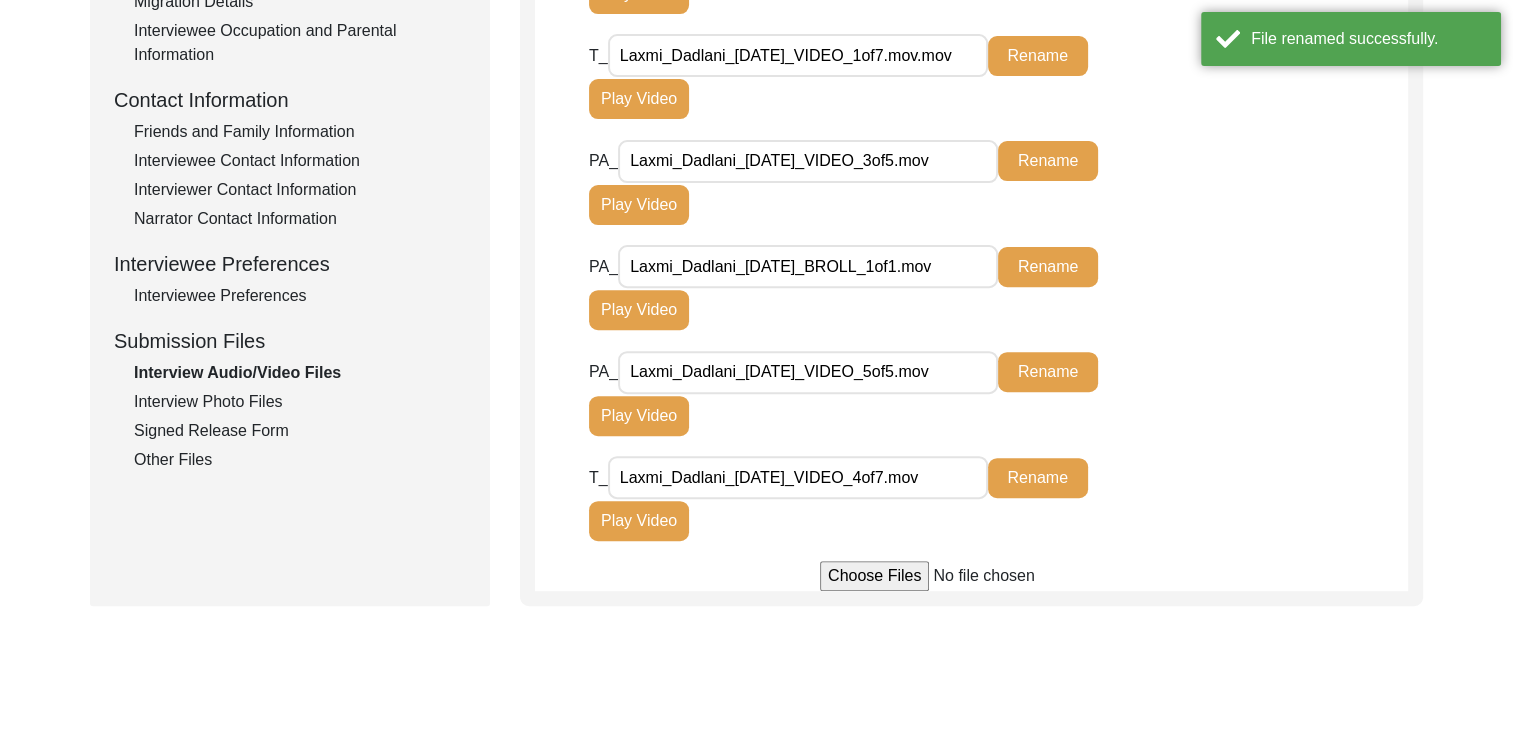 scroll, scrollTop: 673, scrollLeft: 0, axis: vertical 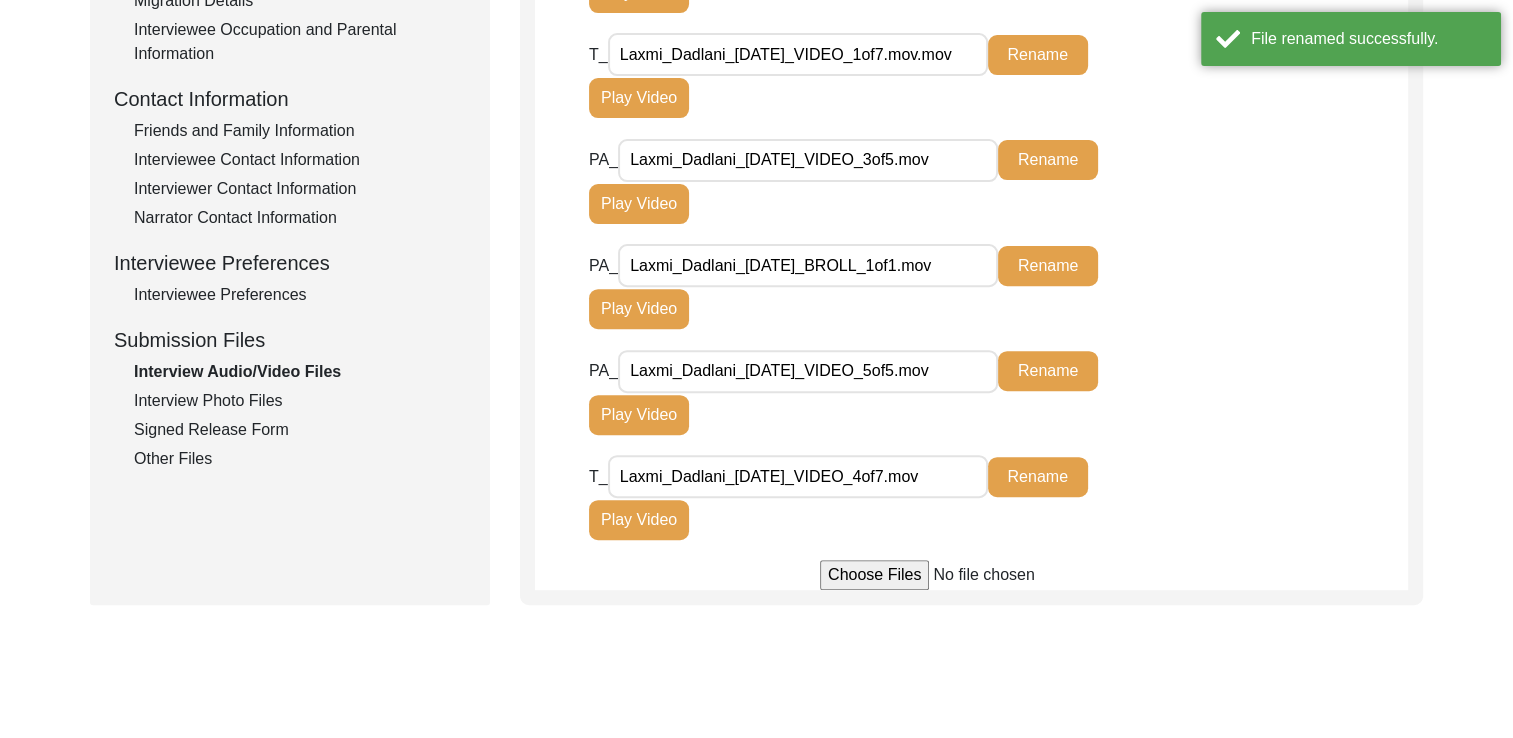 click on "Other Files" 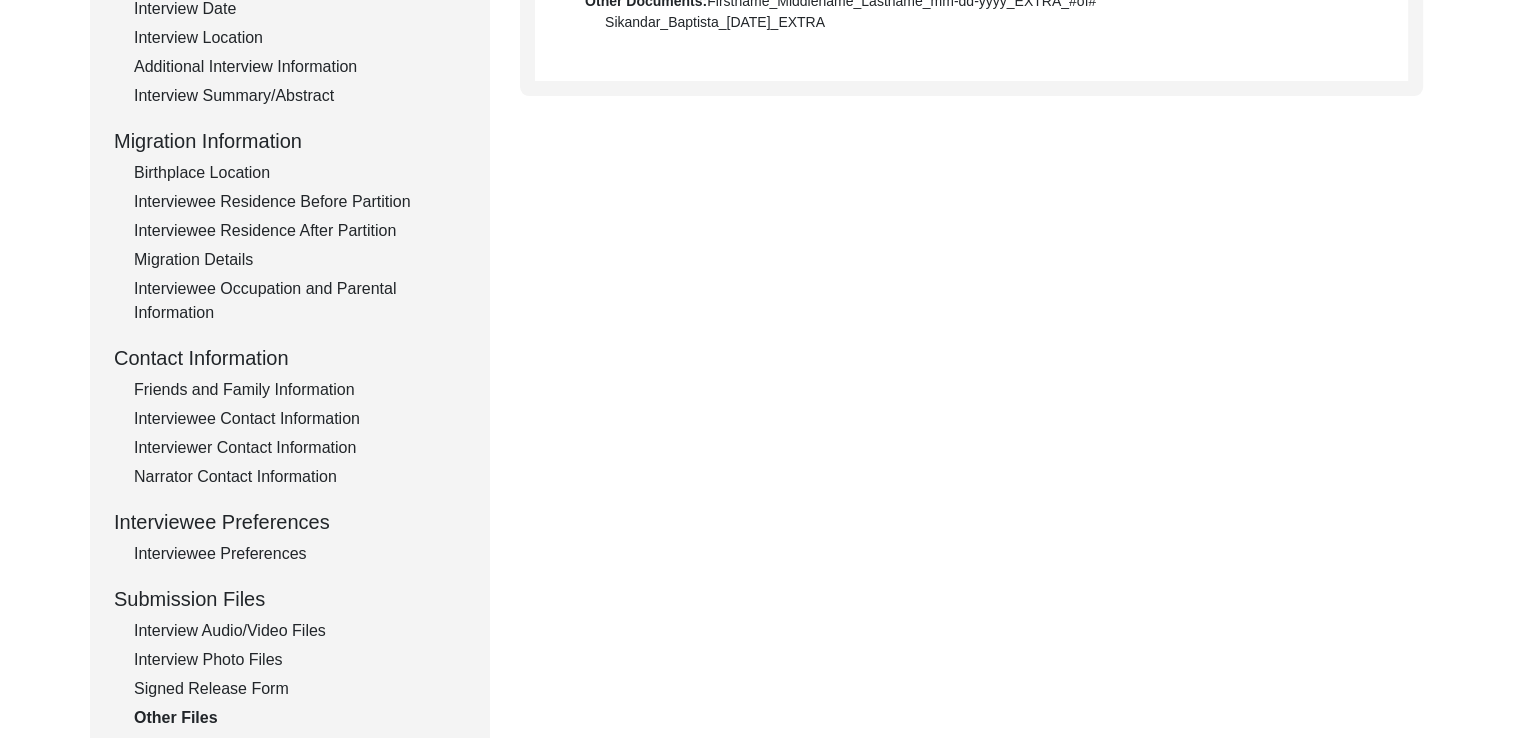 scroll, scrollTop: 480, scrollLeft: 0, axis: vertical 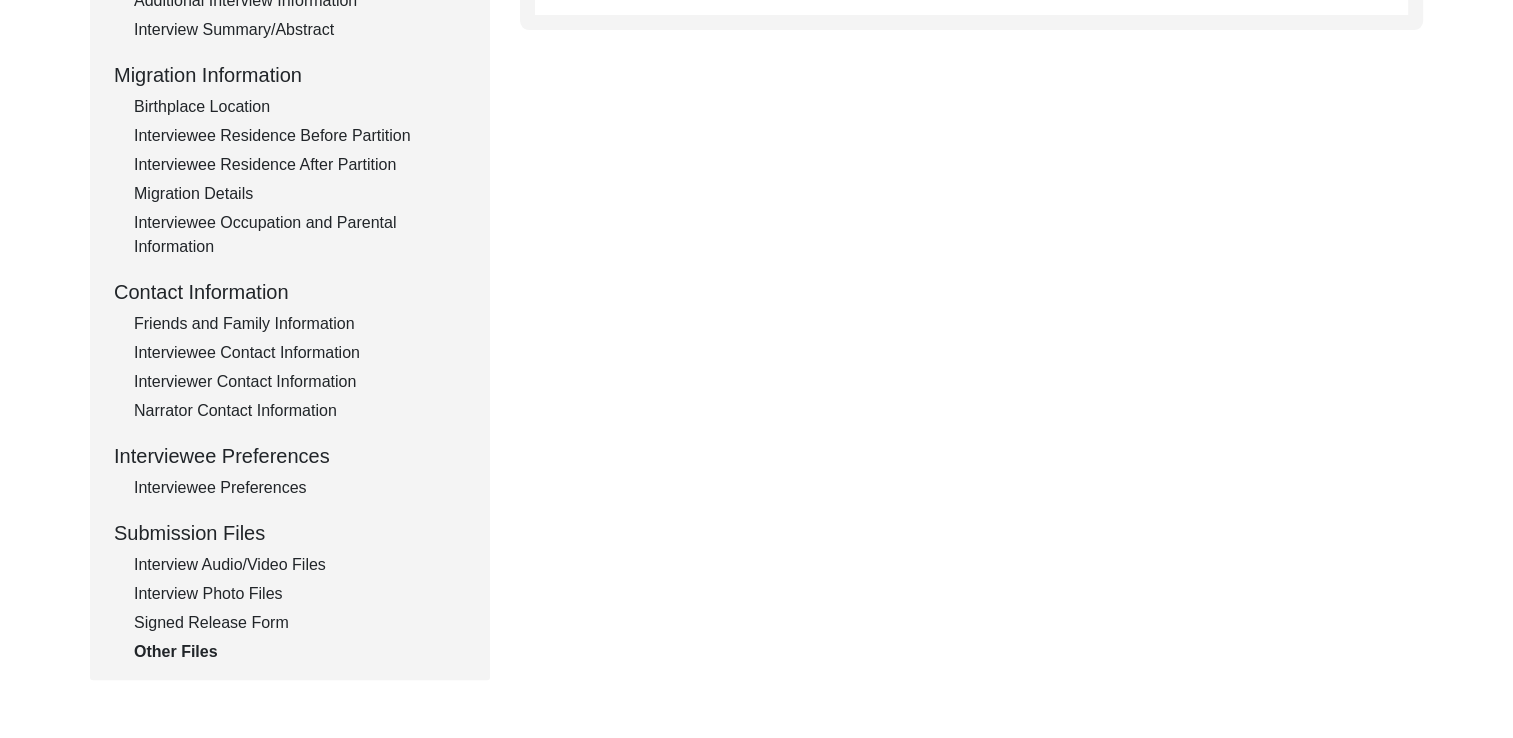 drag, startPoint x: 252, startPoint y: 571, endPoint x: 231, endPoint y: 571, distance: 21 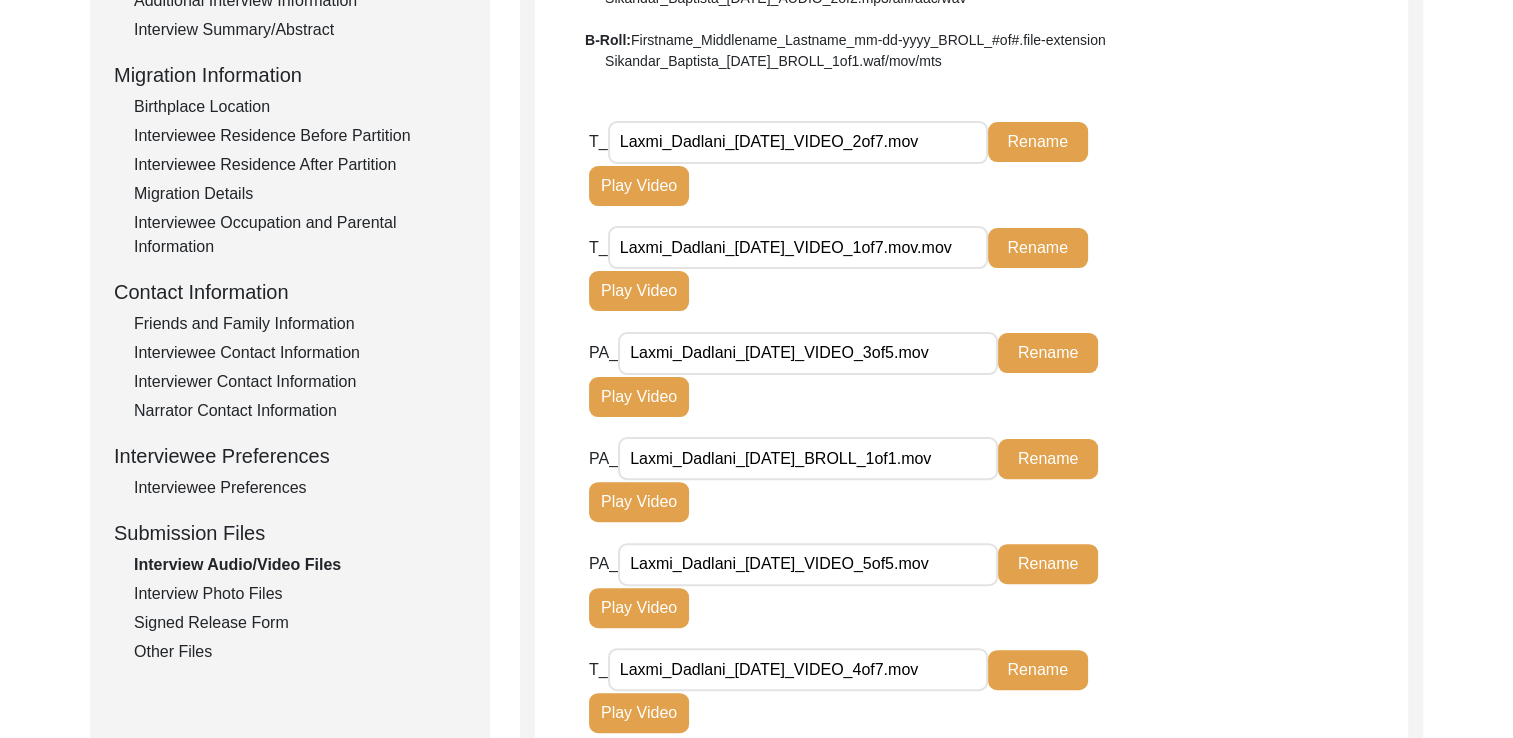 drag, startPoint x: 937, startPoint y: 138, endPoint x: 924, endPoint y: 138, distance: 13 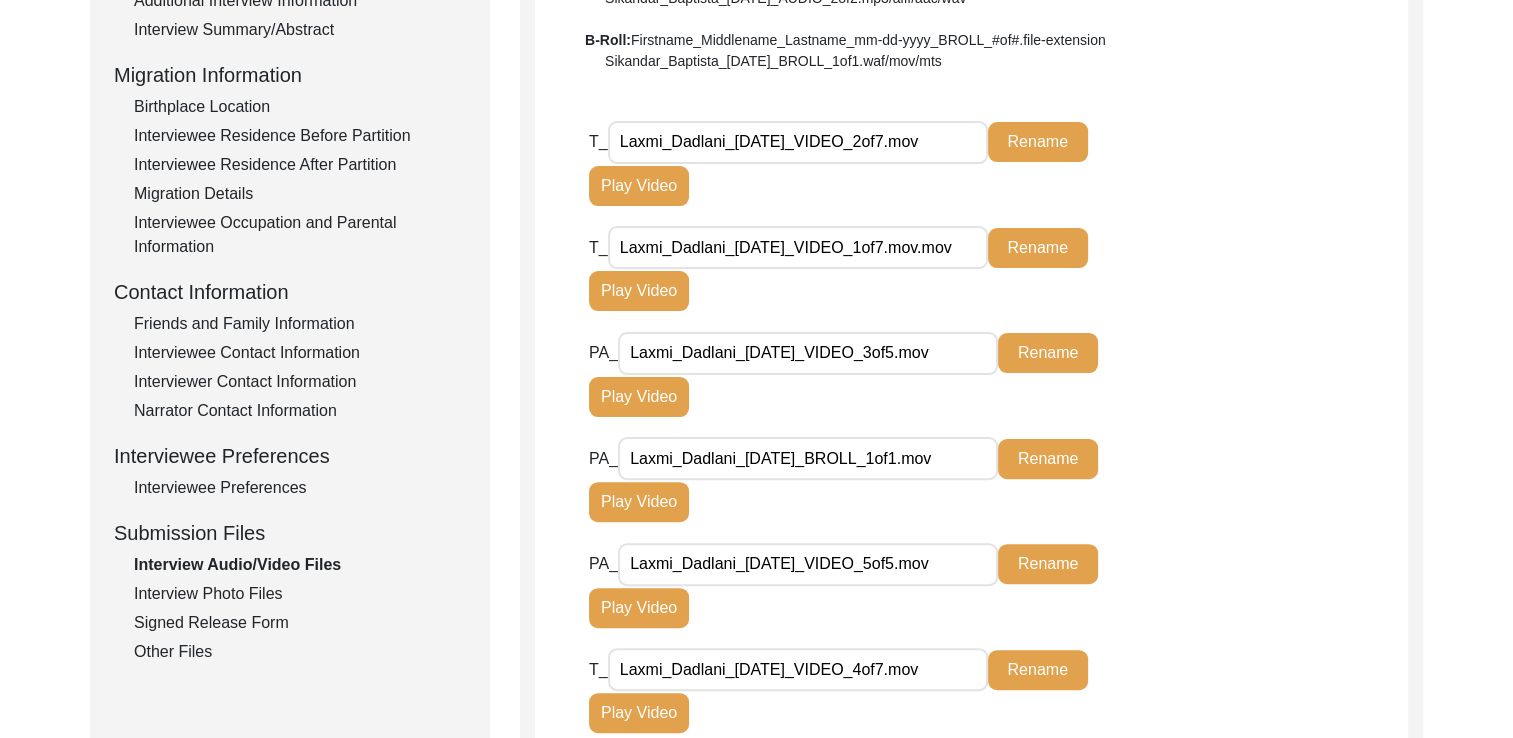 click on "Laxmi_Dadlani_[DATE]_VIDEO_2of7.mov" at bounding box center [798, 142] 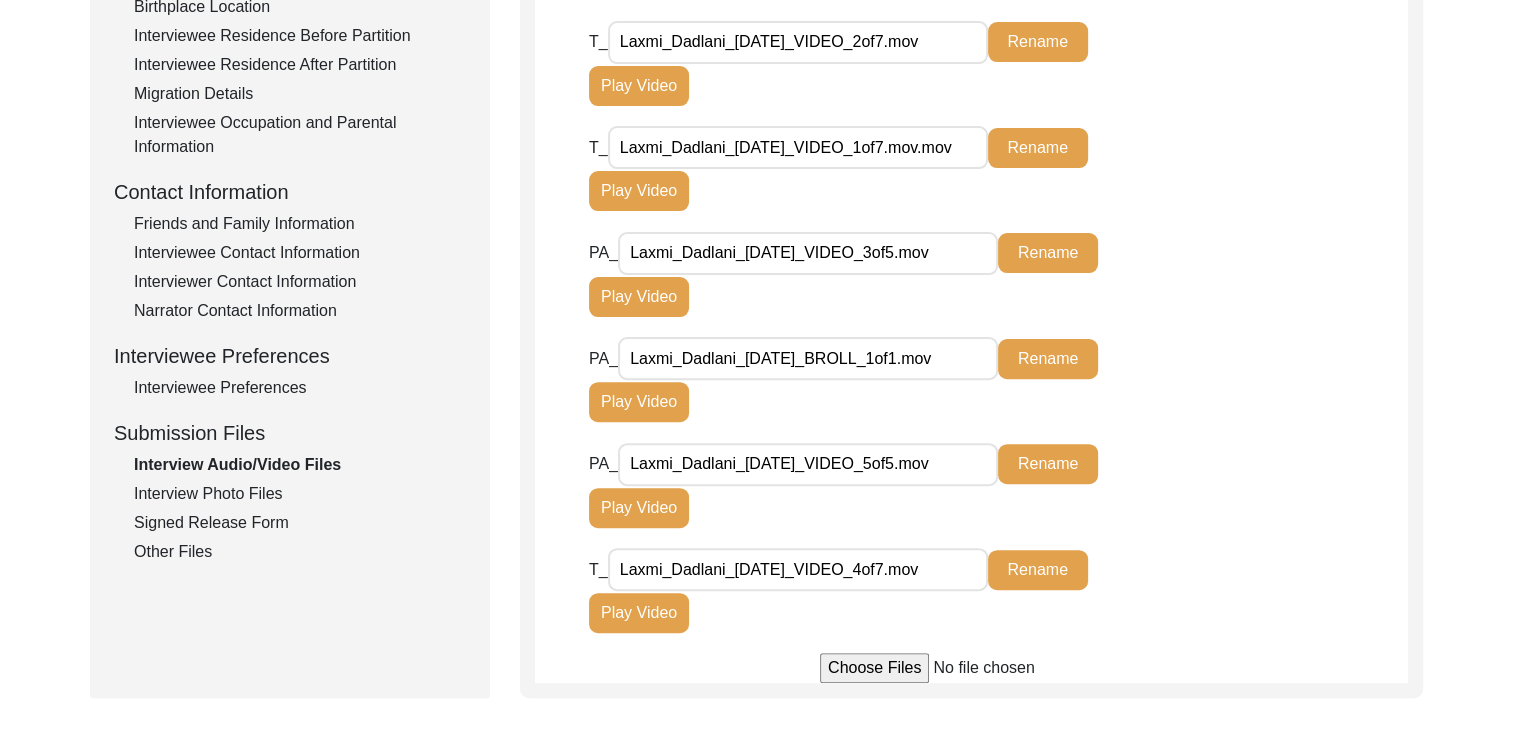 scroll, scrollTop: 579, scrollLeft: 0, axis: vertical 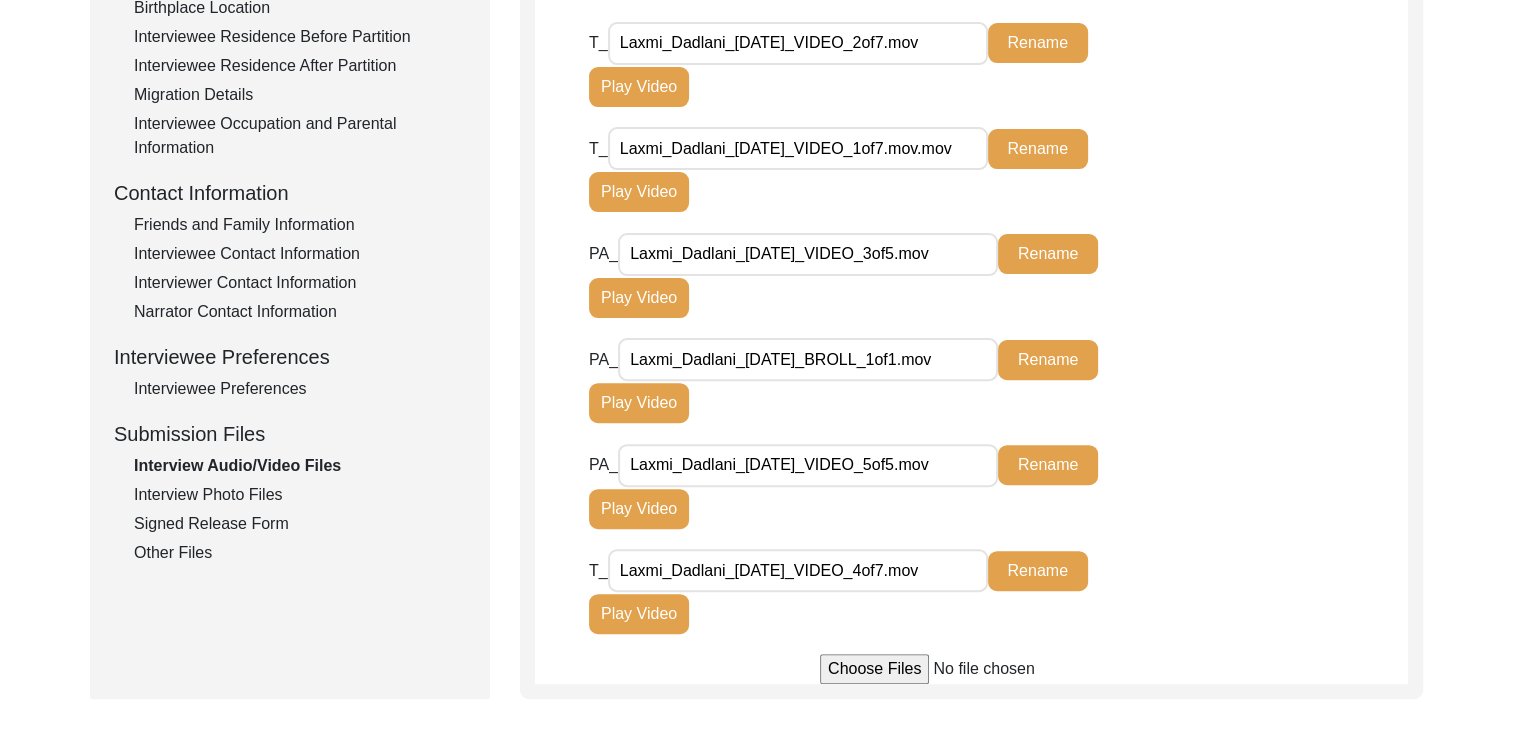 click on "PA_" 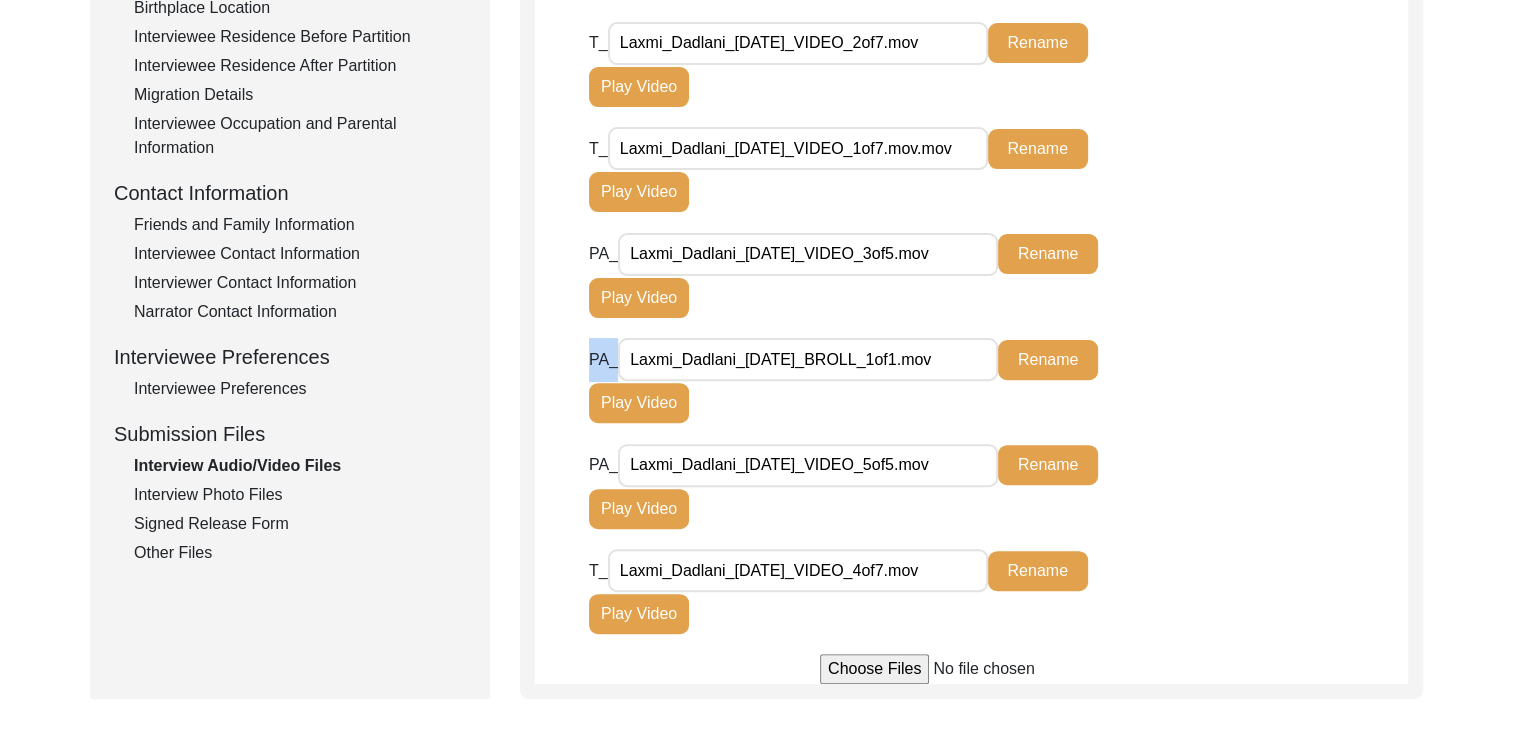 click on "PA_" 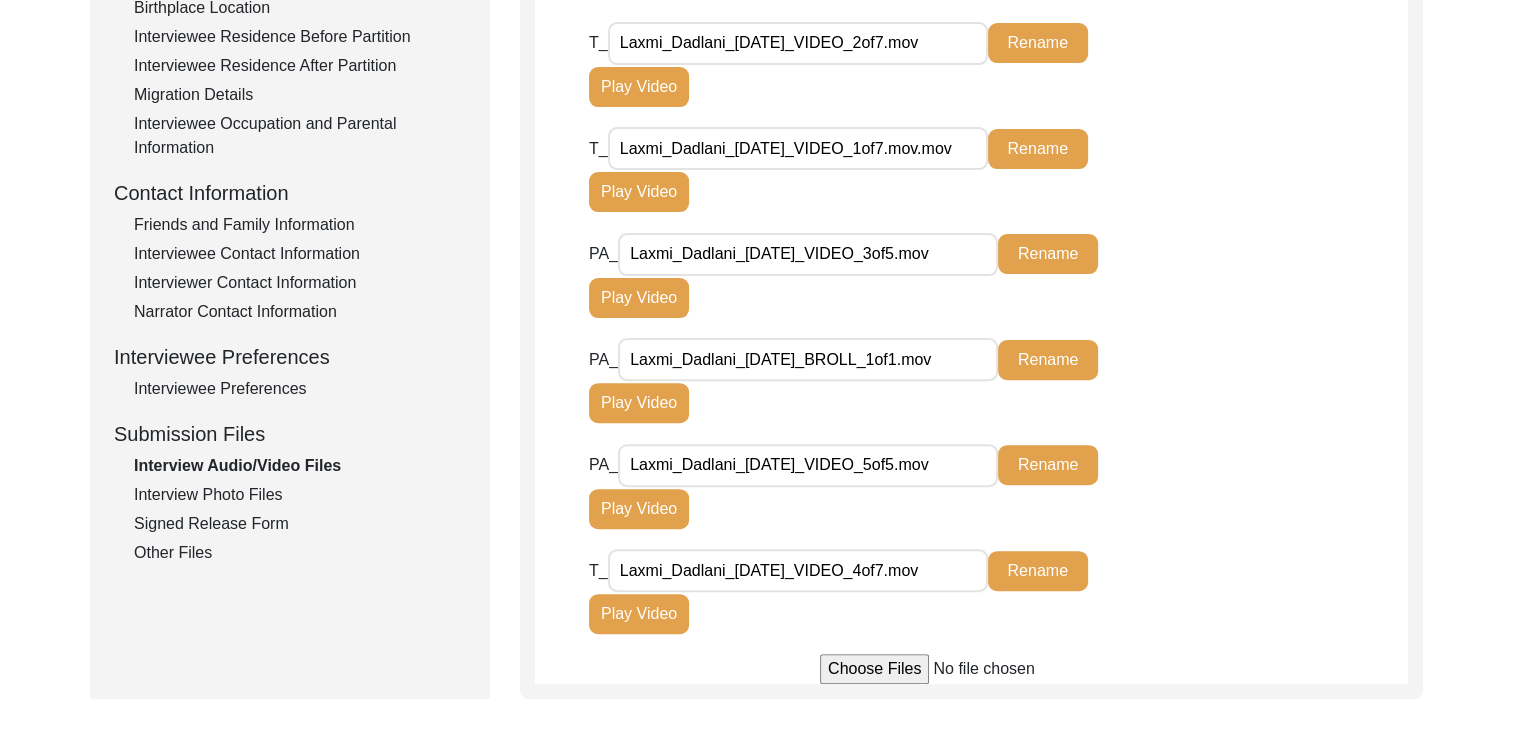 click on "T_ Laxmi_Dadlani_[DATE]_VIDEO_4of7.mov Rename Play Video" 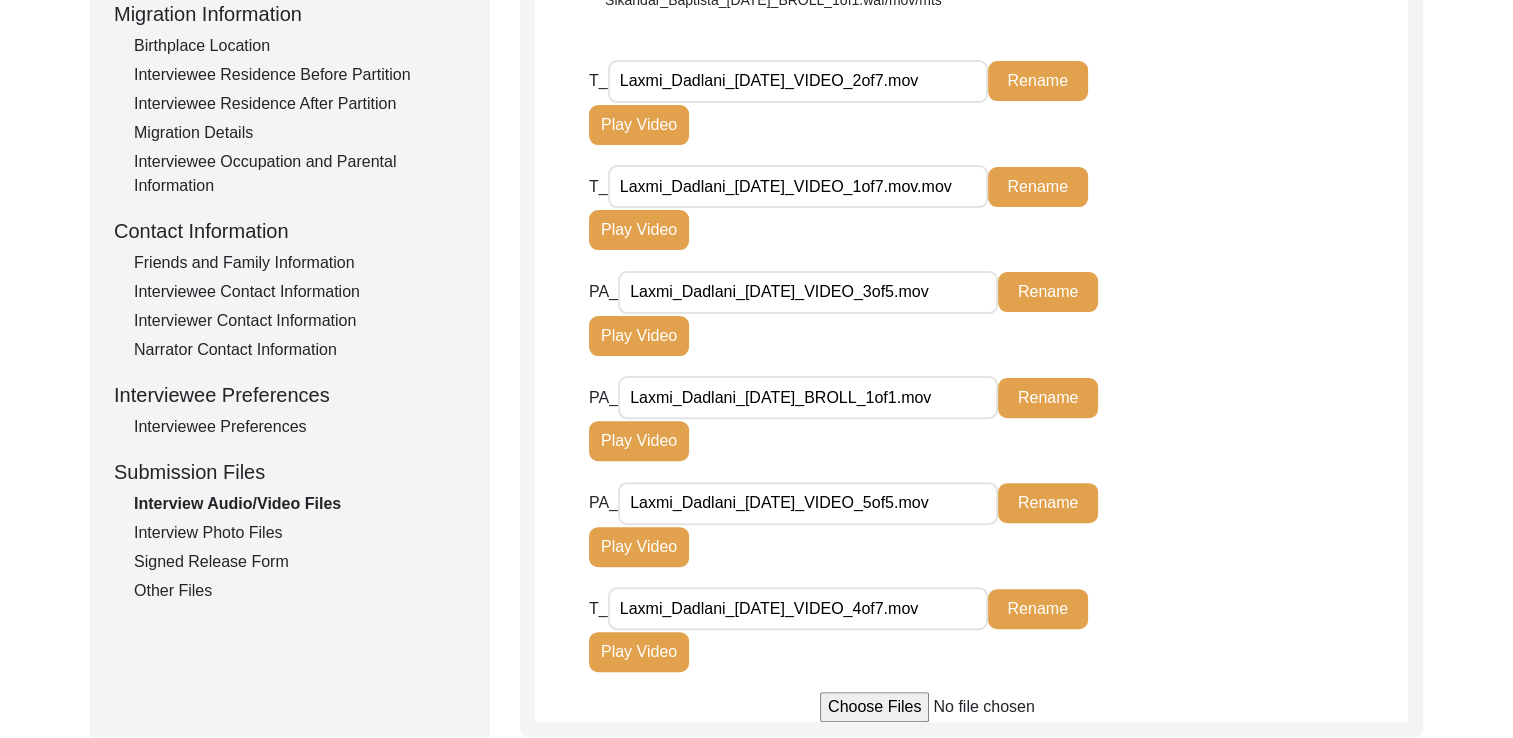 click on "Laxmi_Dadlani_[DATE]_VIDEO_1of7.mov.mov" at bounding box center (798, 186) 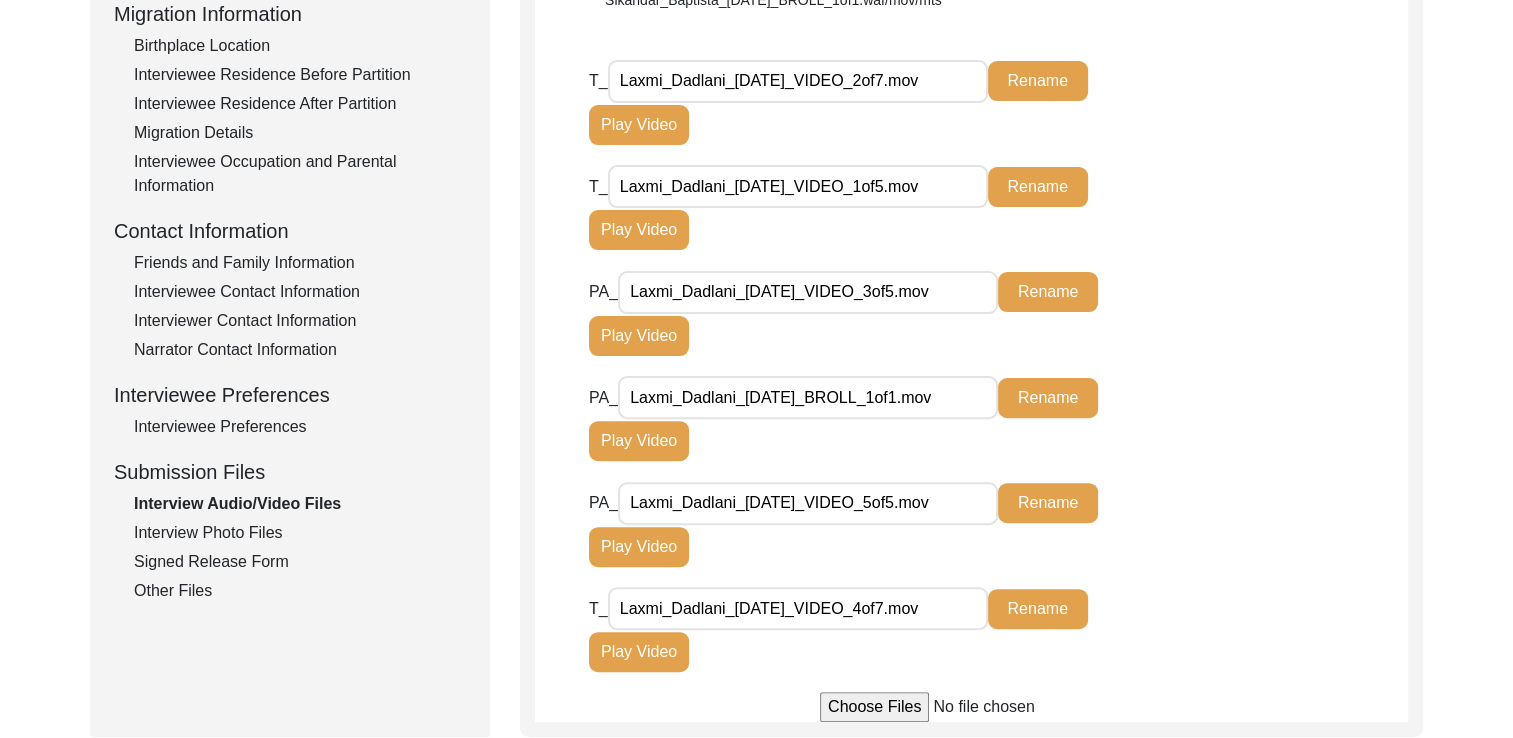 type on "Laxmi_Dadlani_[DATE]_VIDEO_1of5.mov" 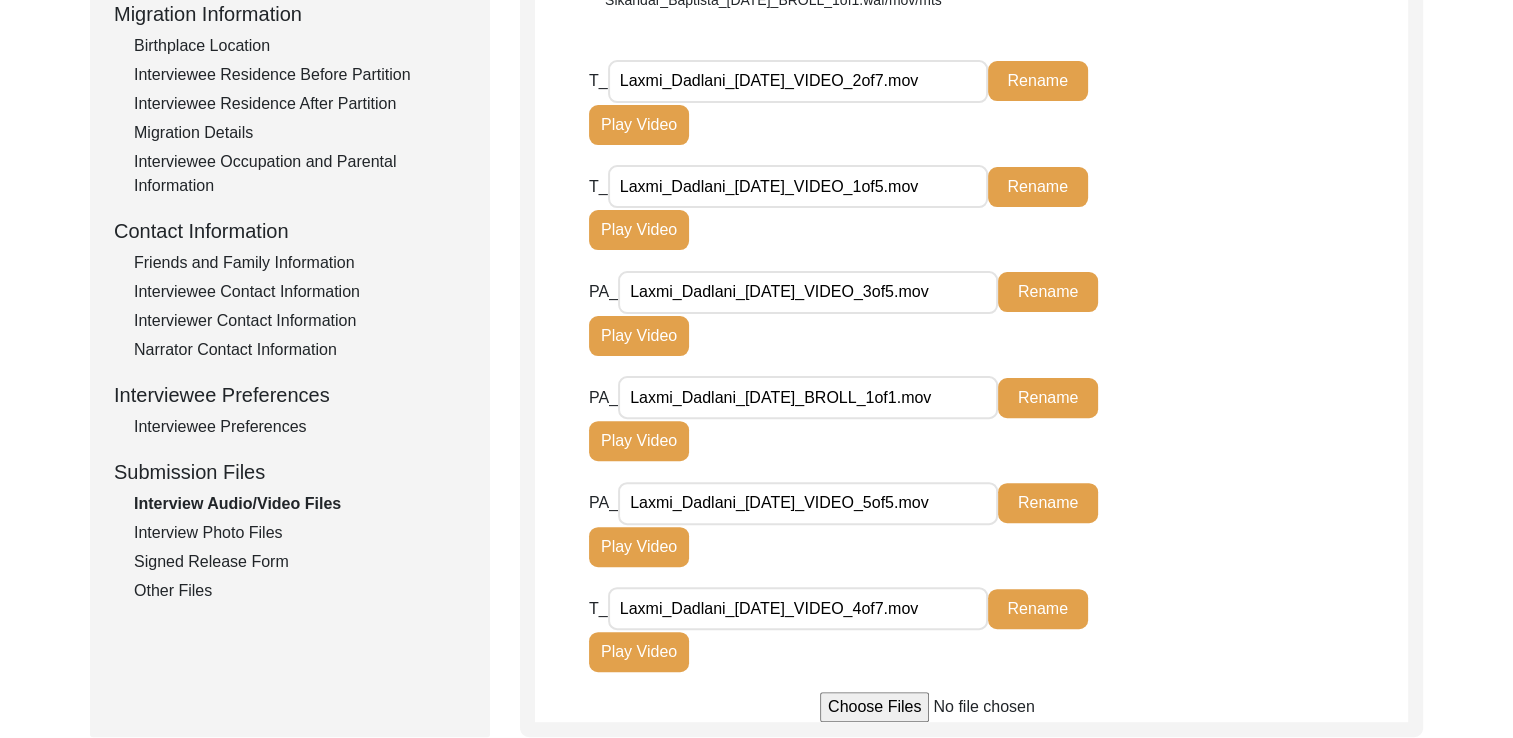 click on "PA_ Laxmi_Dadlani_[DATE]_VIDEO_3of5.mov Rename Play Video" 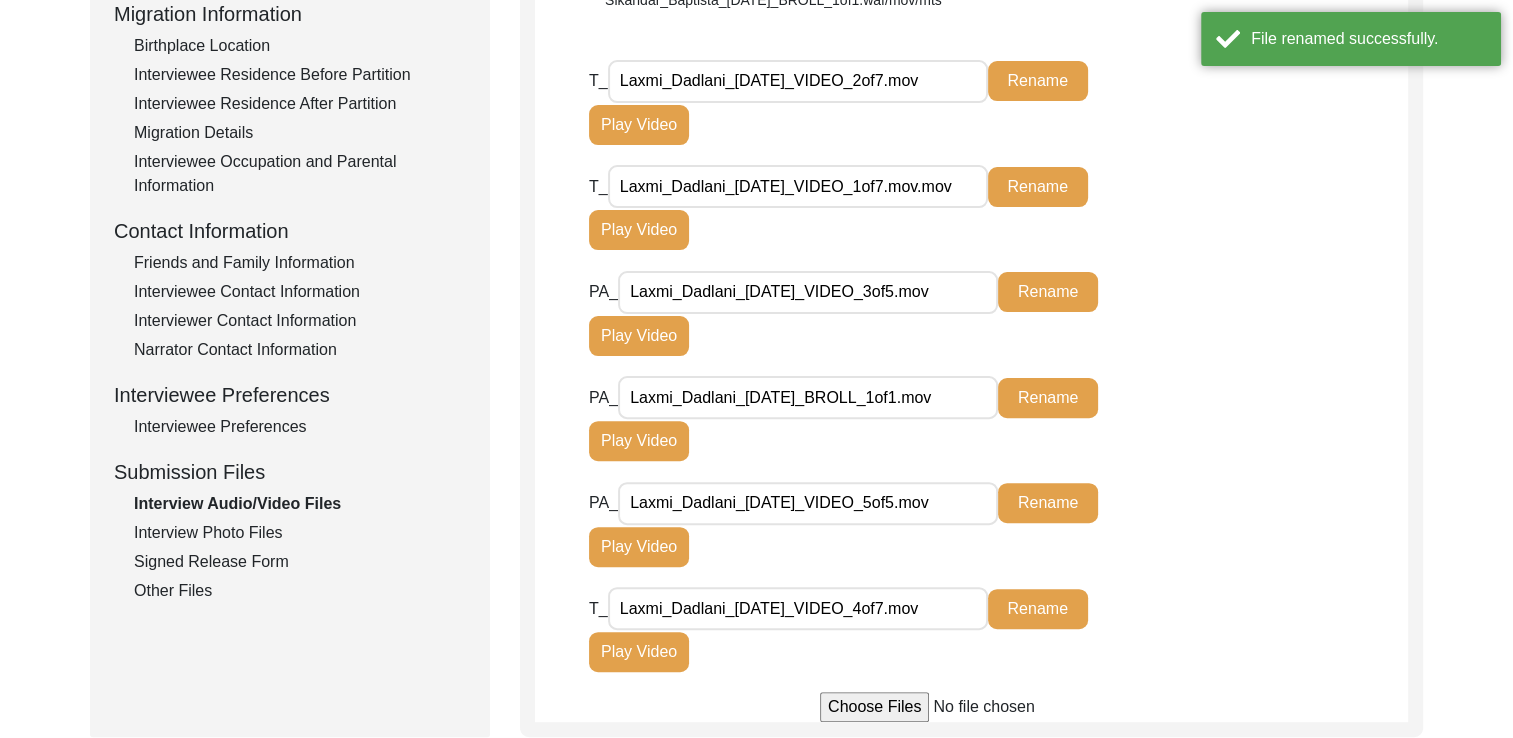 click on "Laxmi_Dadlani_[DATE]_VIDEO_1of7.mov.mov" at bounding box center (798, 186) 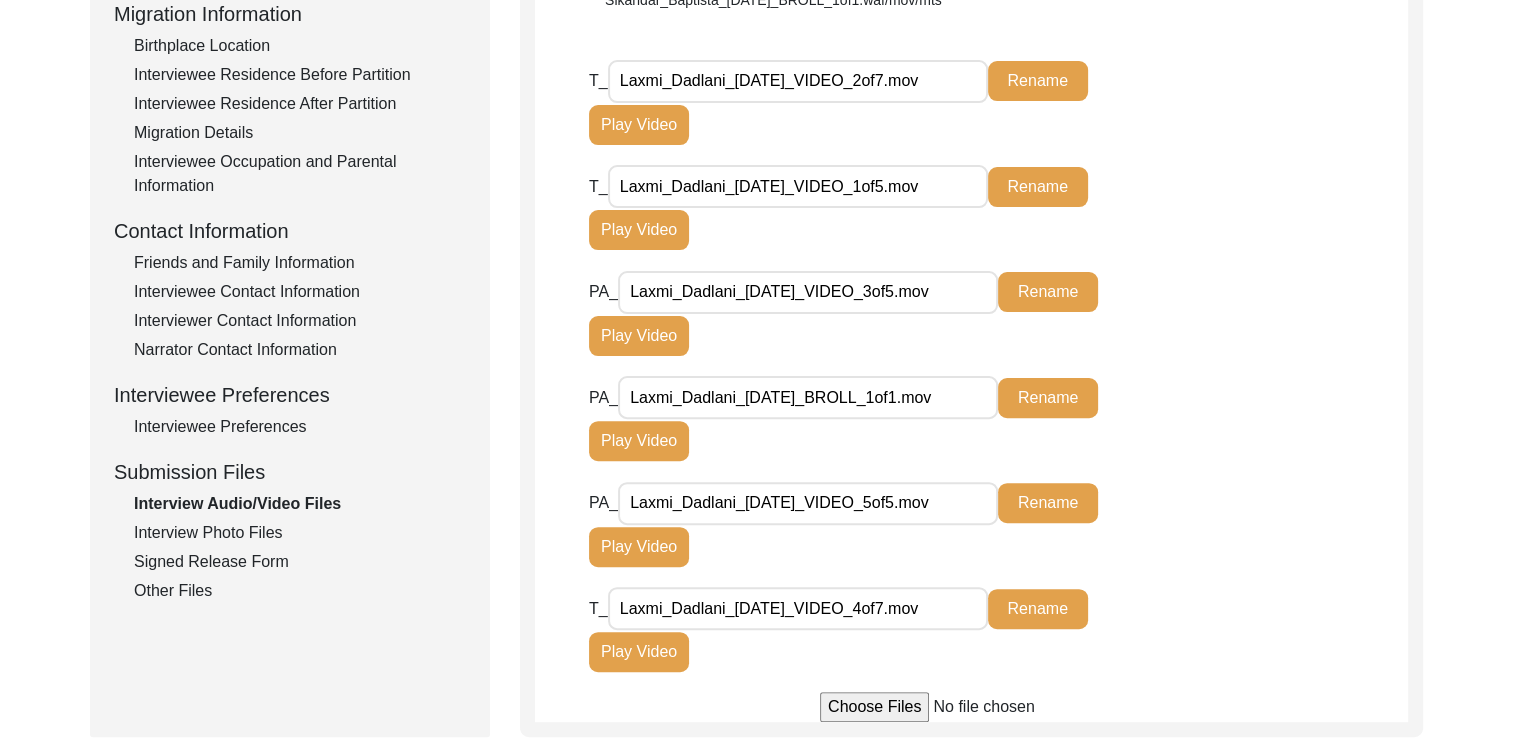 type on "Laxmi_Dadlani_[DATE]_VIDEO_1of5.mov" 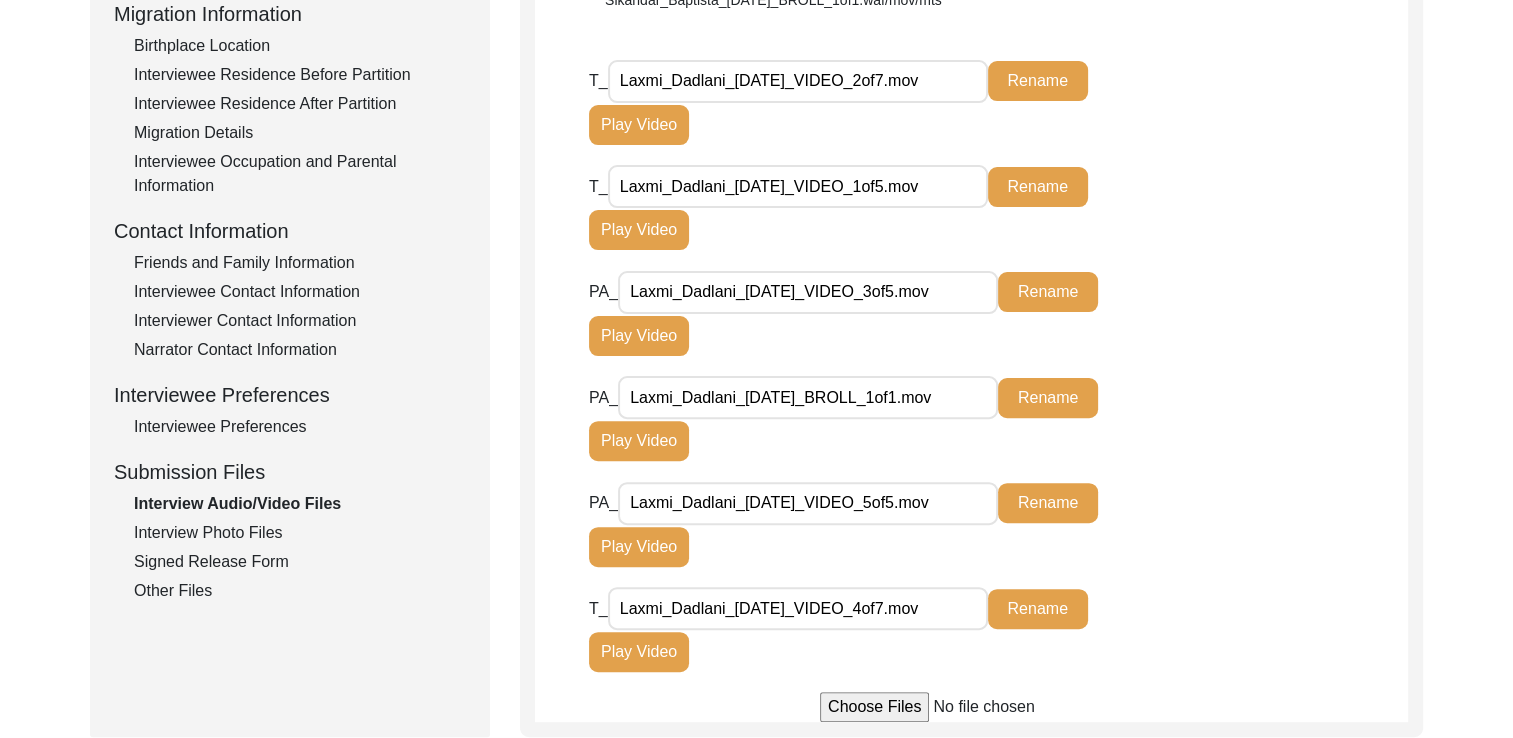 click on "Rename" 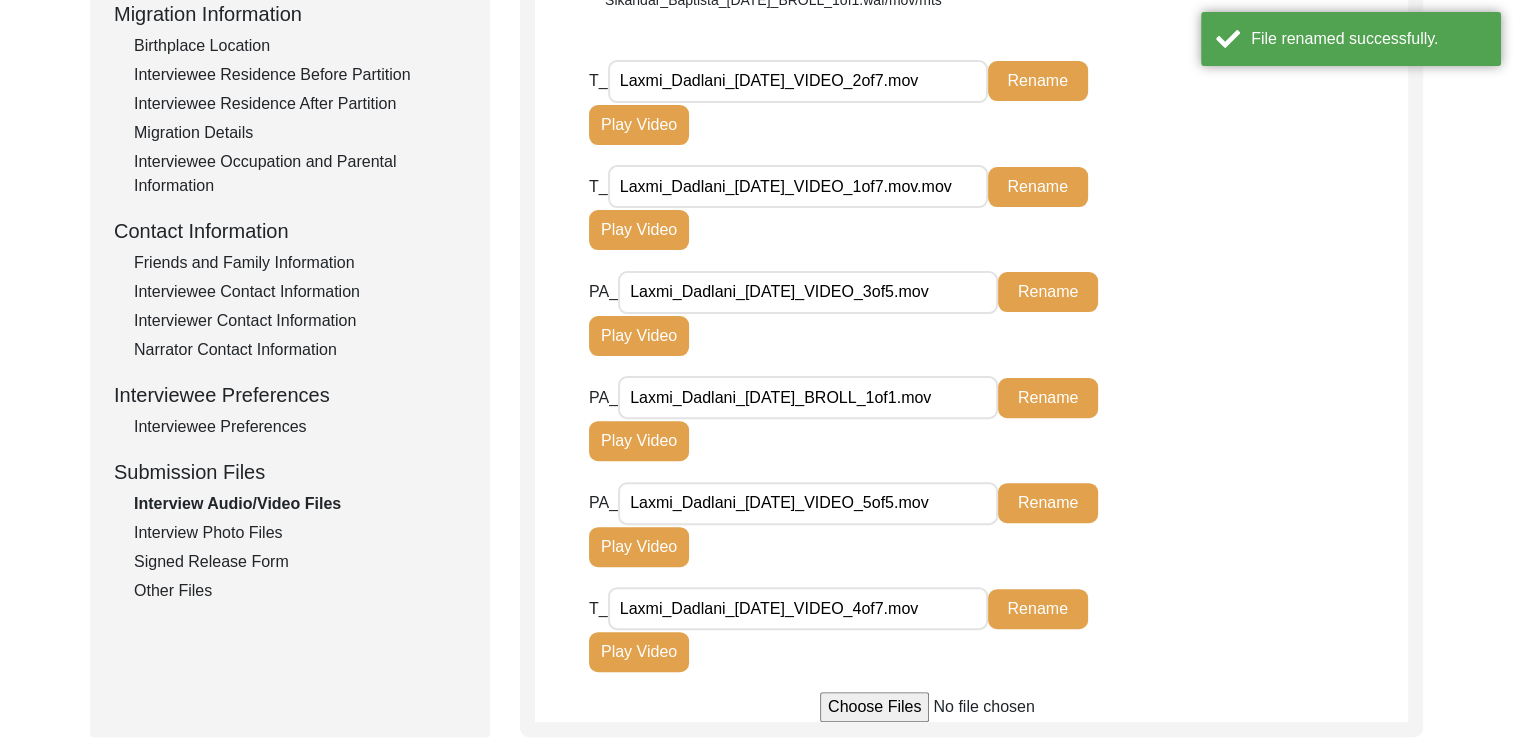 click on "Laxmi_Dadlani_[DATE]_VIDEO_1of7.mov.mov" at bounding box center [798, 186] 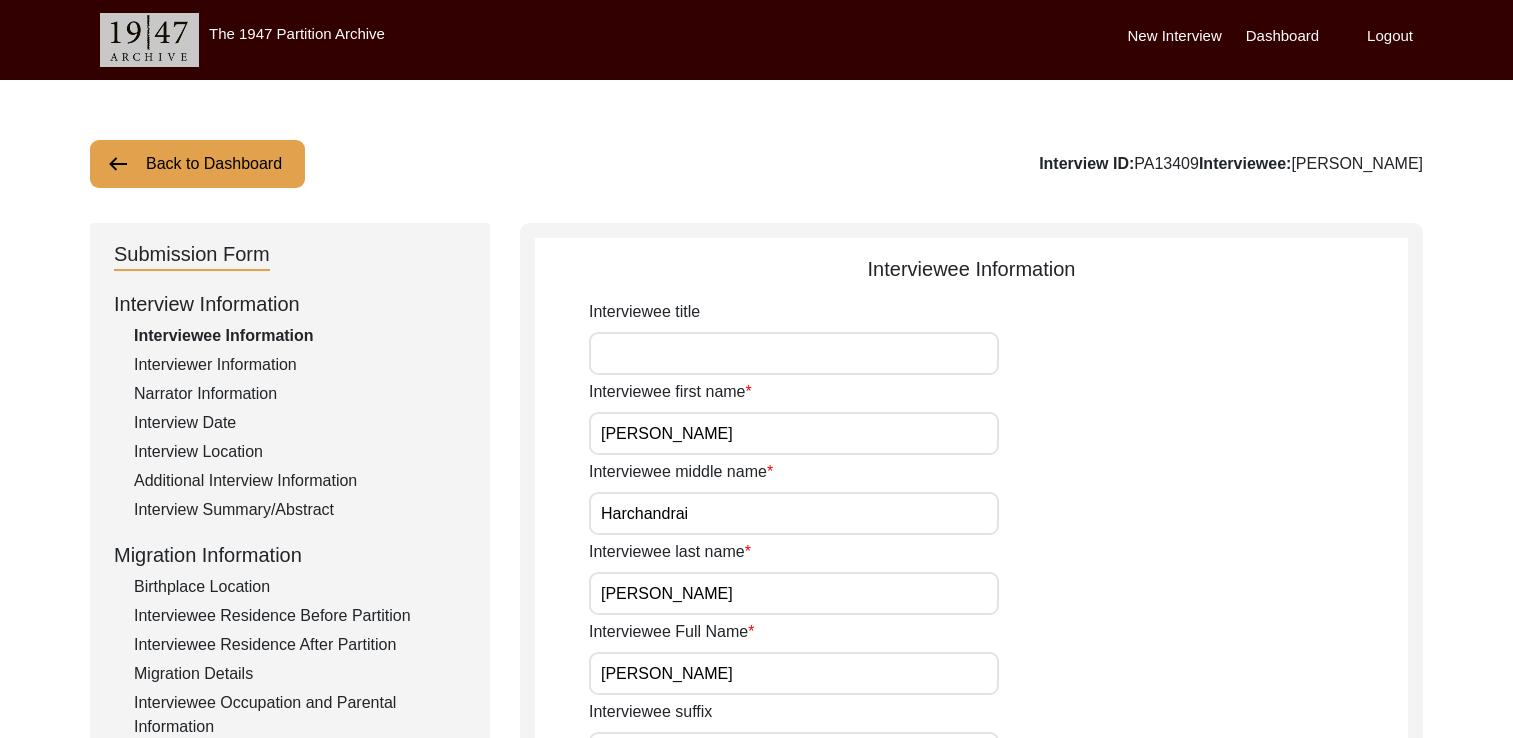 scroll, scrollTop: 541, scrollLeft: 0, axis: vertical 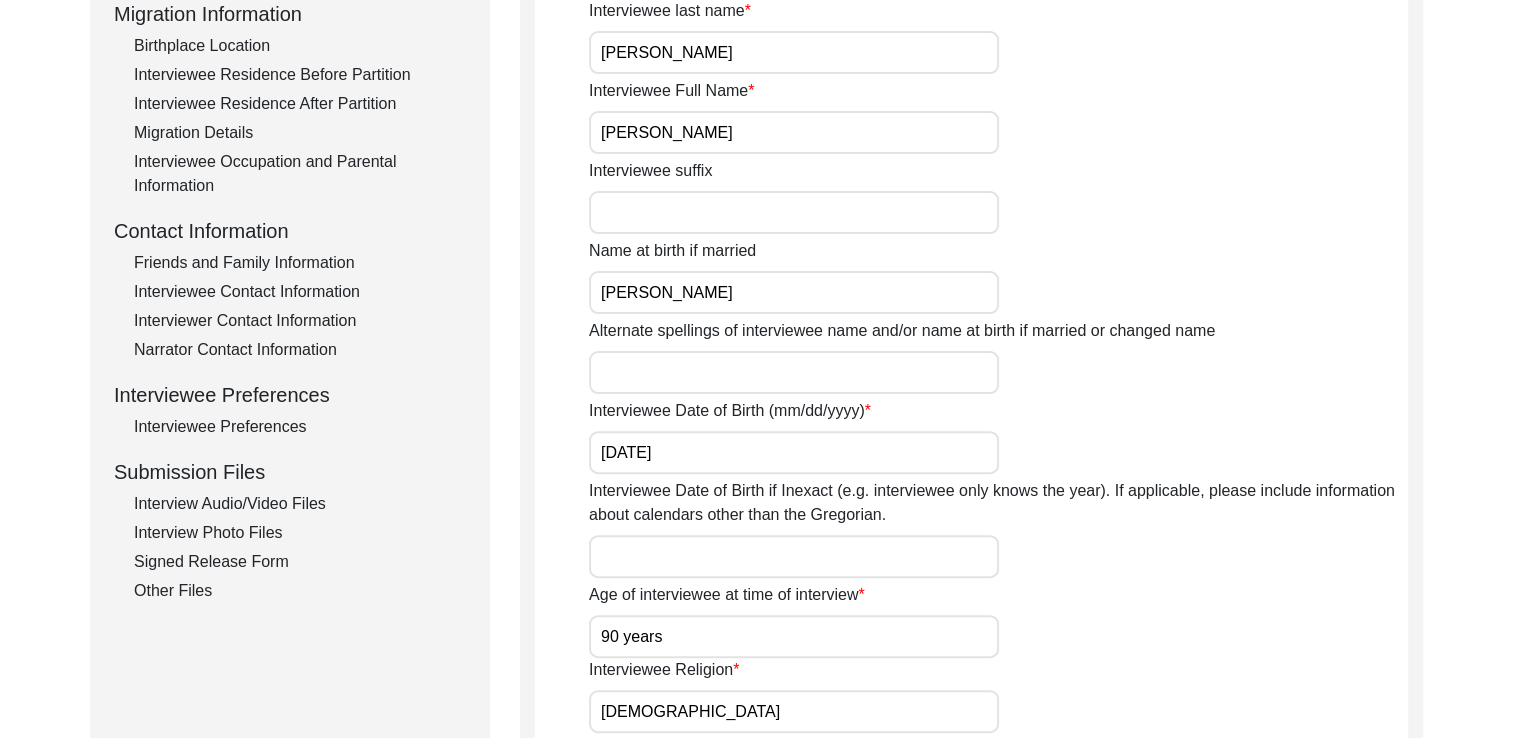 click on "Interview Audio/Video Files" 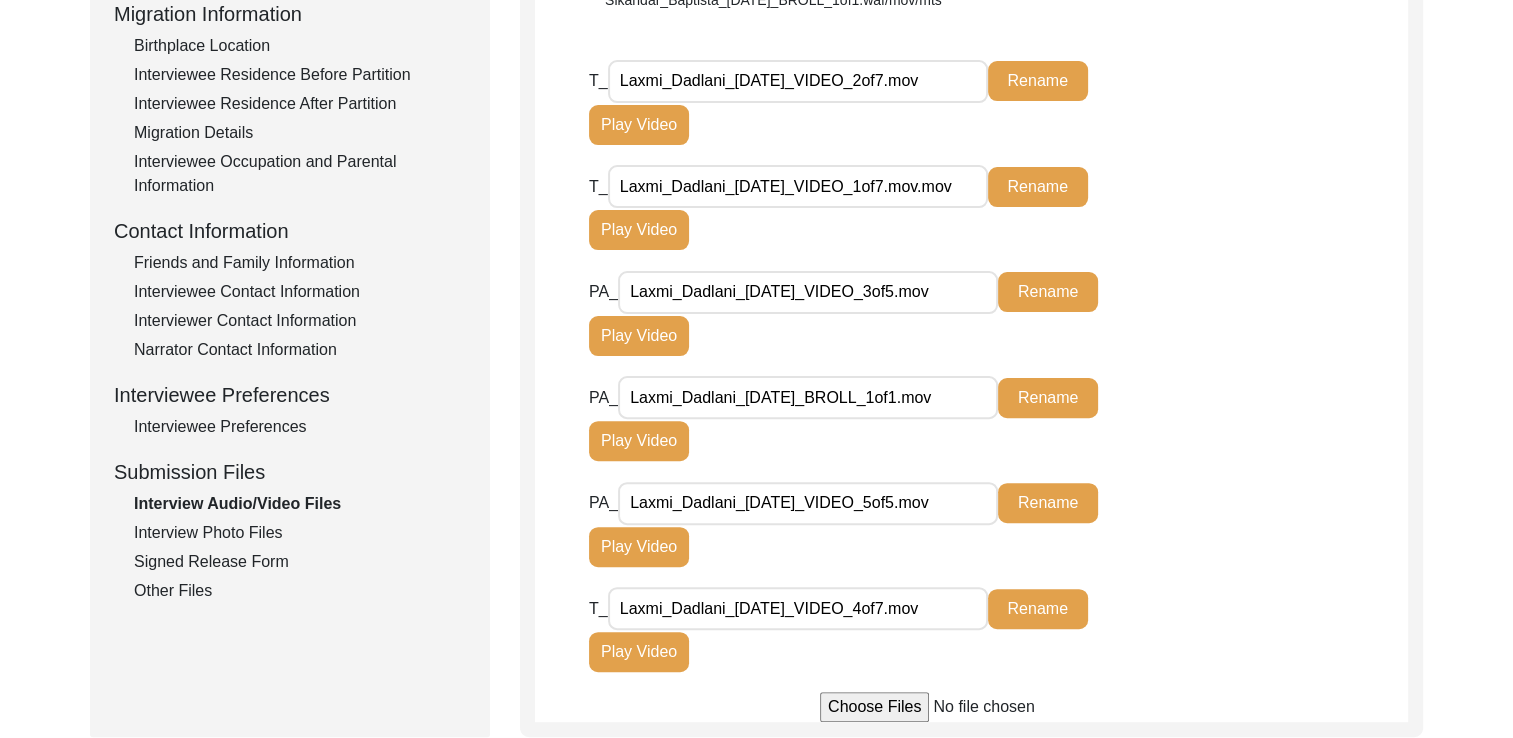 click on "Laxmi_Dadlani_[DATE]_VIDEO_4of7.mov" at bounding box center [798, 608] 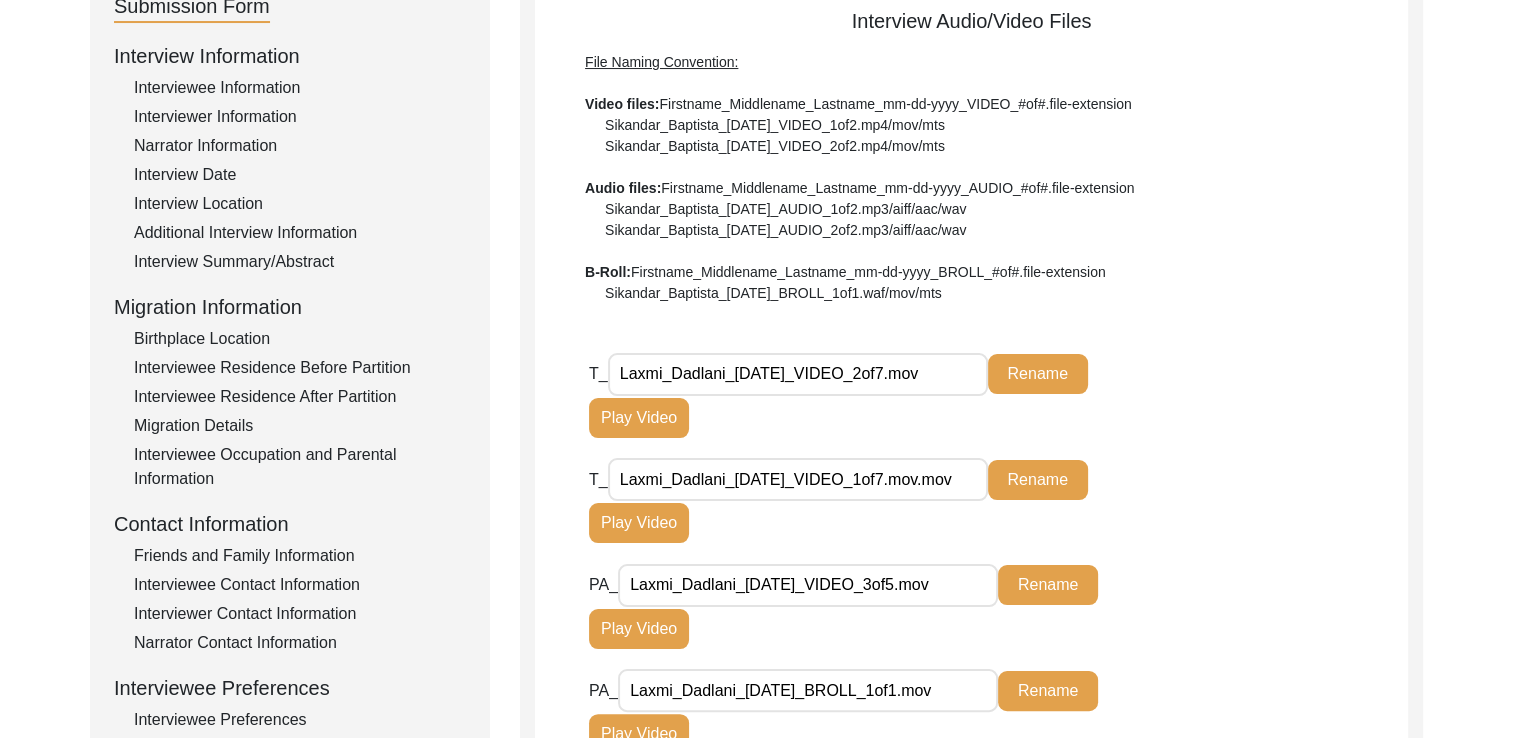 scroll, scrollTop: 0, scrollLeft: 0, axis: both 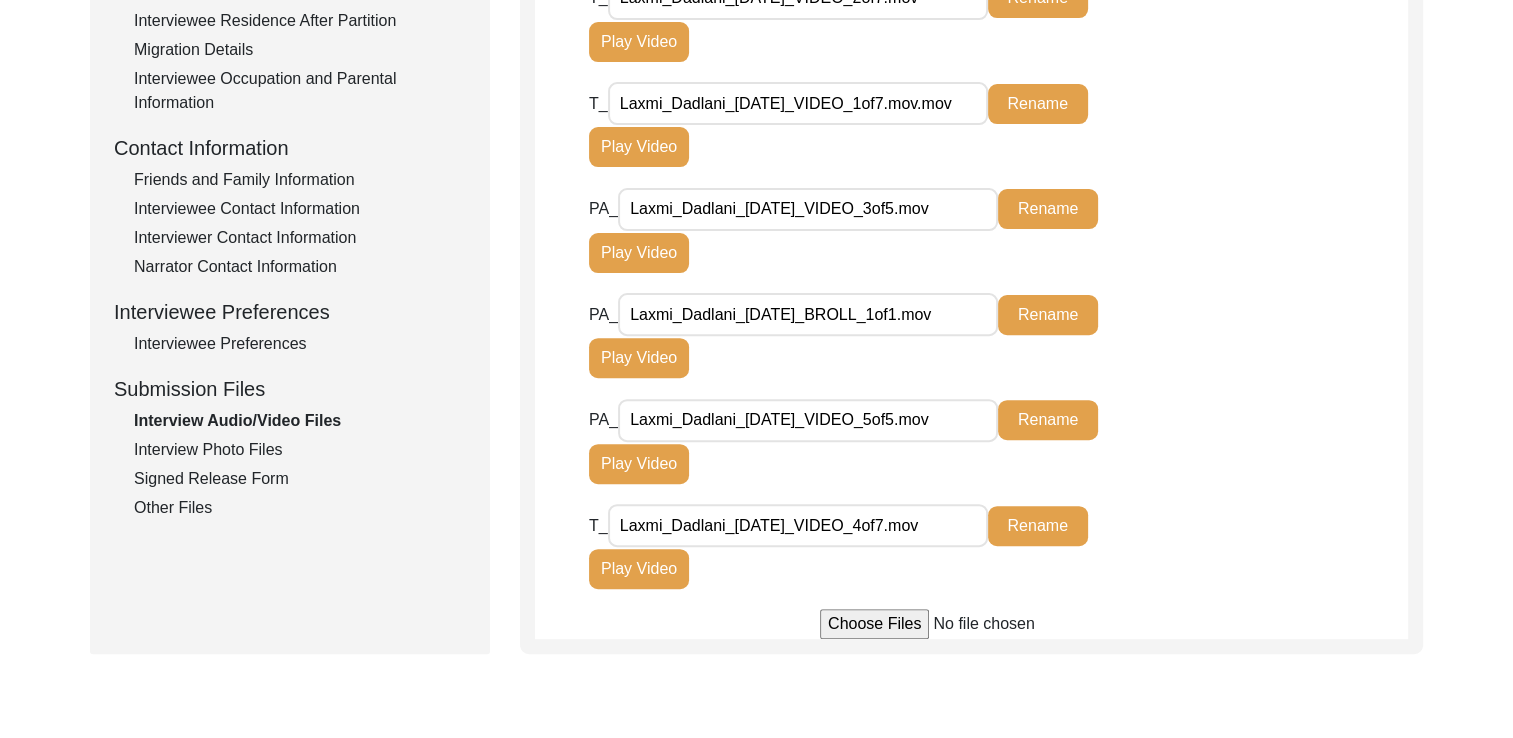 click on "Interview Audio/Video Files" 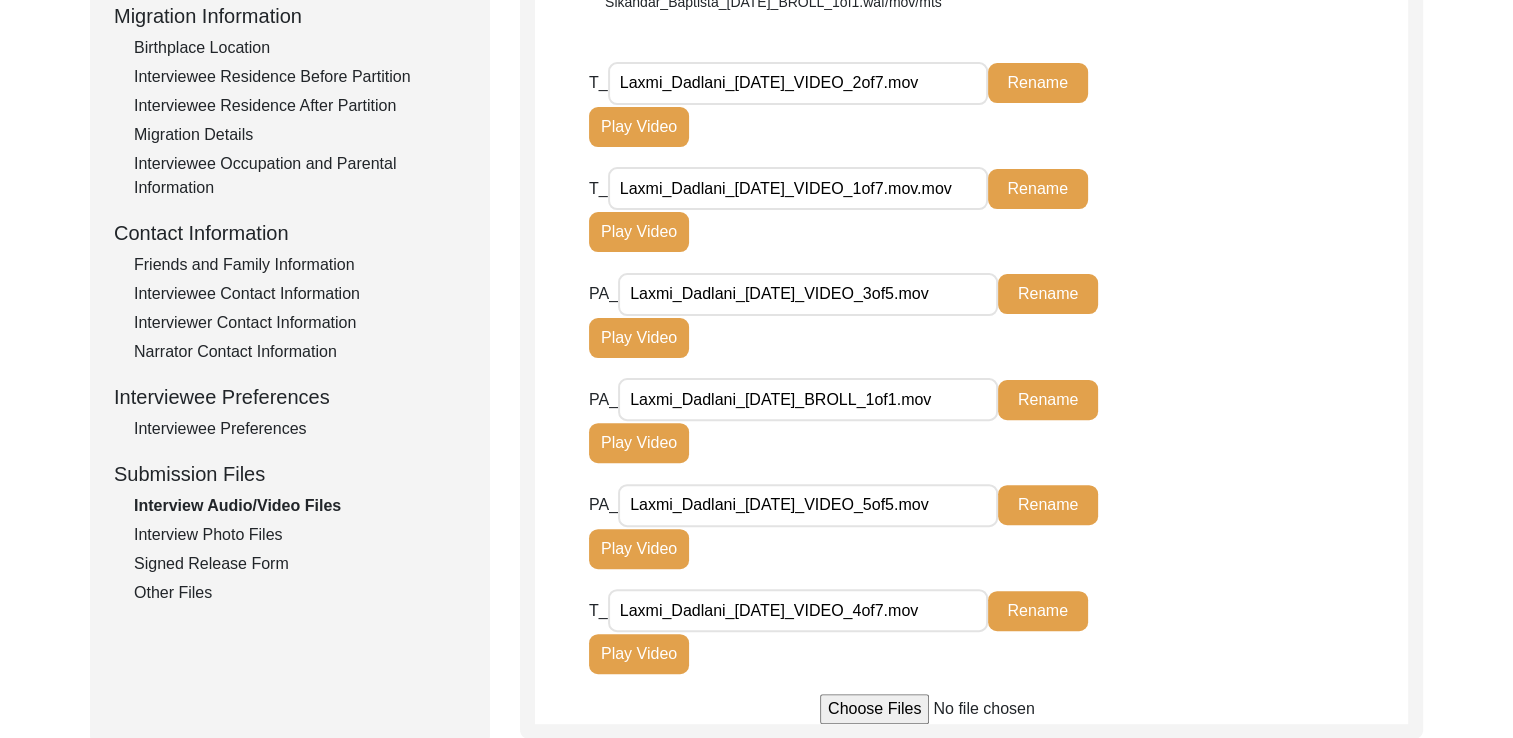 scroll, scrollTop: 540, scrollLeft: 0, axis: vertical 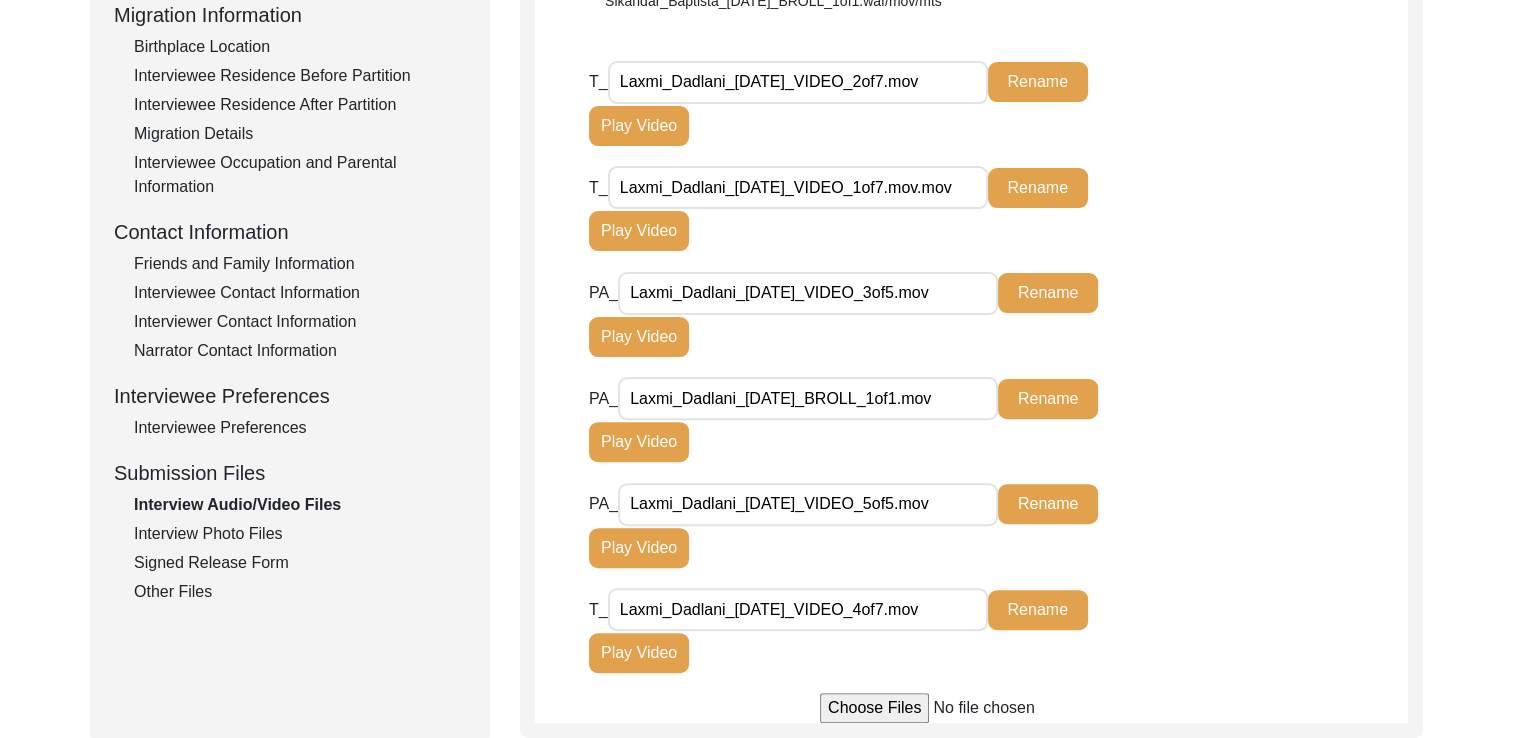 click on "Laxmi_Dadlani_[DATE]_VIDEO_4of7.mov" at bounding box center (798, 609) 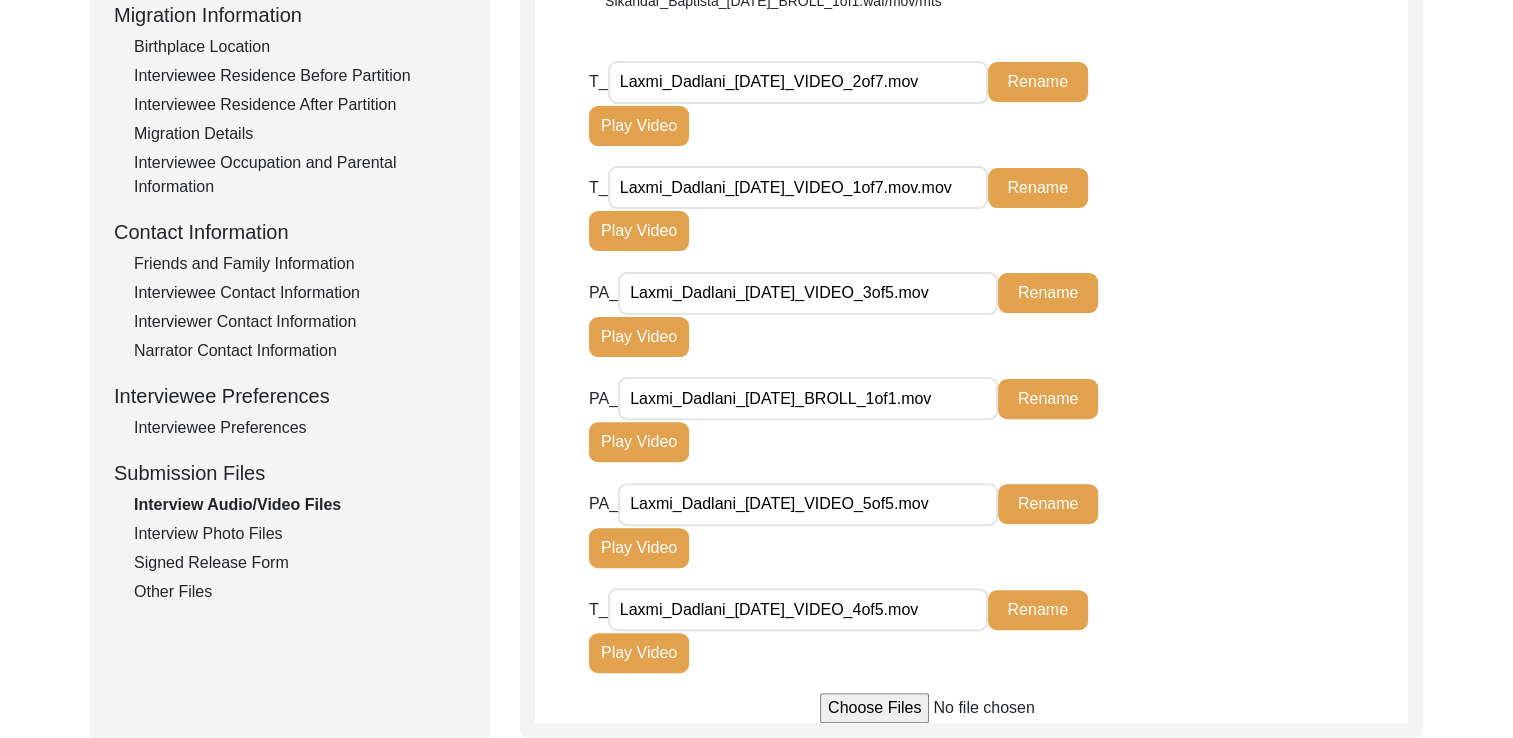 type on "Laxmi_Dadlani_[DATE]_VIDEO_4of5.mov" 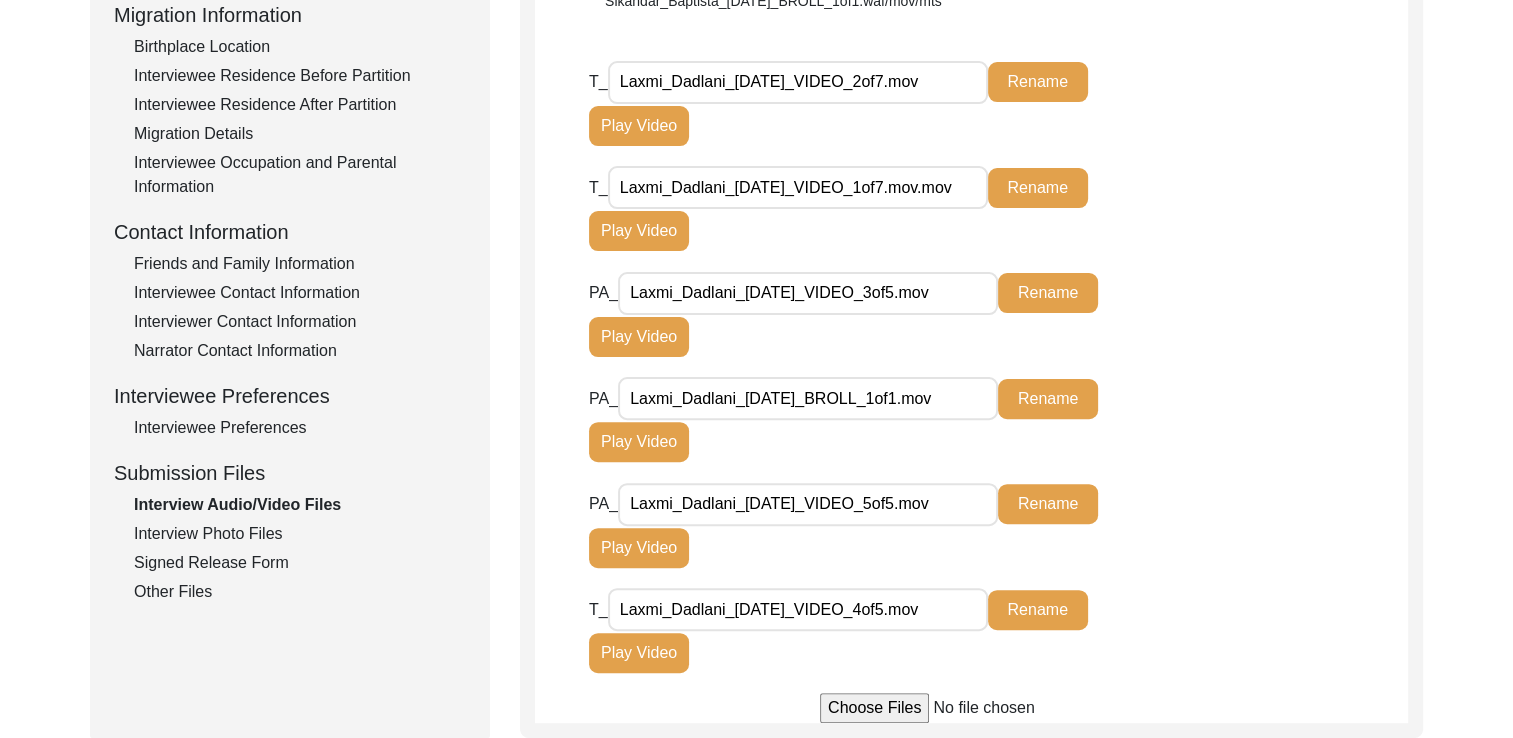 click on "Rename" 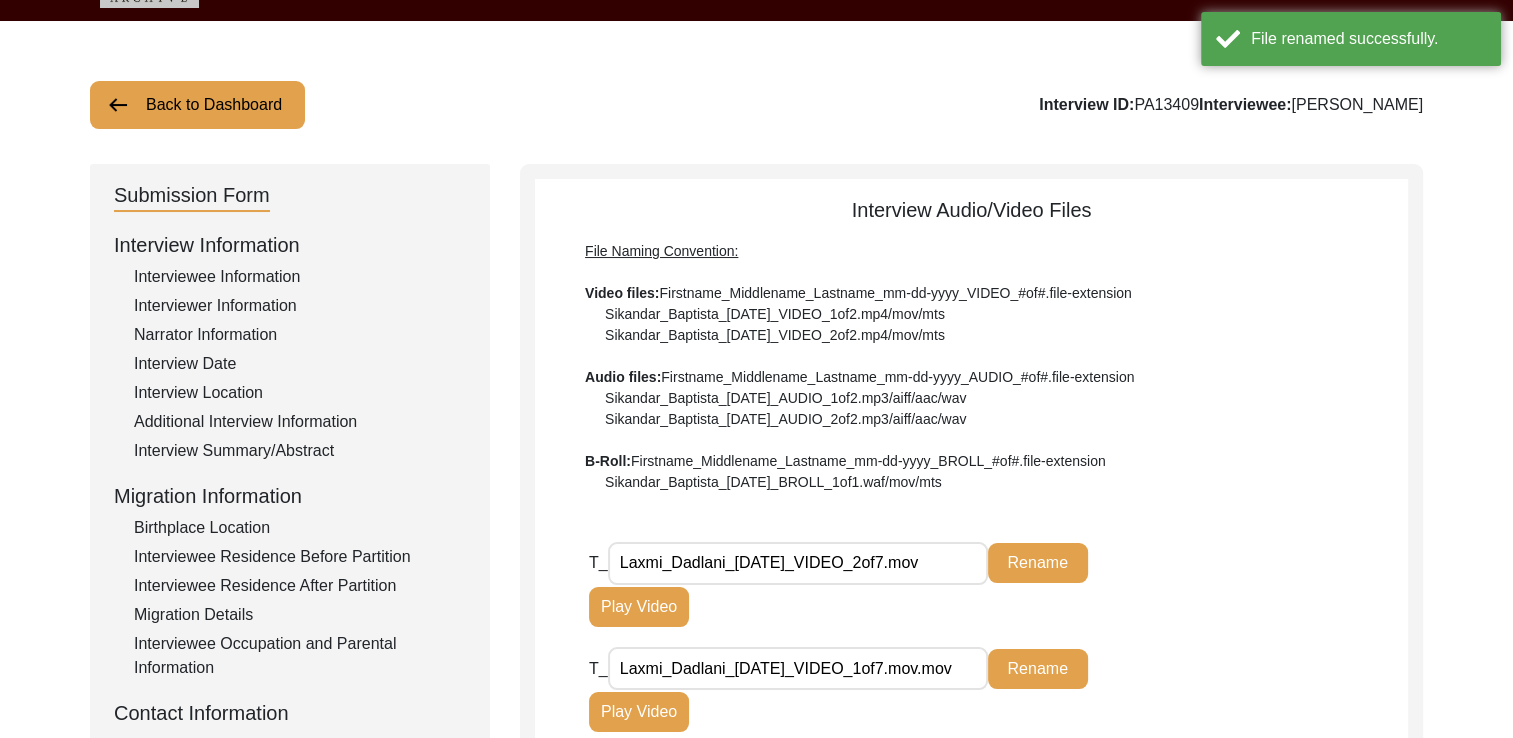 scroll, scrollTop: 0, scrollLeft: 0, axis: both 